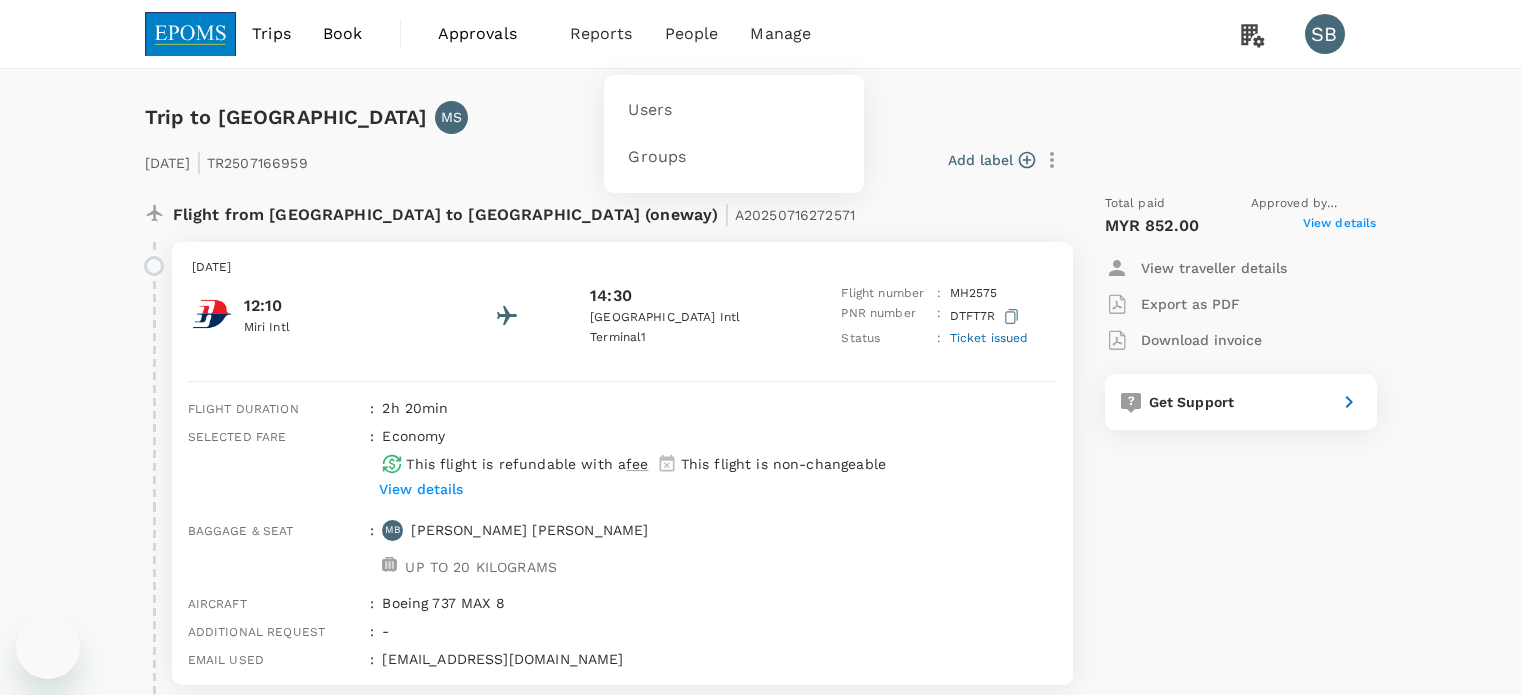 scroll, scrollTop: 0, scrollLeft: 0, axis: both 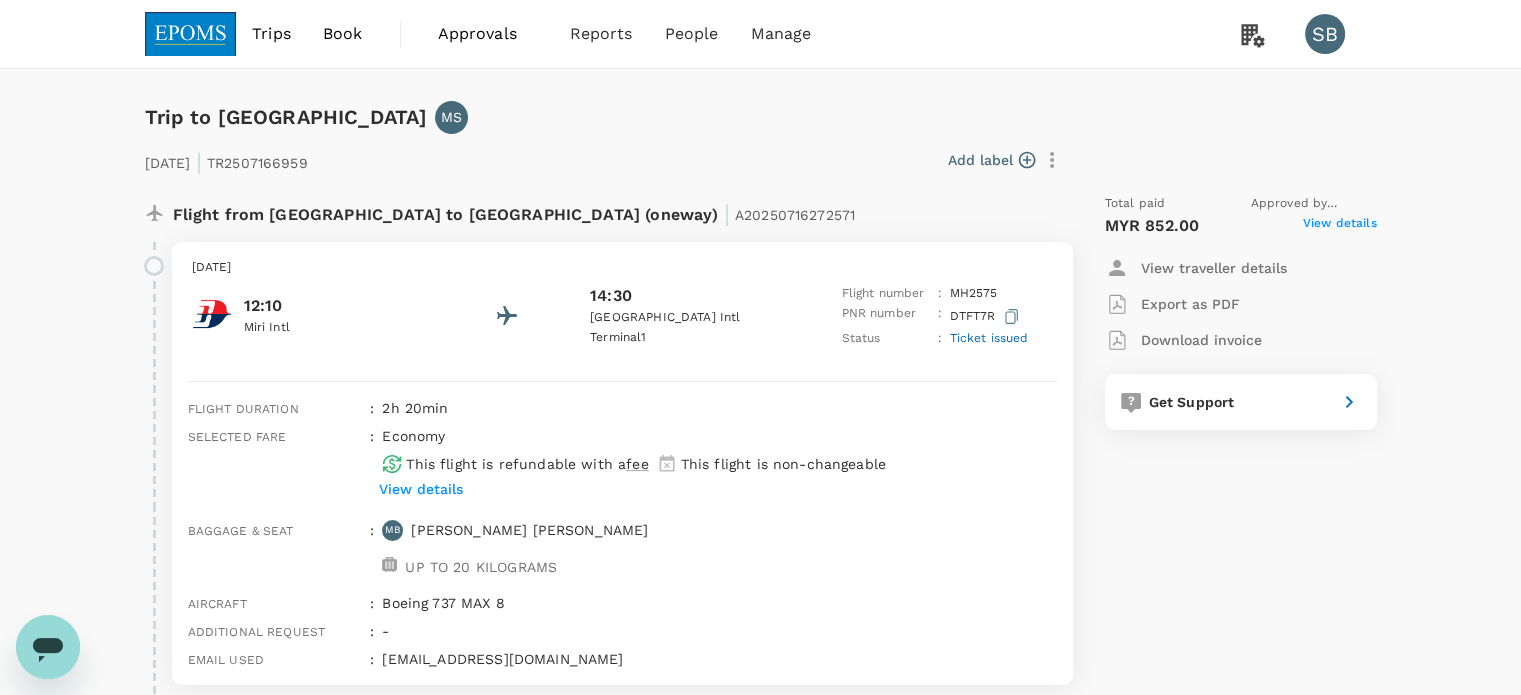 click at bounding box center [191, 34] 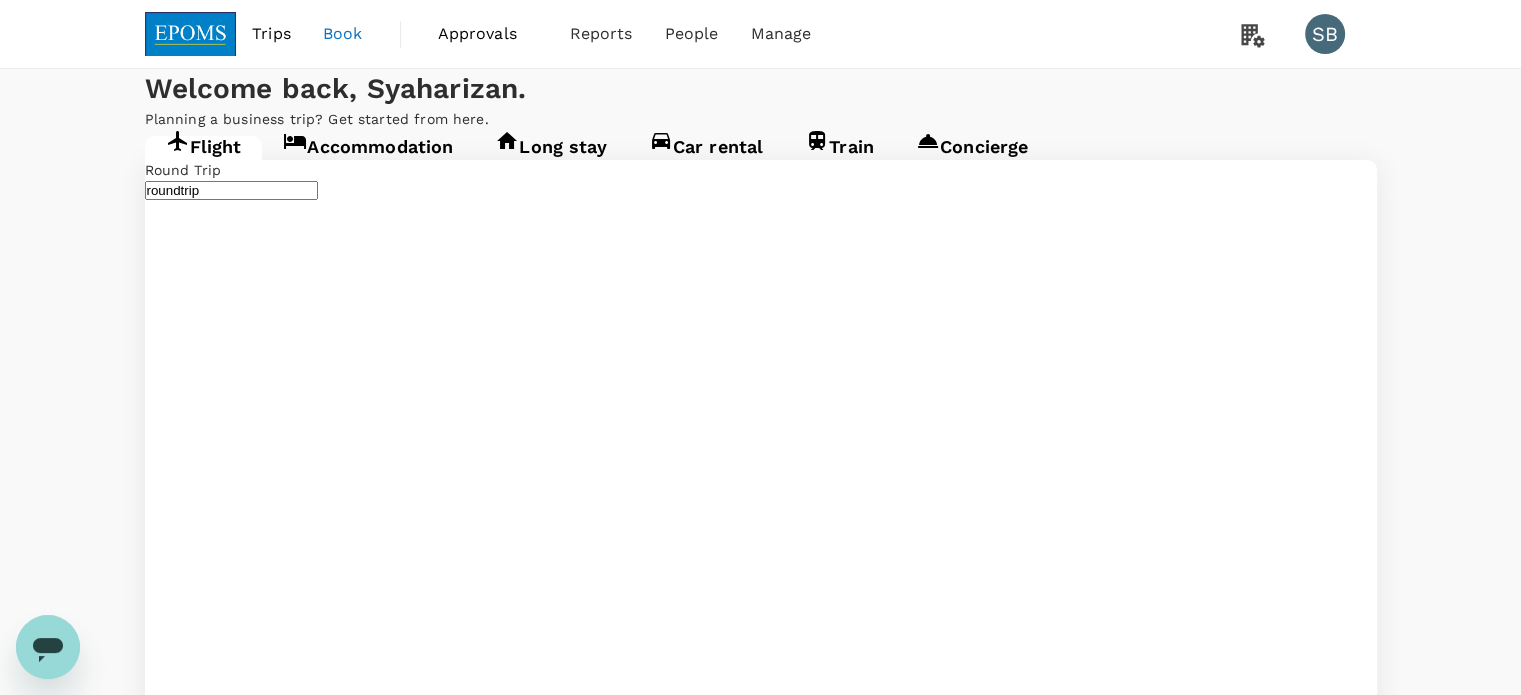type on "Kuala Lumpur Intl ([GEOGRAPHIC_DATA])" 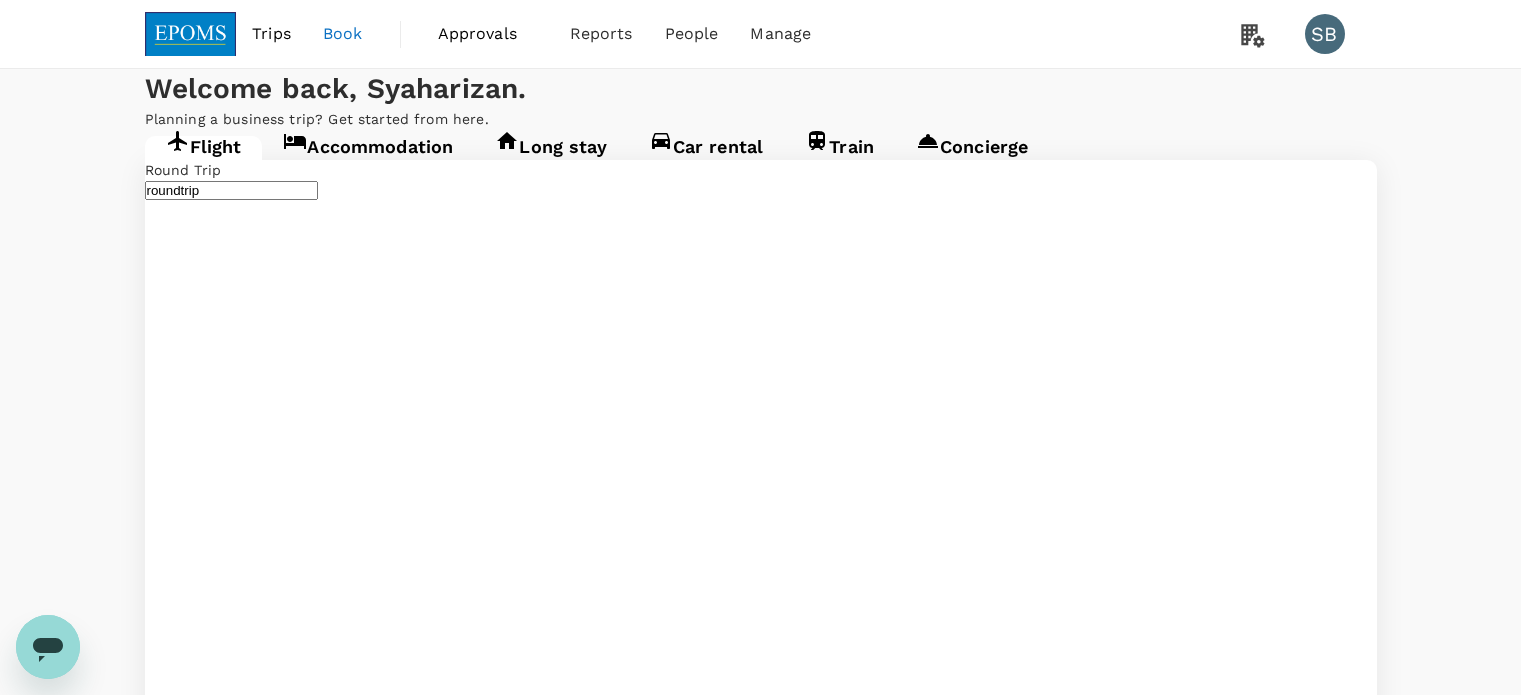 click on "One-Way" at bounding box center (760, 3460) 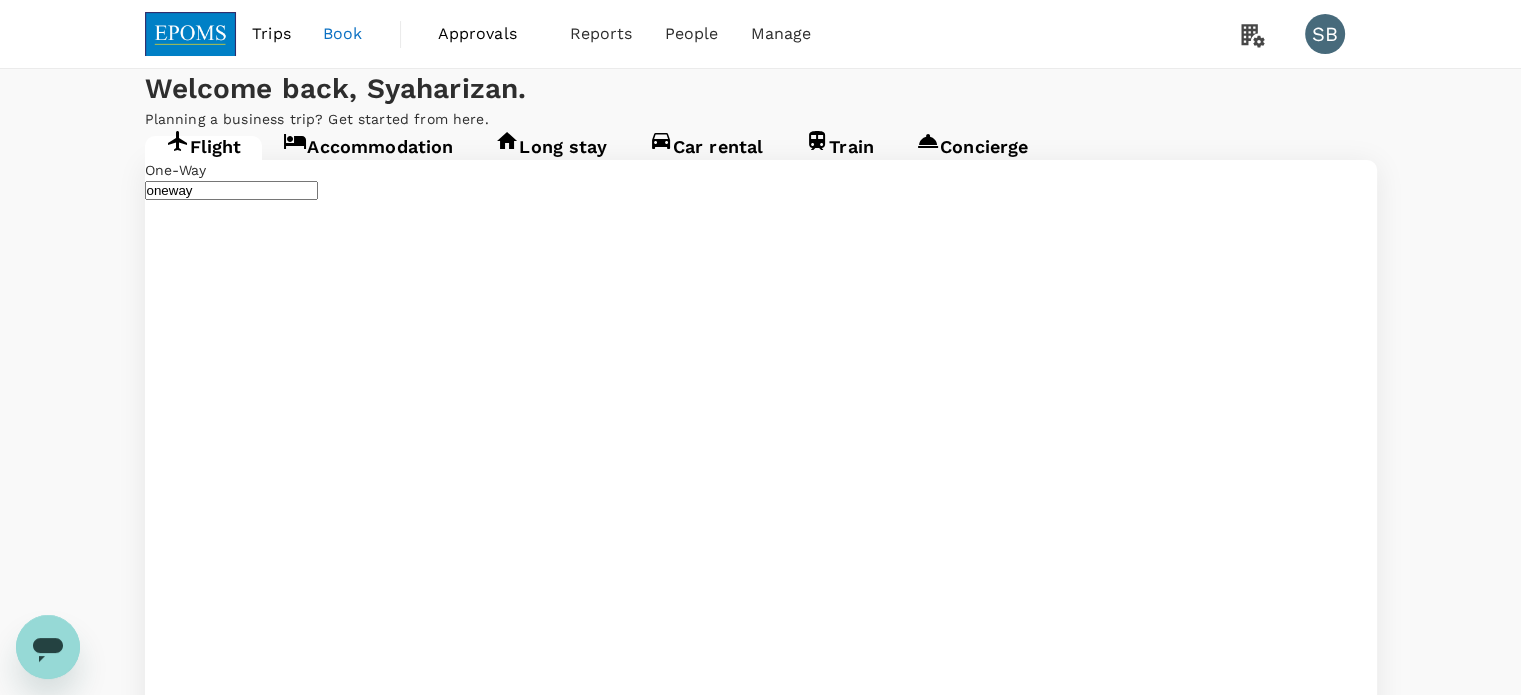 click on "[DATE]" at bounding box center (168, 2989) 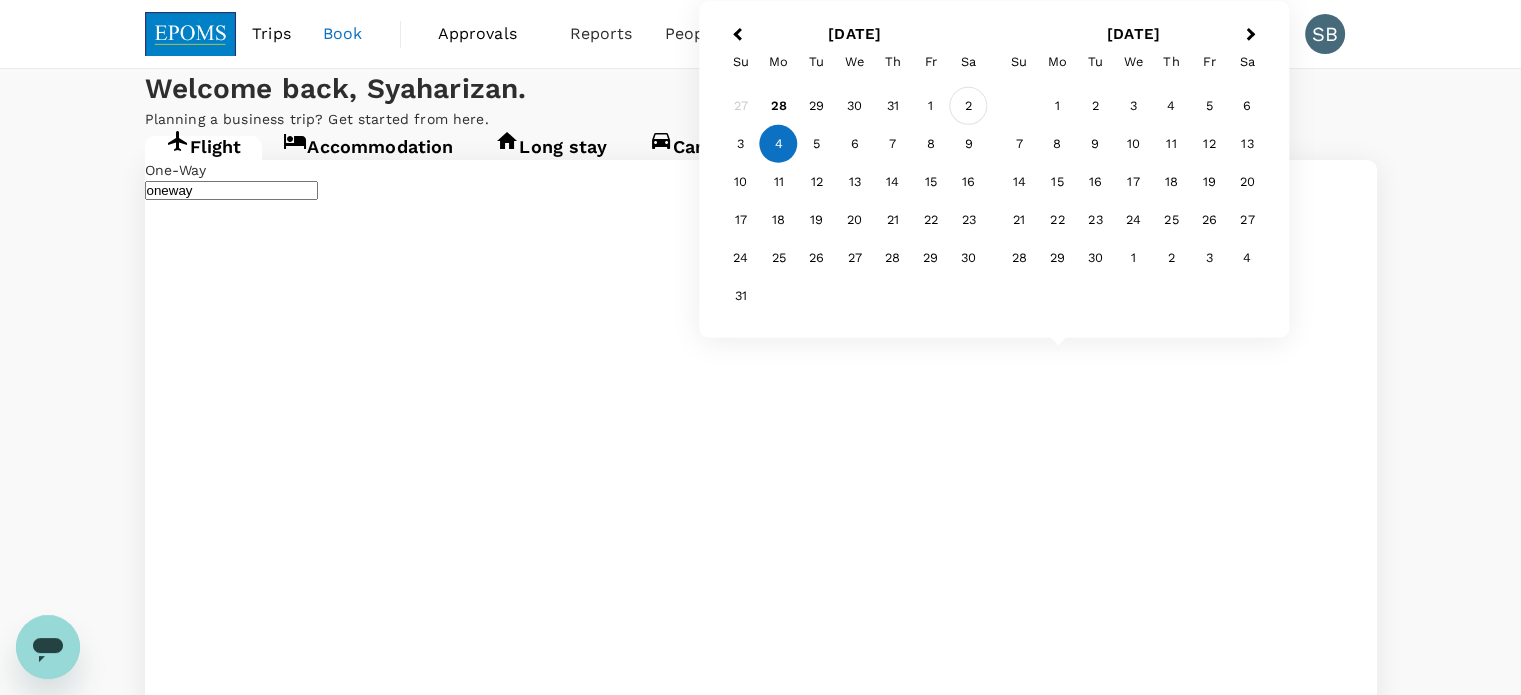 click on "2" at bounding box center (969, 106) 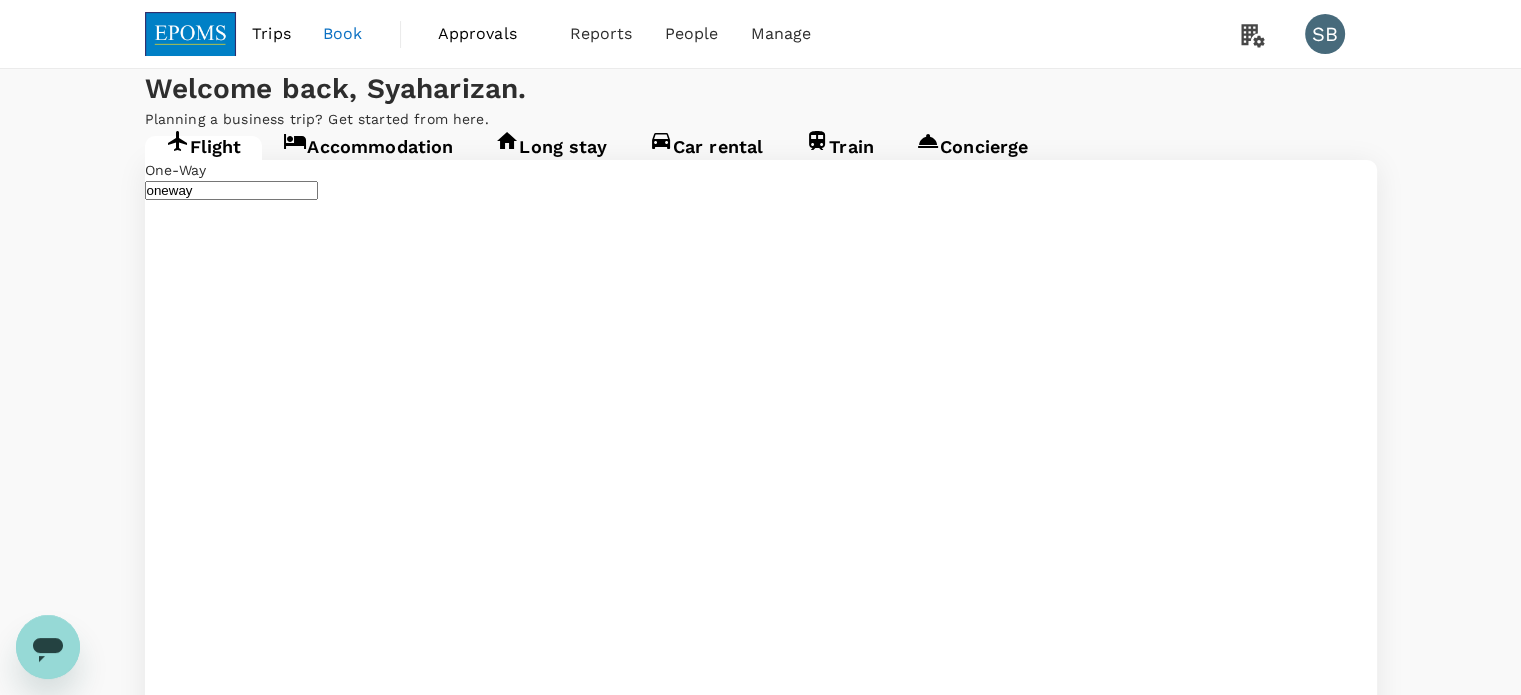 click on "Find flights" at bounding box center [179, 3288] 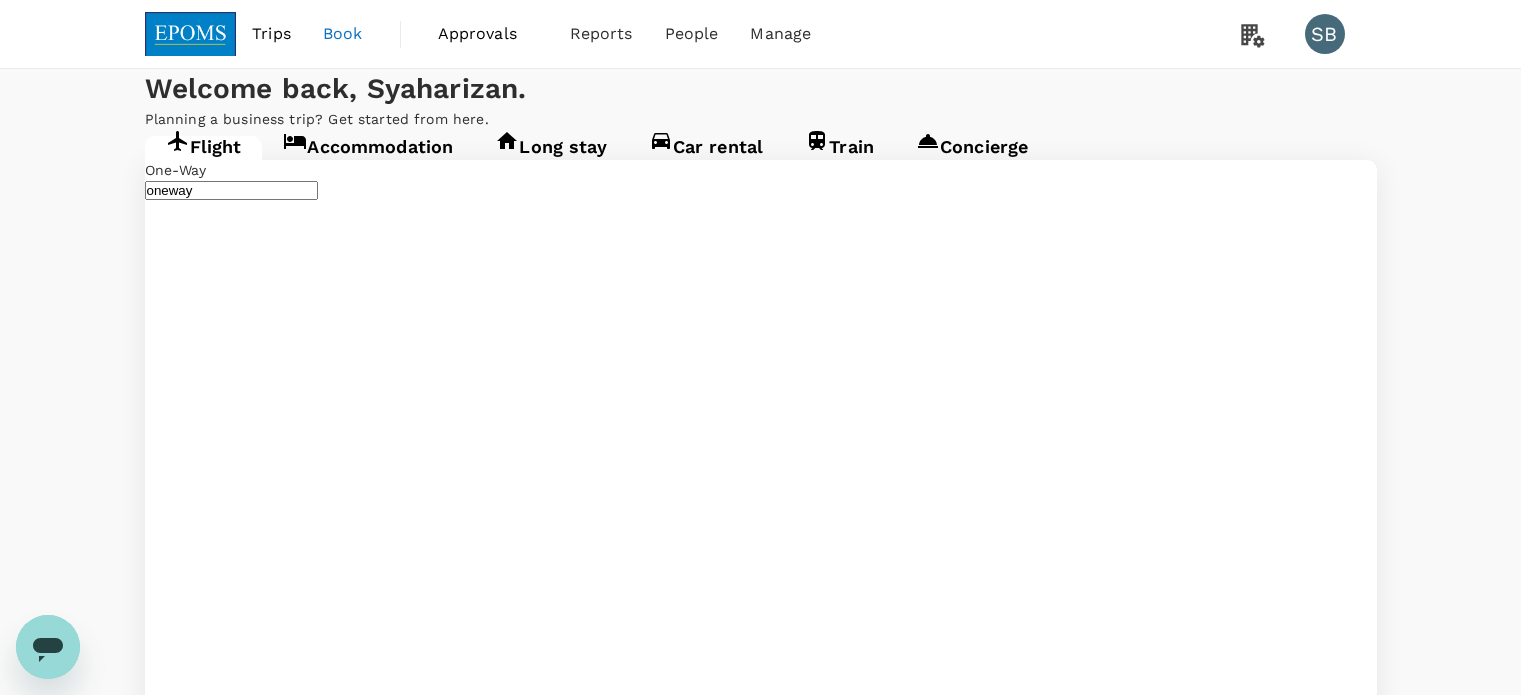 click on "Confirm" at bounding box center (73, 18790) 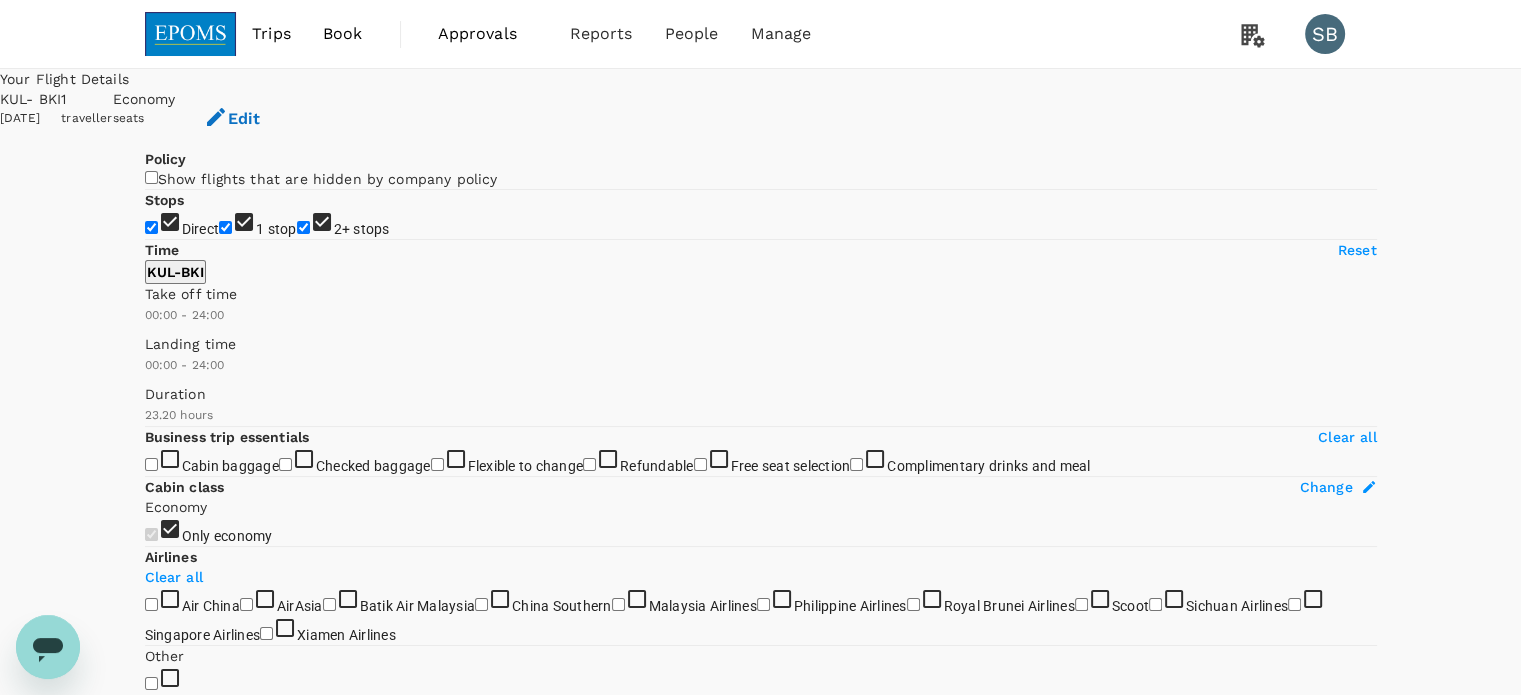 click on "Recommended" at bounding box center (252, 799) 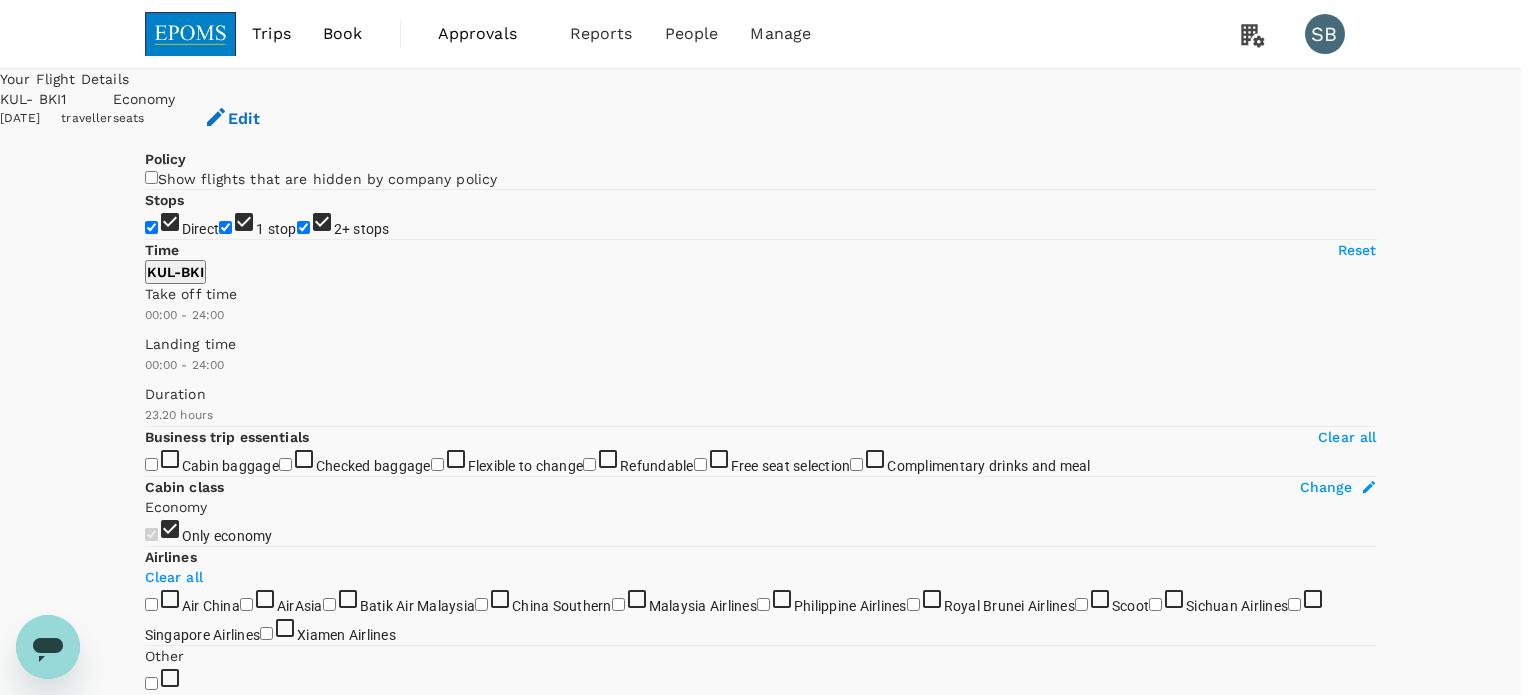 click on "Departure Time" at bounding box center [760, 40054] 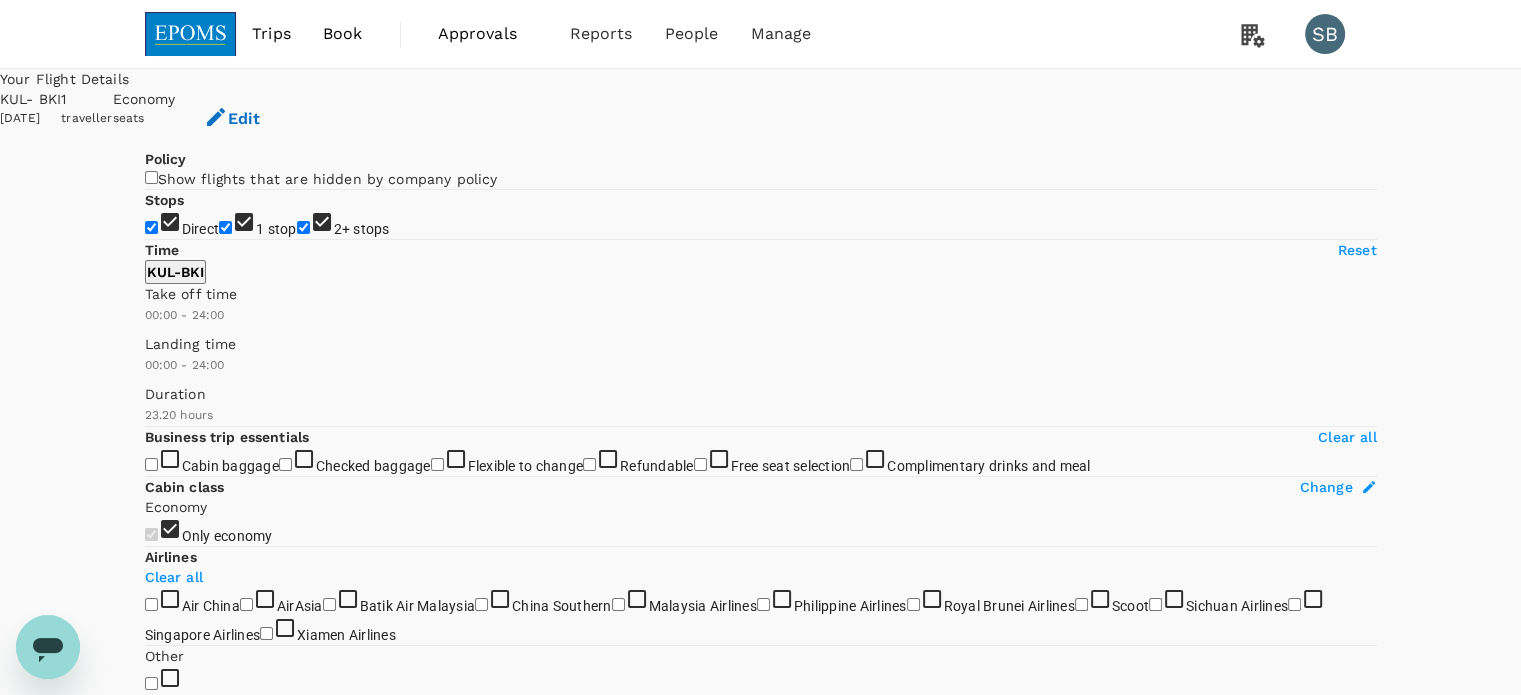 drag, startPoint x: 164, startPoint y: 403, endPoint x: 162, endPoint y: 391, distance: 12.165525 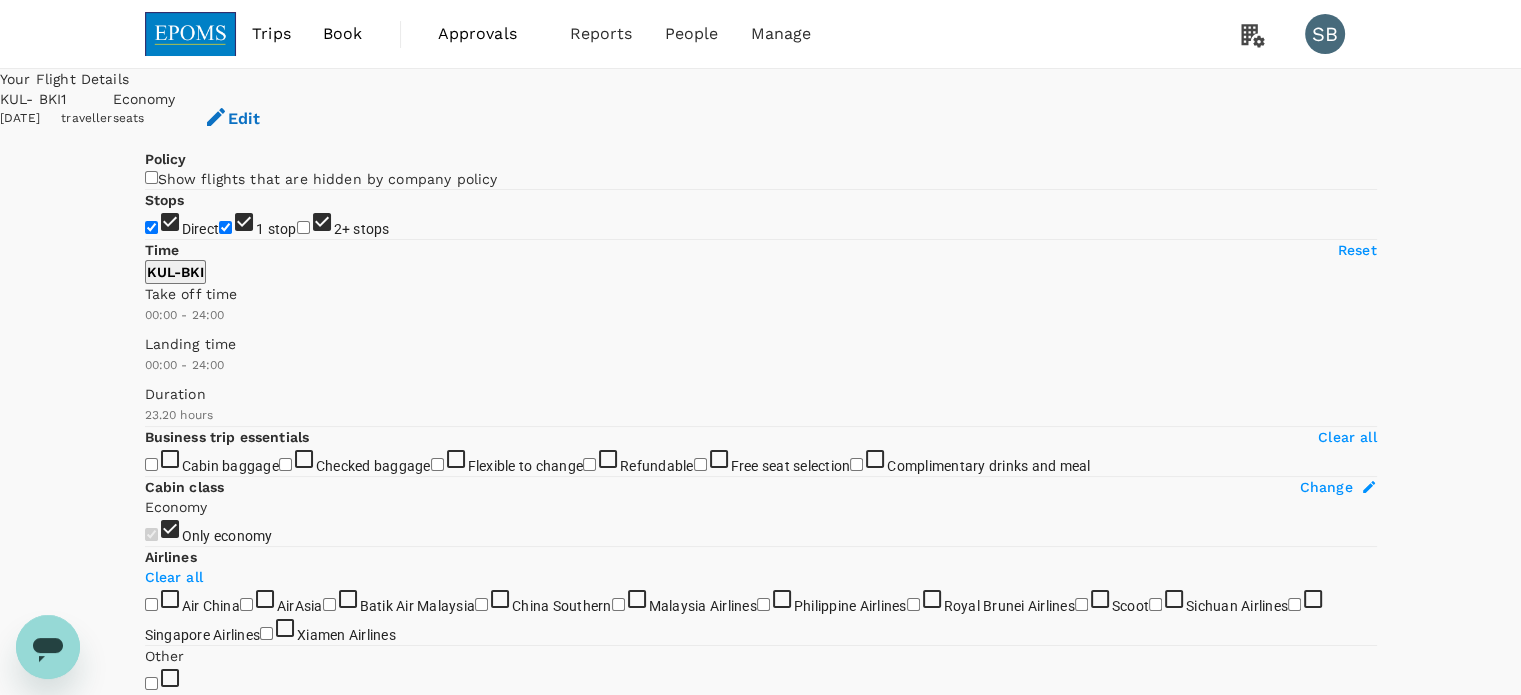 checkbox on "false" 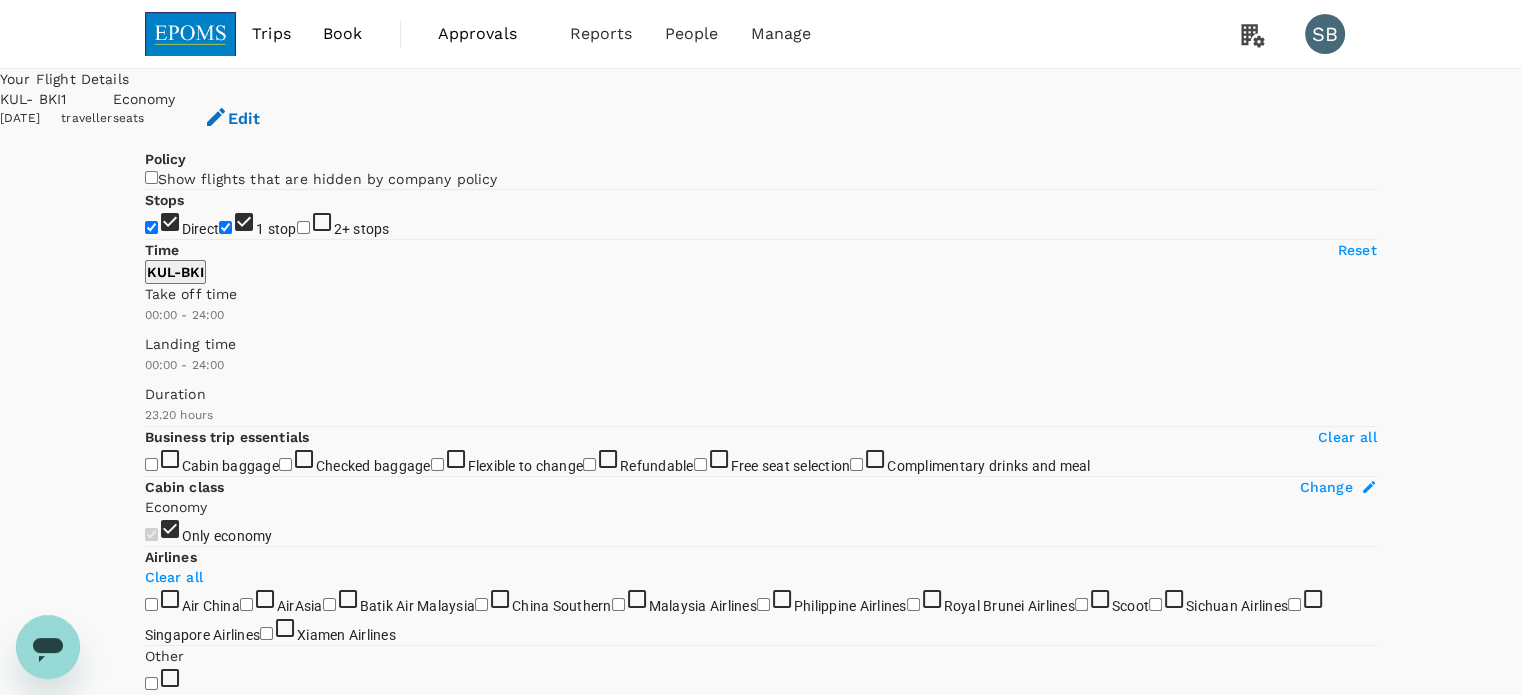 click on "1 stop" at bounding box center (225, 227) 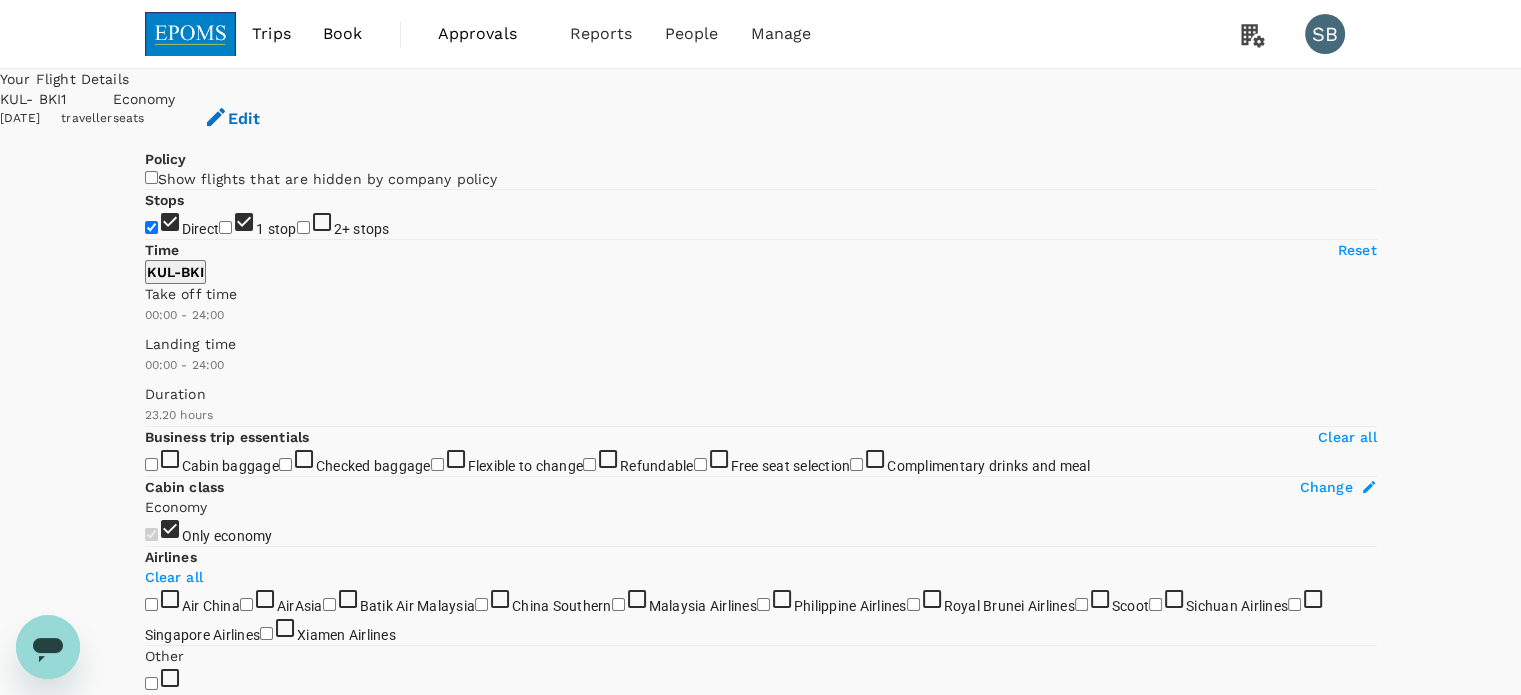 checkbox on "false" 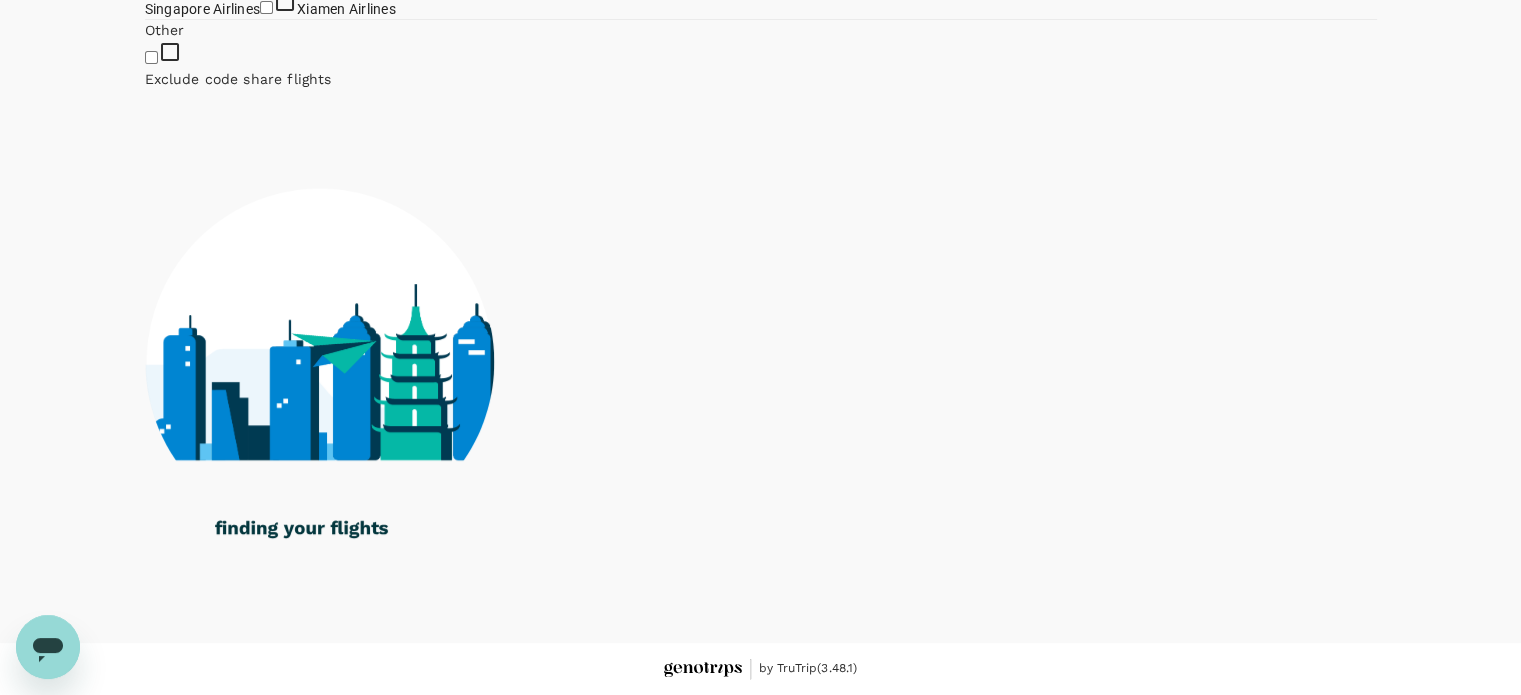 scroll, scrollTop: 1000, scrollLeft: 0, axis: vertical 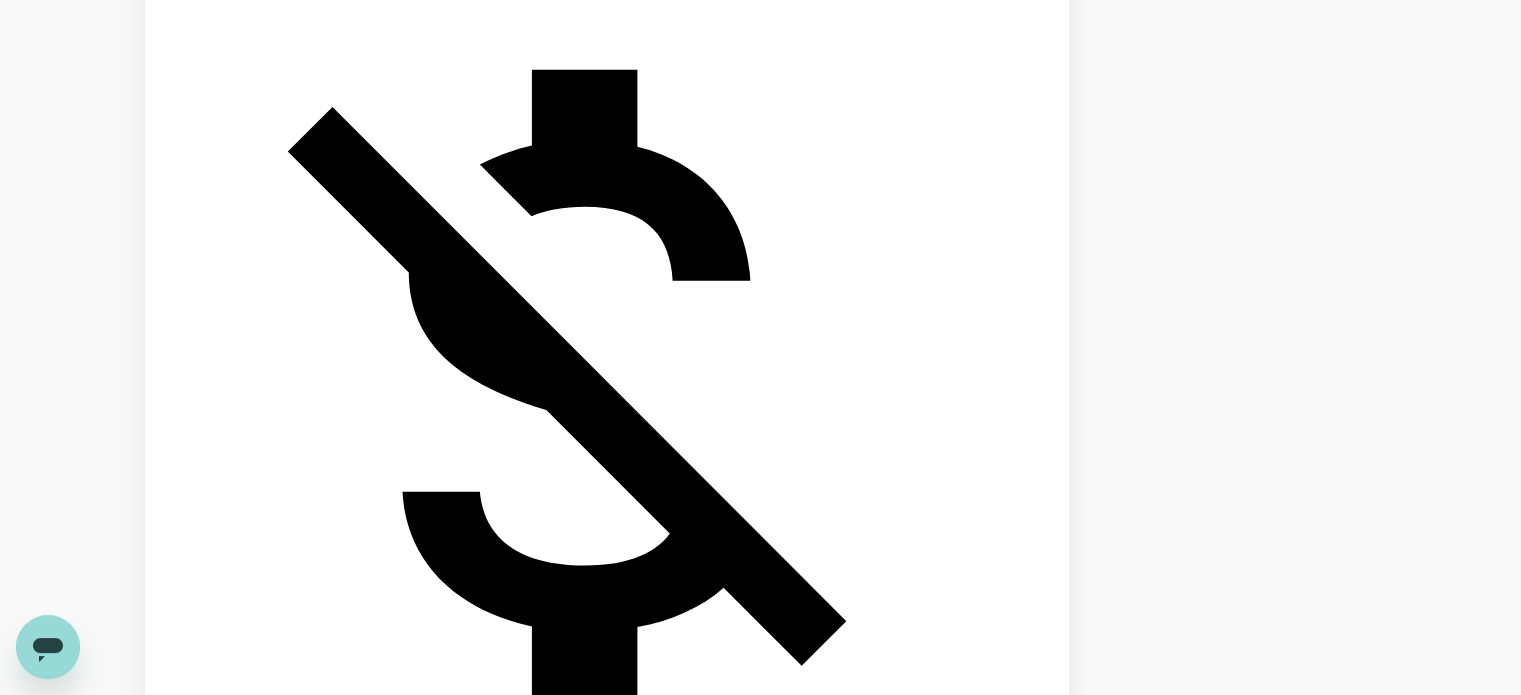 click on "Malaysia Airlines" at bounding box center [618, -396] 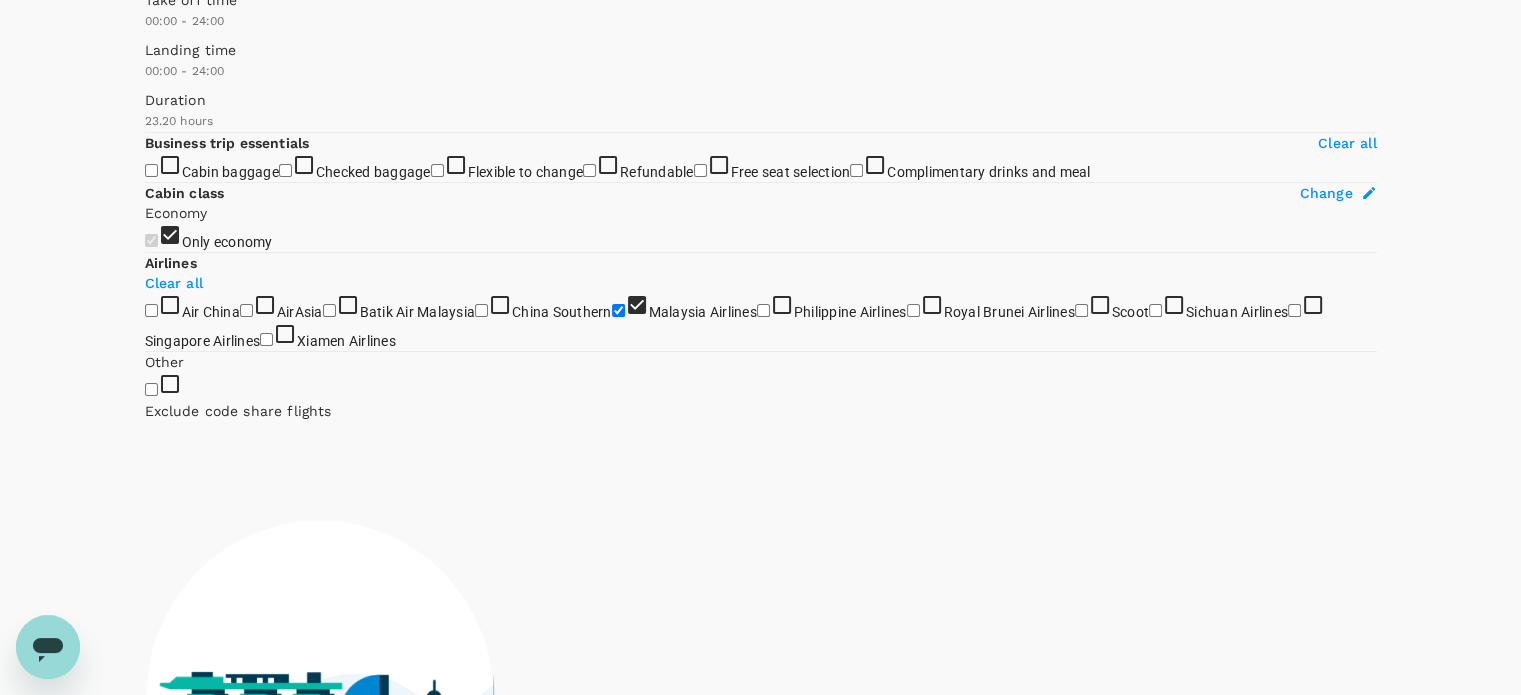 scroll, scrollTop: 0, scrollLeft: 0, axis: both 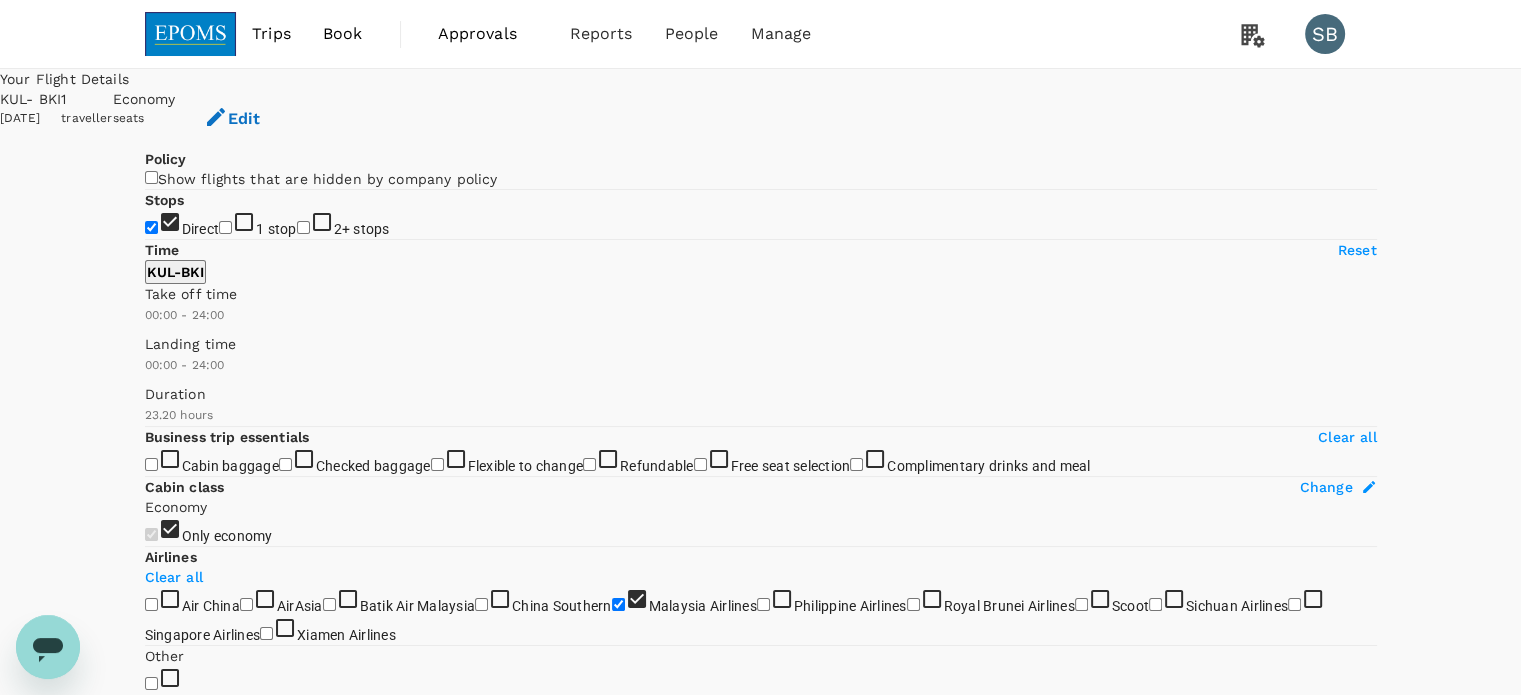 click on "View options" at bounding box center [1028, 854] 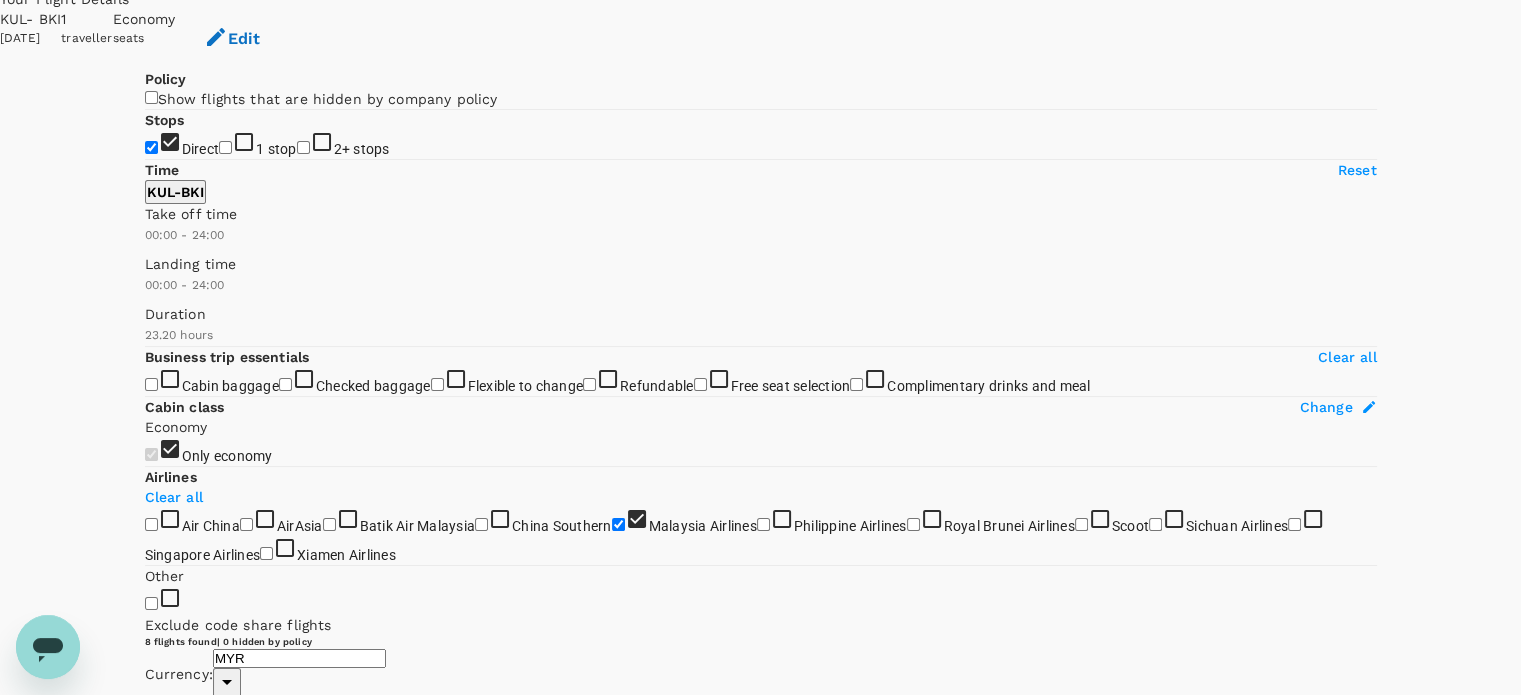 scroll, scrollTop: 211, scrollLeft: 0, axis: vertical 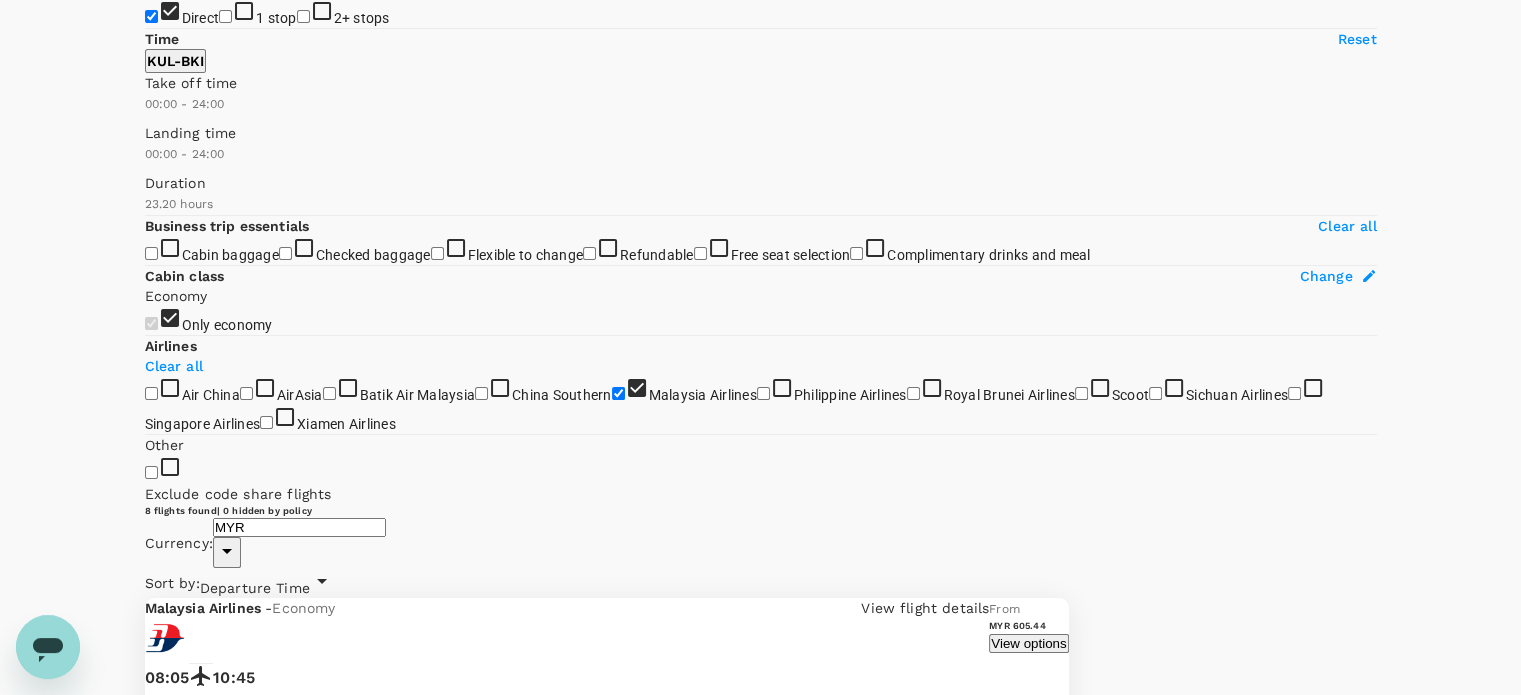 click 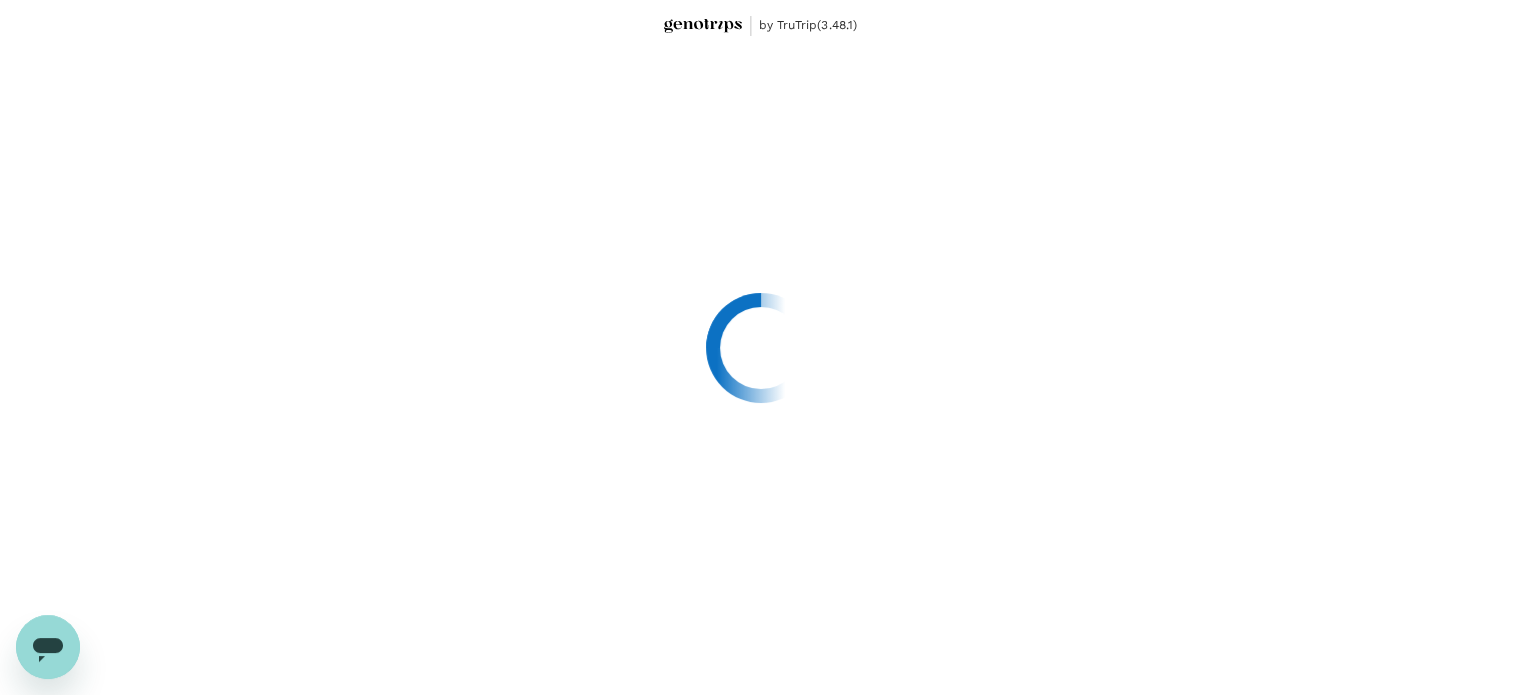 scroll, scrollTop: 0, scrollLeft: 0, axis: both 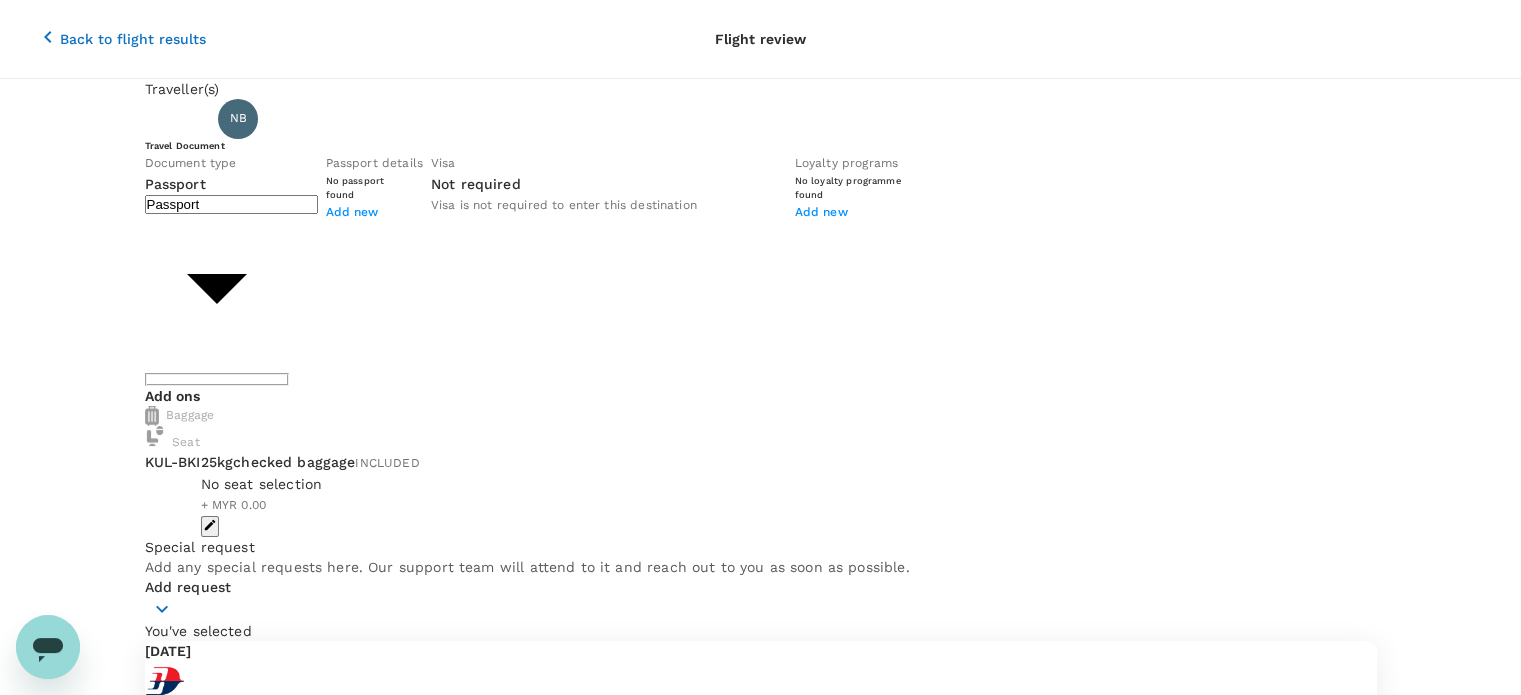 click 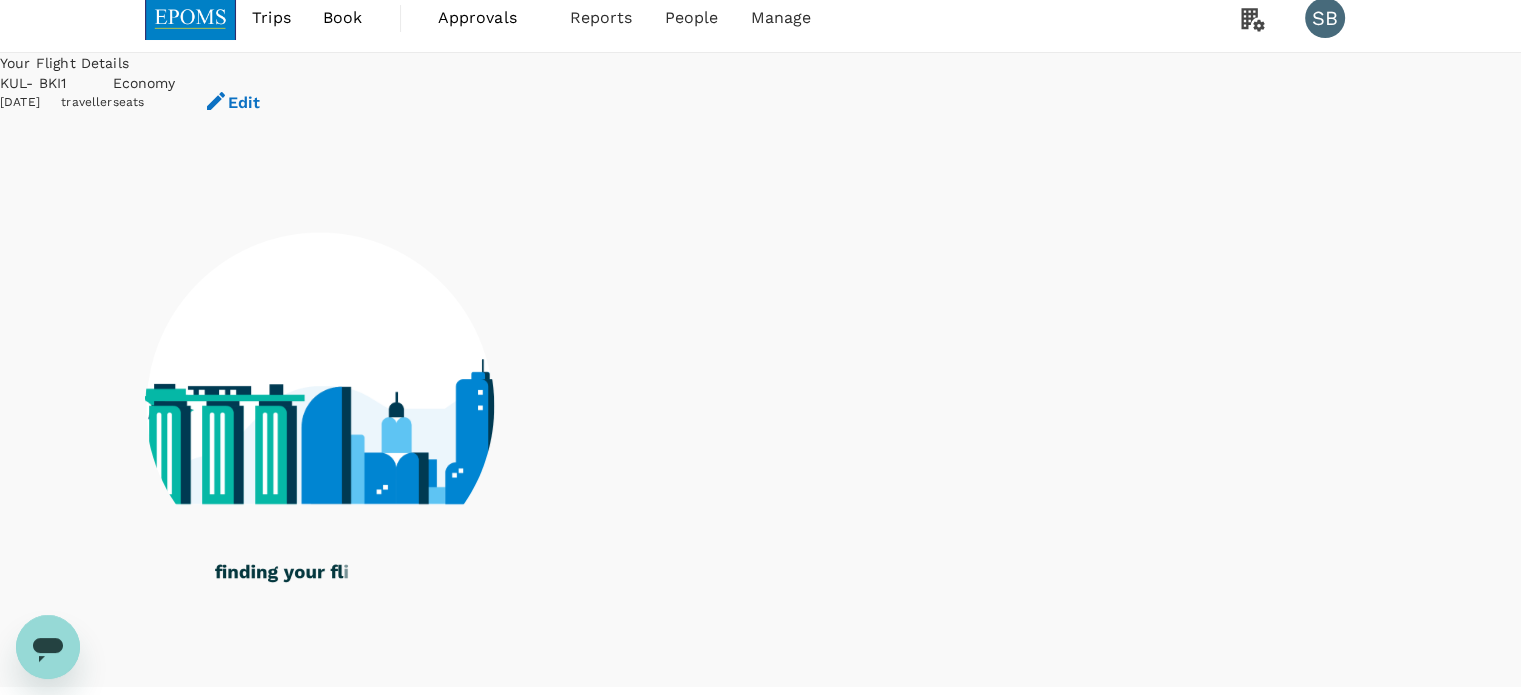 scroll, scrollTop: 0, scrollLeft: 0, axis: both 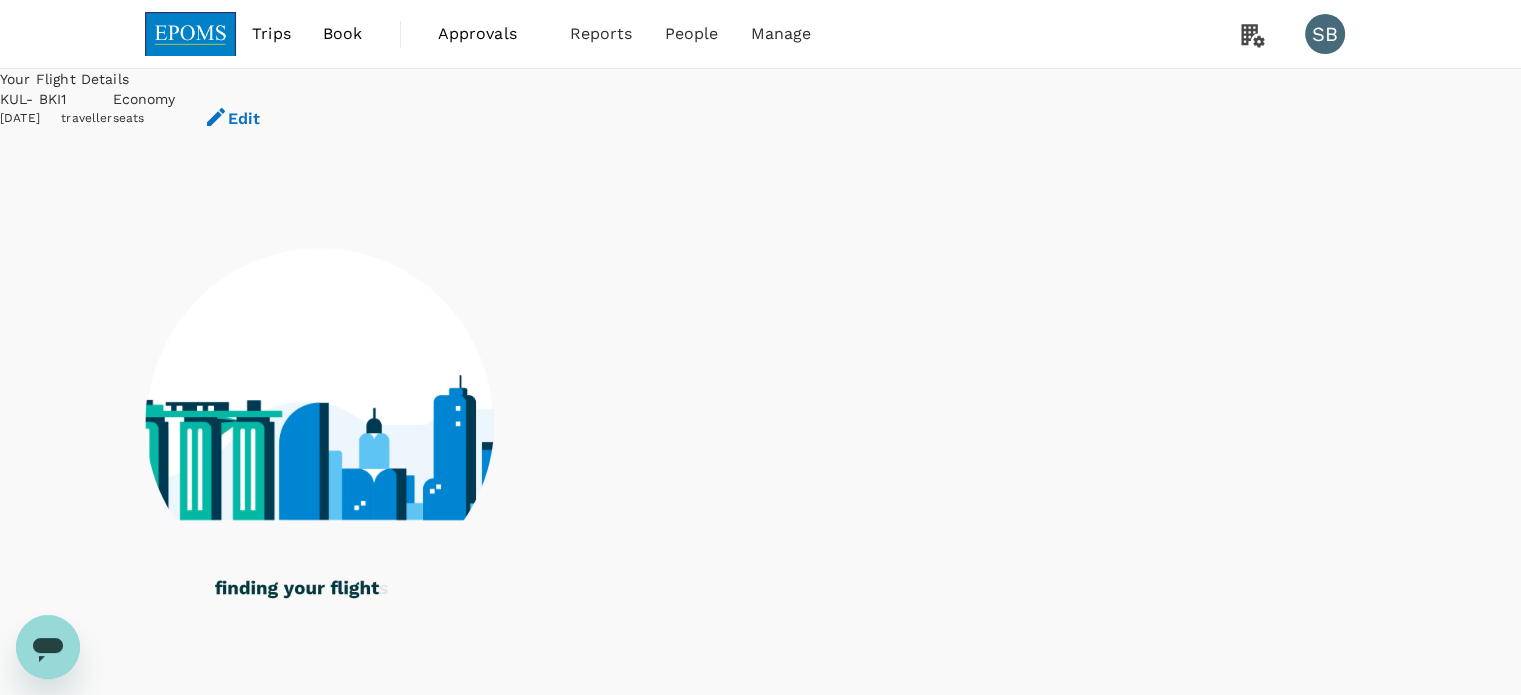 click at bounding box center [191, 34] 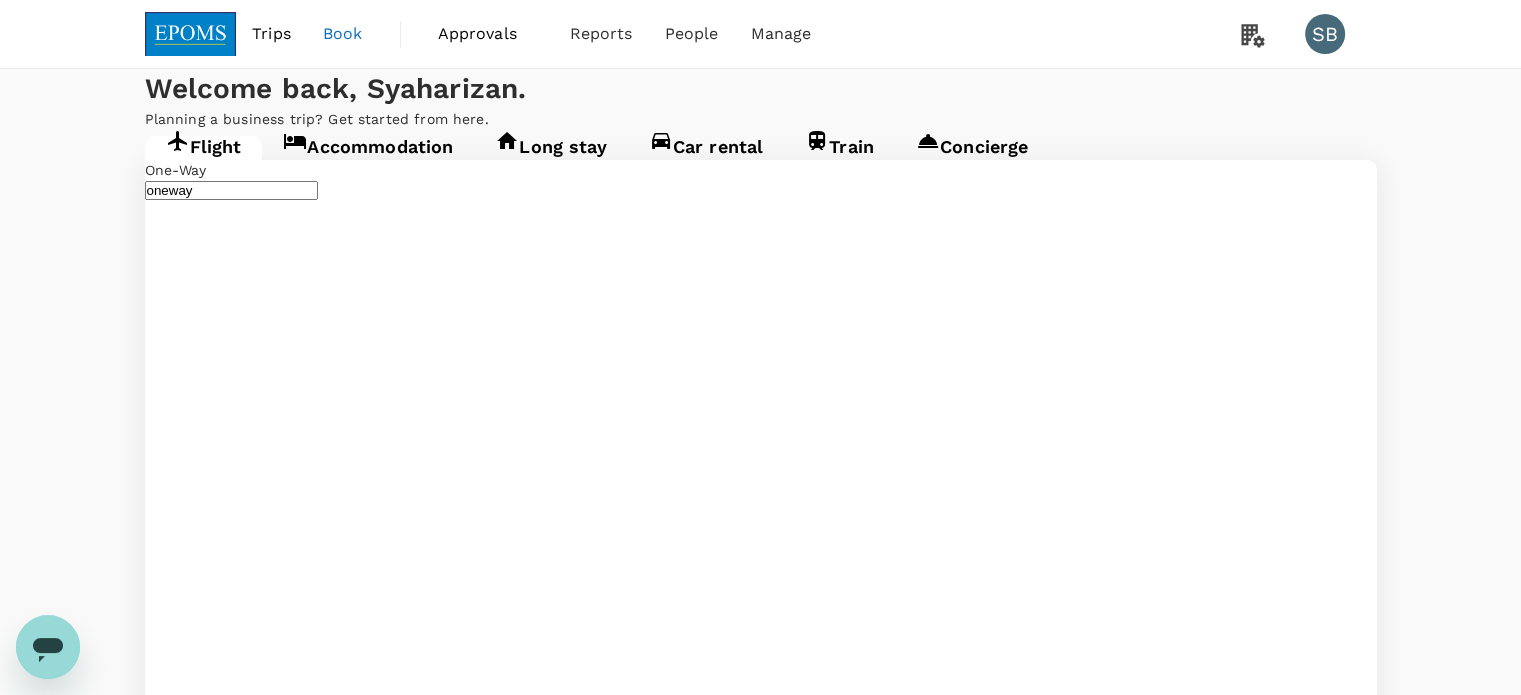 type on "Kuala Lumpur Intl ([GEOGRAPHIC_DATA])" 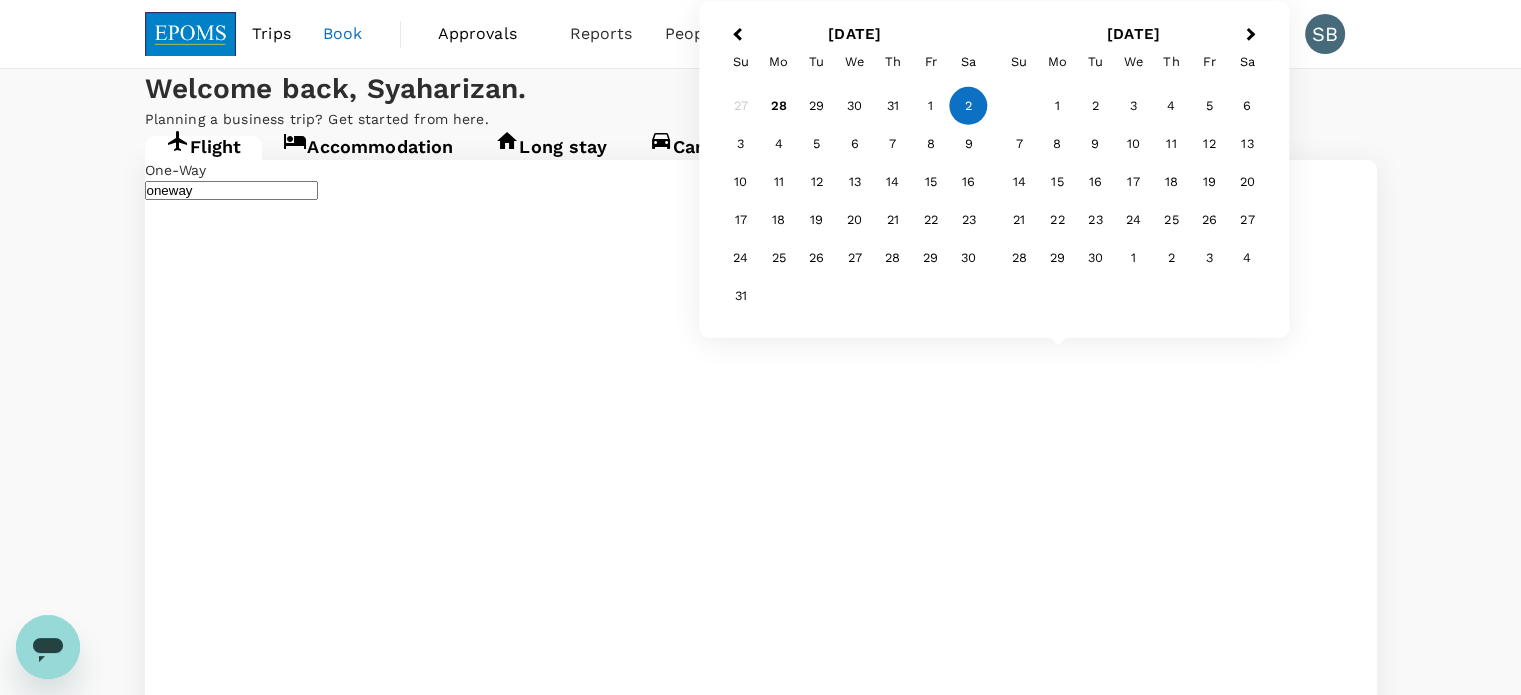 type on "Miri Intl (MYY)" 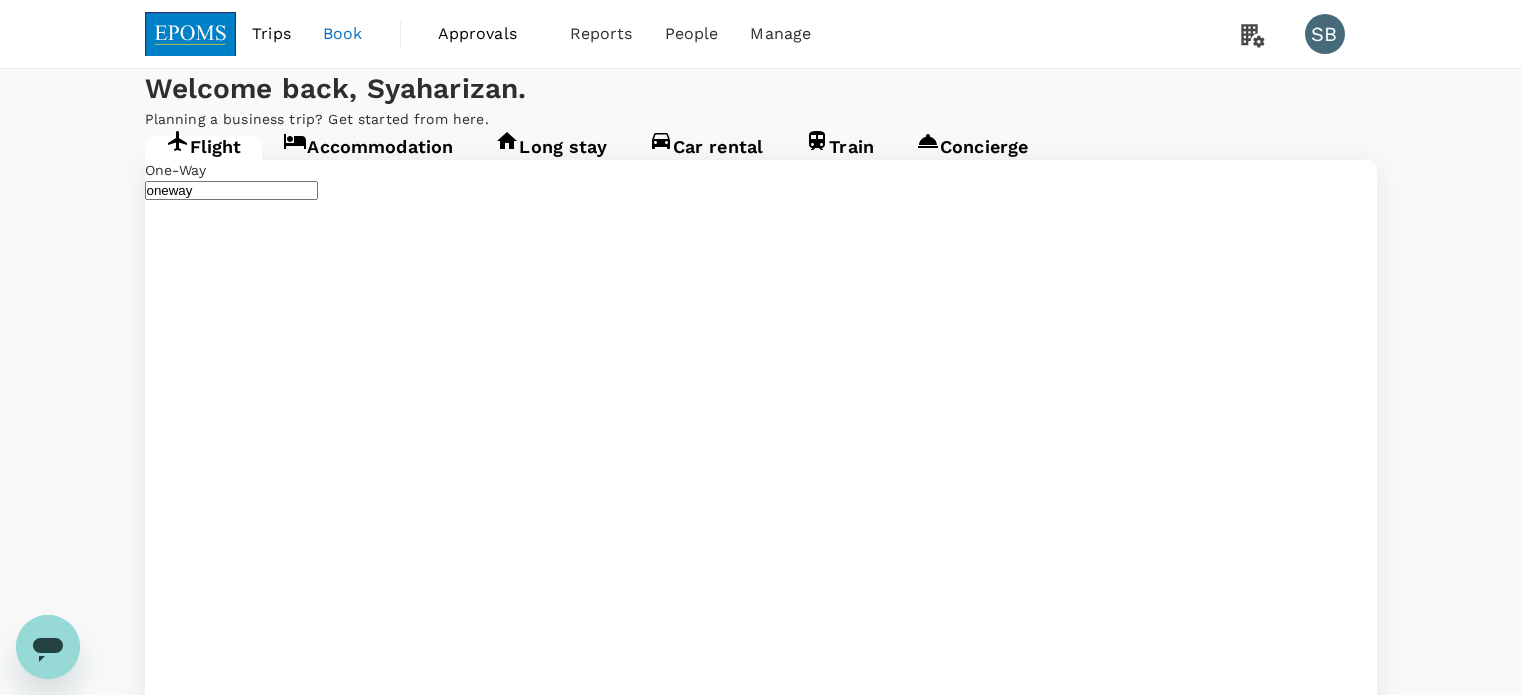 click on "Confirm" at bounding box center (73, 18790) 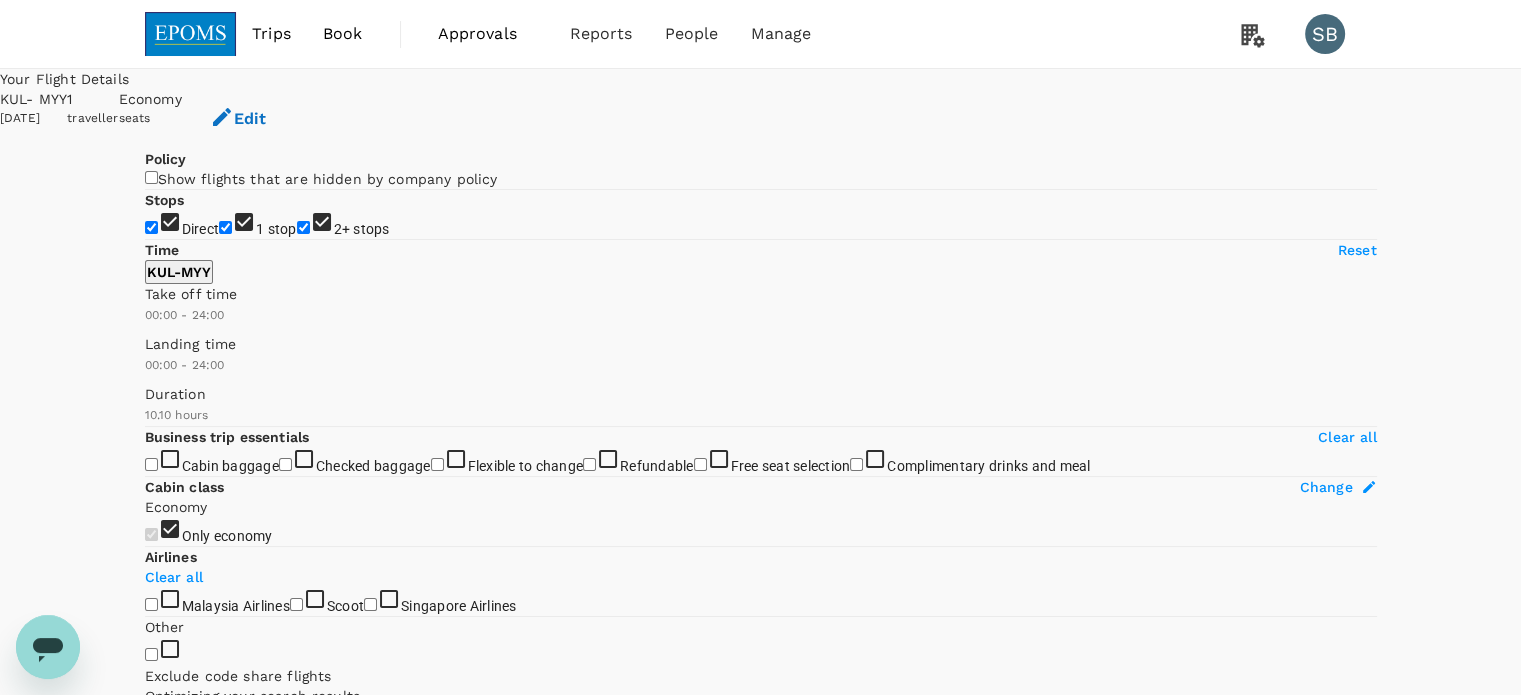 type on "1575" 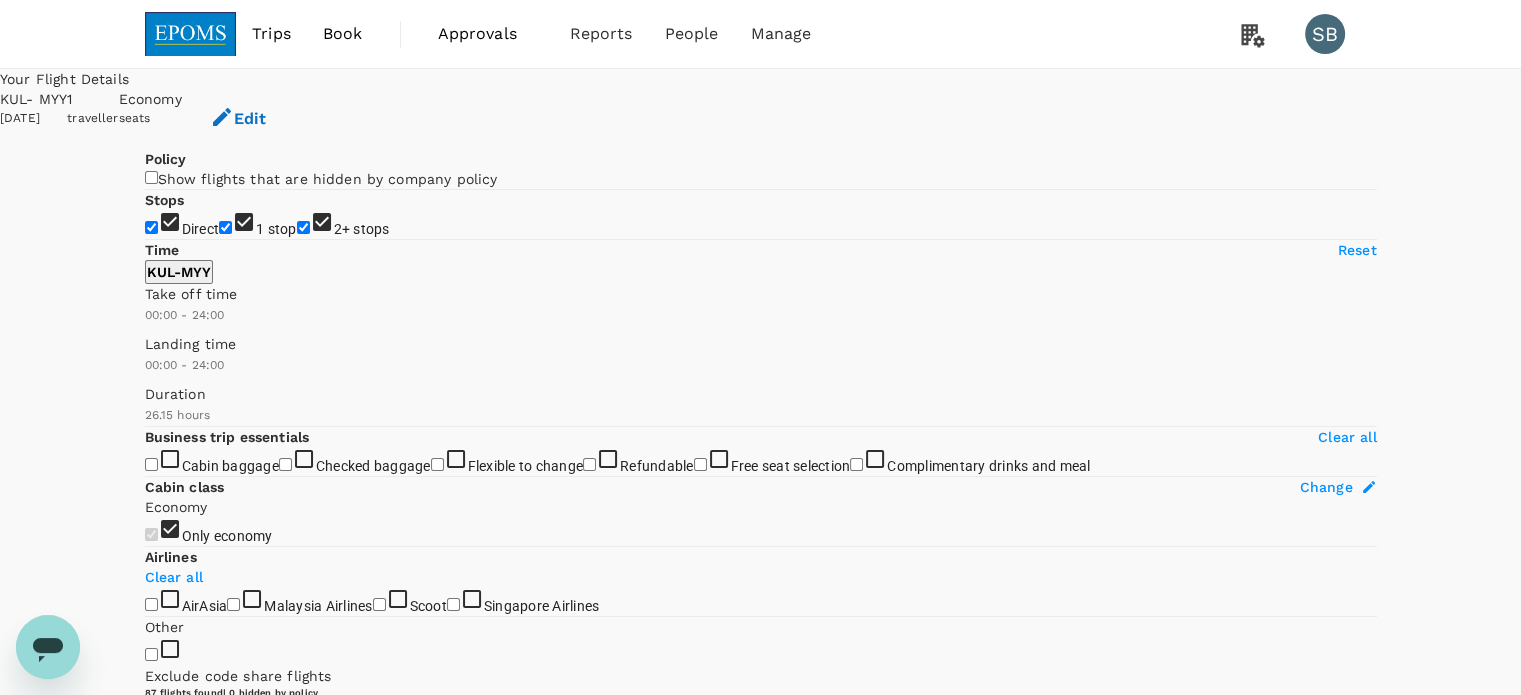 click on "Sort by :  Recommended" at bounding box center (607, 764) 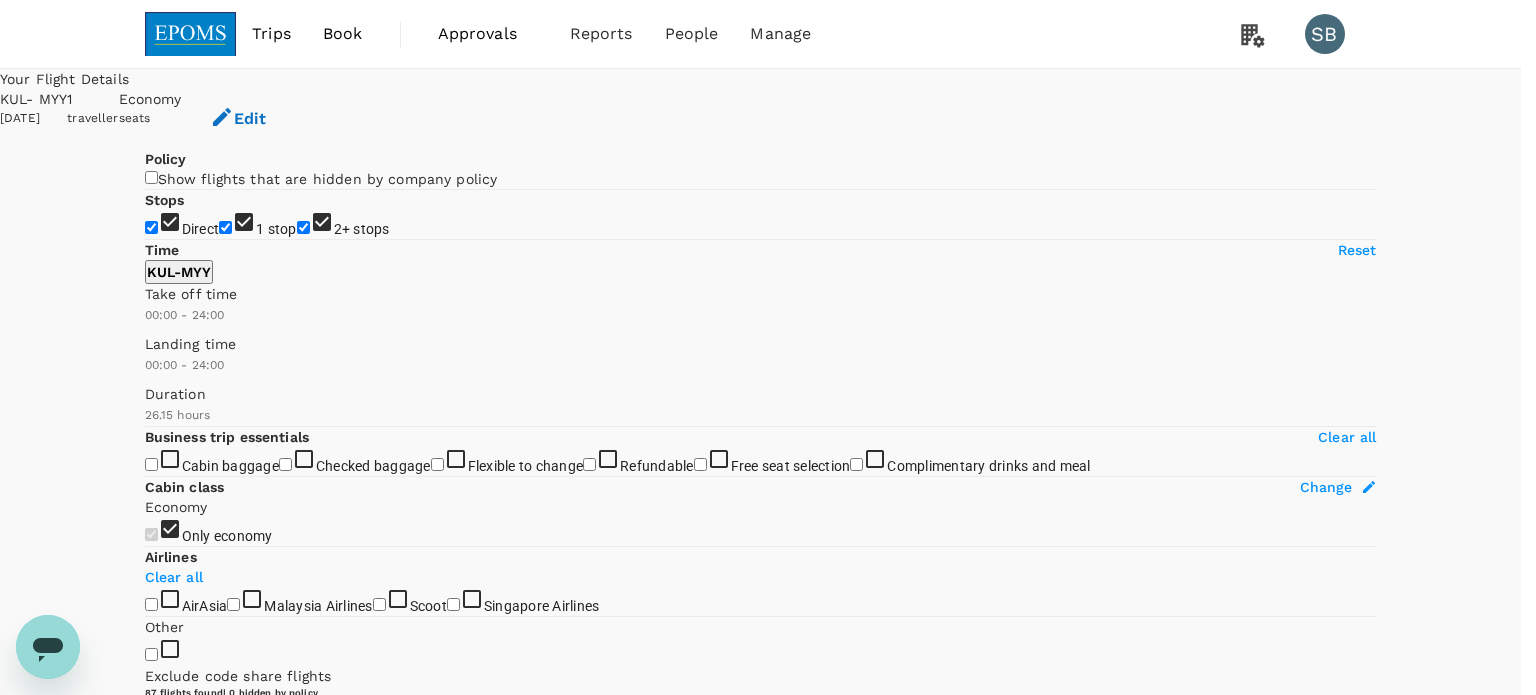 click on "Departure Time" at bounding box center (760, 40375) 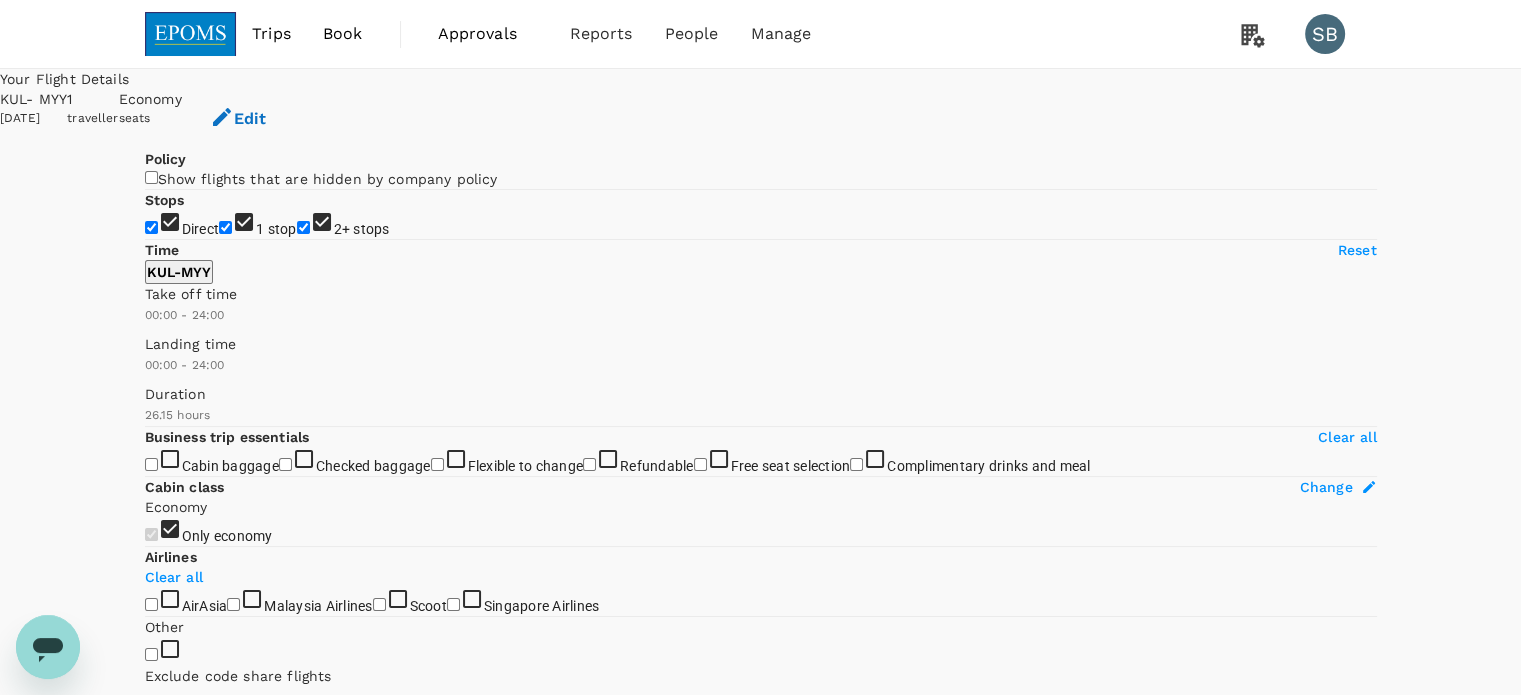 drag, startPoint x: 151, startPoint y: 408, endPoint x: 152, endPoint y: 391, distance: 17.029387 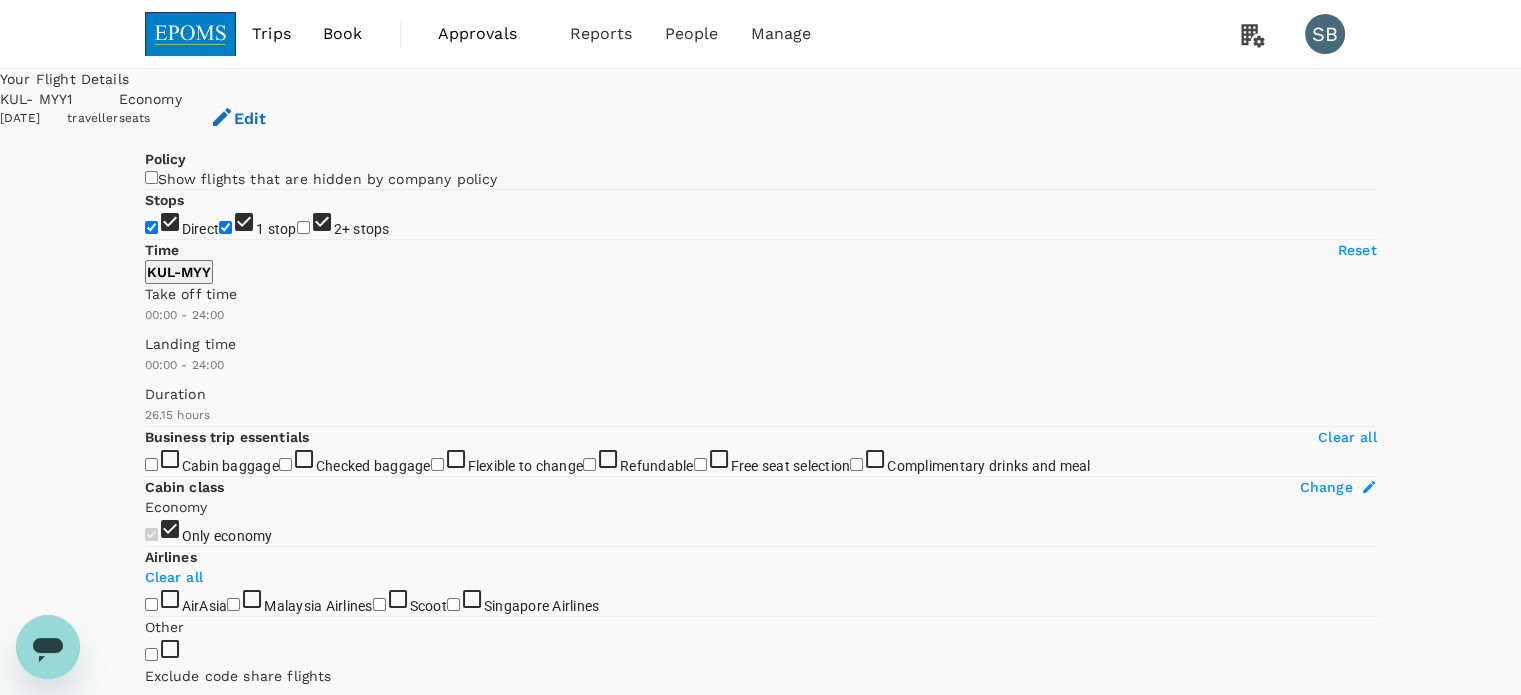 checkbox on "false" 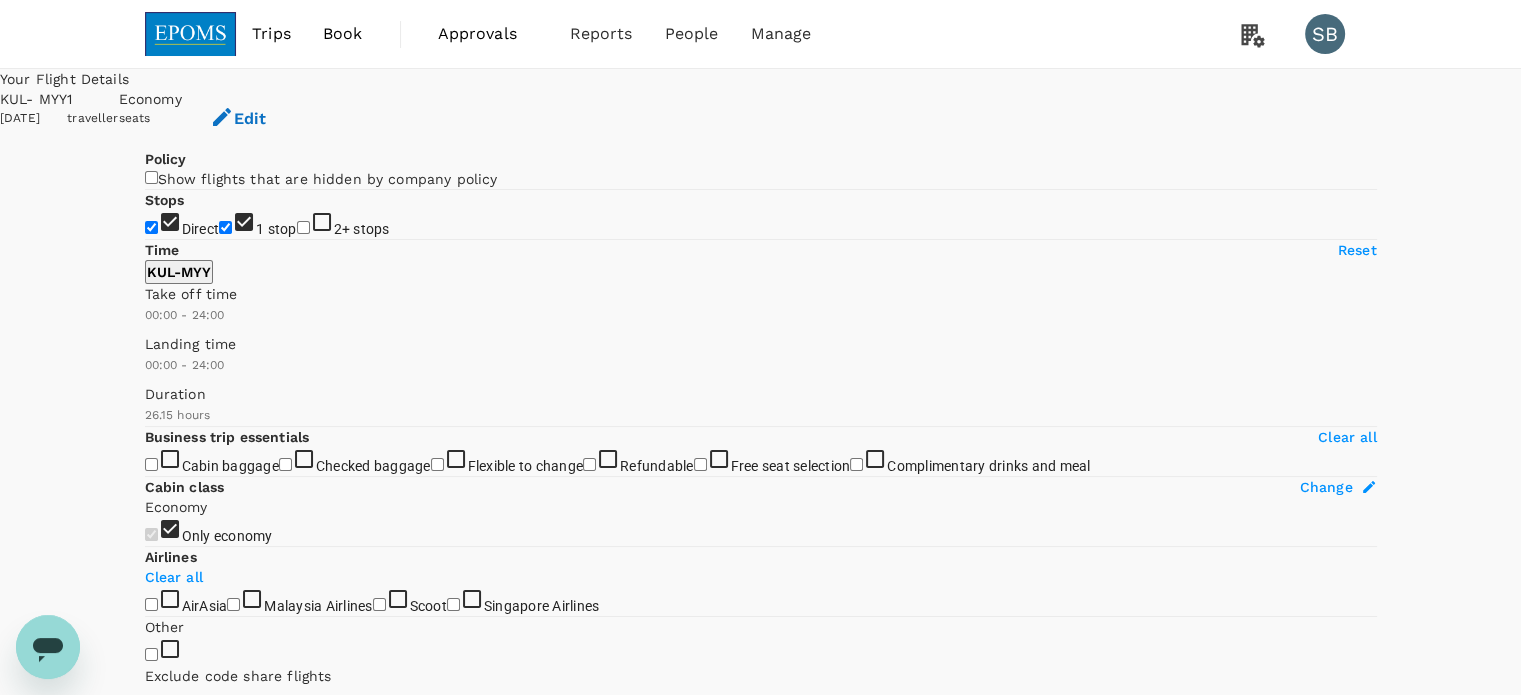 click on "1 stop" at bounding box center [225, 227] 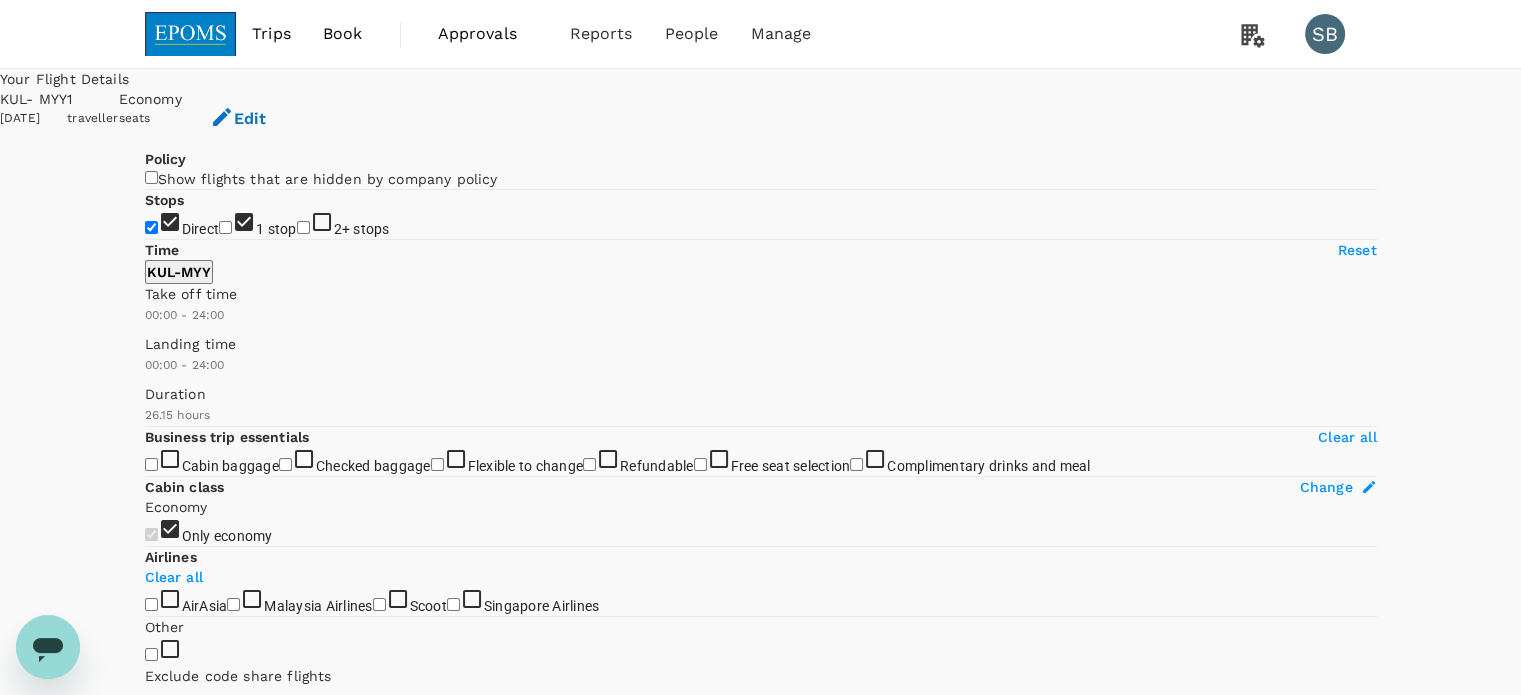 checkbox on "false" 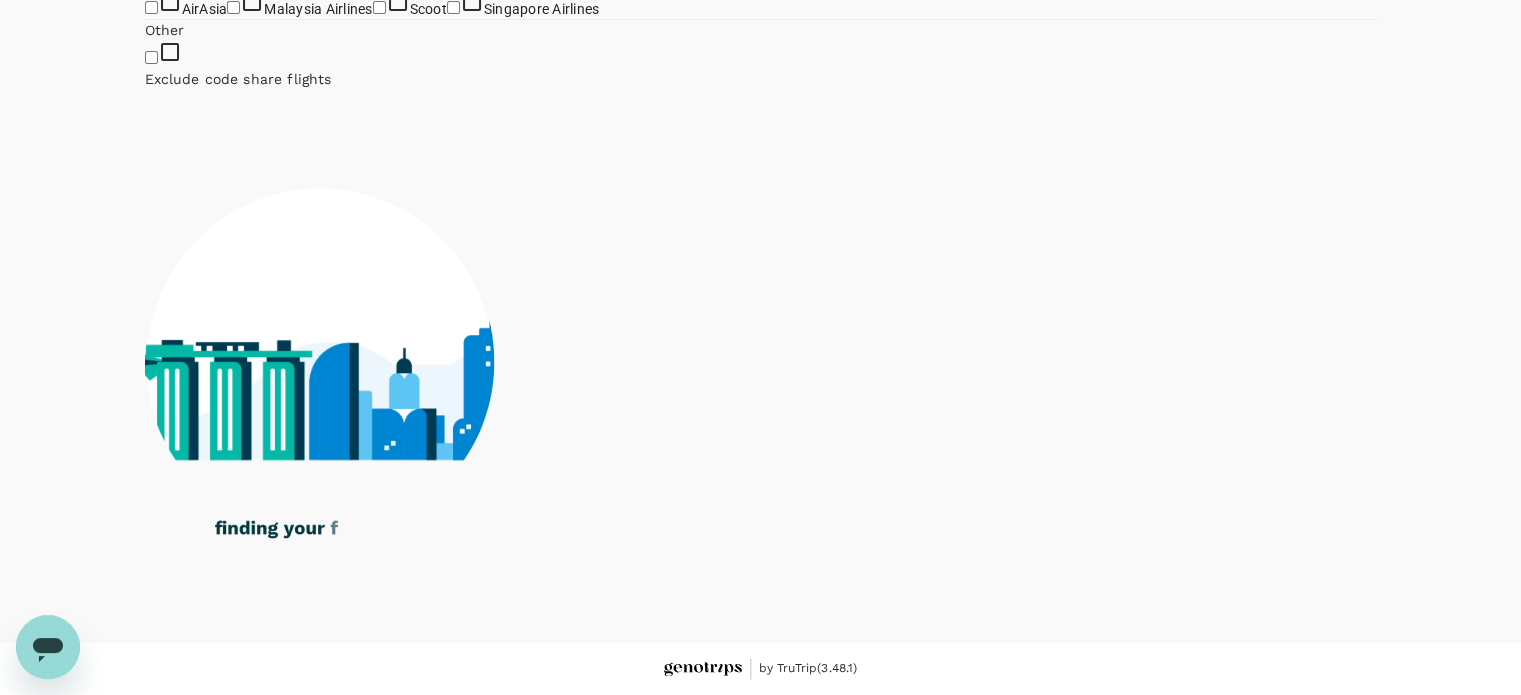 scroll, scrollTop: 900, scrollLeft: 0, axis: vertical 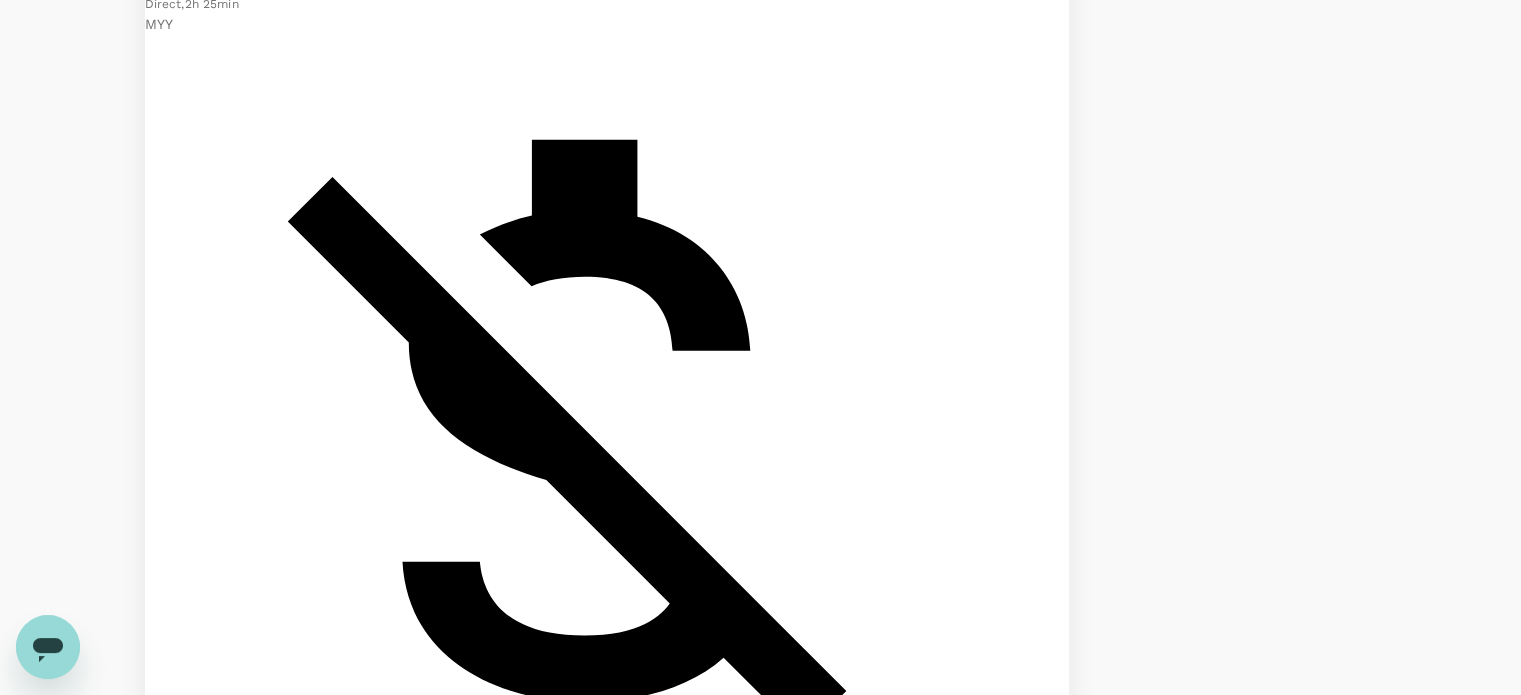 click on "Malaysia Airlines" at bounding box center (233, -296) 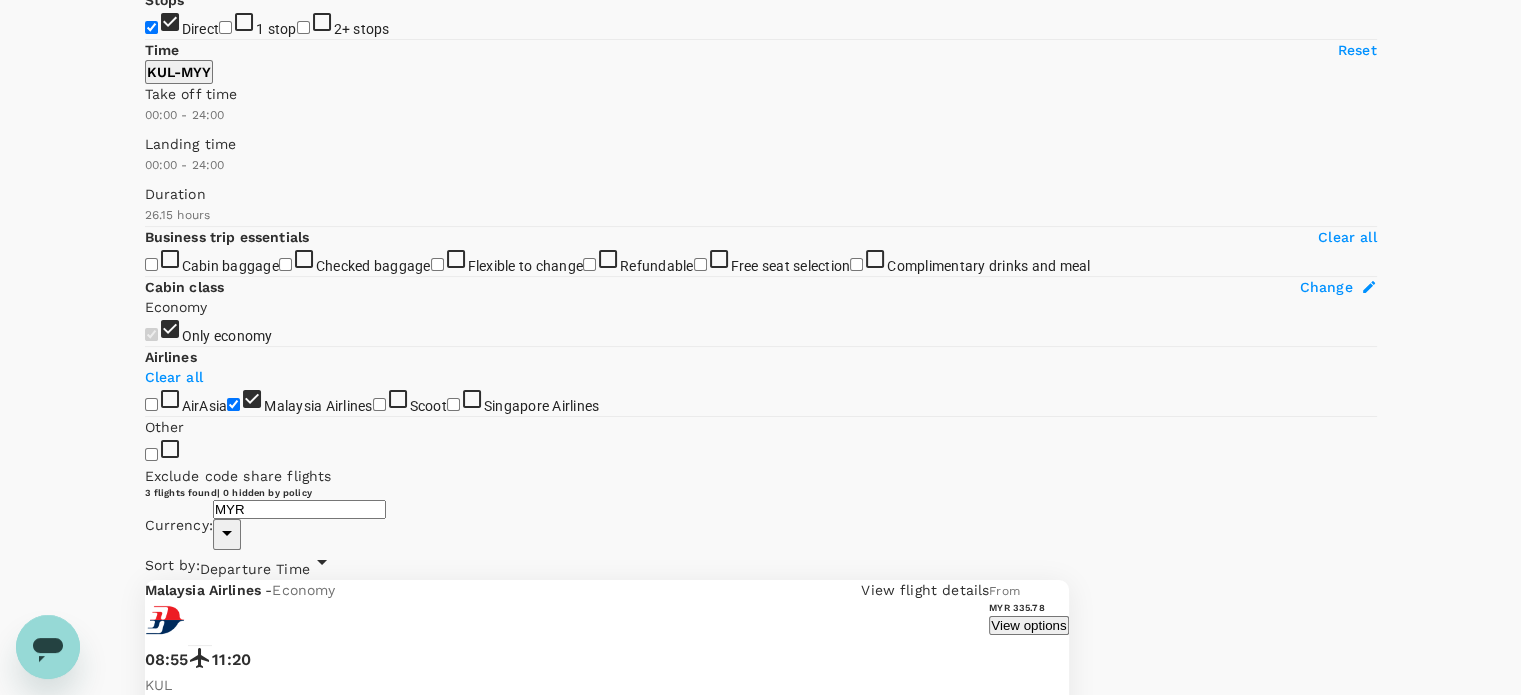 scroll, scrollTop: 0, scrollLeft: 0, axis: both 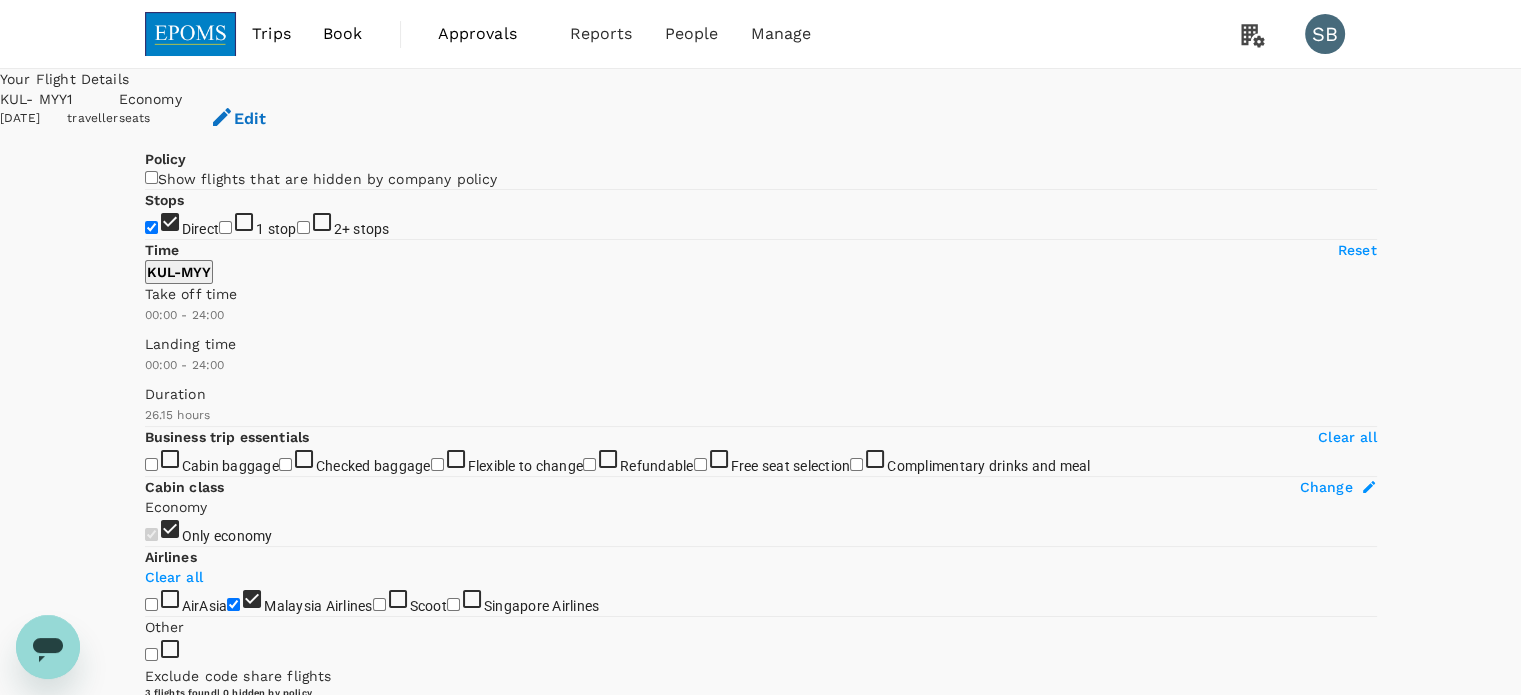 click on "View options" at bounding box center (1028, 825) 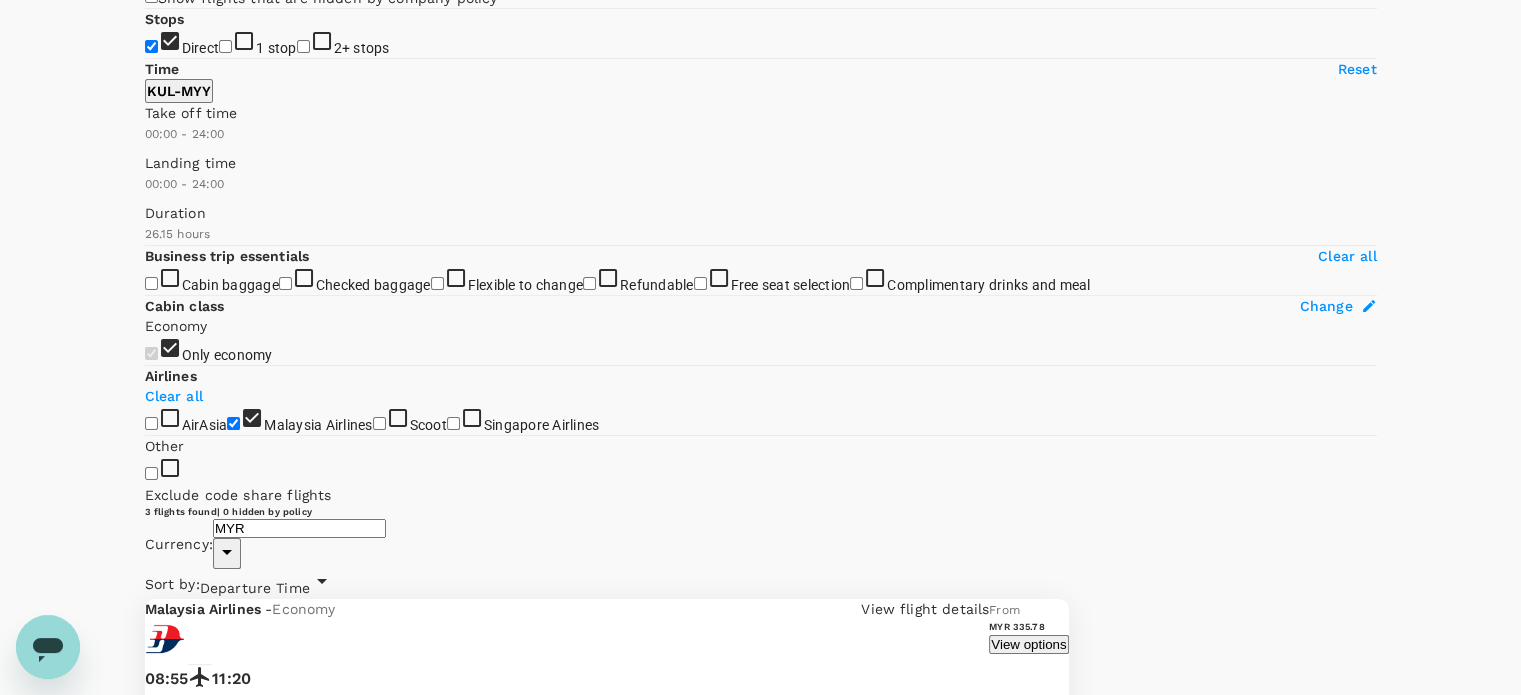 scroll, scrollTop: 211, scrollLeft: 0, axis: vertical 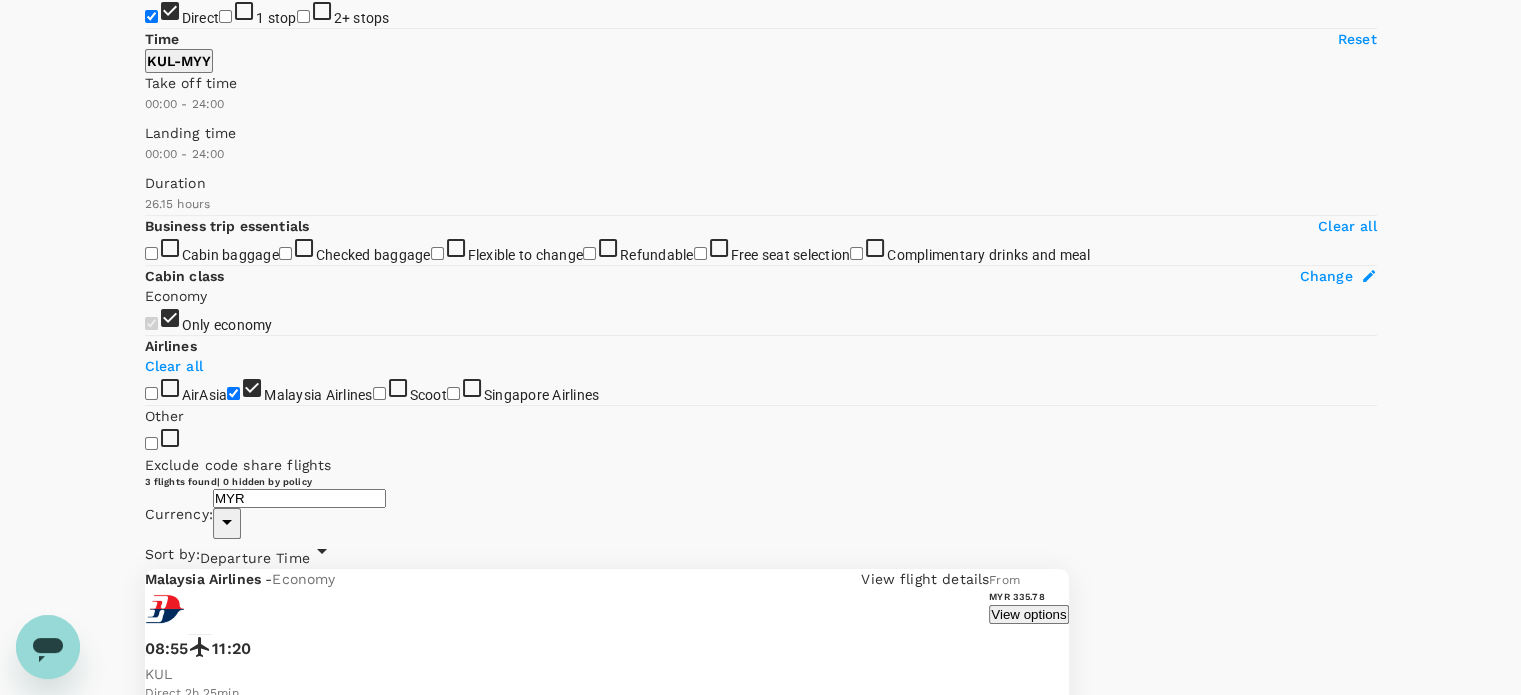 click on "MYR 412.20" at bounding box center (1000, 2874) 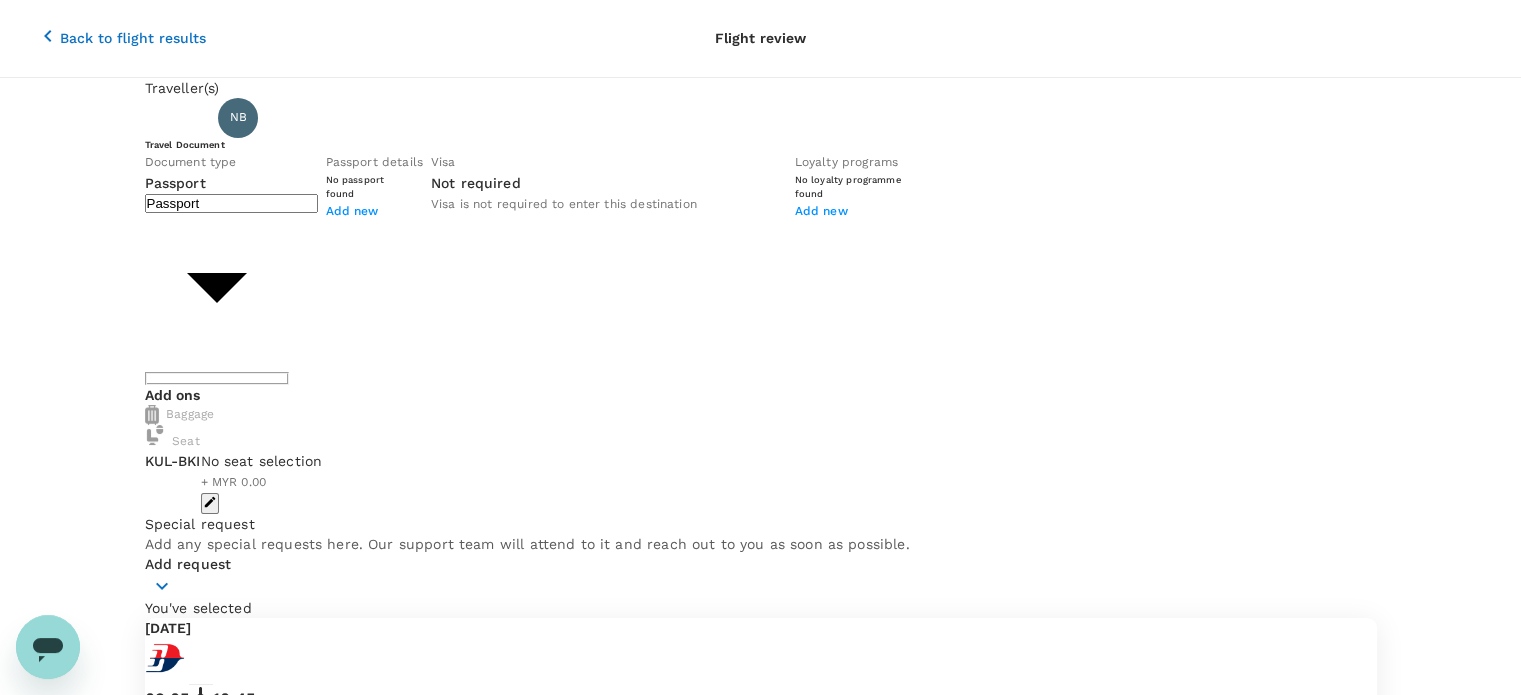 scroll, scrollTop: 0, scrollLeft: 0, axis: both 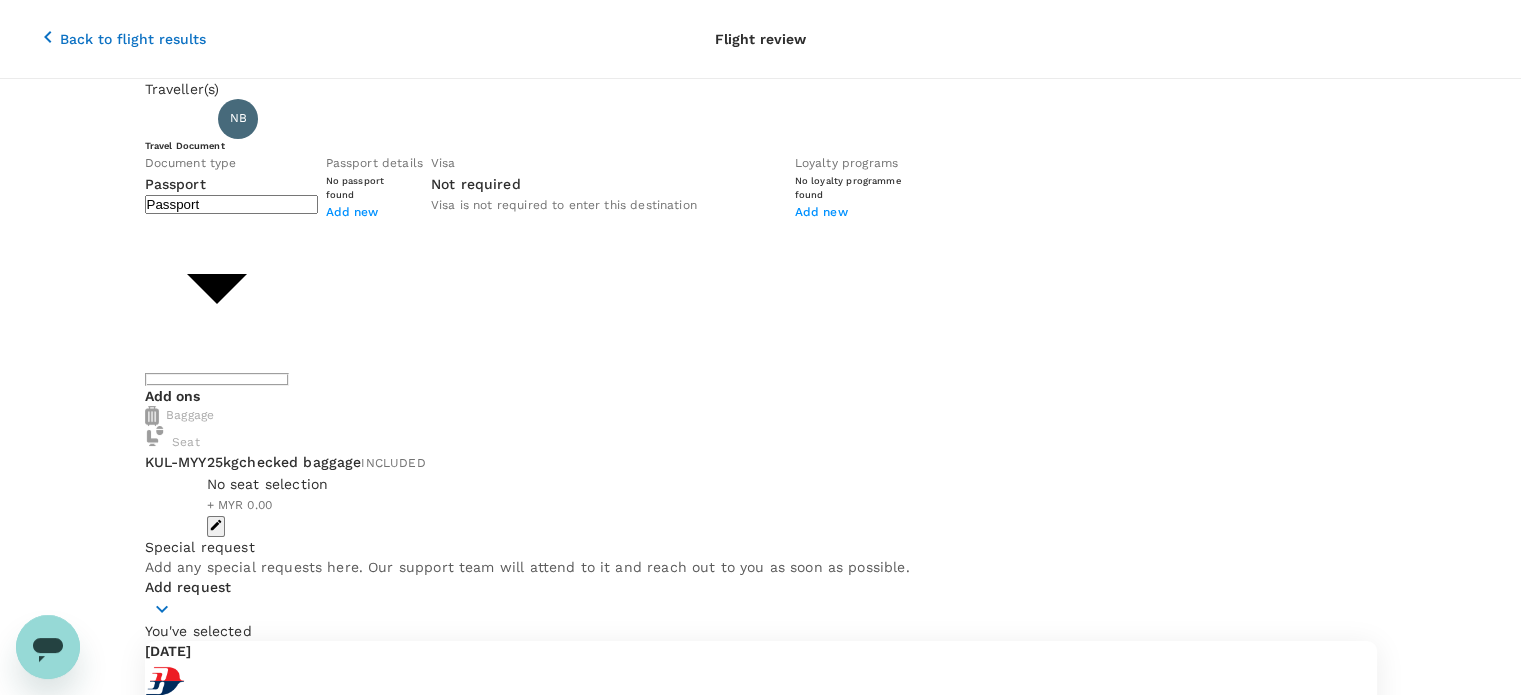 click 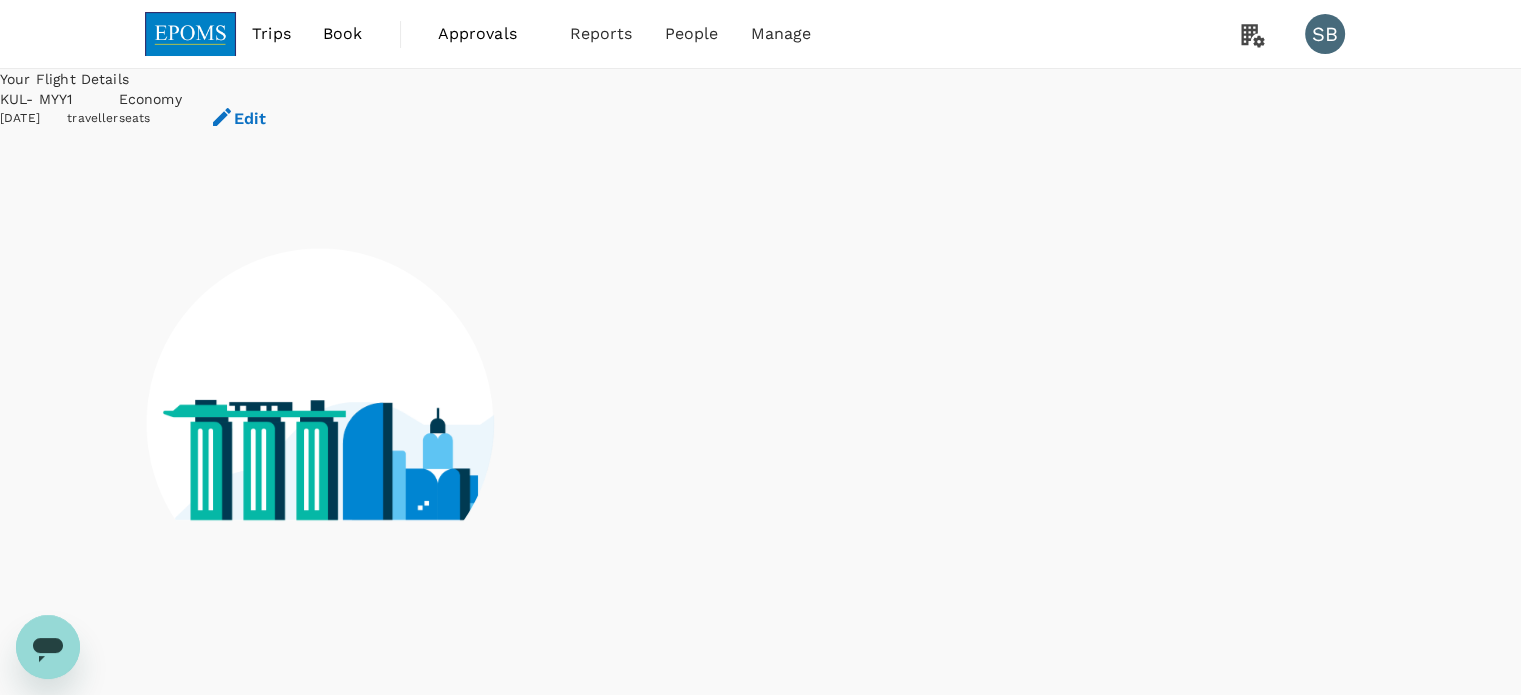 scroll, scrollTop: 48, scrollLeft: 0, axis: vertical 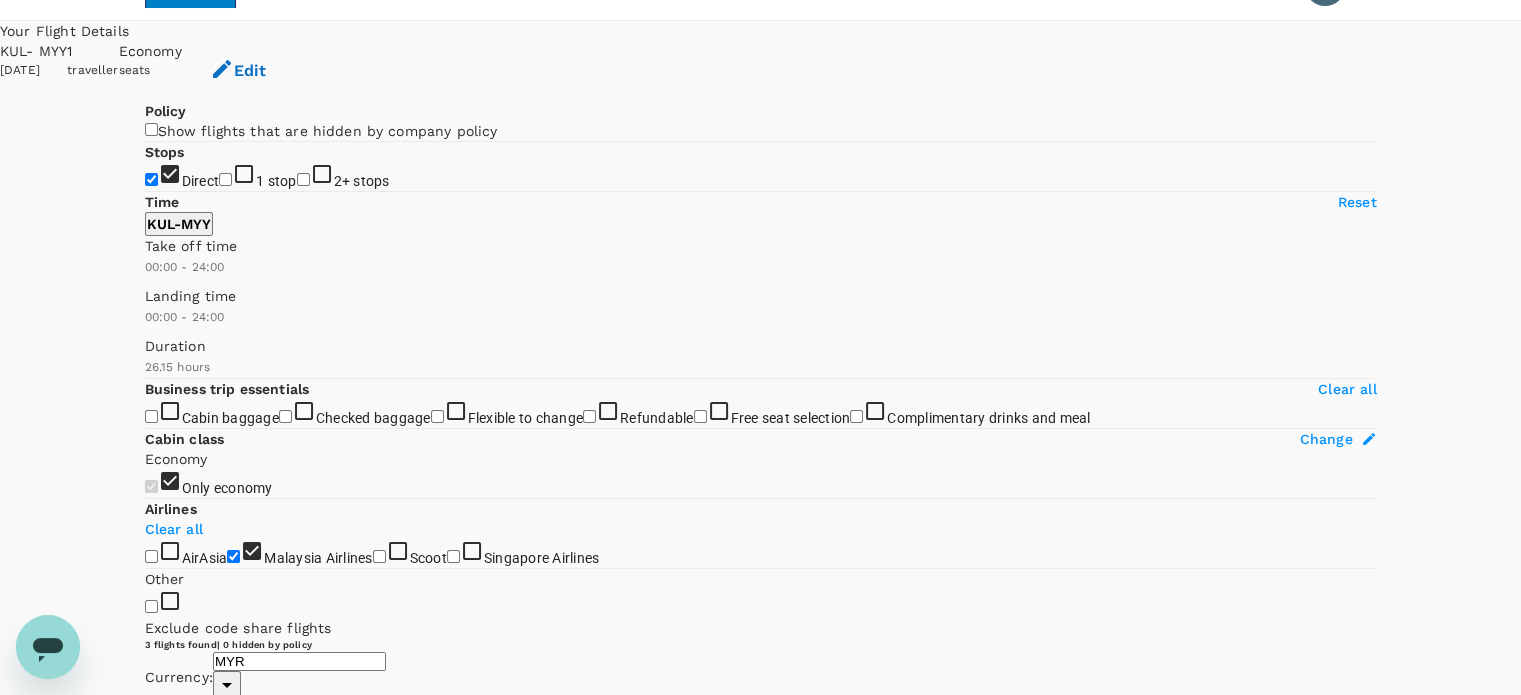 type on "MYR" 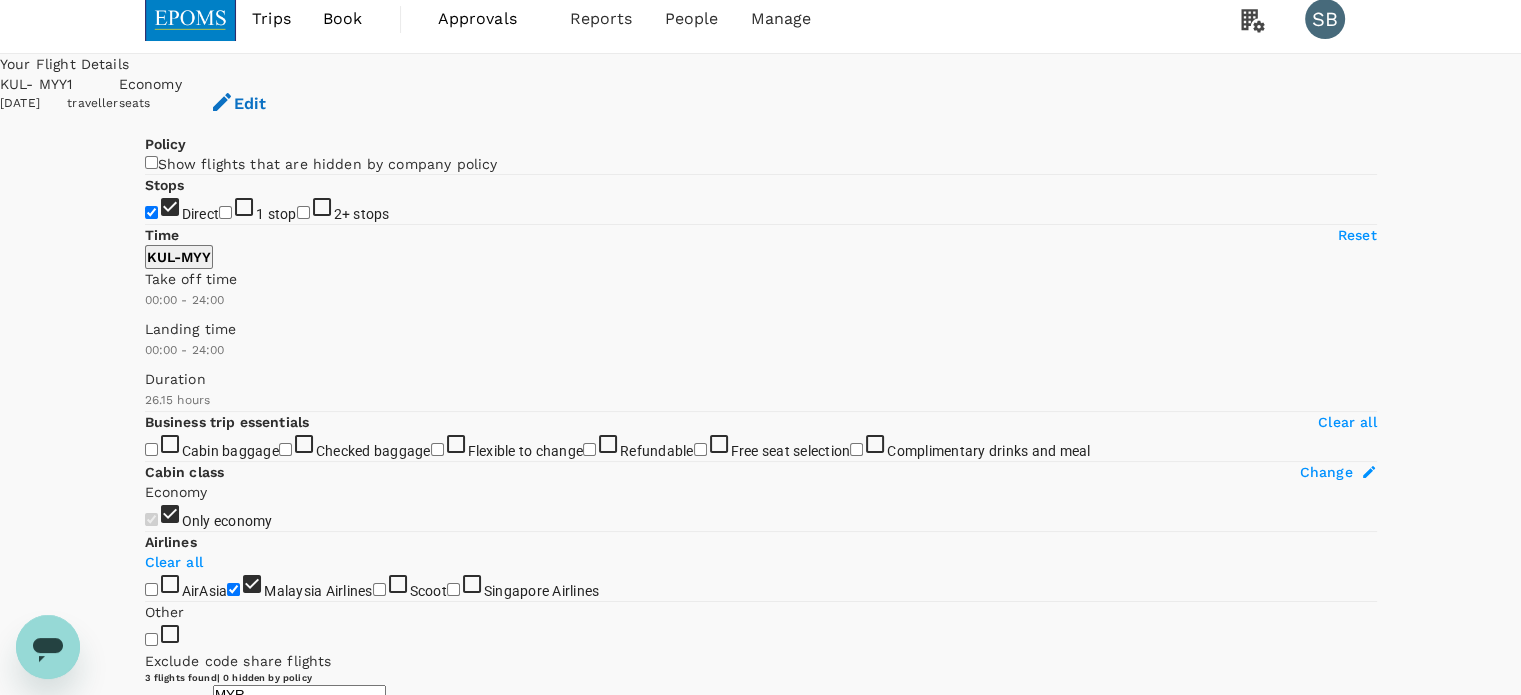 scroll, scrollTop: 0, scrollLeft: 0, axis: both 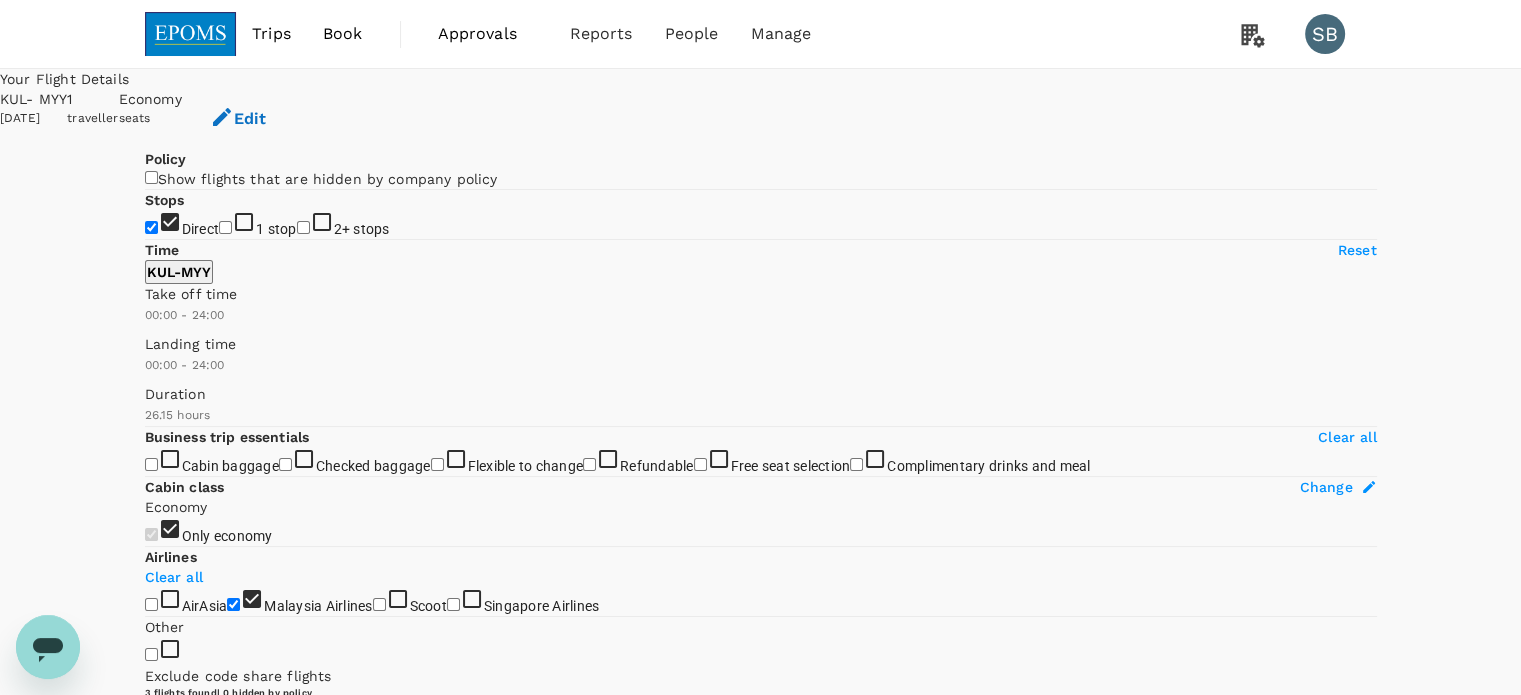 click at bounding box center [191, 34] 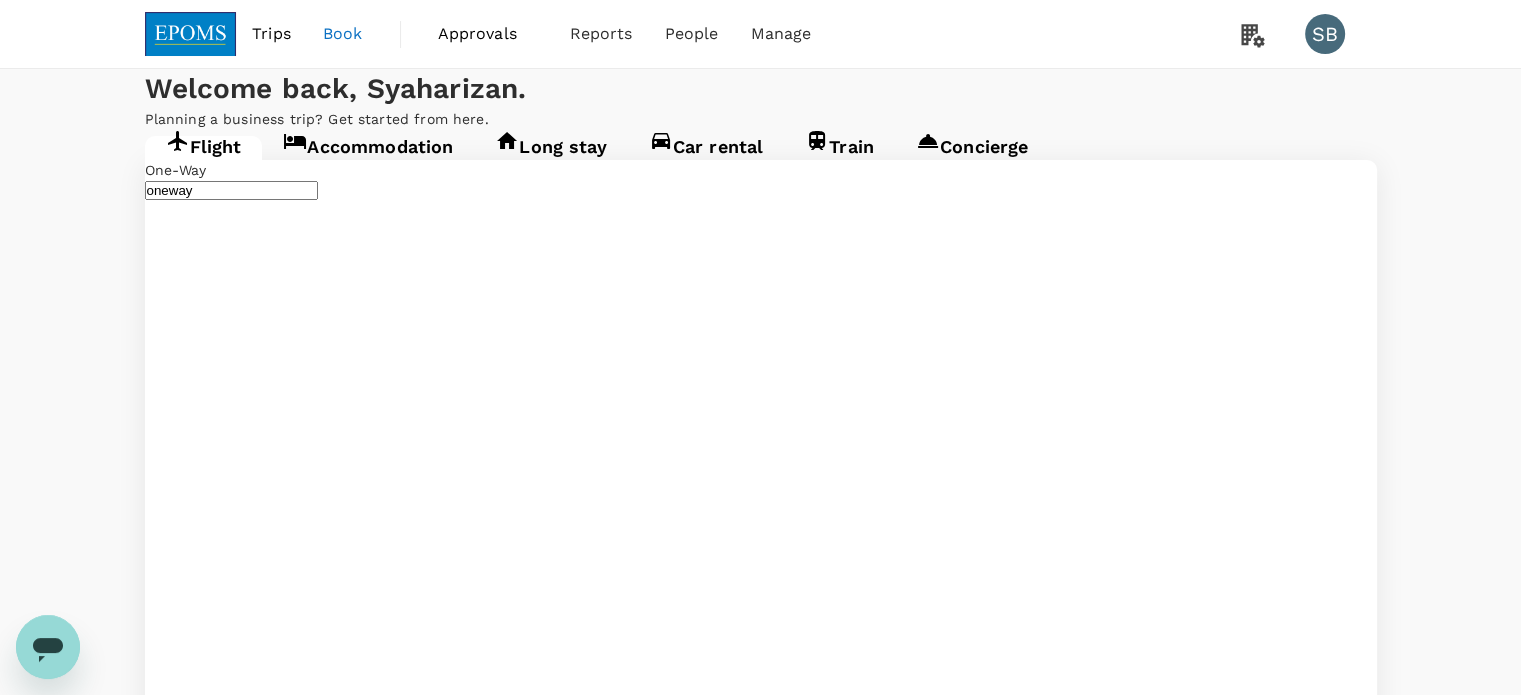 type on "Kuala Lumpur Intl ([GEOGRAPHIC_DATA])" 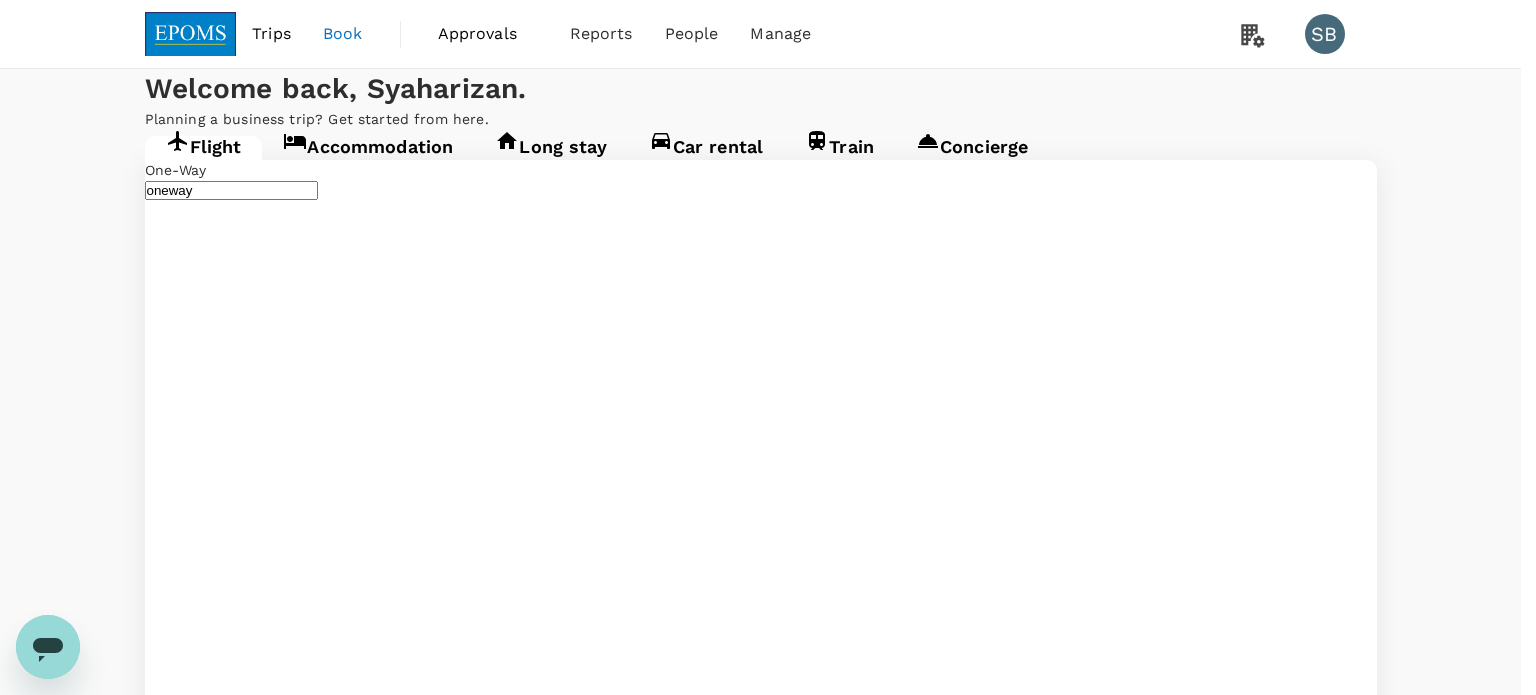 click on "Back Confirm" at bounding box center [760, 18772] 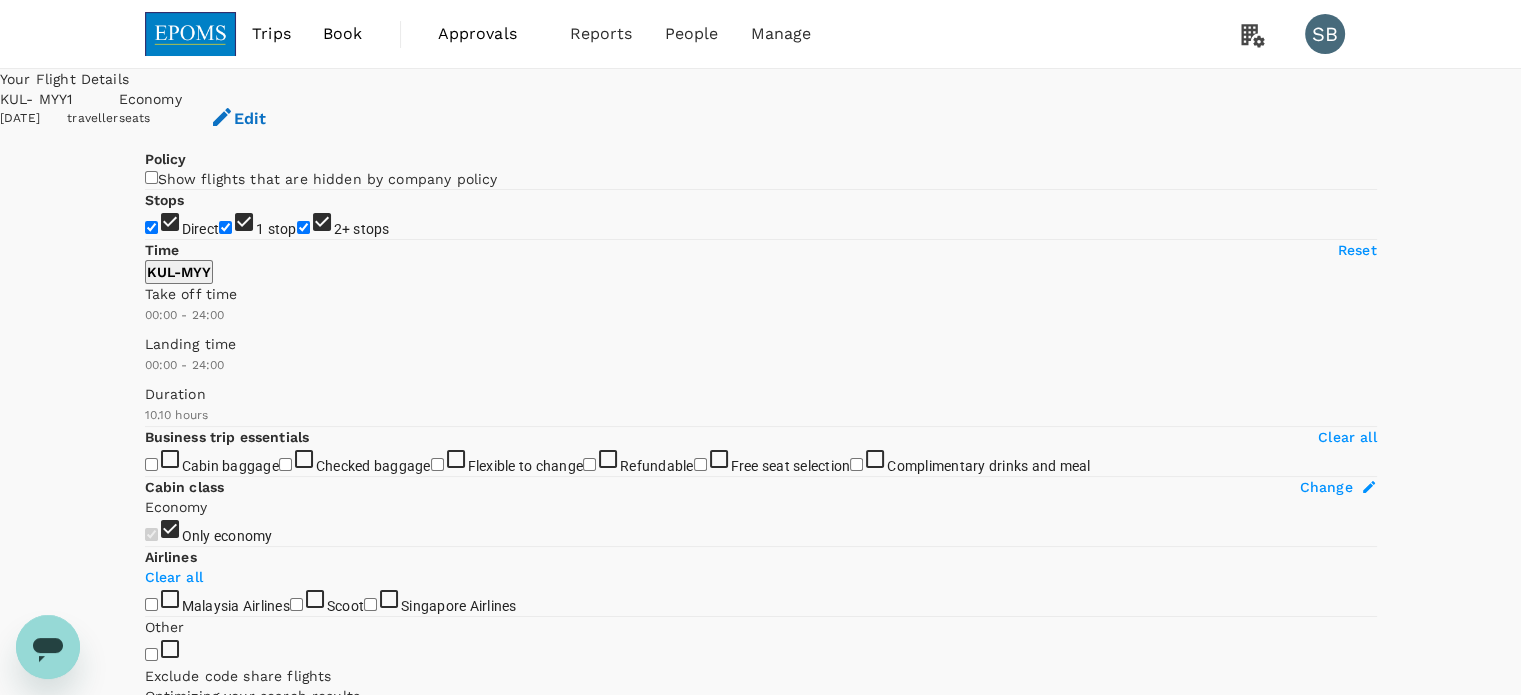 type on "1575" 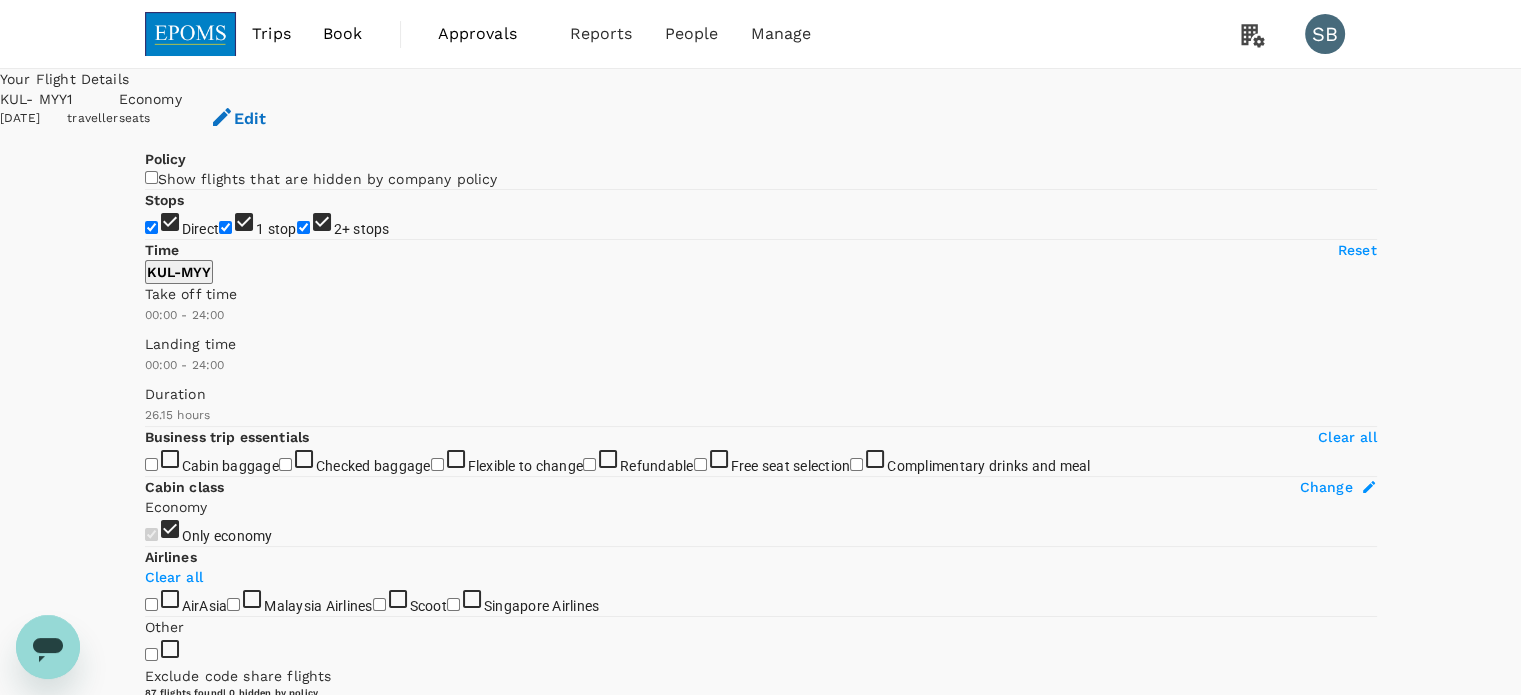 click at bounding box center [191, 34] 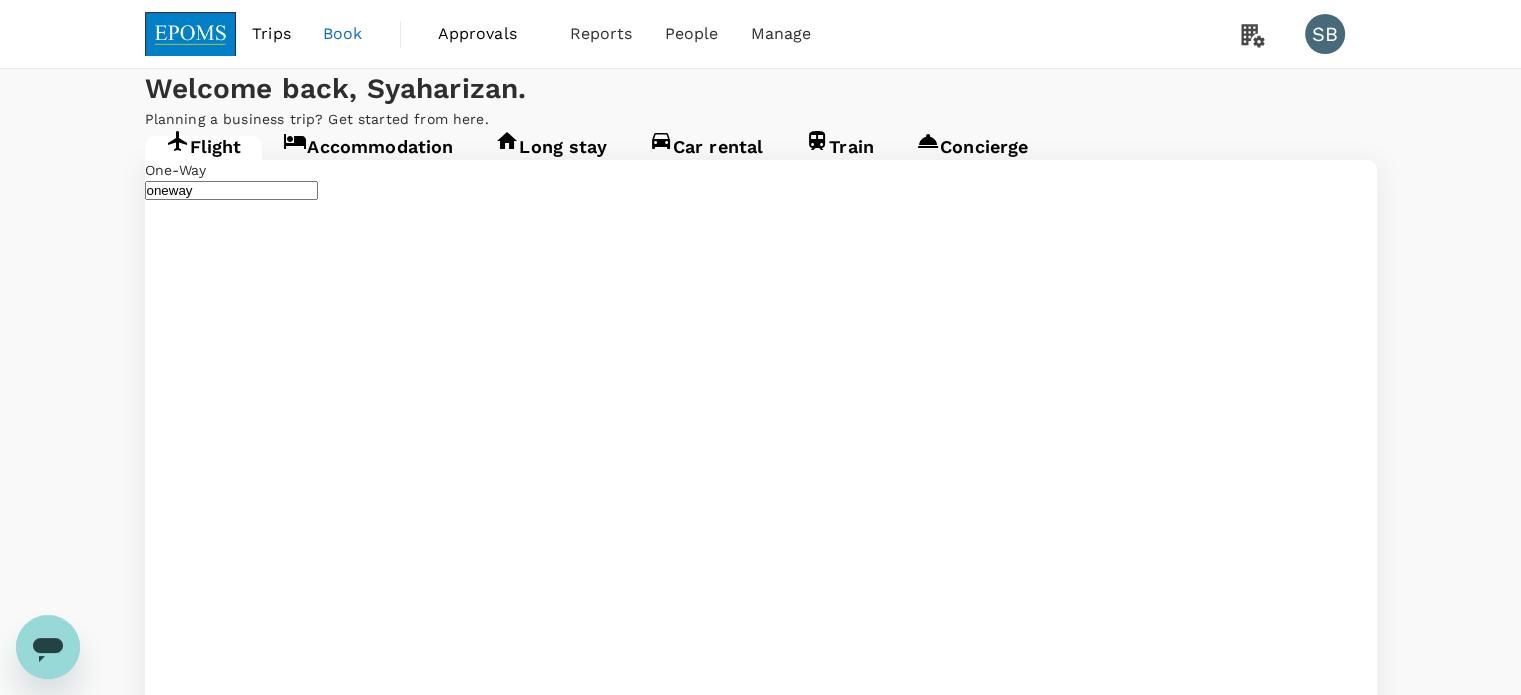 type on "Kuala Lumpur Intl ([GEOGRAPHIC_DATA])" 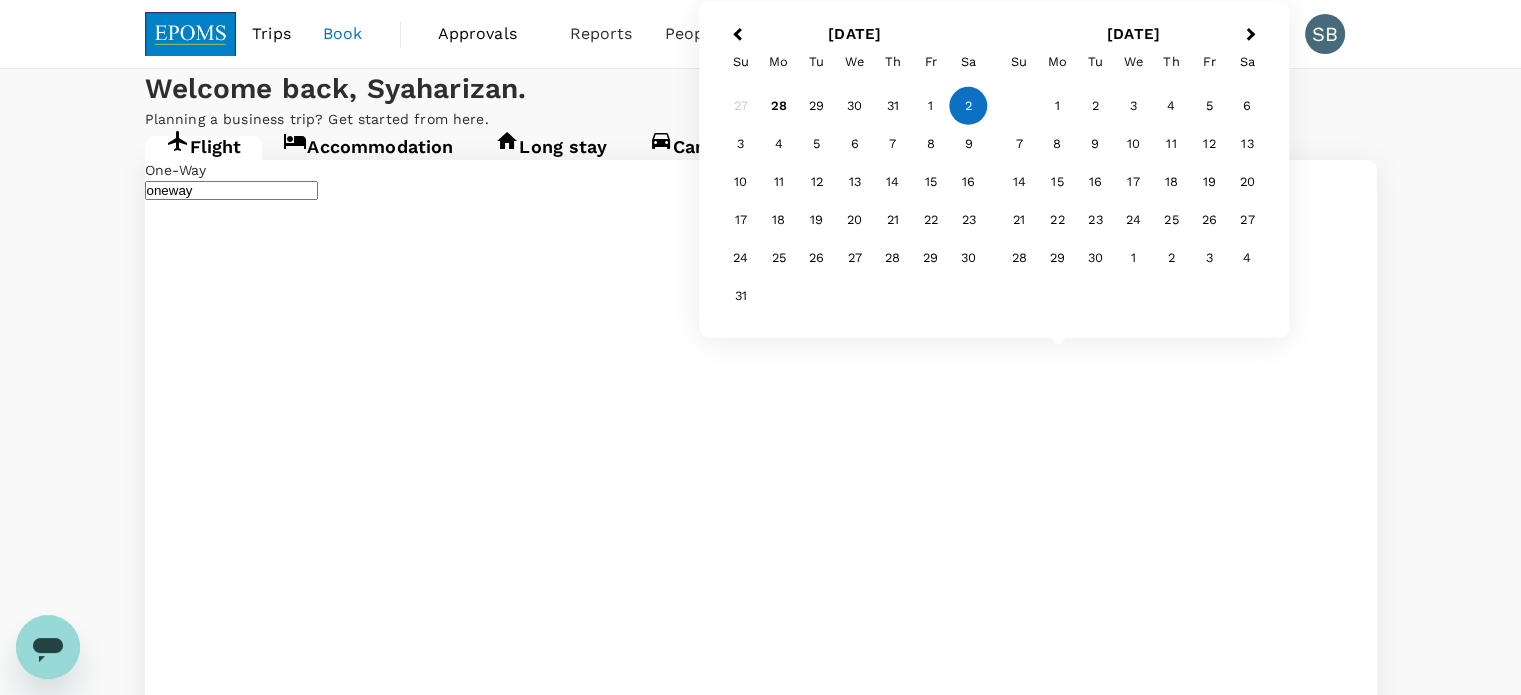 type on "Bintulu (BTU)" 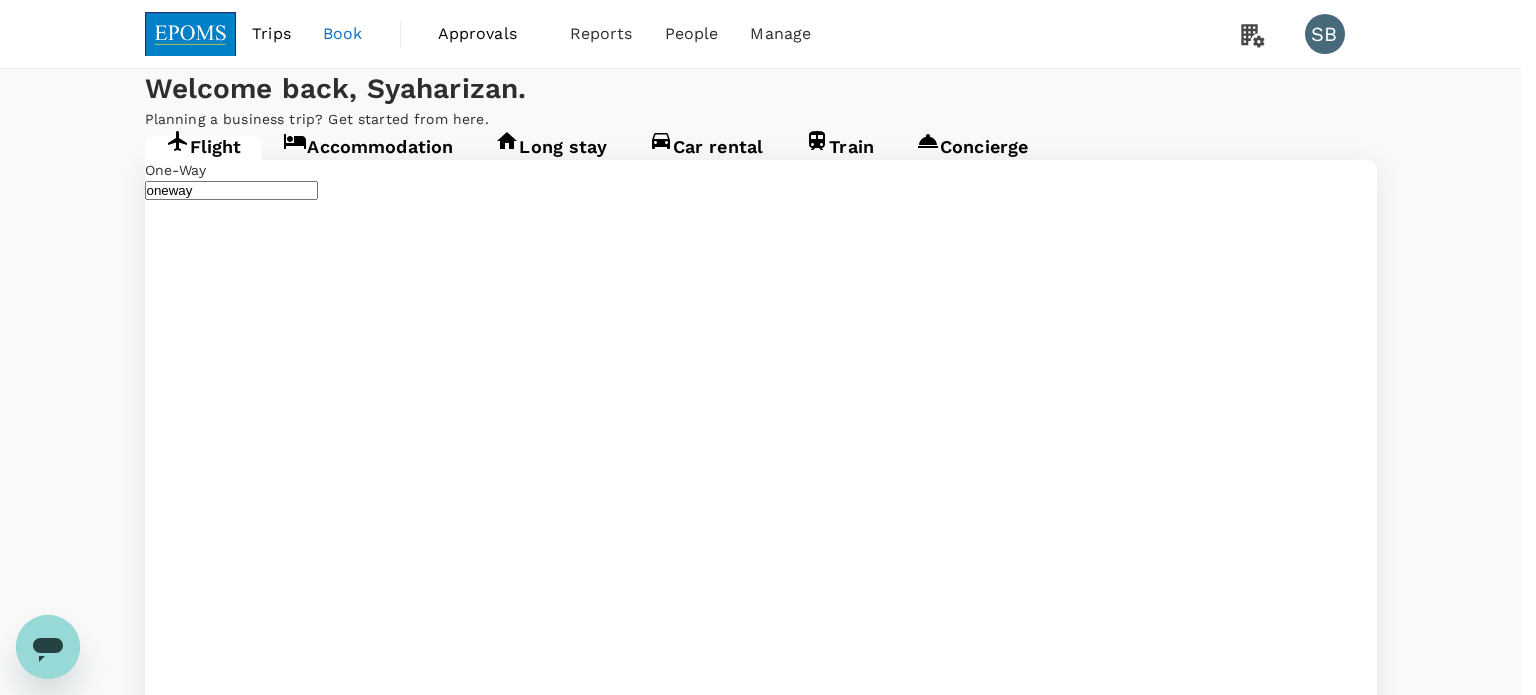 click on "Confirm" at bounding box center (73, 18790) 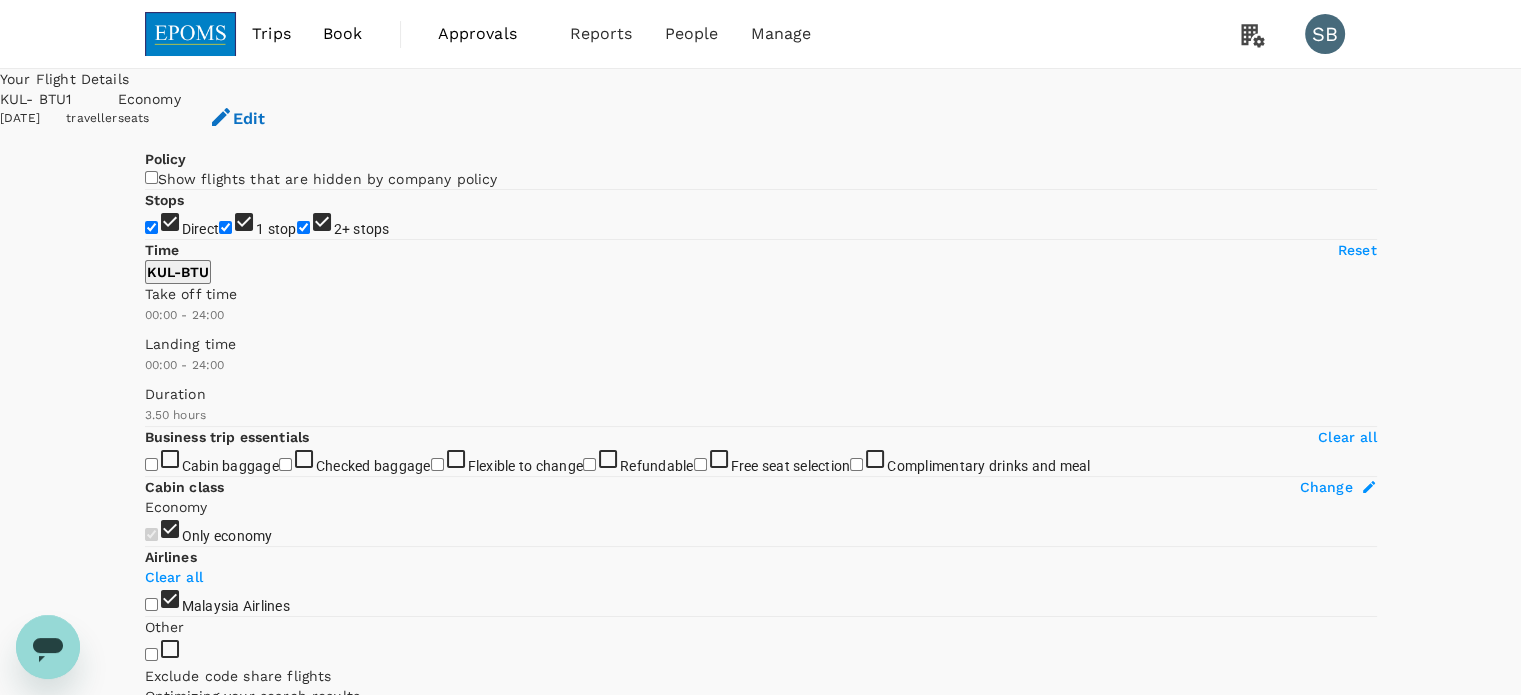 type on "1540" 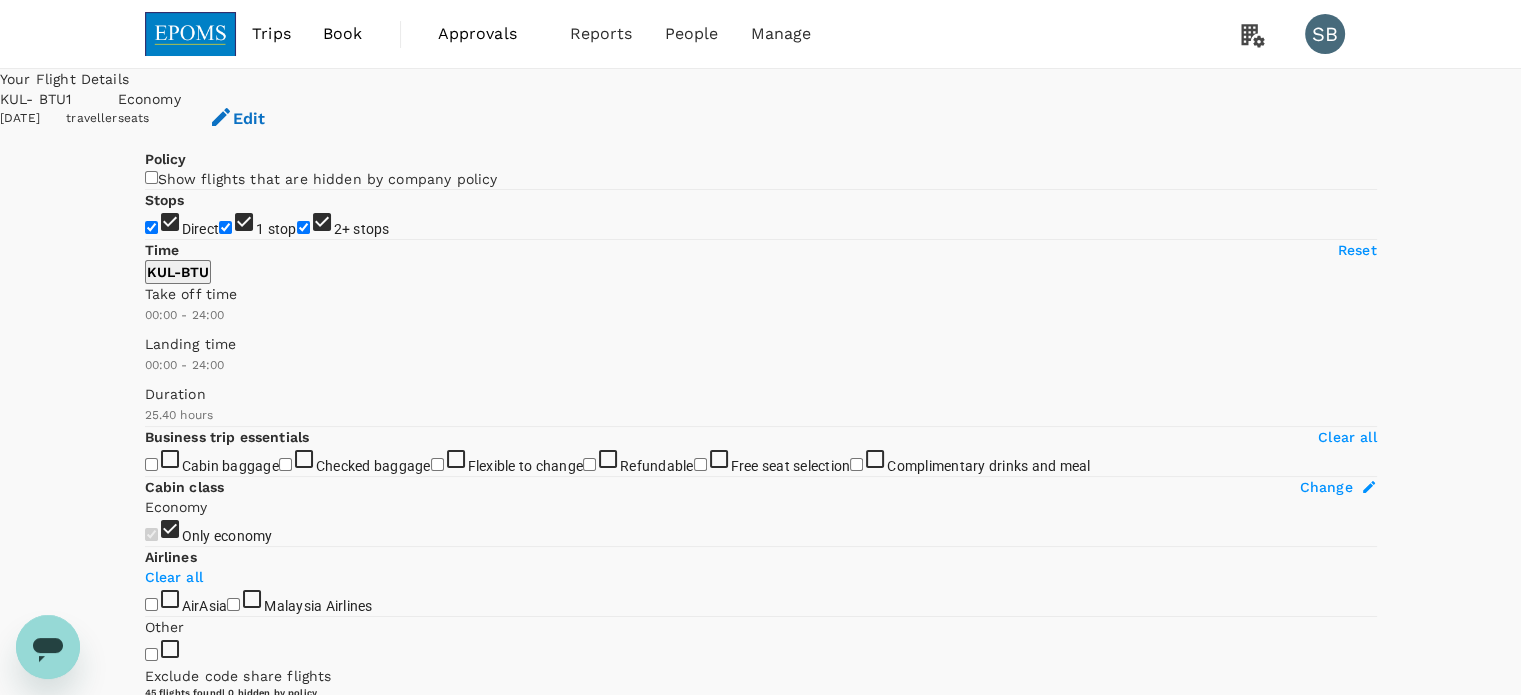 click on "Recommended" at bounding box center (252, 769) 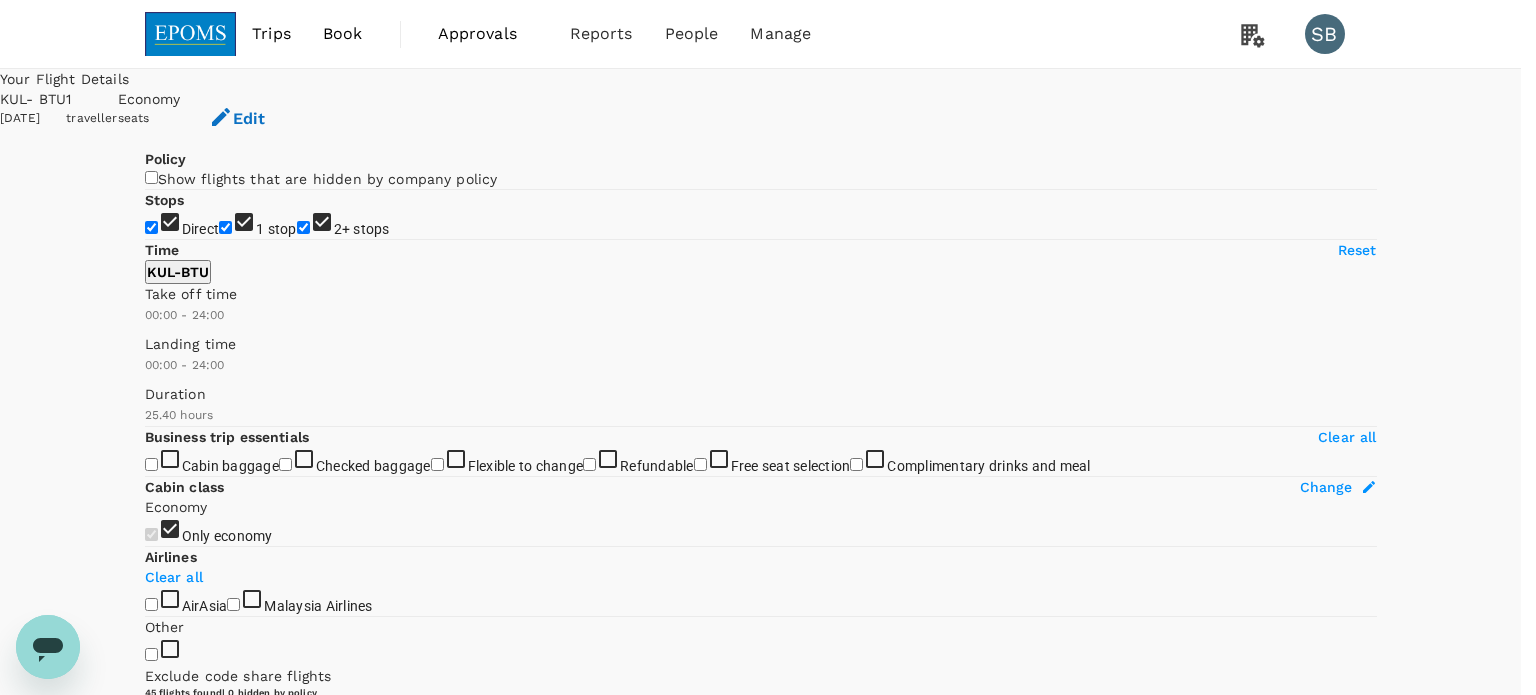 click on "Departure Time" at bounding box center [760, 40823] 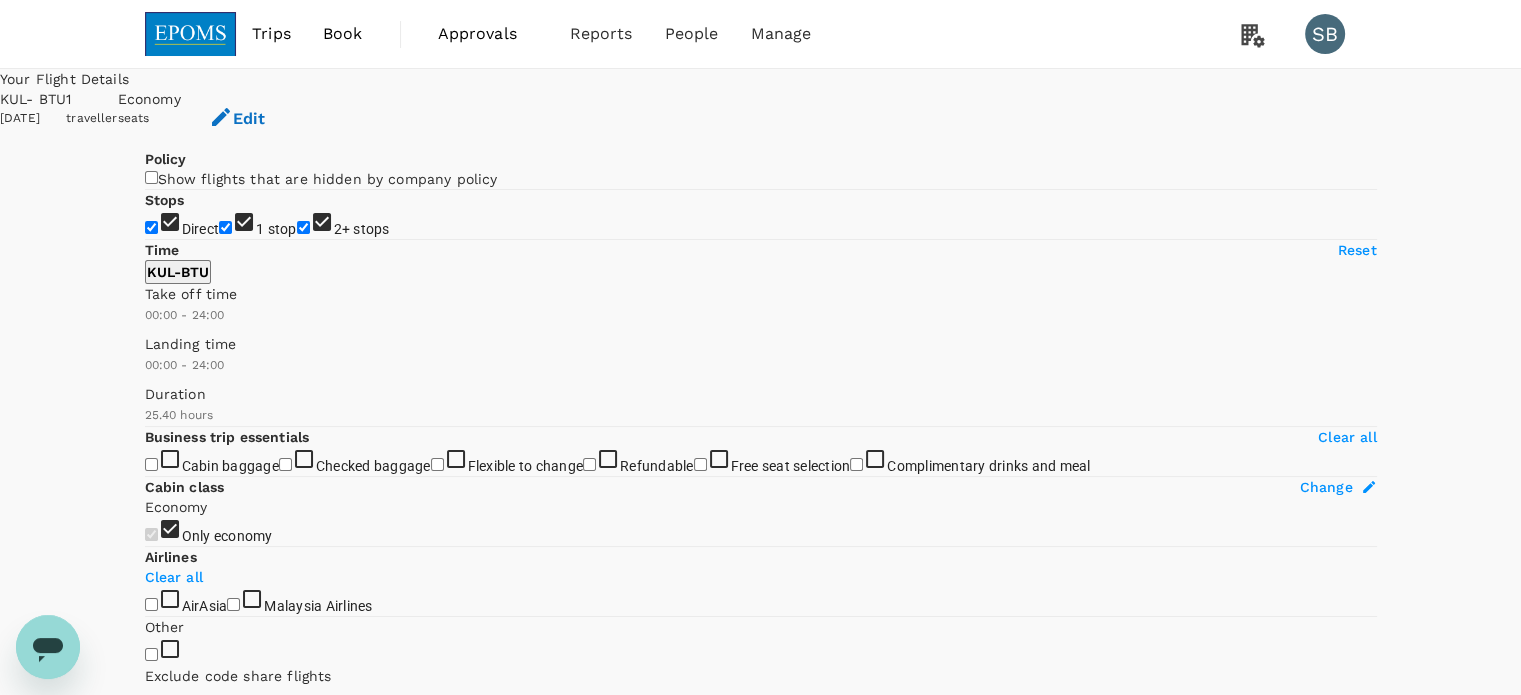 click on "2+ stops" at bounding box center (303, 227) 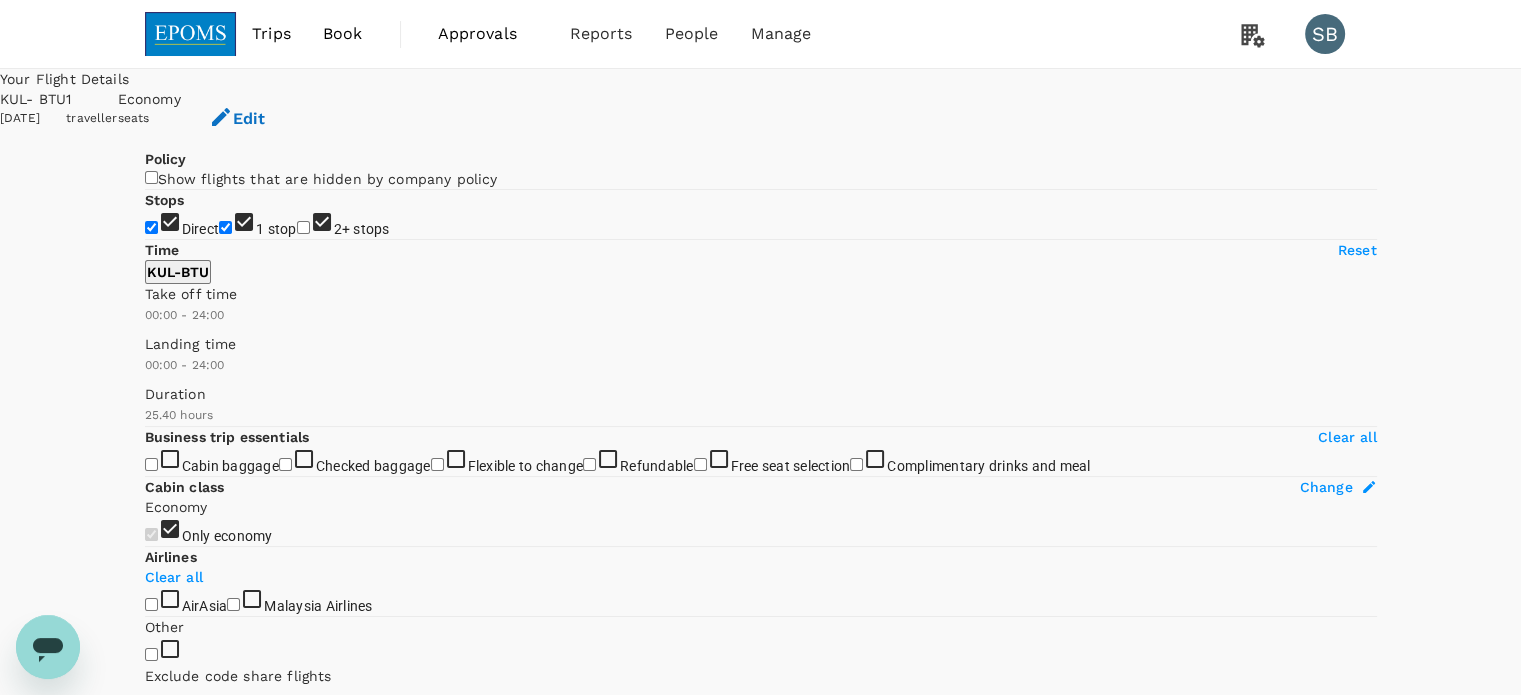 checkbox on "false" 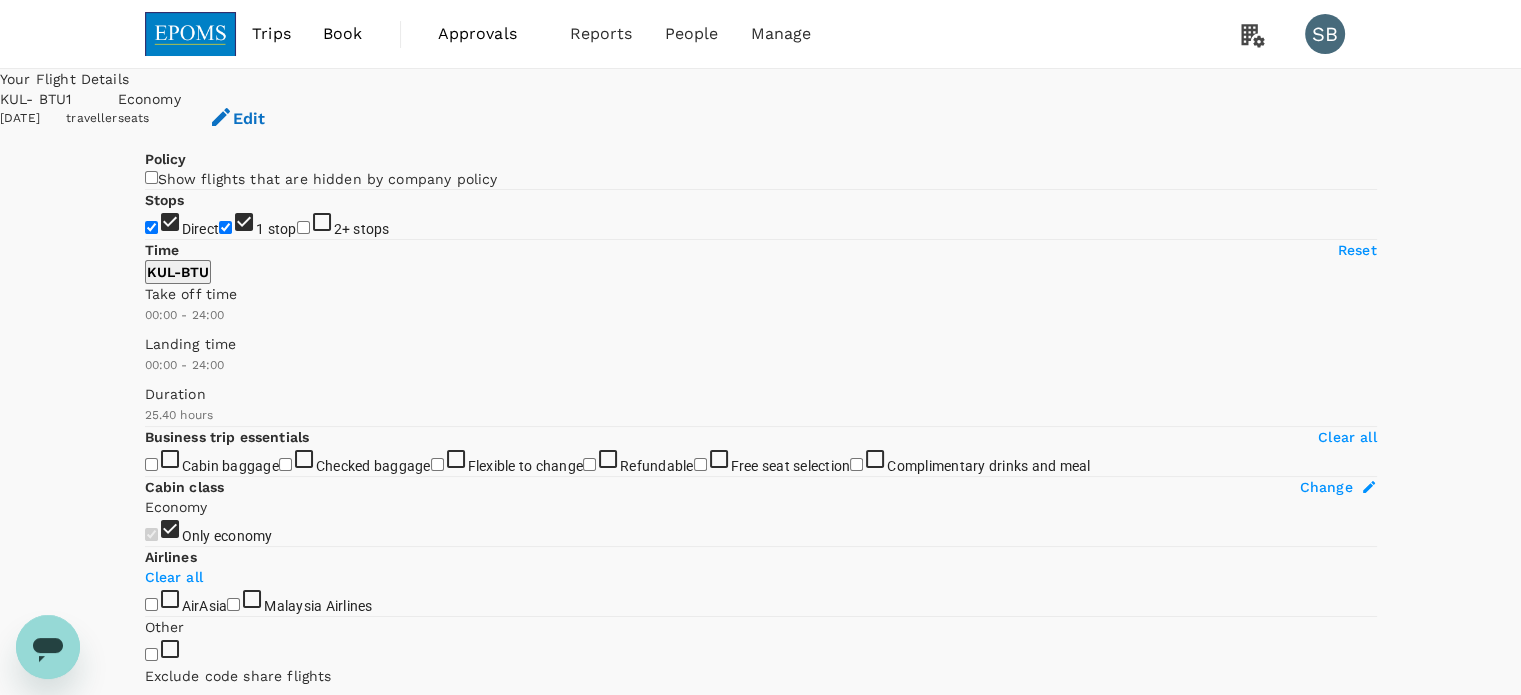 click on "1 stop" at bounding box center (225, 227) 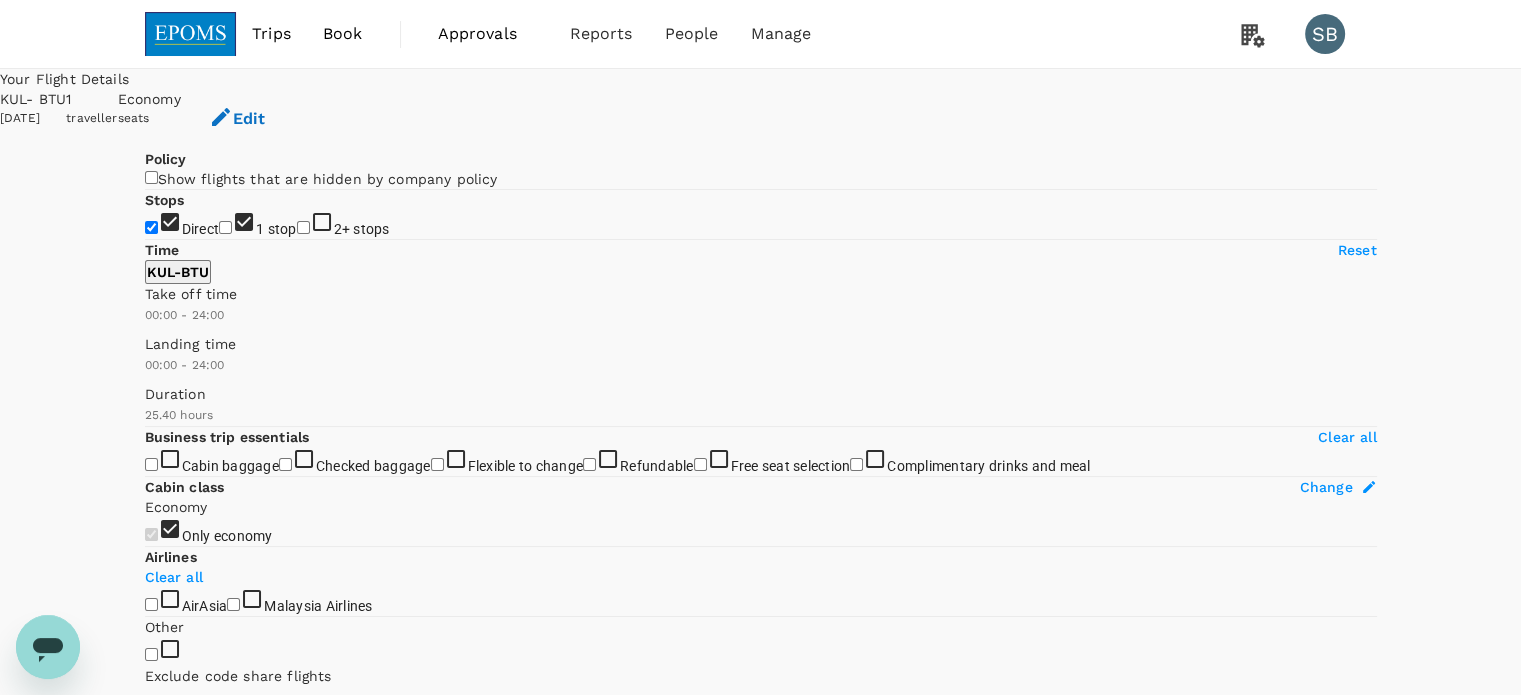 checkbox on "false" 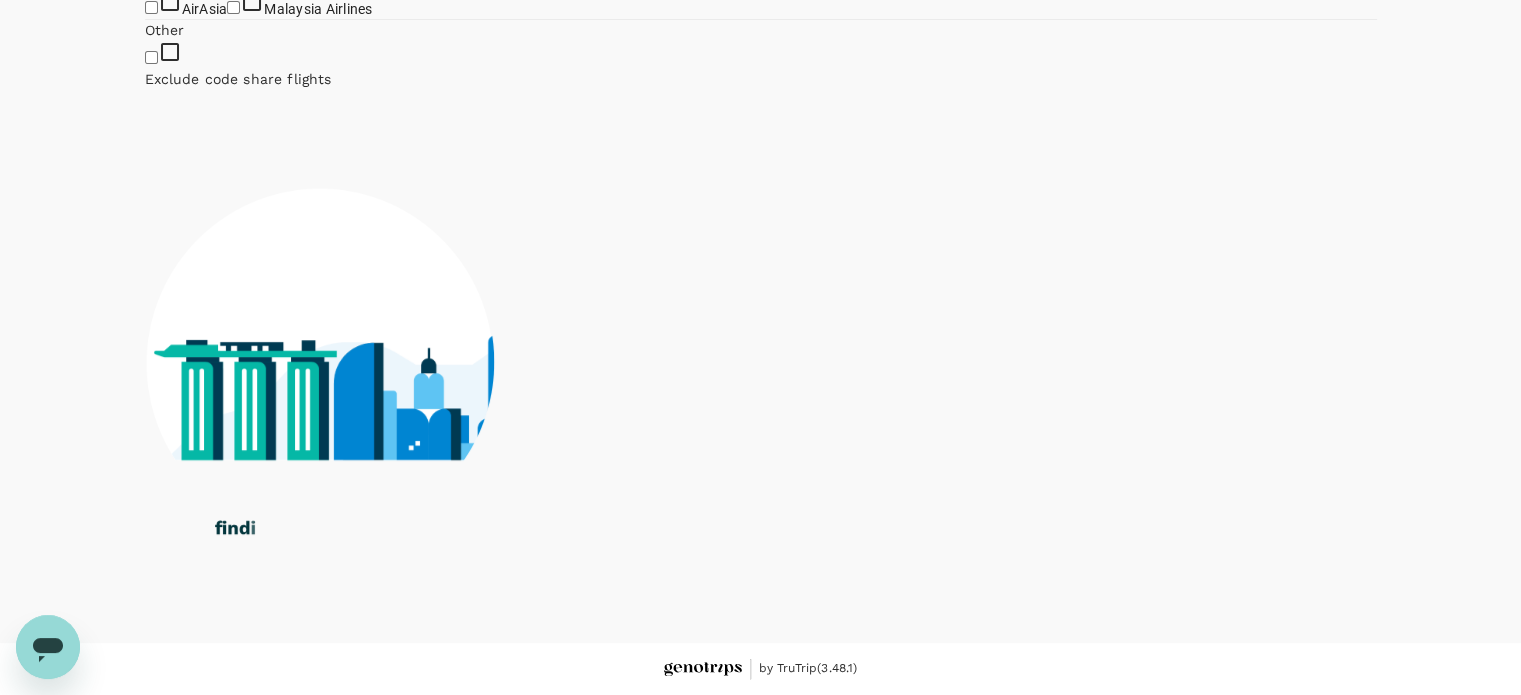 scroll, scrollTop: 824, scrollLeft: 0, axis: vertical 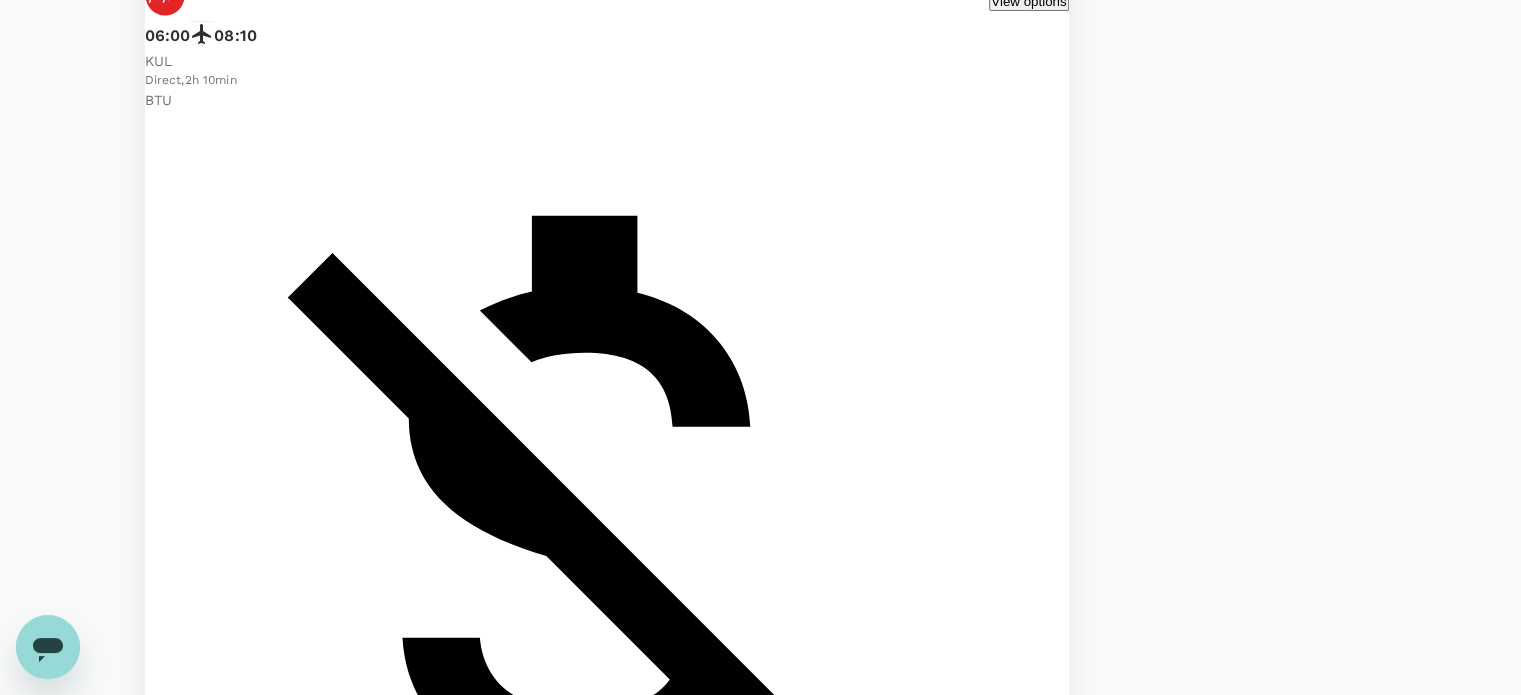 click on "Malaysia Airlines" at bounding box center [233, -220] 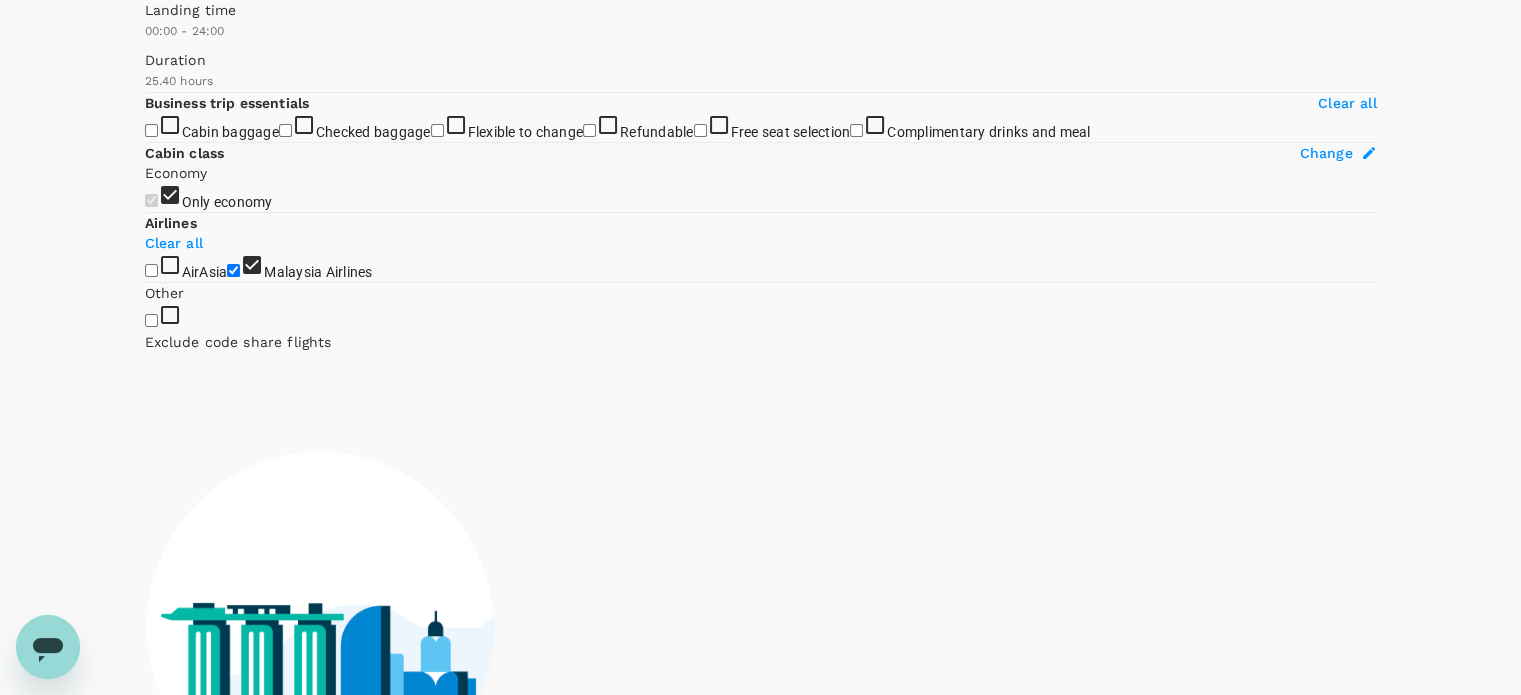 scroll, scrollTop: 24, scrollLeft: 0, axis: vertical 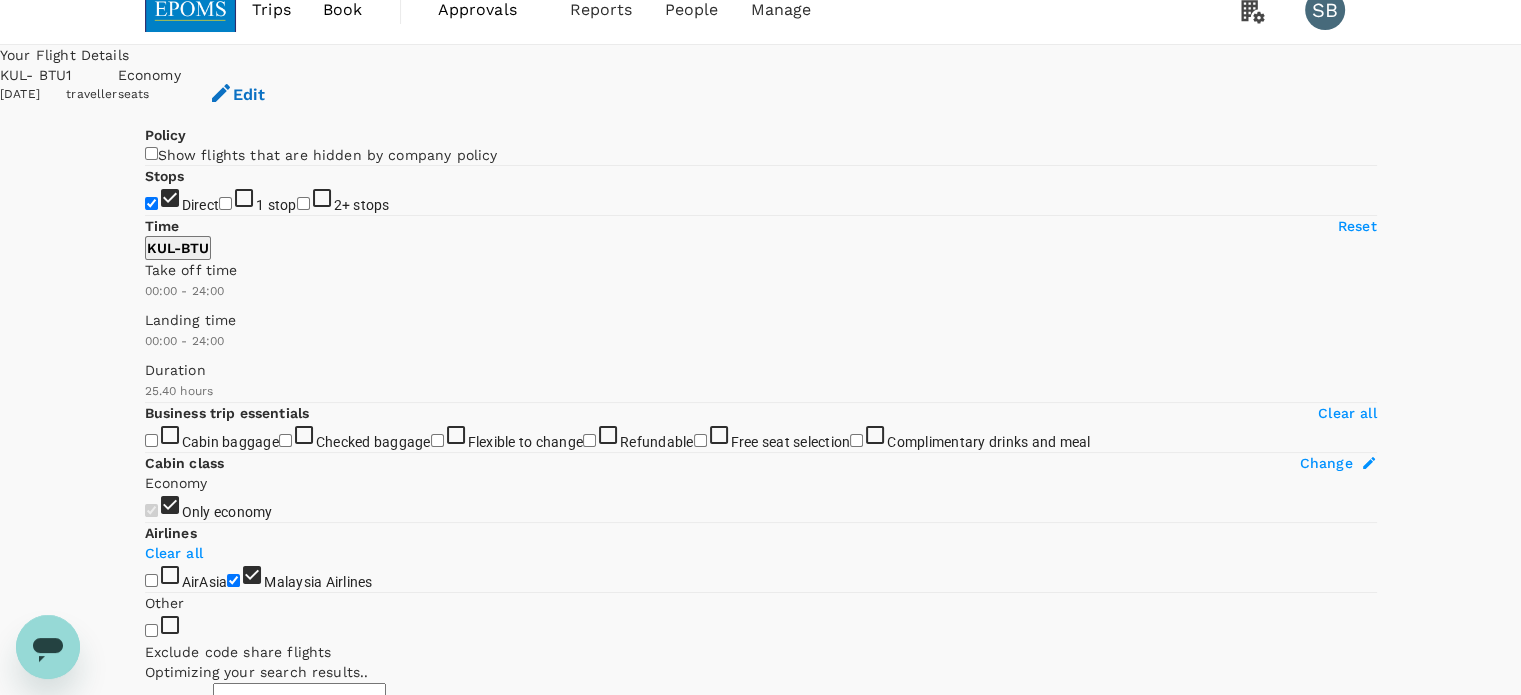 type on "MYR" 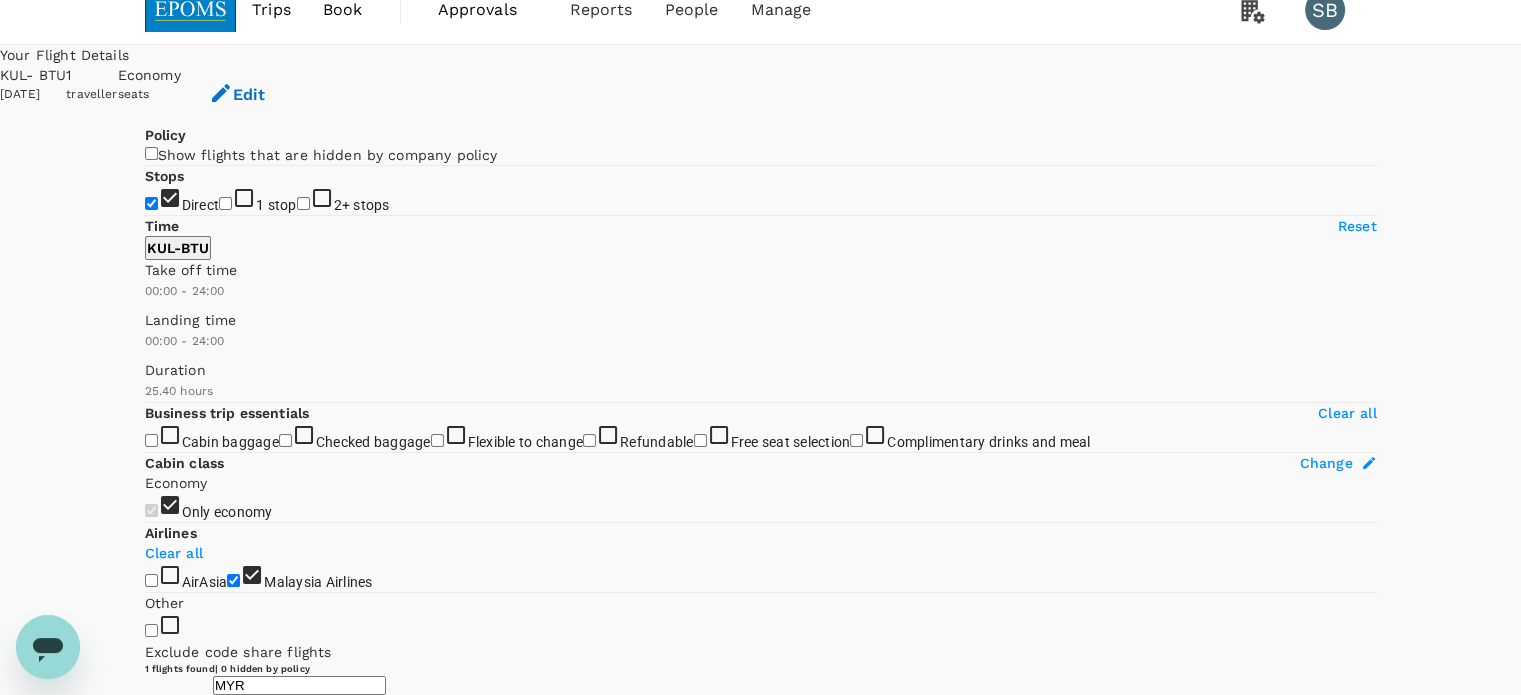 click on "View options" at bounding box center [1028, 801] 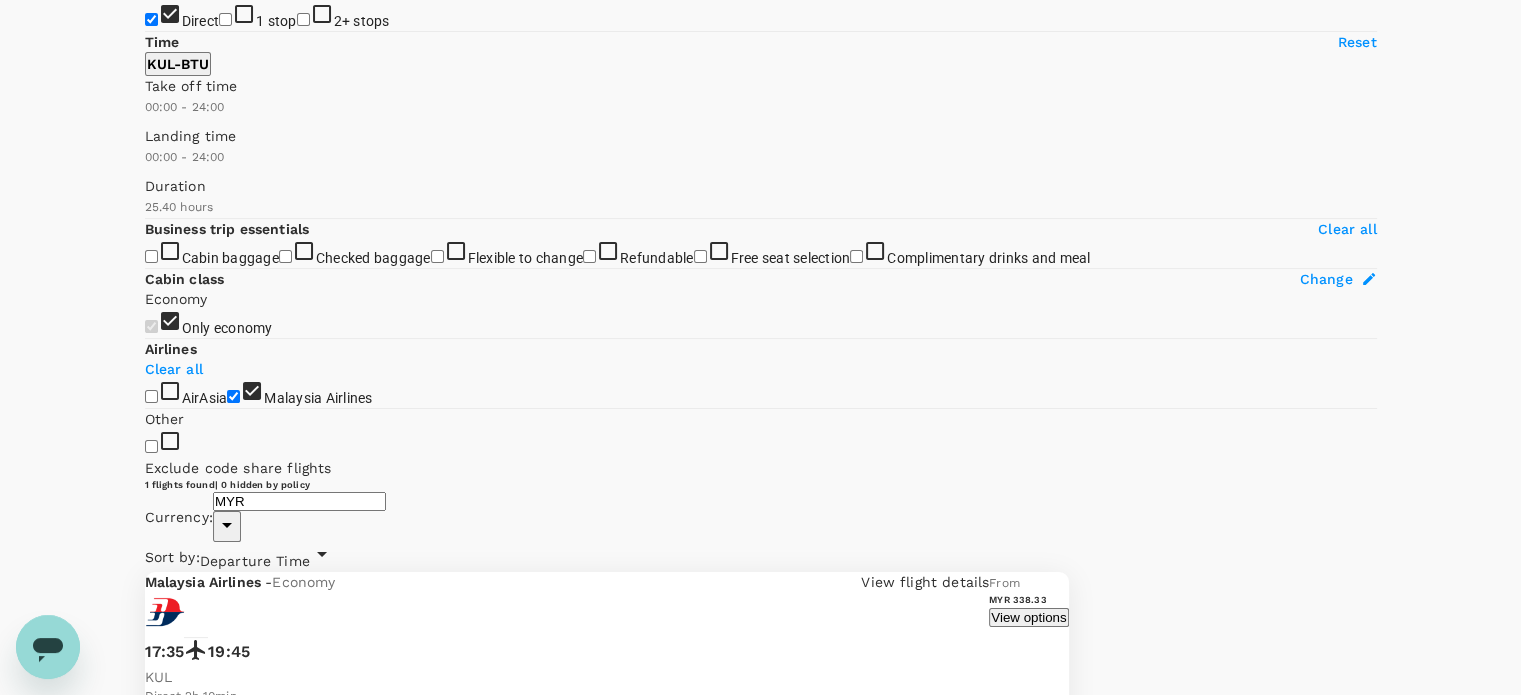 scroll, scrollTop: 211, scrollLeft: 0, axis: vertical 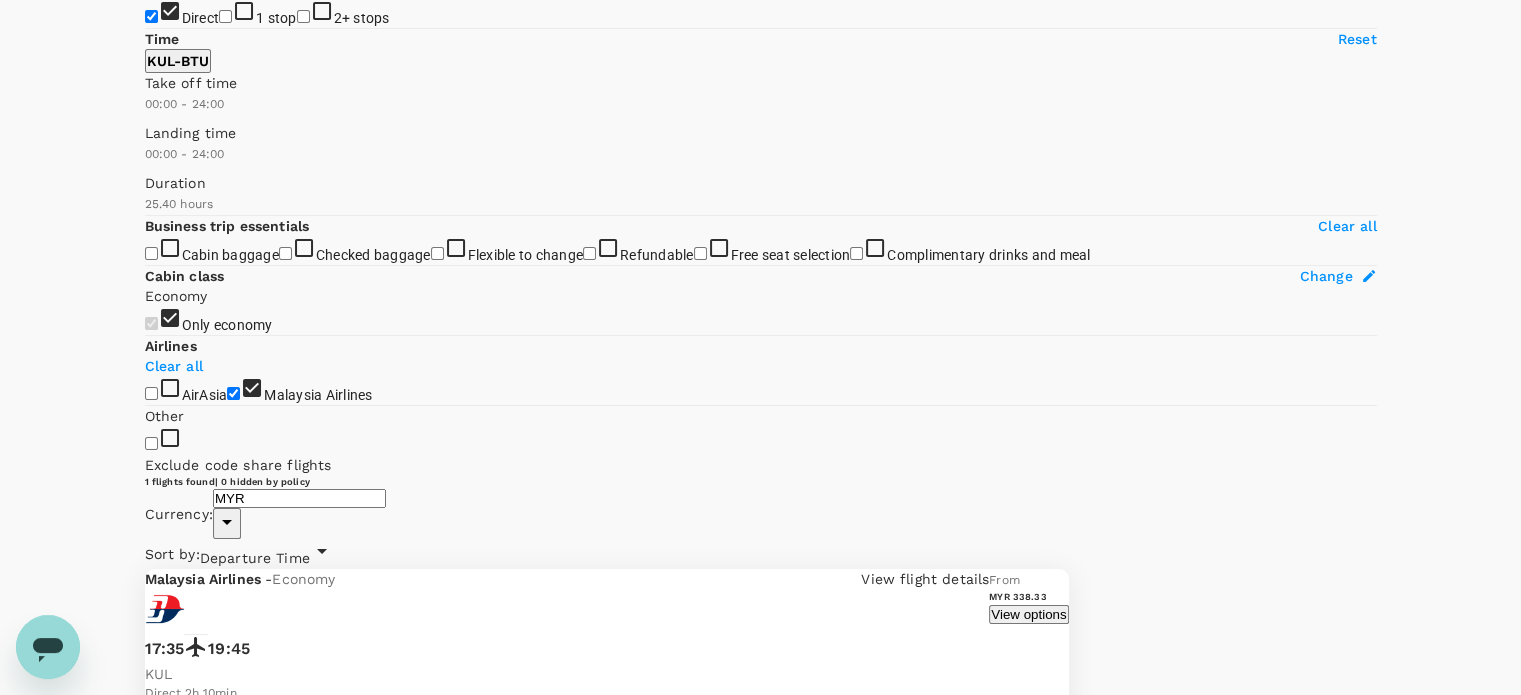 click on "MYR 338.33" at bounding box center [184, 2874] 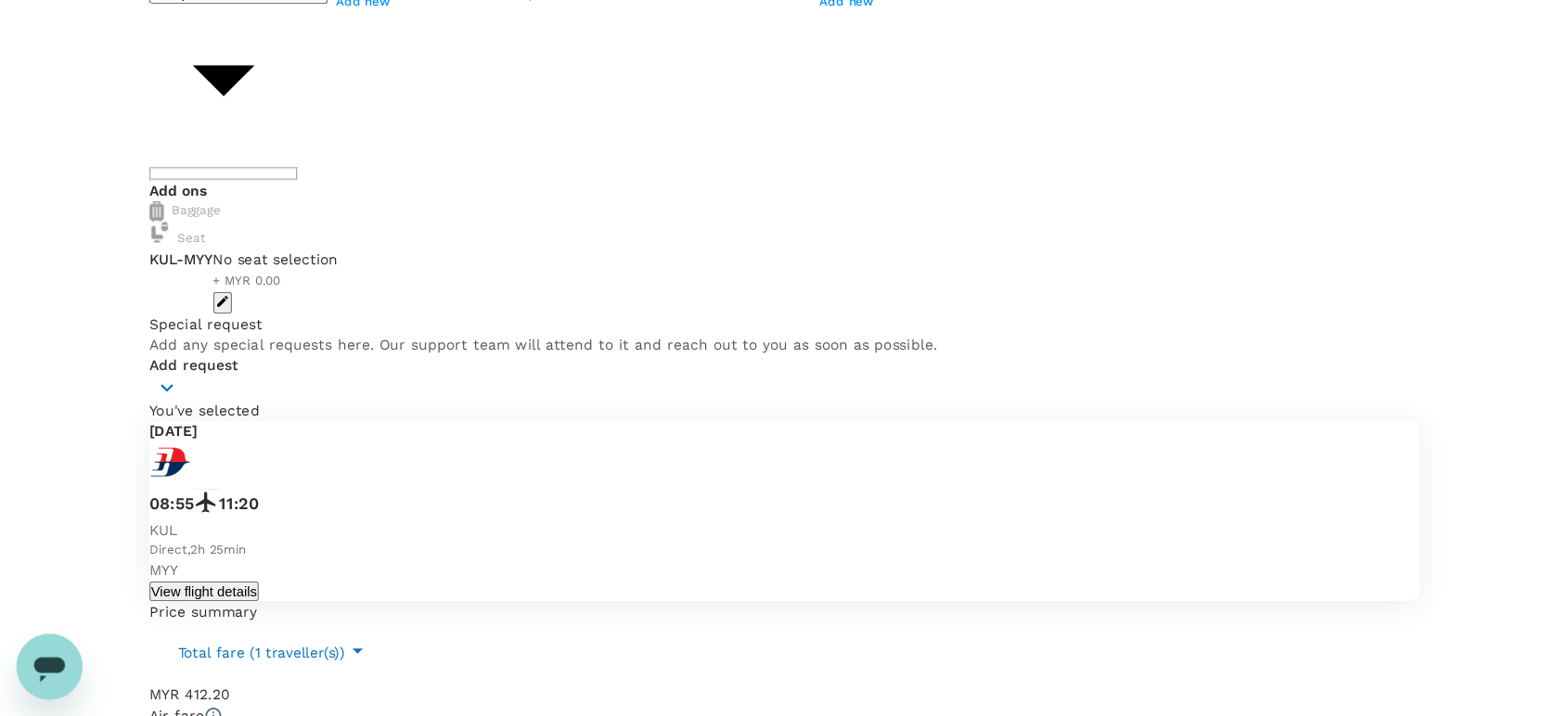 scroll, scrollTop: 0, scrollLeft: 0, axis: both 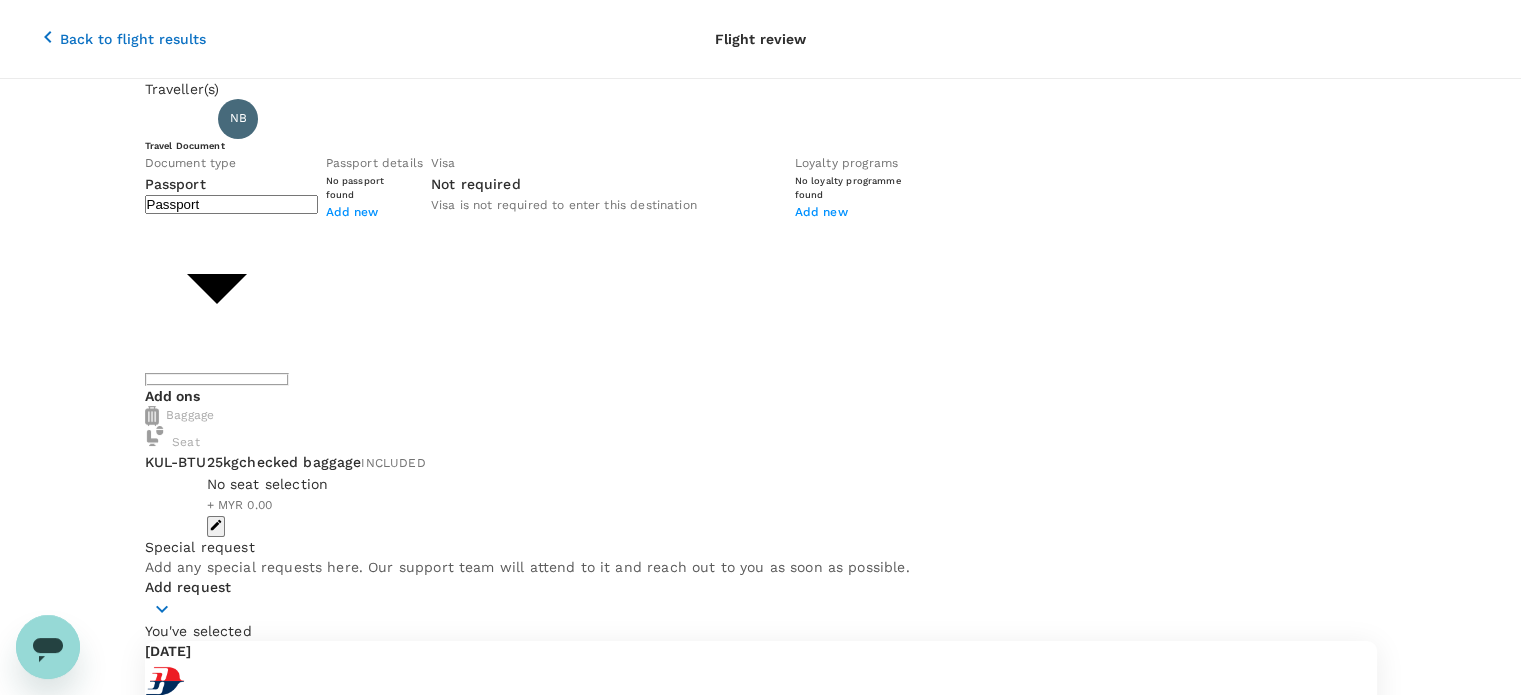 click 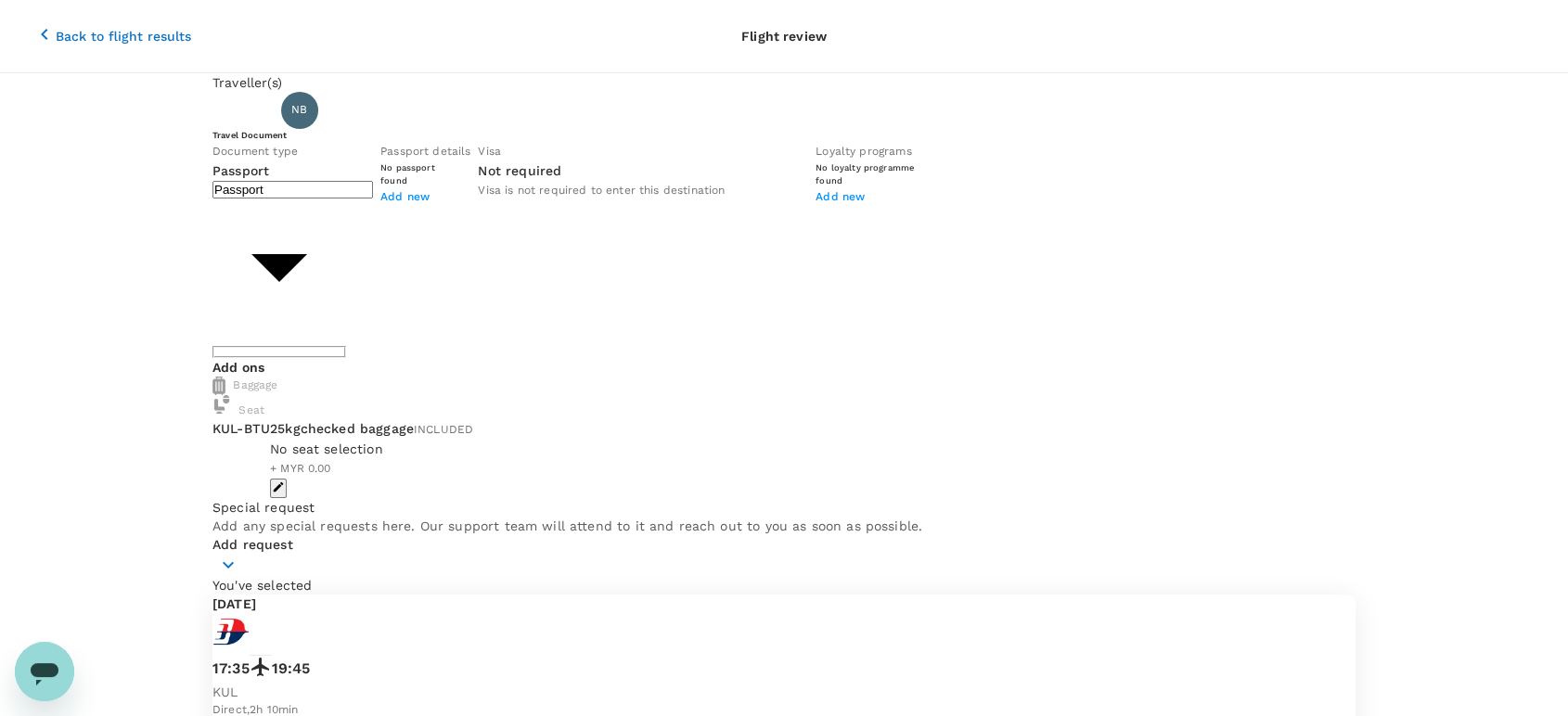 click on "Back to flight results" at bounding box center (123, 36) 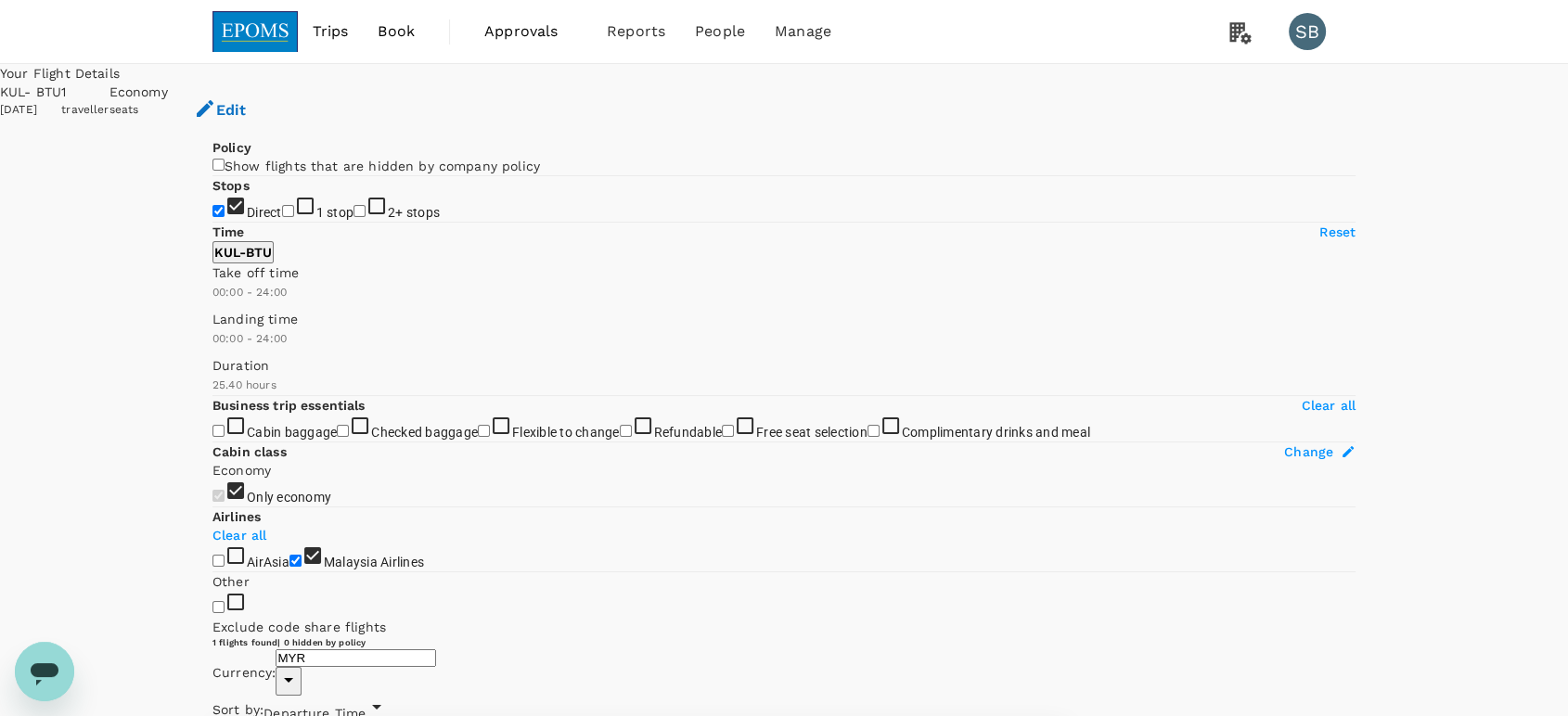 click at bounding box center [255, 32] 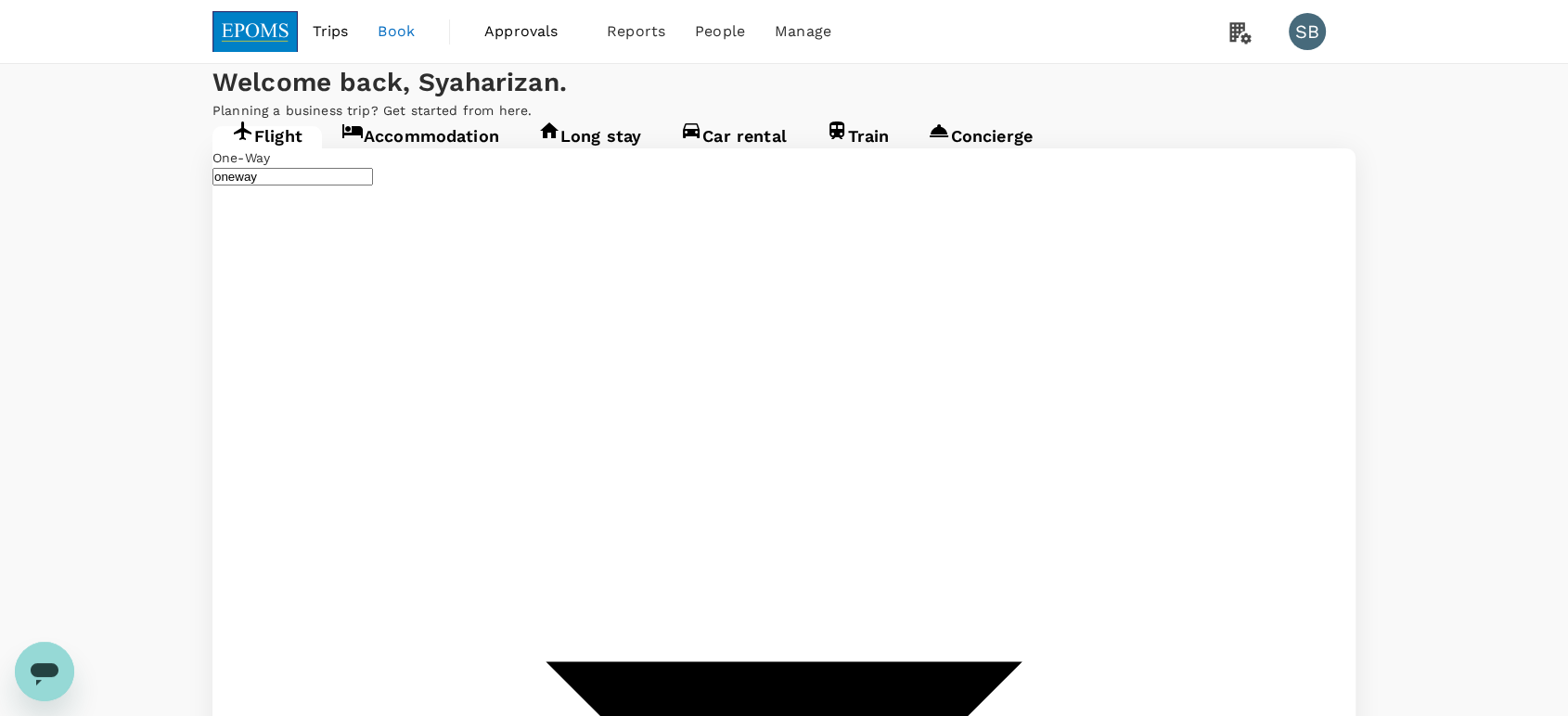 type on "Kuala Lumpur Intl ([GEOGRAPHIC_DATA])" 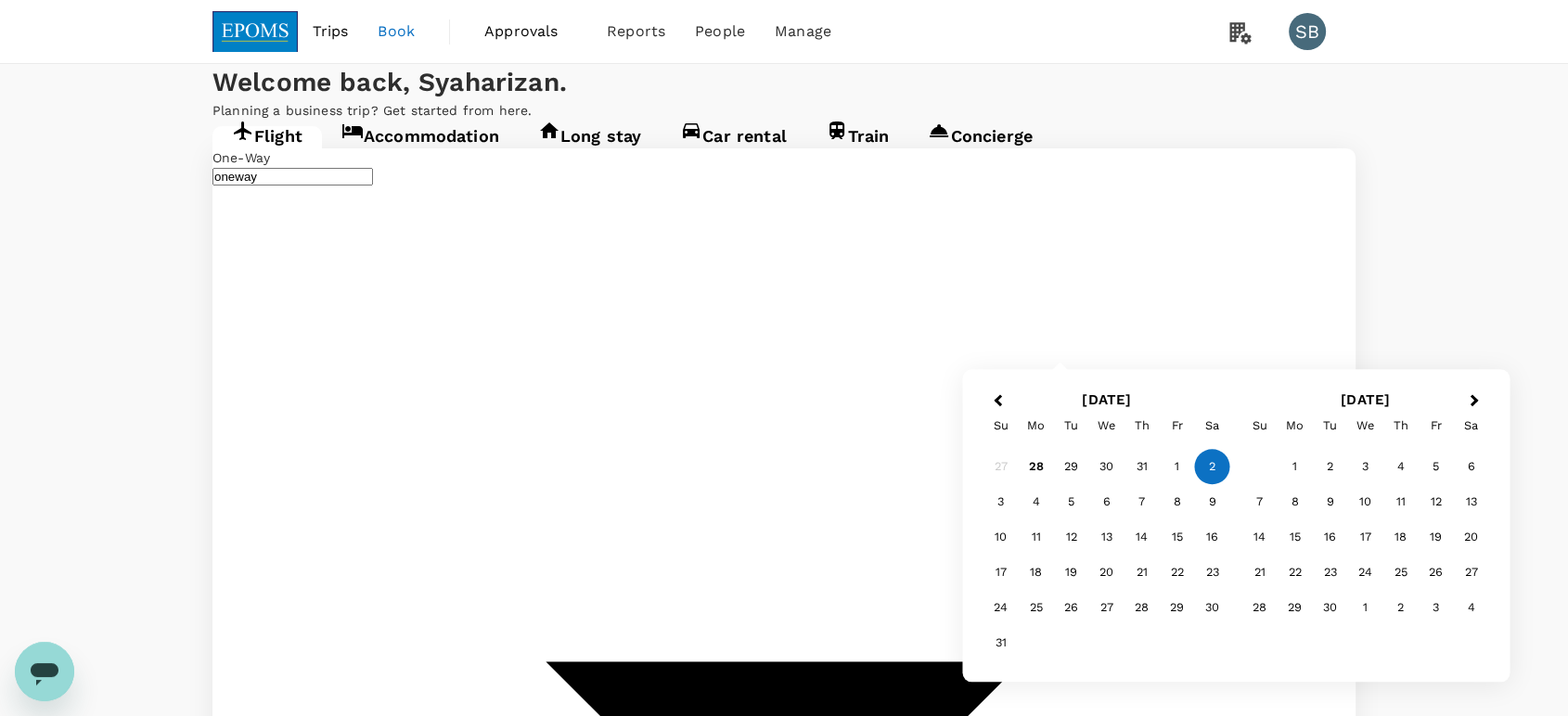 type on "Sibu (SBW)" 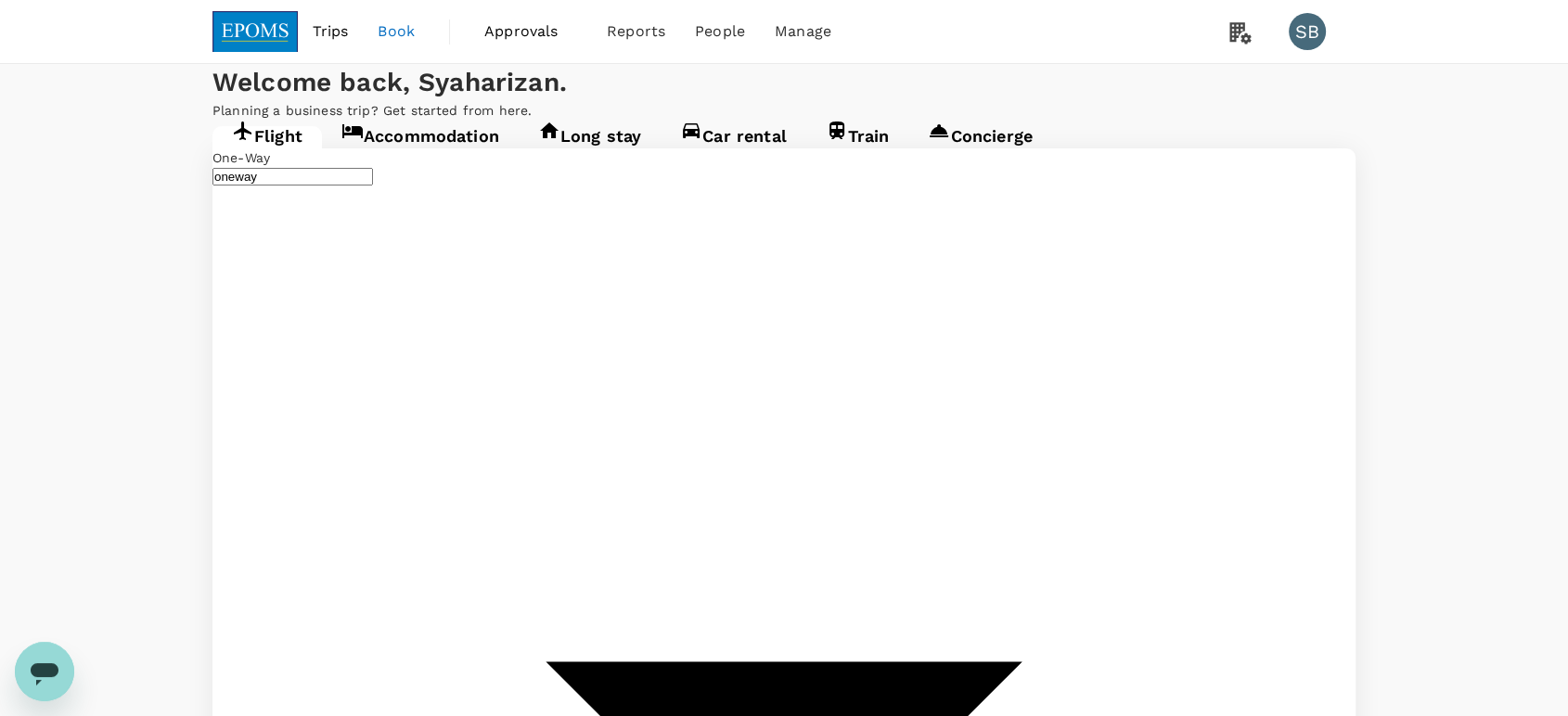 click on "Find flights" at bounding box center [244, 3049] 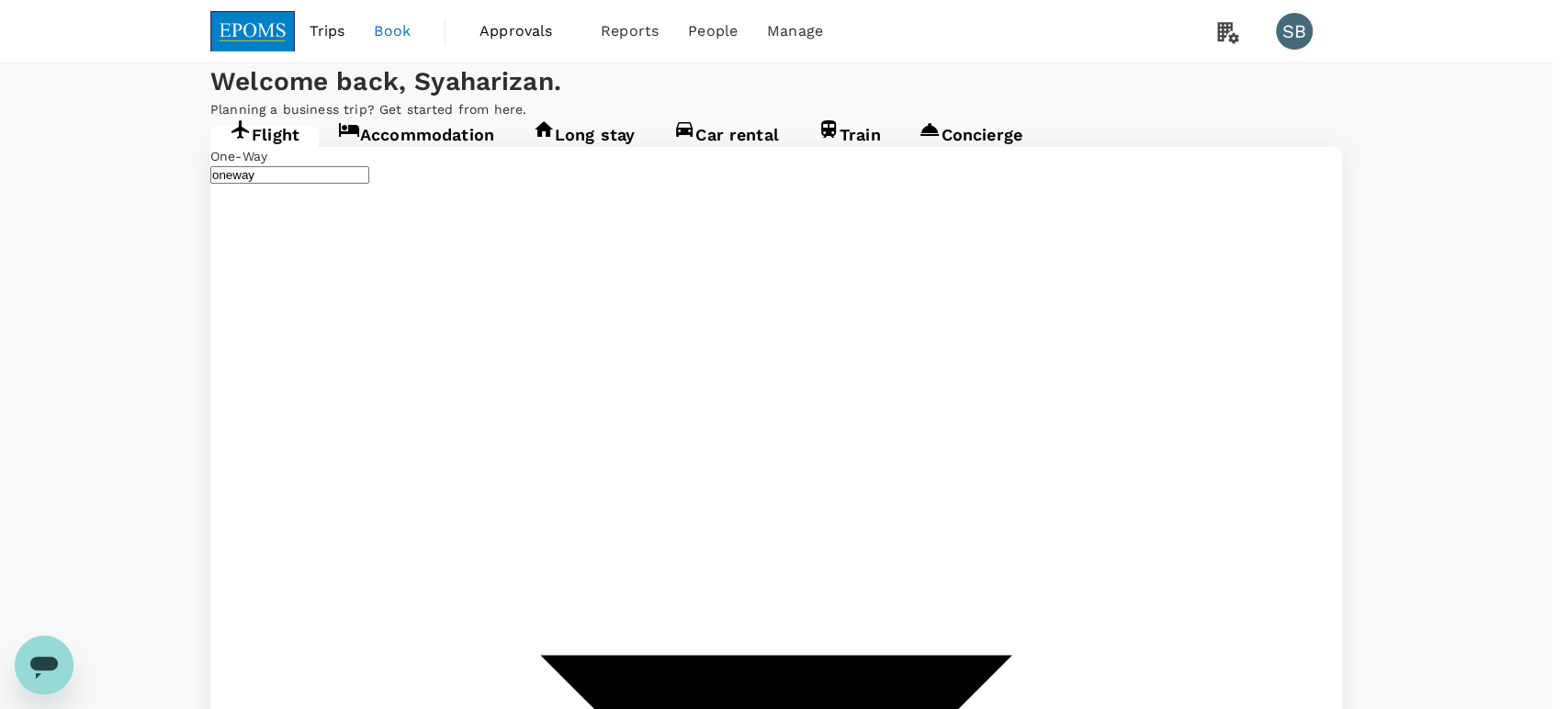 click on "Confirm" at bounding box center (67, 18809) 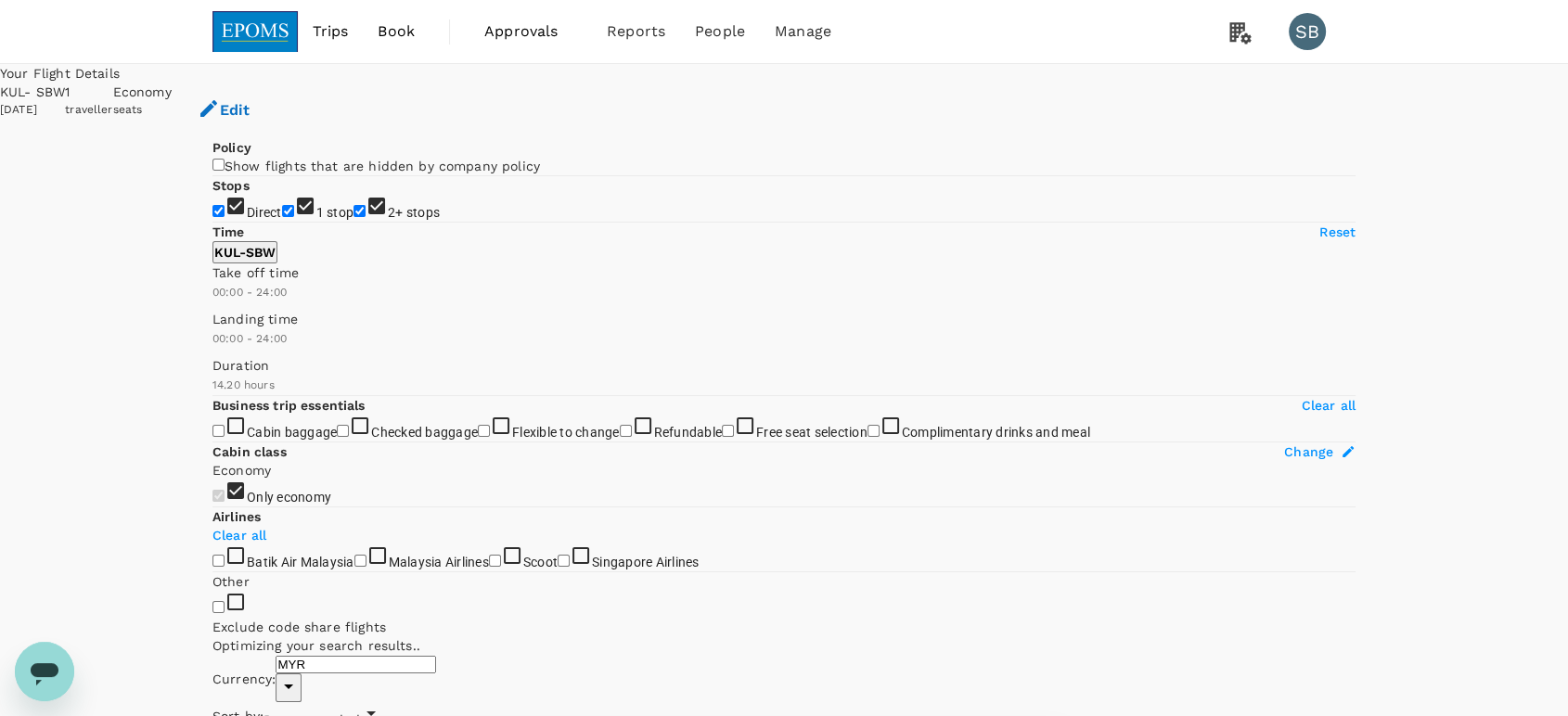 type on "1570" 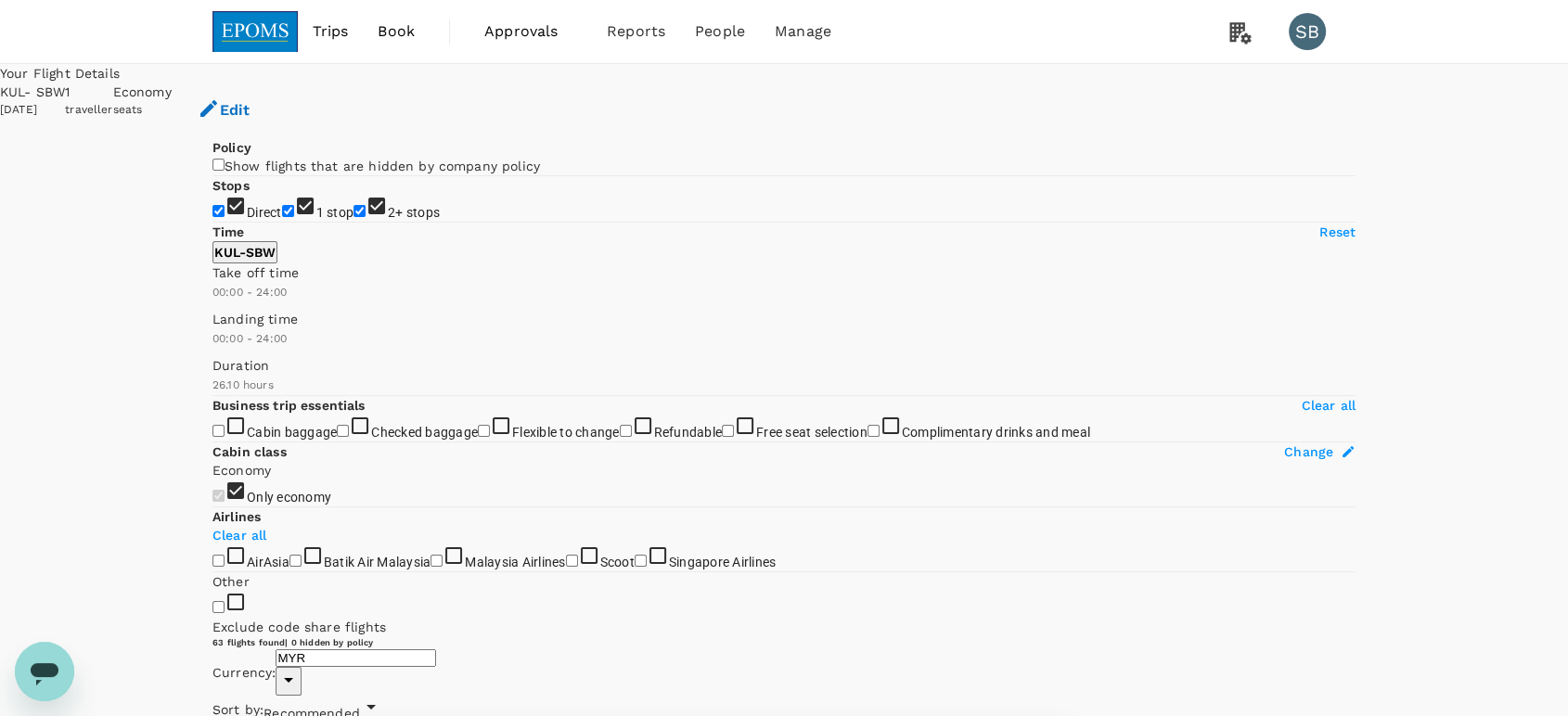 click on "Recommended" at bounding box center [312, 713] 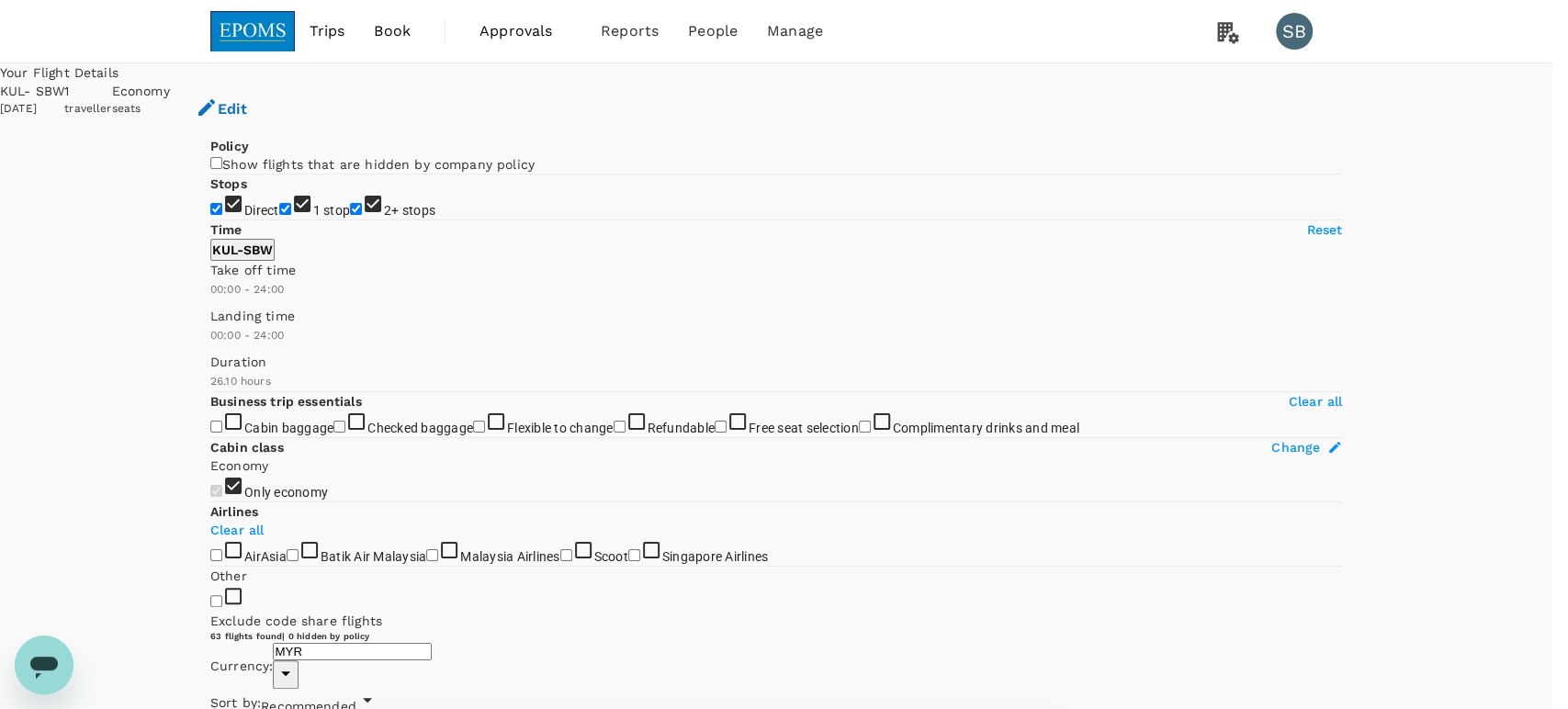 click on "Departure Time" at bounding box center [776, 37272] 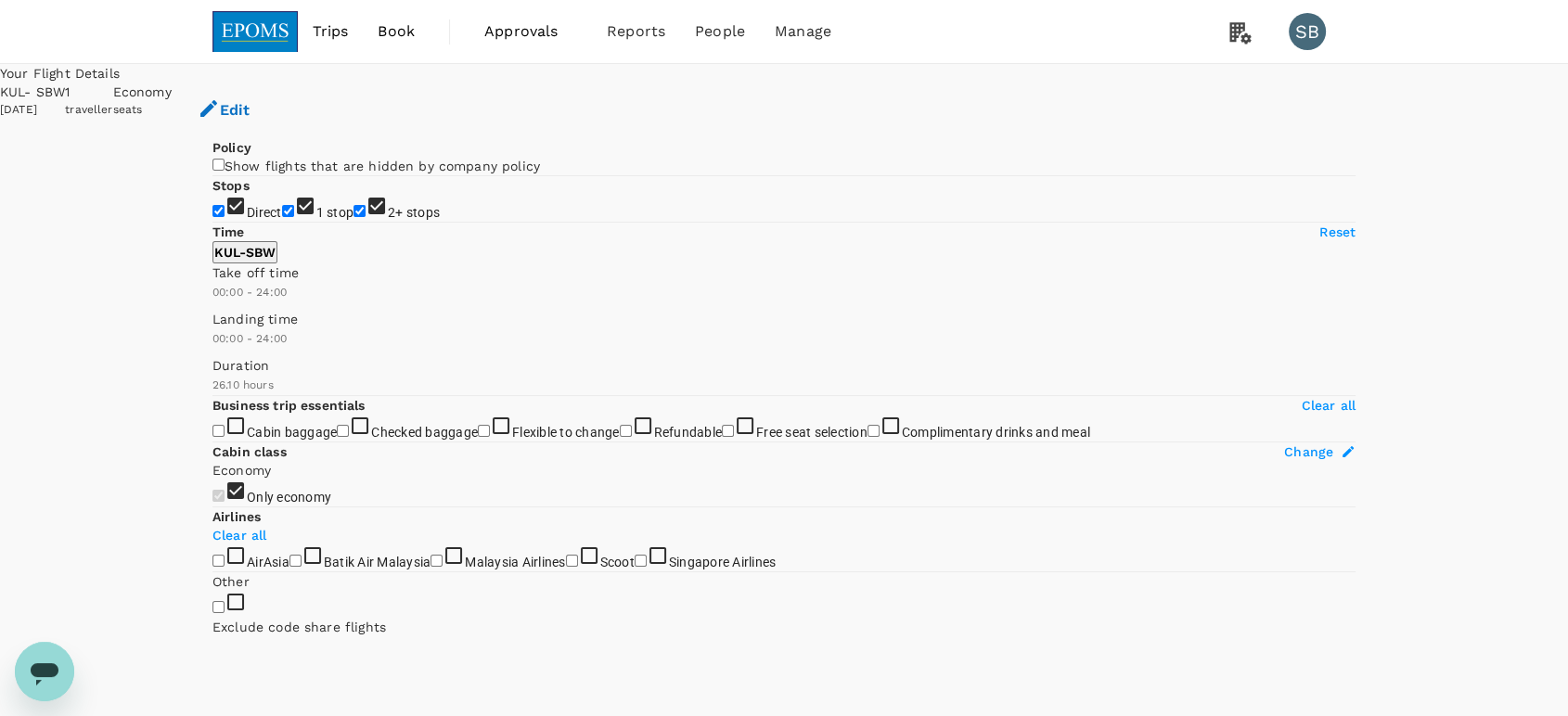 click on "2+ stops" at bounding box center (359, 211) 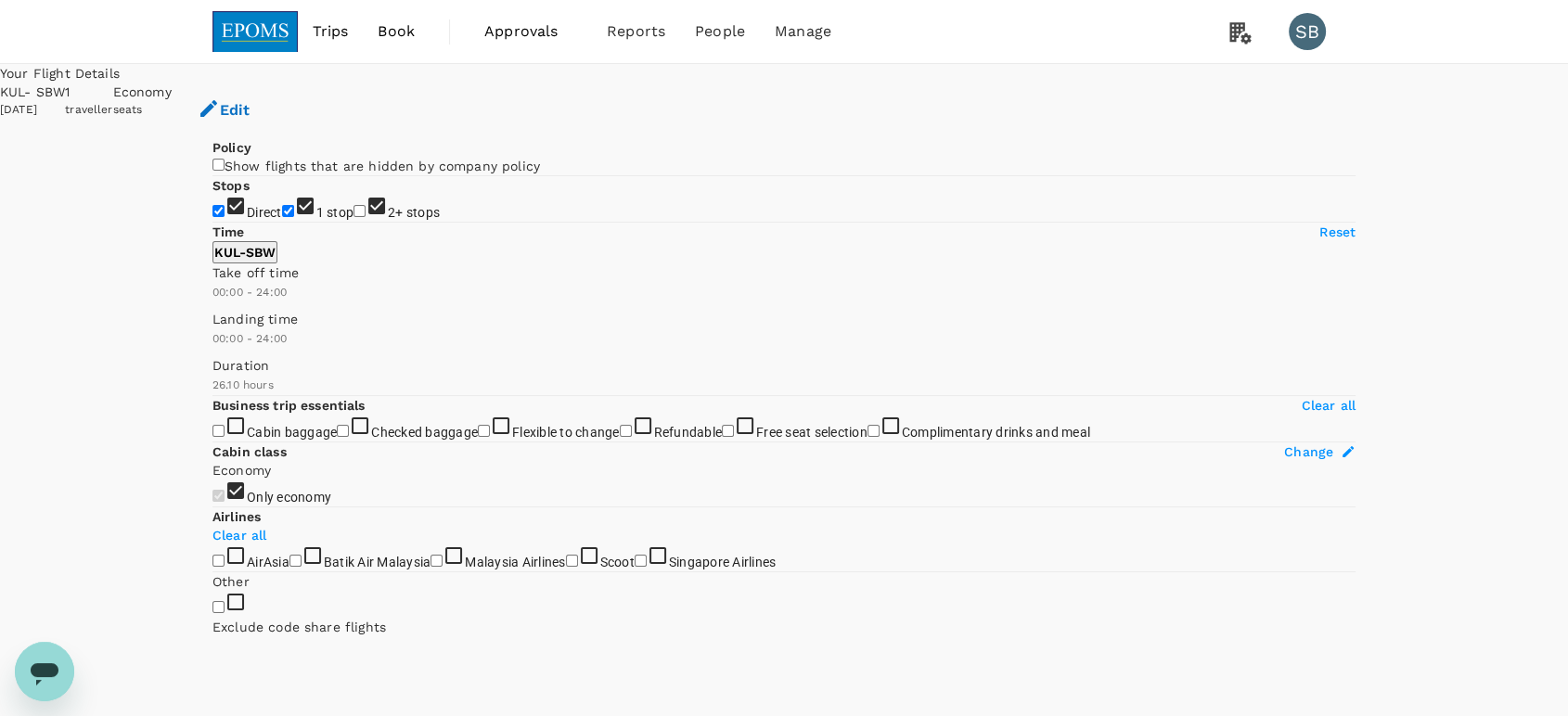 checkbox on "false" 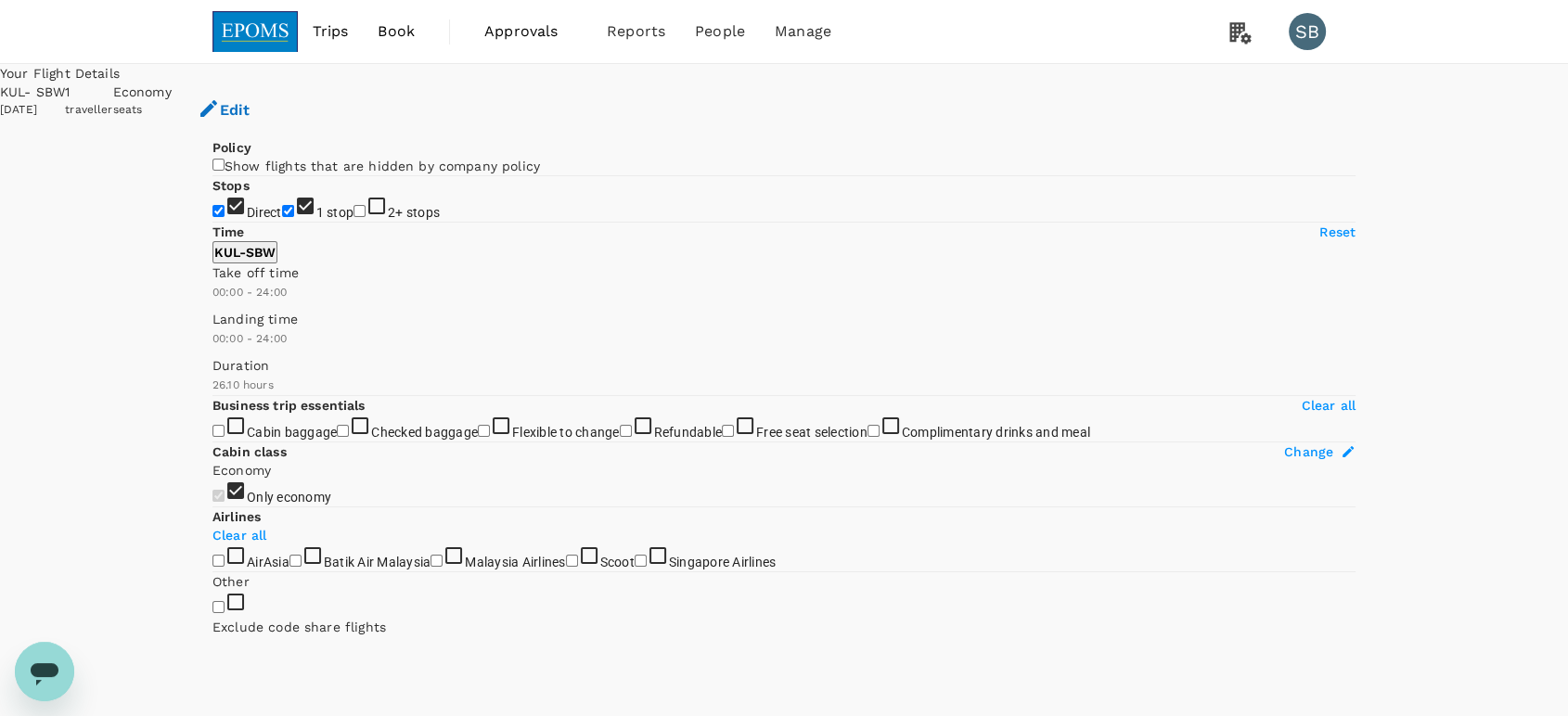 click on "1 stop" at bounding box center [288, 211] 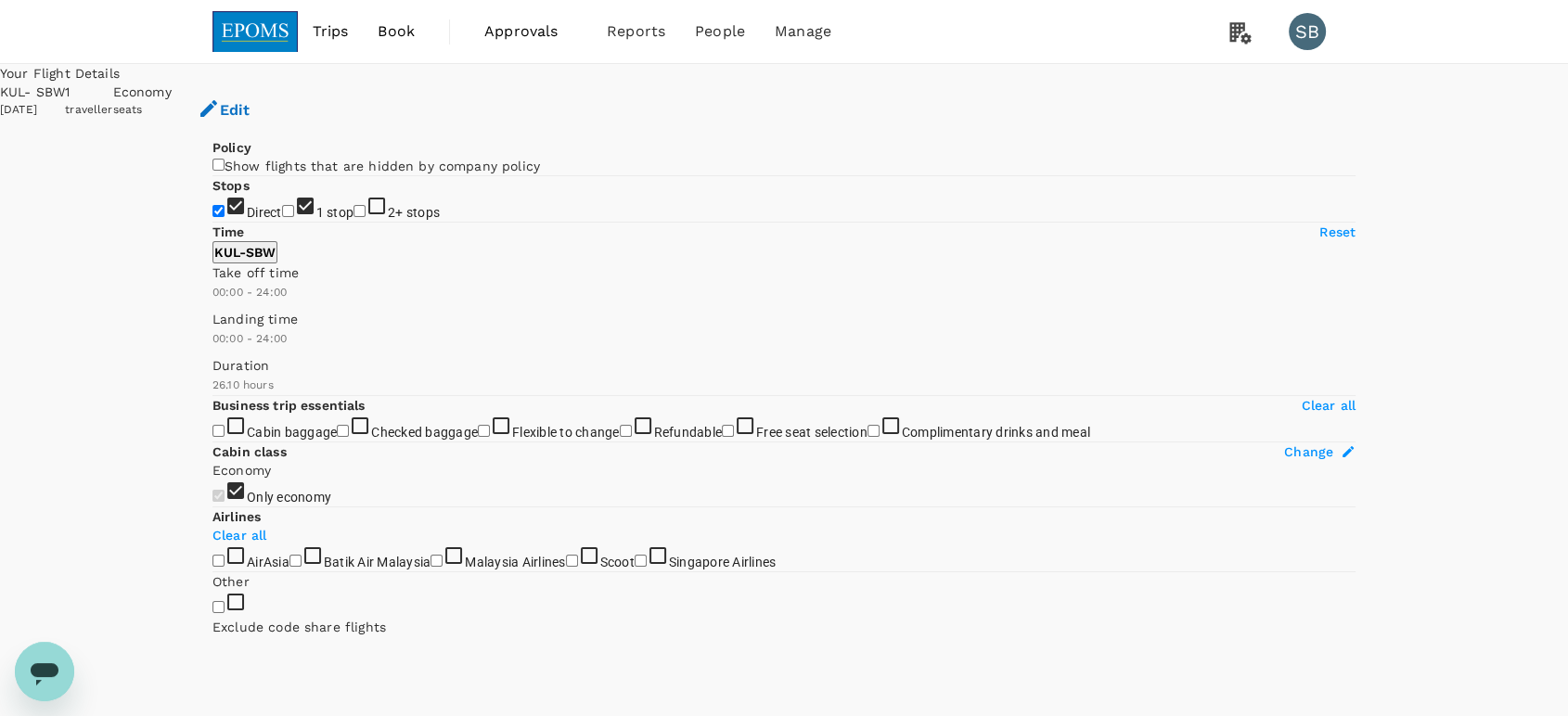 checkbox on "false" 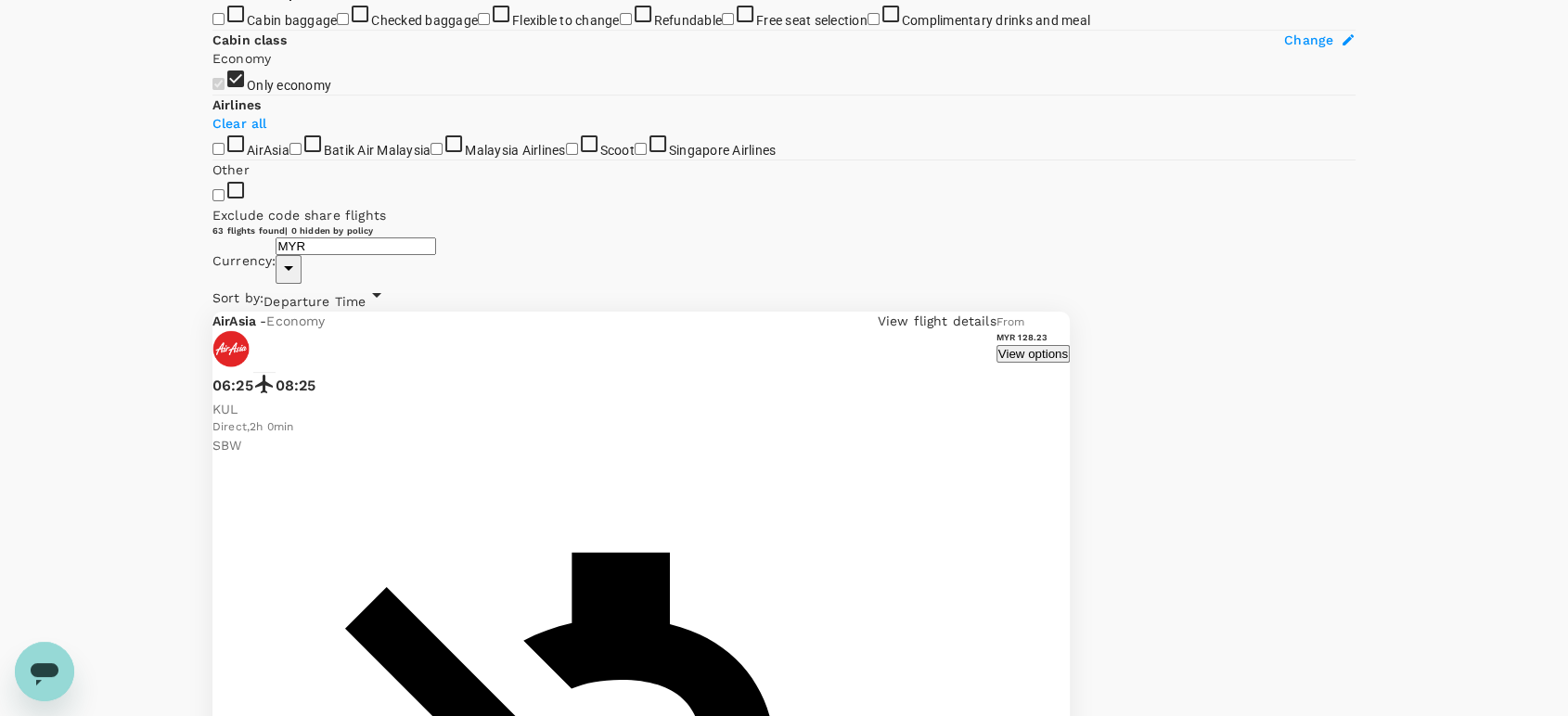 scroll, scrollTop: 810, scrollLeft: 0, axis: vertical 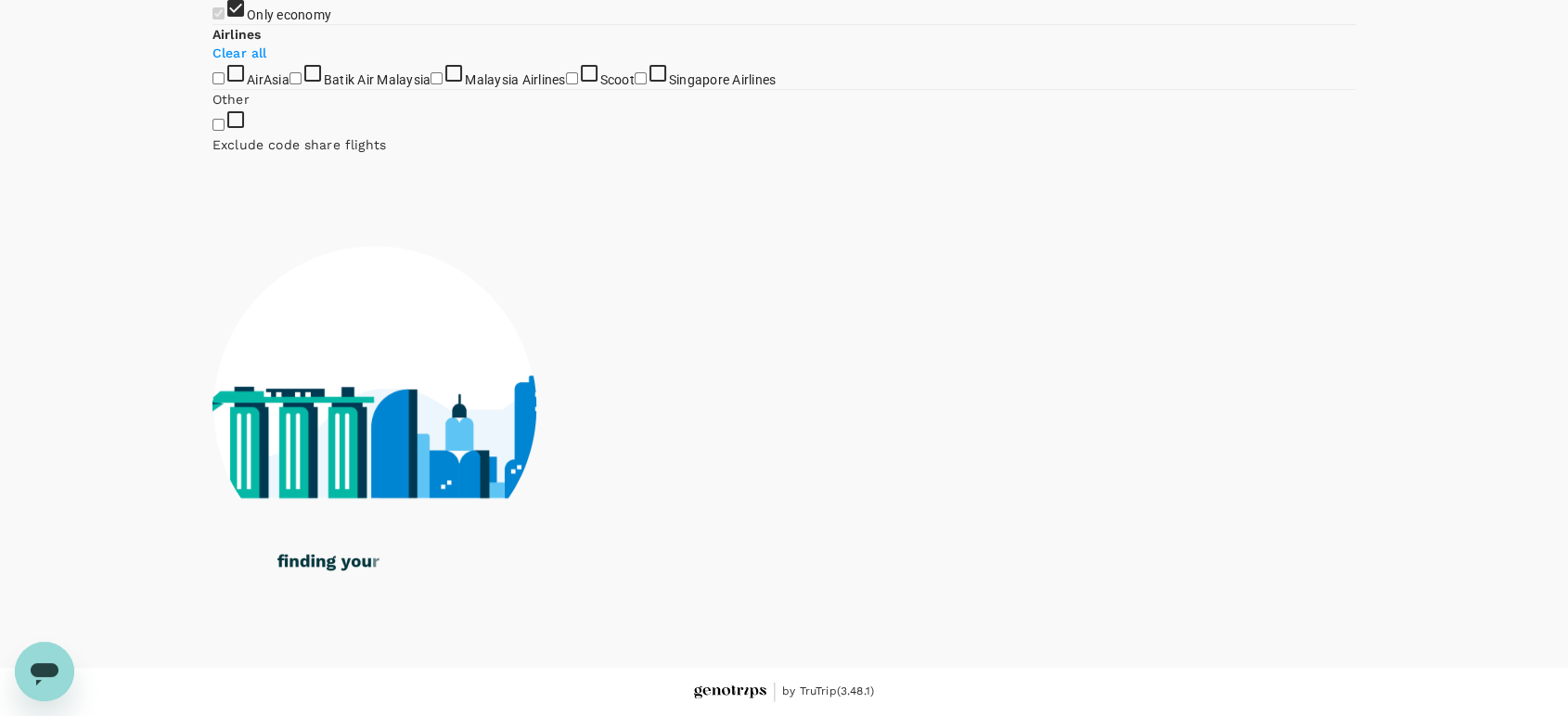click on "Malaysia Airlines" at bounding box center [436, 78] 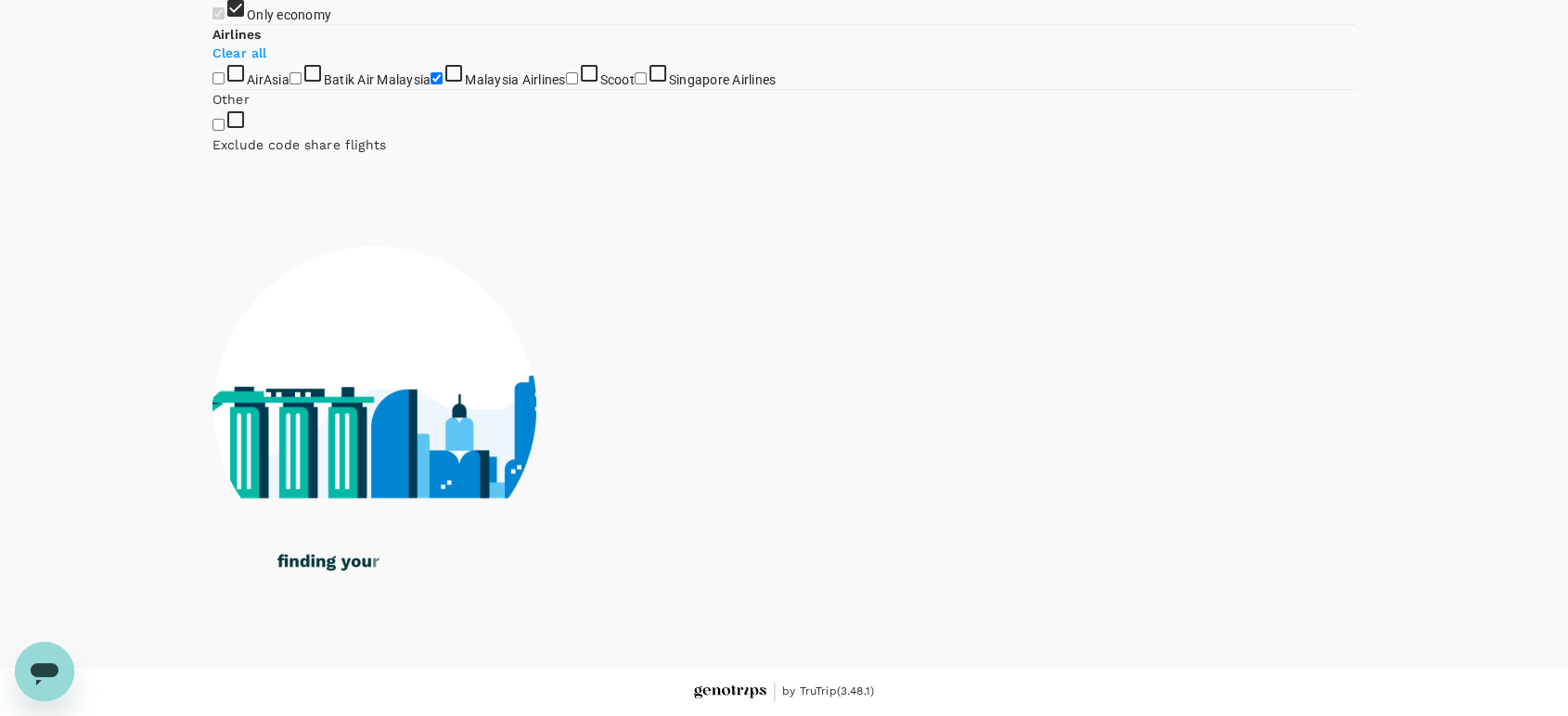 checkbox on "true" 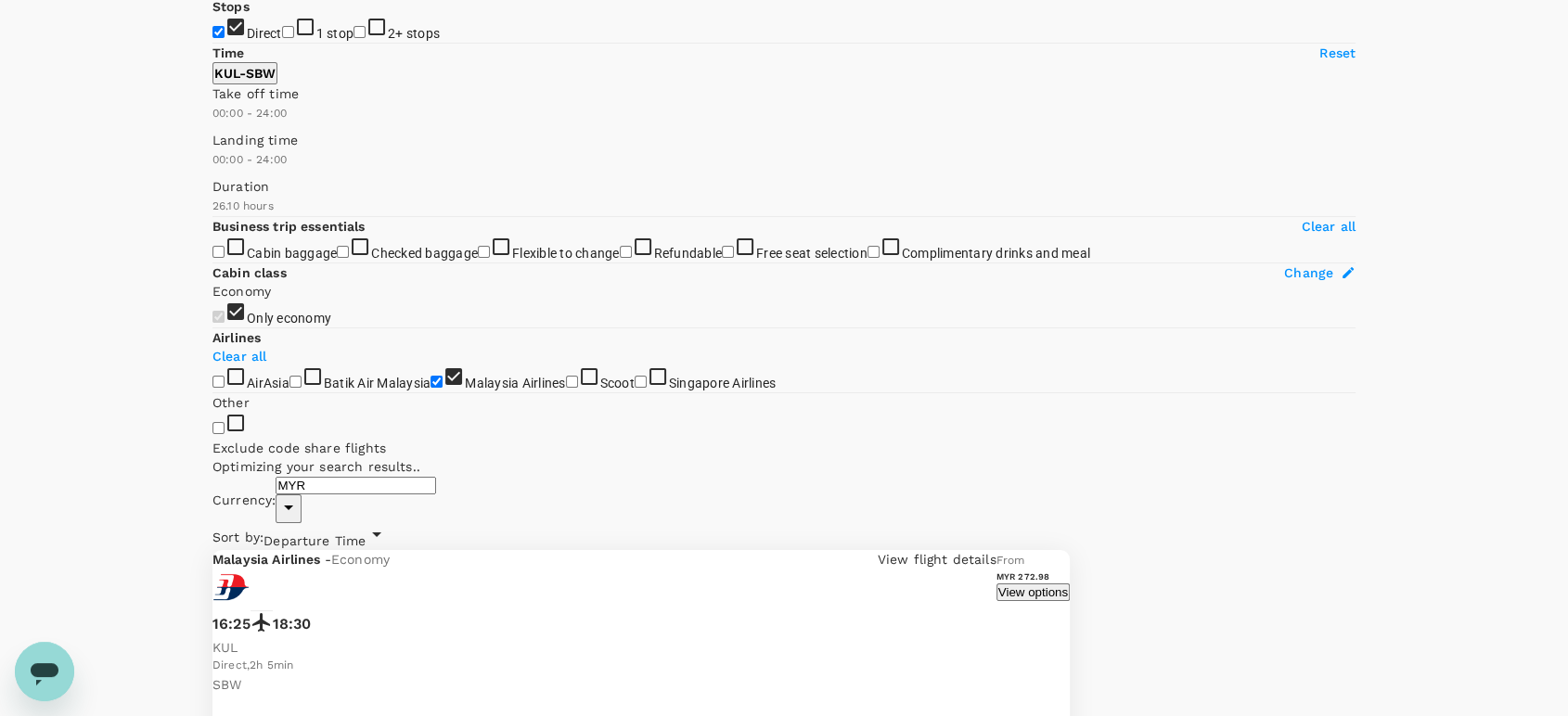 scroll, scrollTop: 0, scrollLeft: 0, axis: both 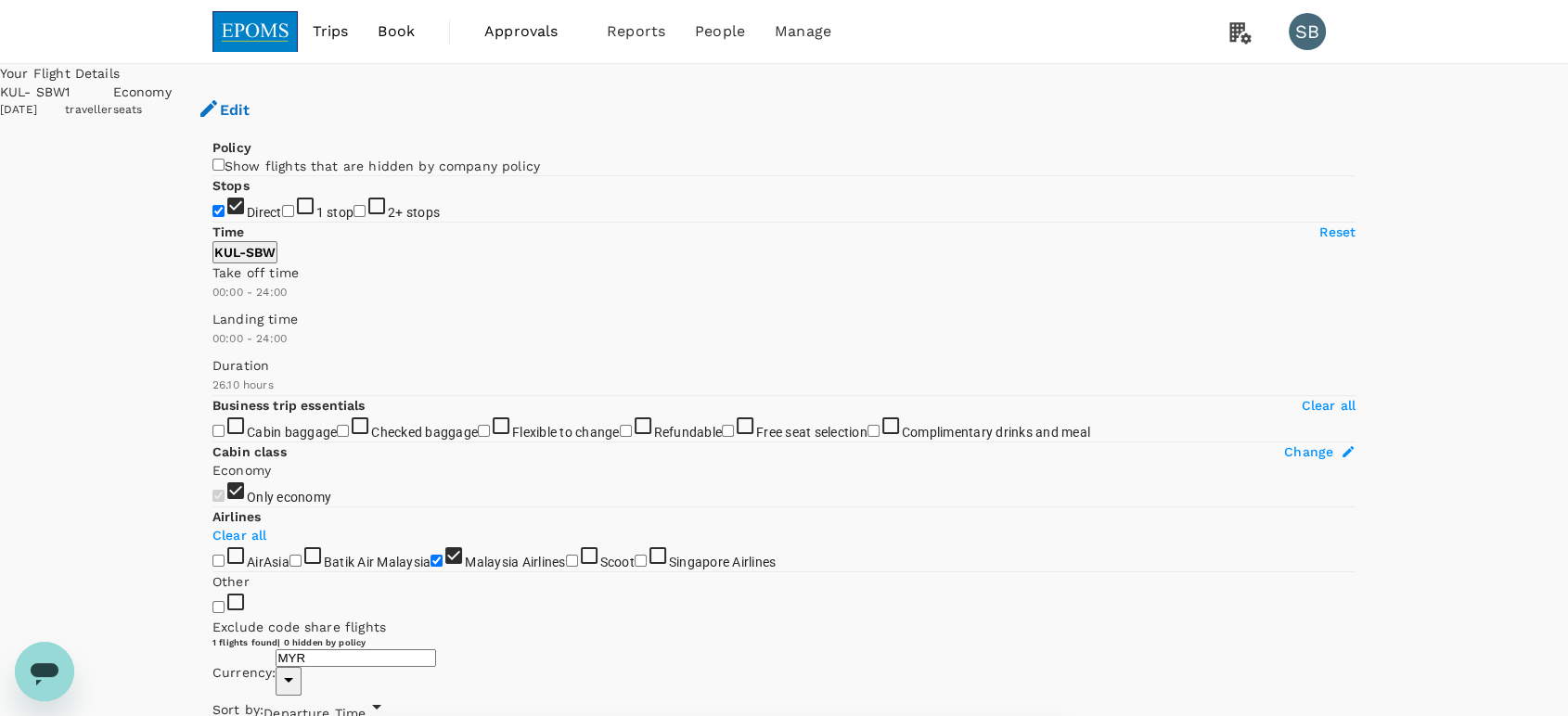 click on "View options" at bounding box center (1033, 765) 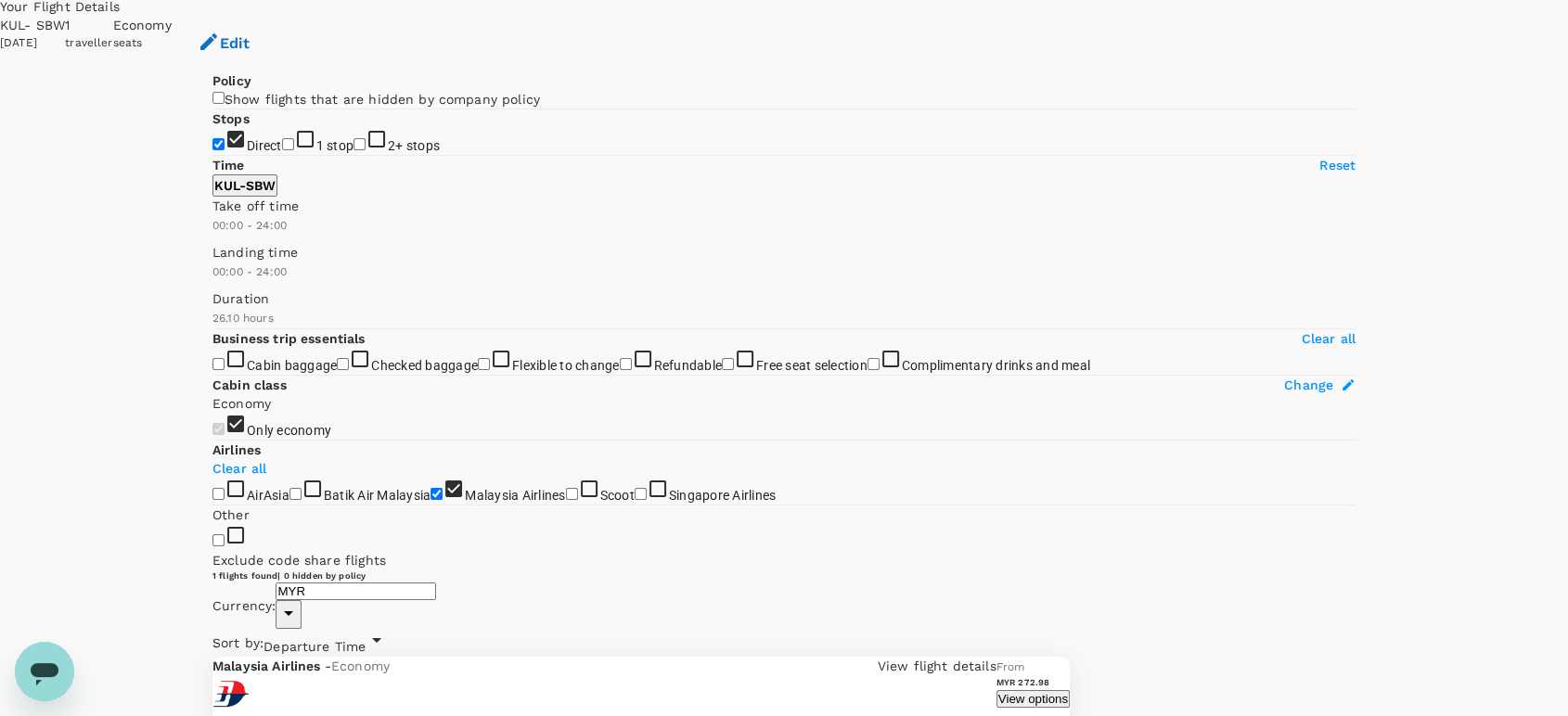 scroll, scrollTop: 103, scrollLeft: 0, axis: vertical 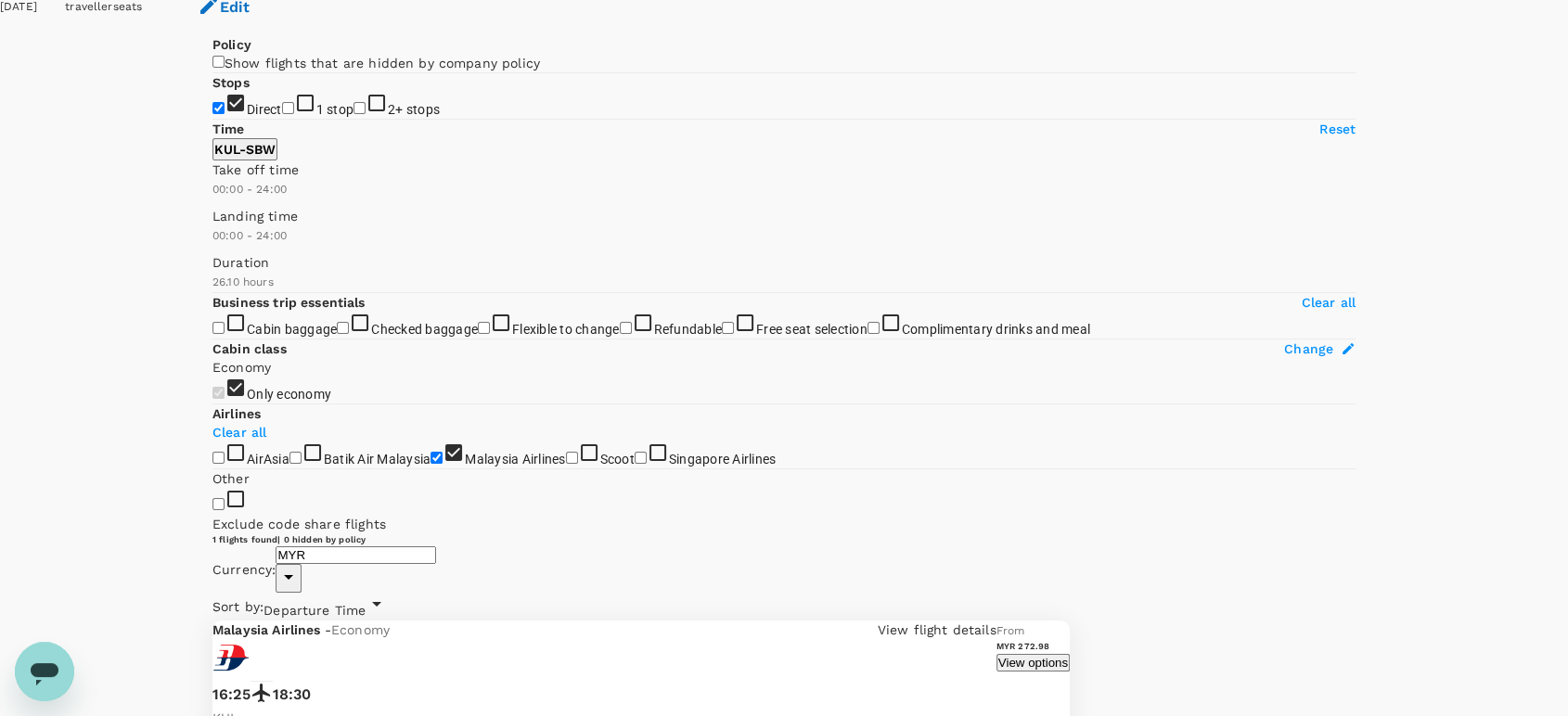 click on "MYR 338.33" at bounding box center (1006, 2758) 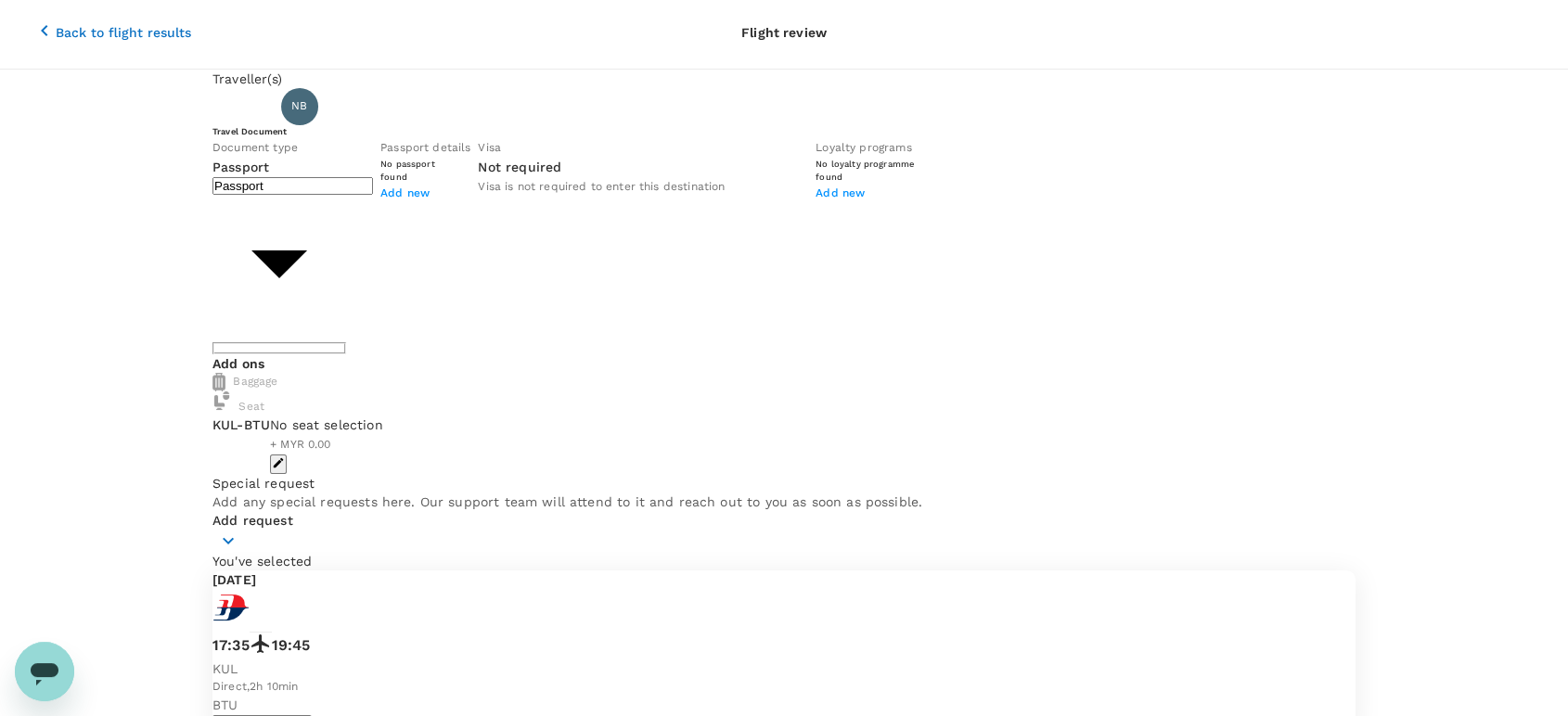 scroll, scrollTop: 0, scrollLeft: 0, axis: both 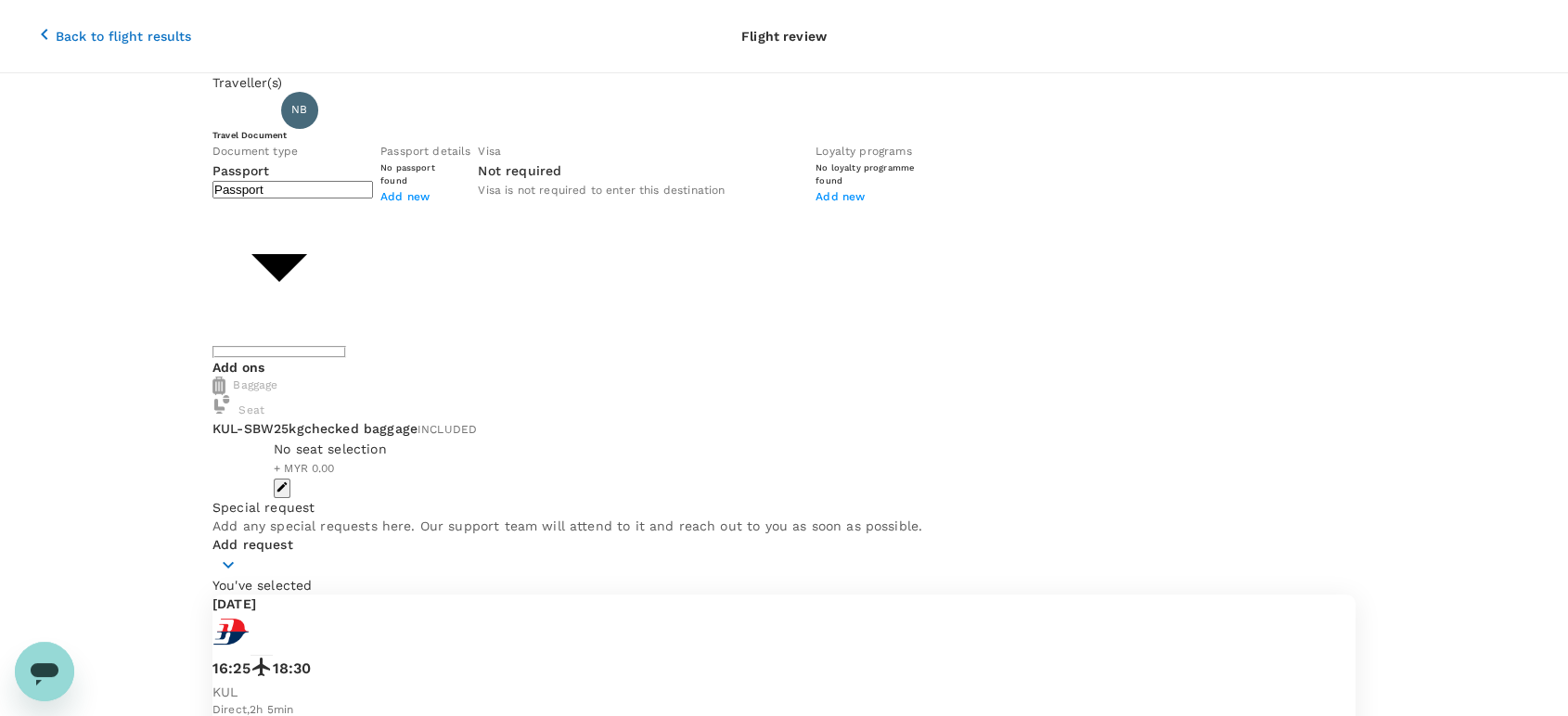 click 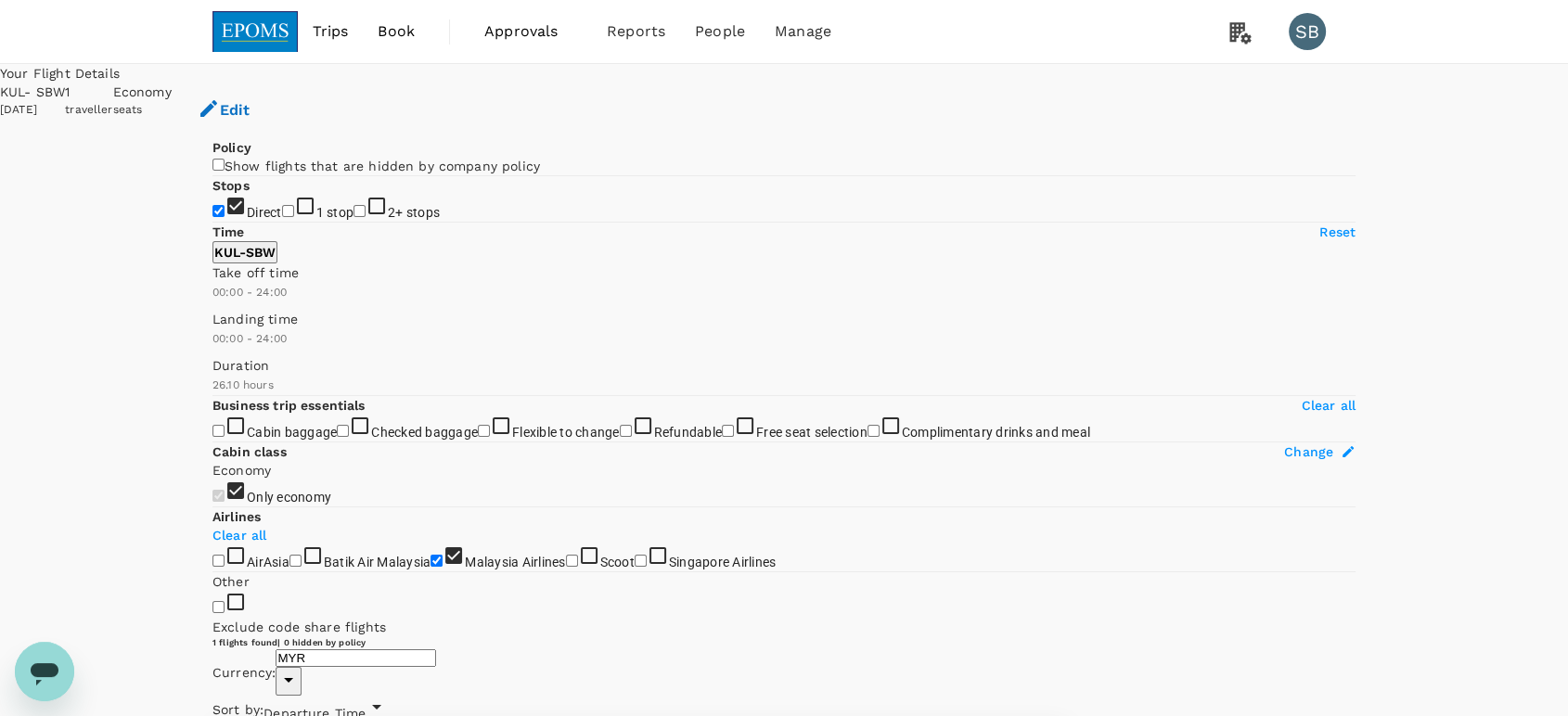 click at bounding box center (255, 32) 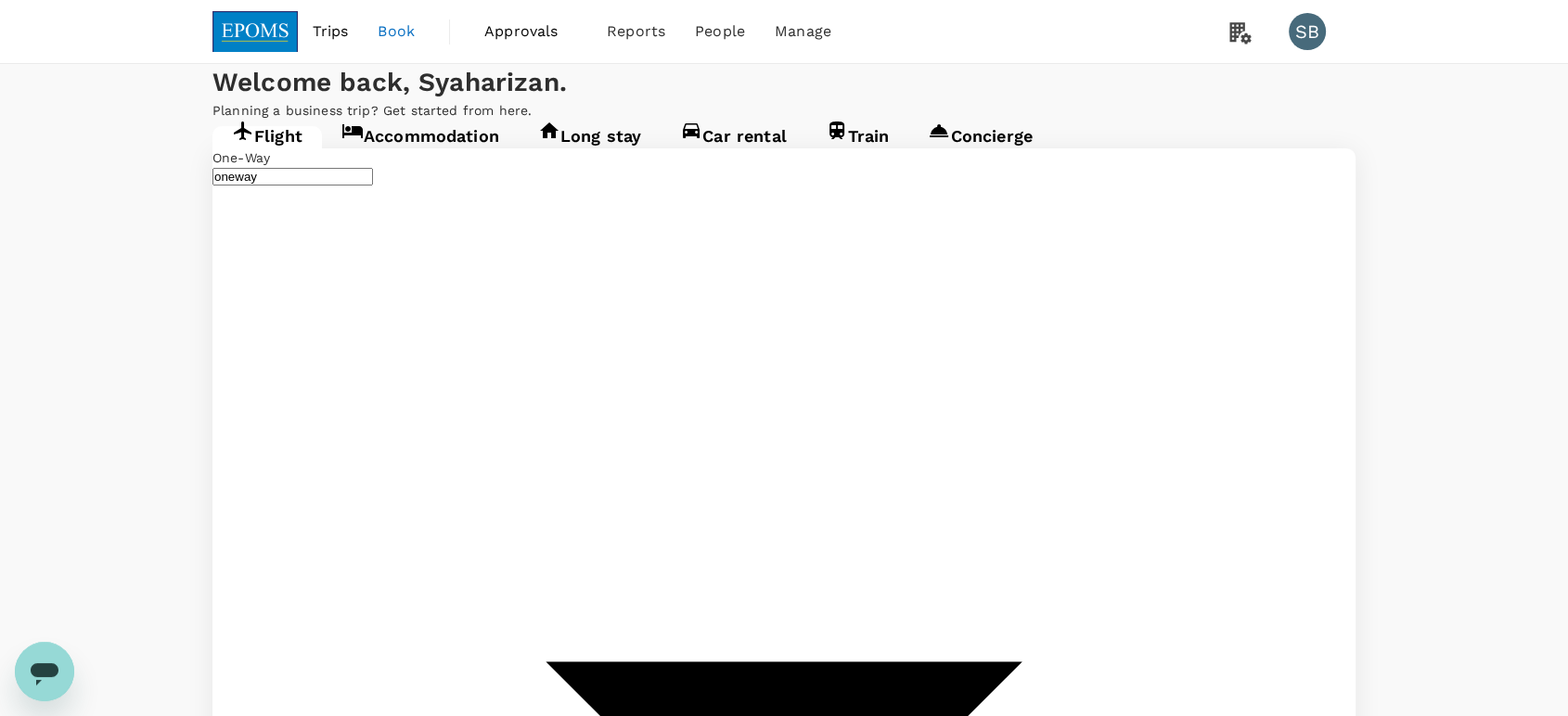 type on "Kuala Lumpur Intl ([GEOGRAPHIC_DATA])" 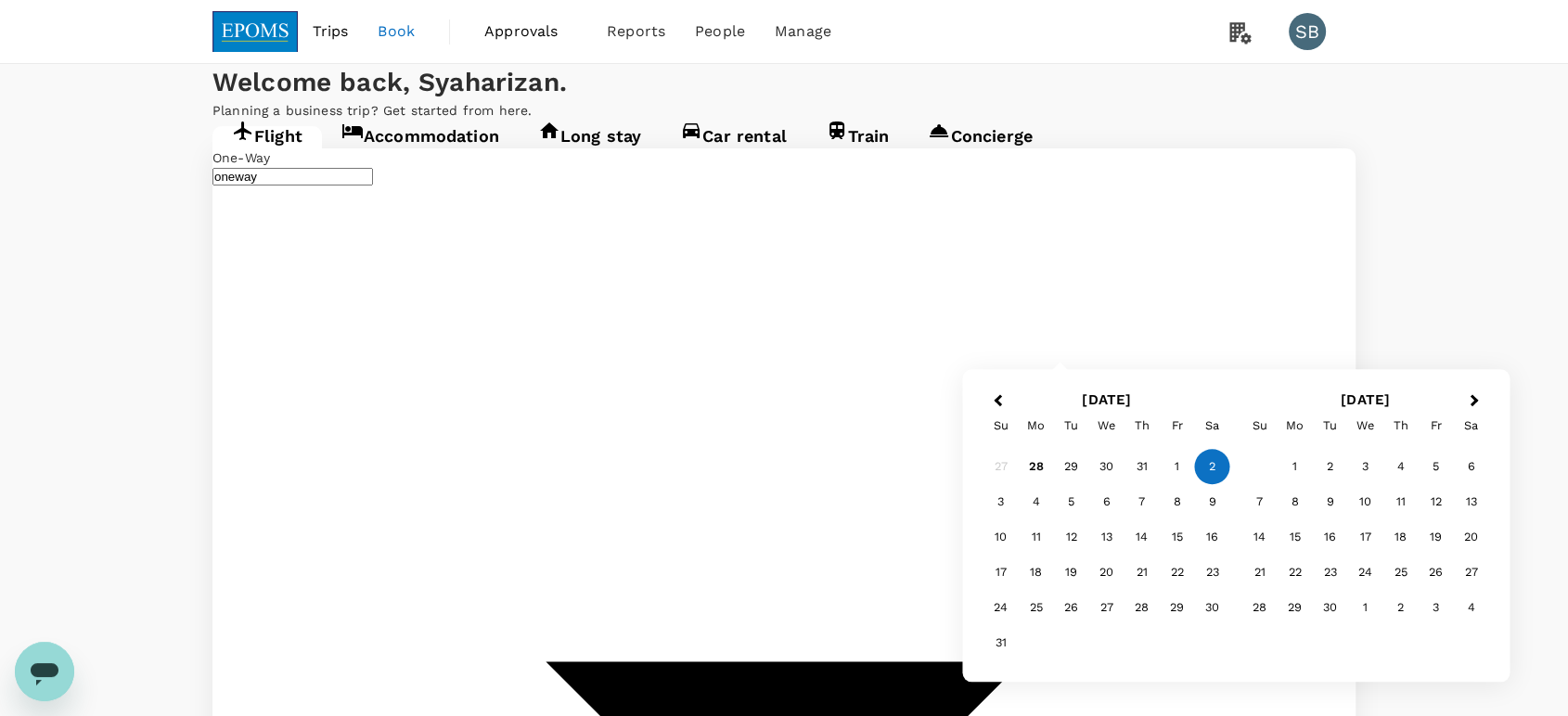 type on "Labuan (LBU)" 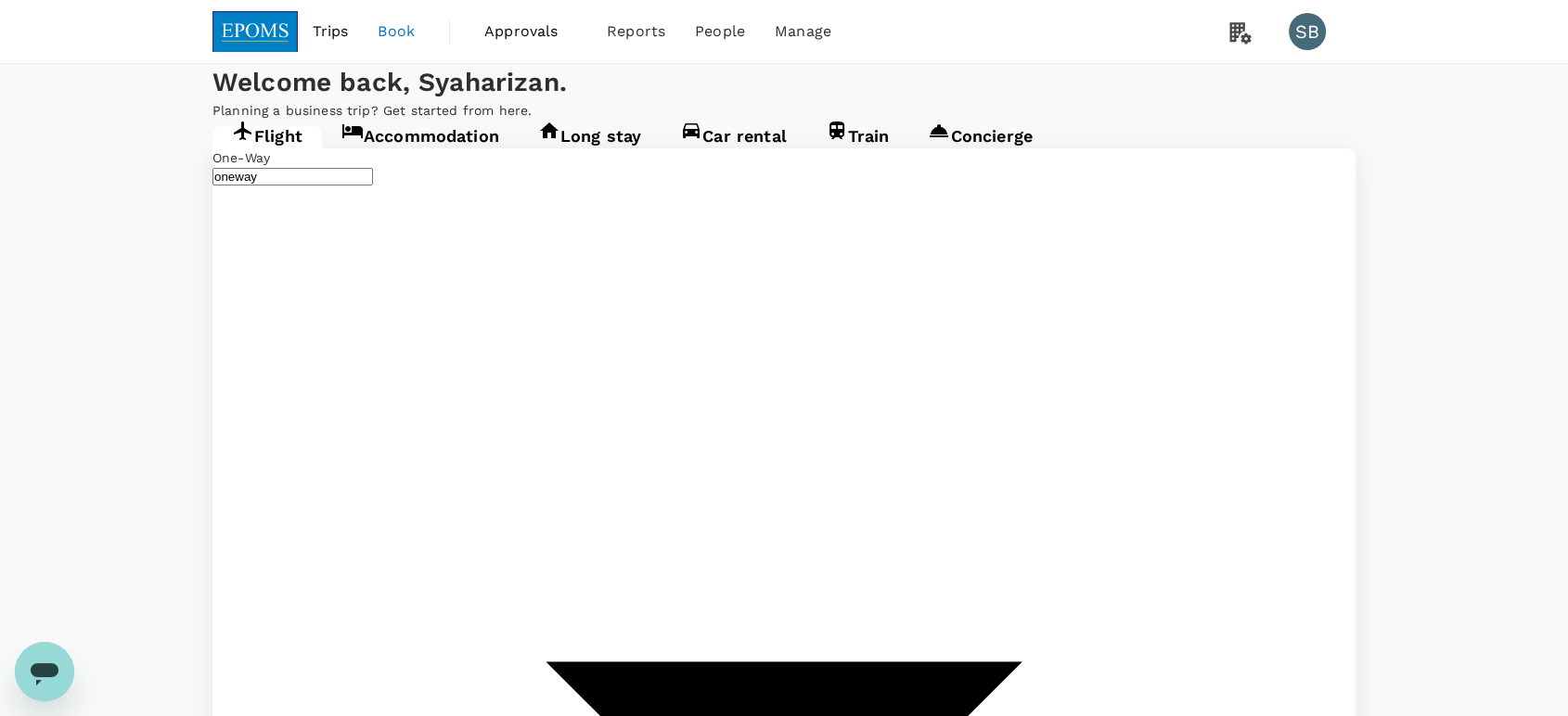 click on "Find flights" at bounding box center [244, 3049] 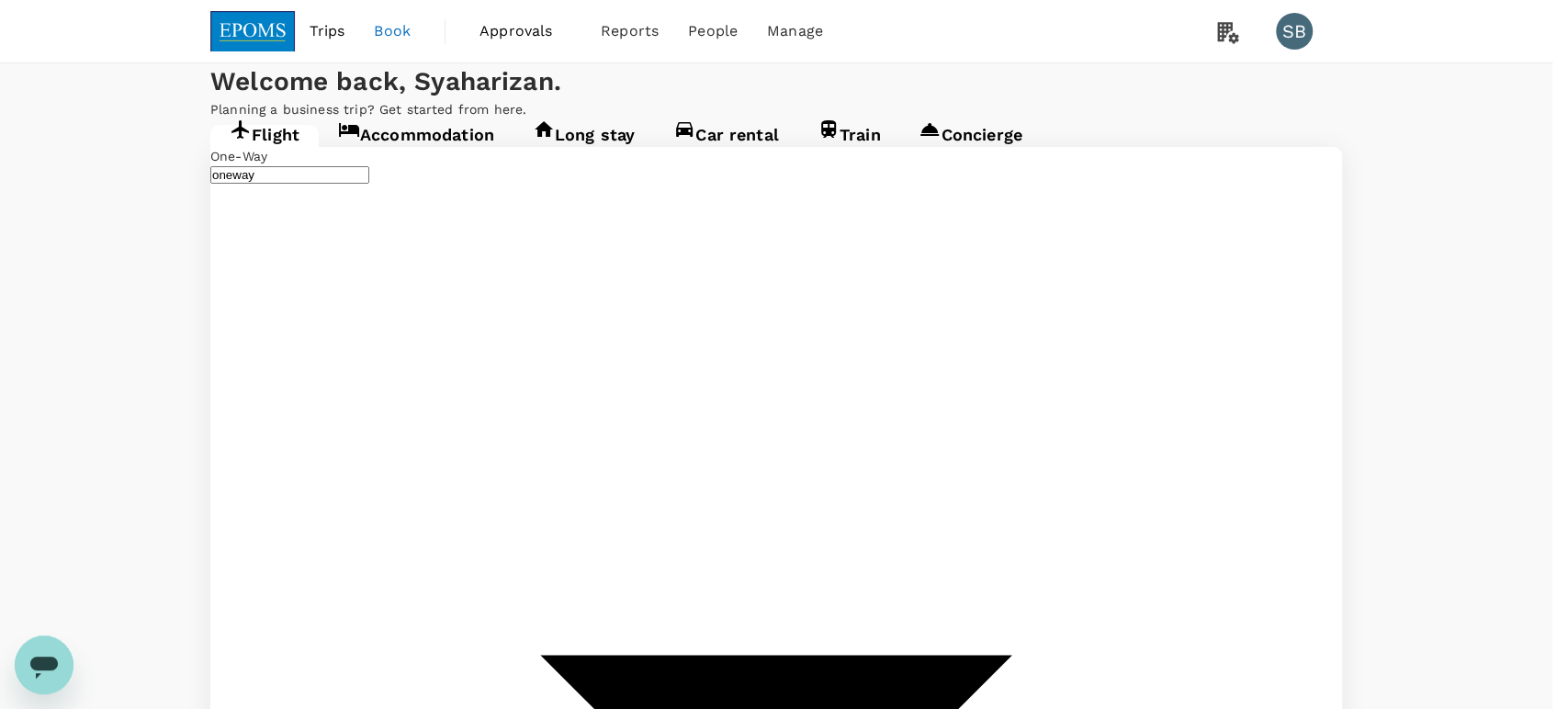 click on "Confirm" at bounding box center (67, 18809) 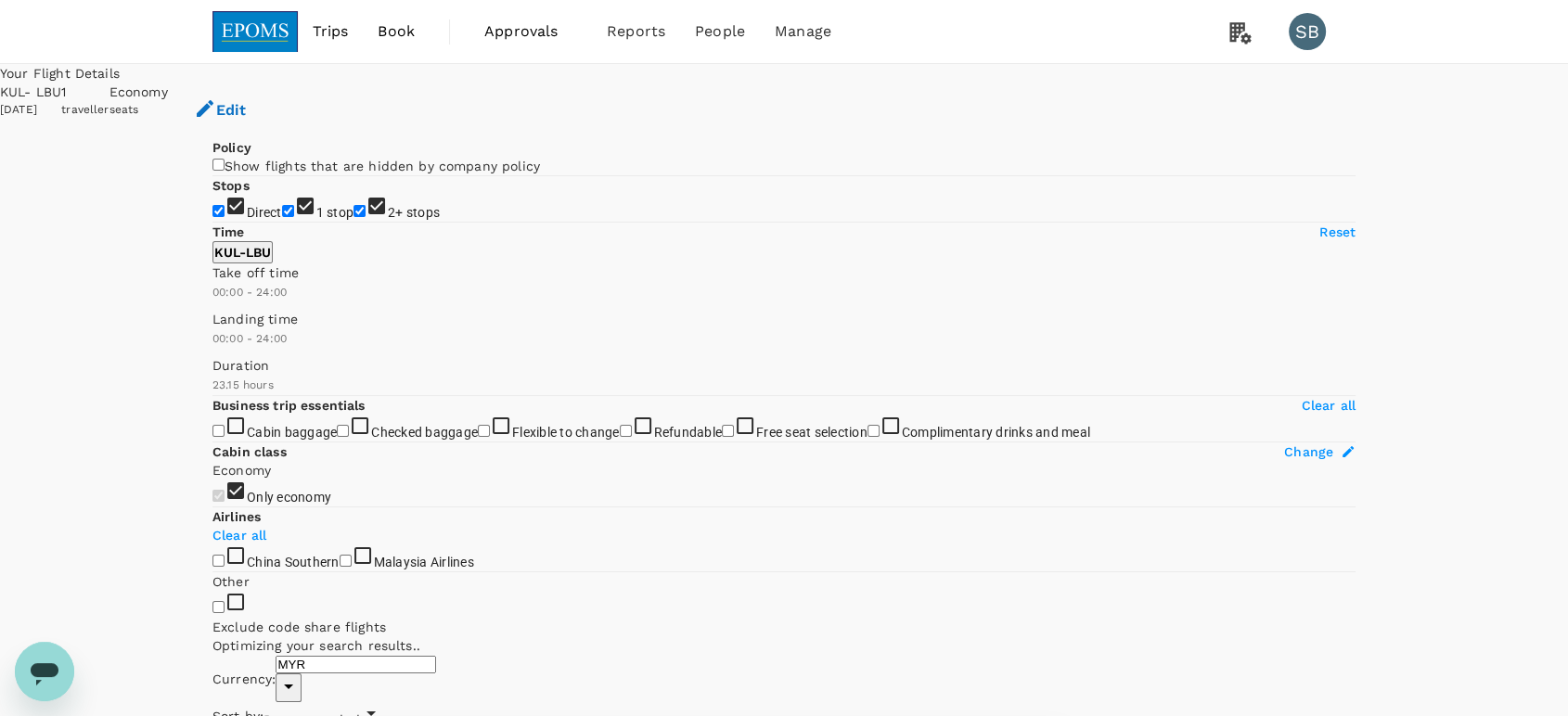 click on "Currency :  MYR Sort by :  Recommended" at bounding box center (641, 692) 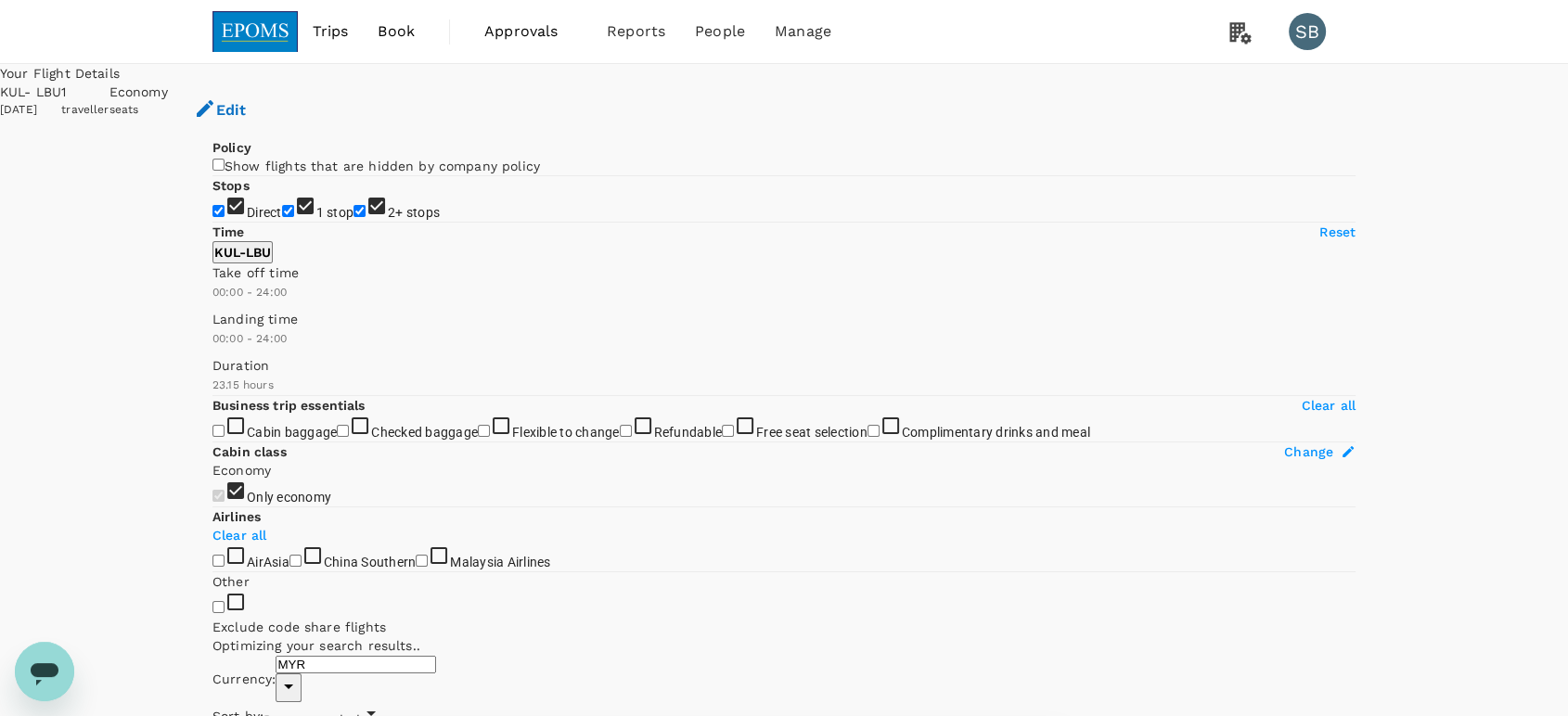 click on "Recommended" at bounding box center [312, 720] 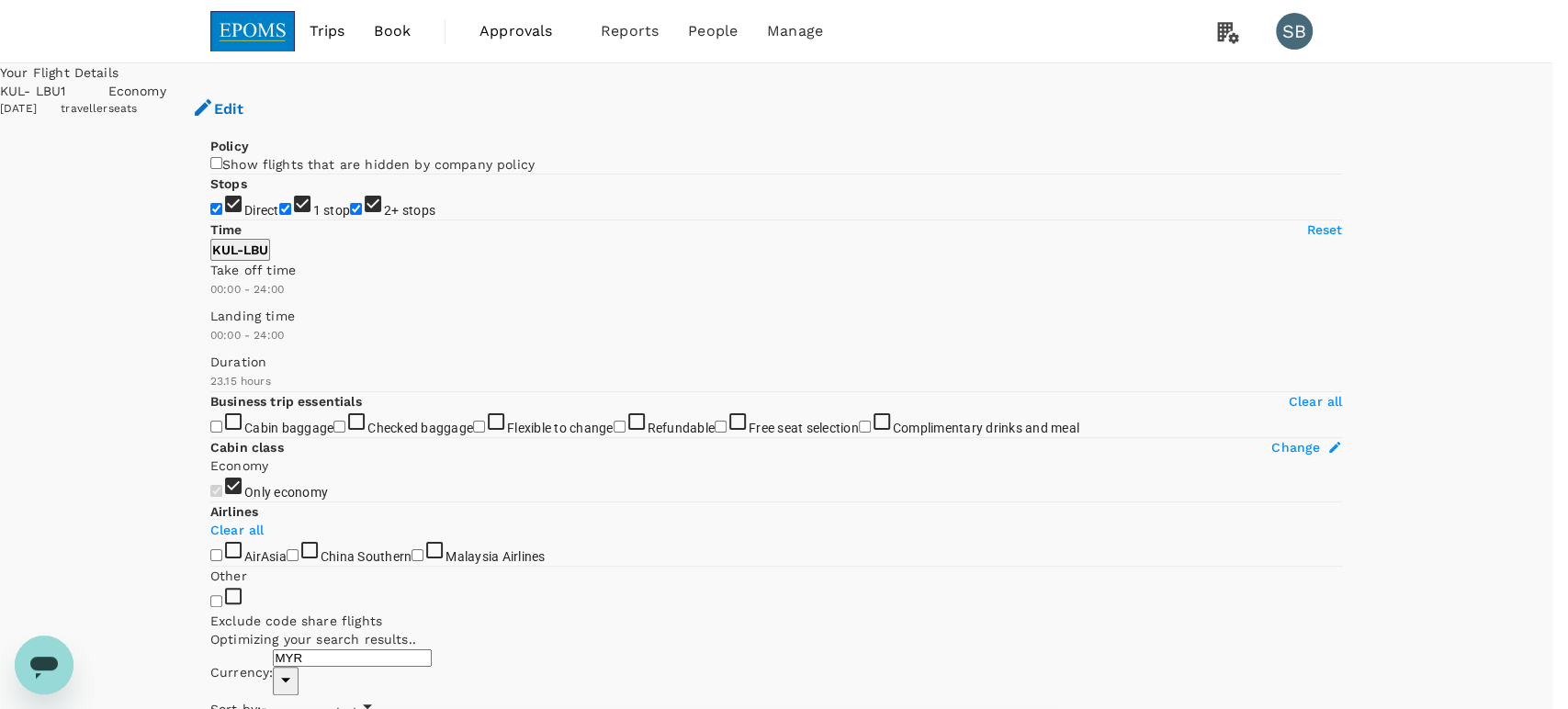 drag, startPoint x: 1264, startPoint y: 329, endPoint x: 1250, endPoint y: 322, distance: 15.652476 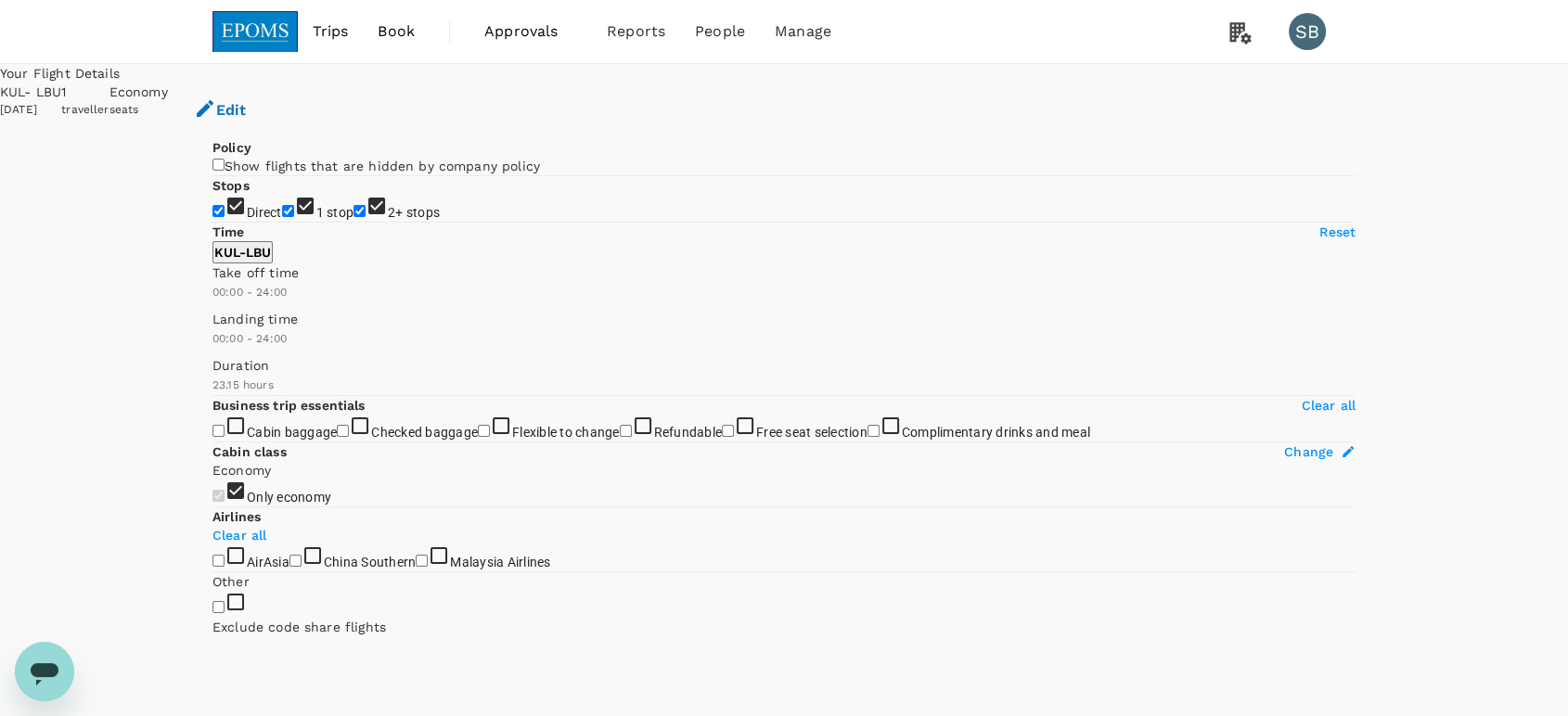 click on "2+ stops" at bounding box center [359, 211] 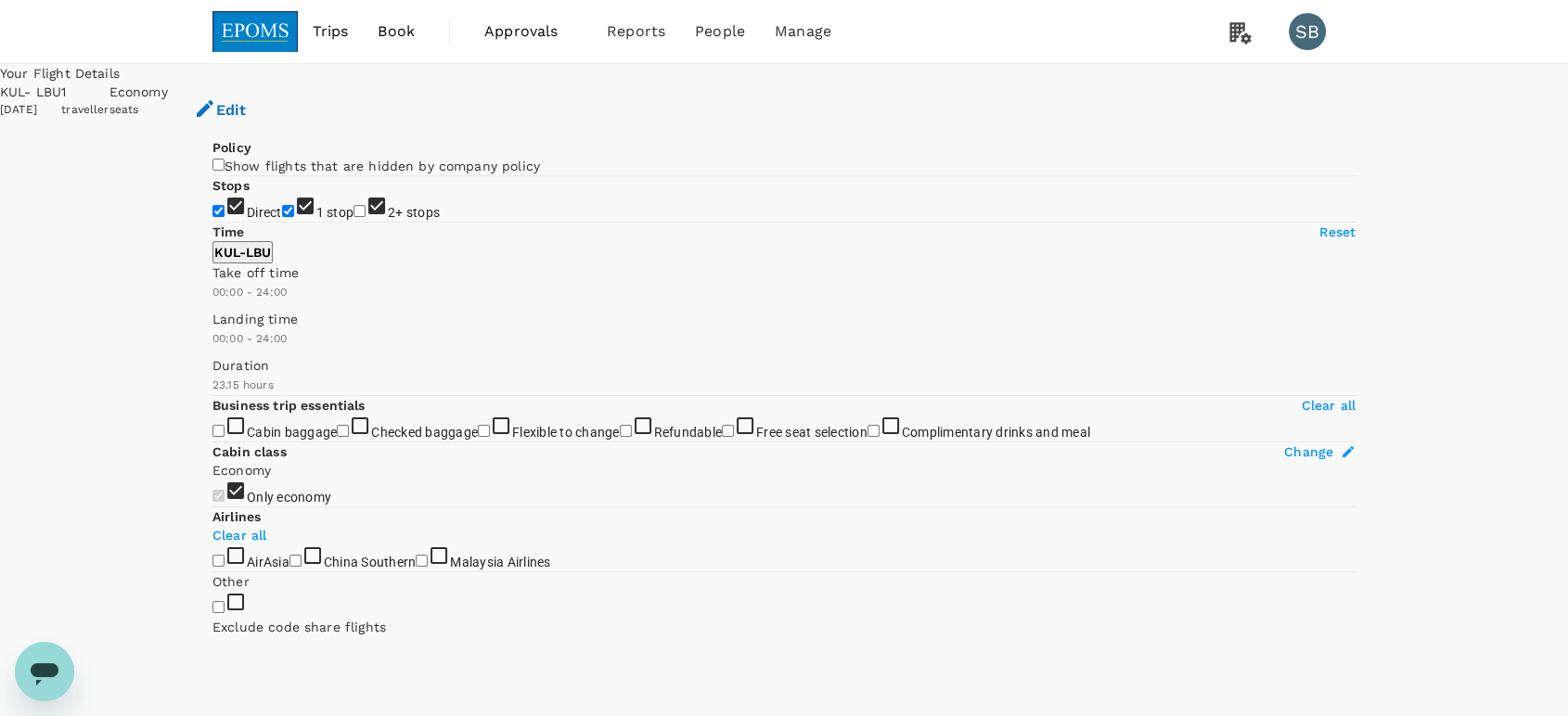 checkbox on "false" 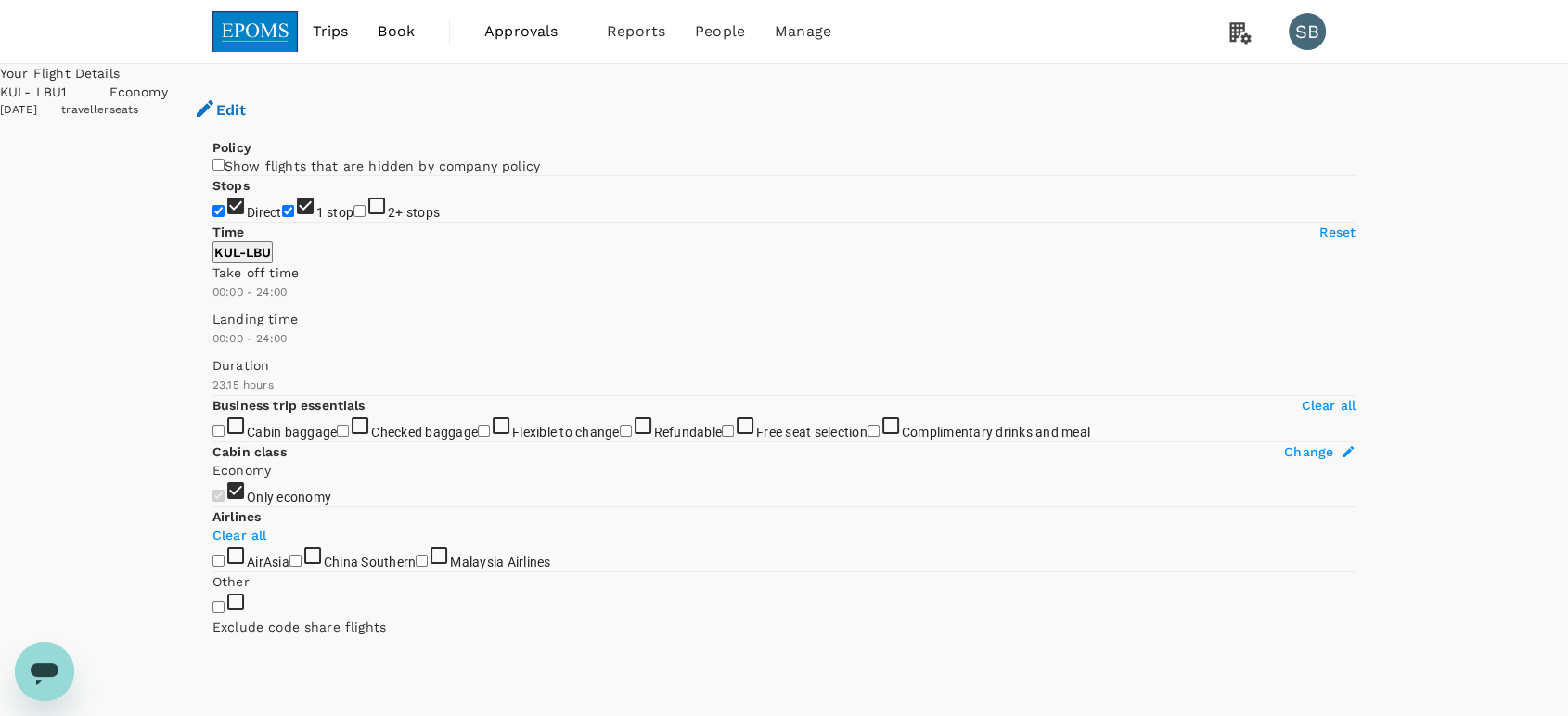 drag, startPoint x: 225, startPoint y: 339, endPoint x: 242, endPoint y: 341, distance: 17.117243 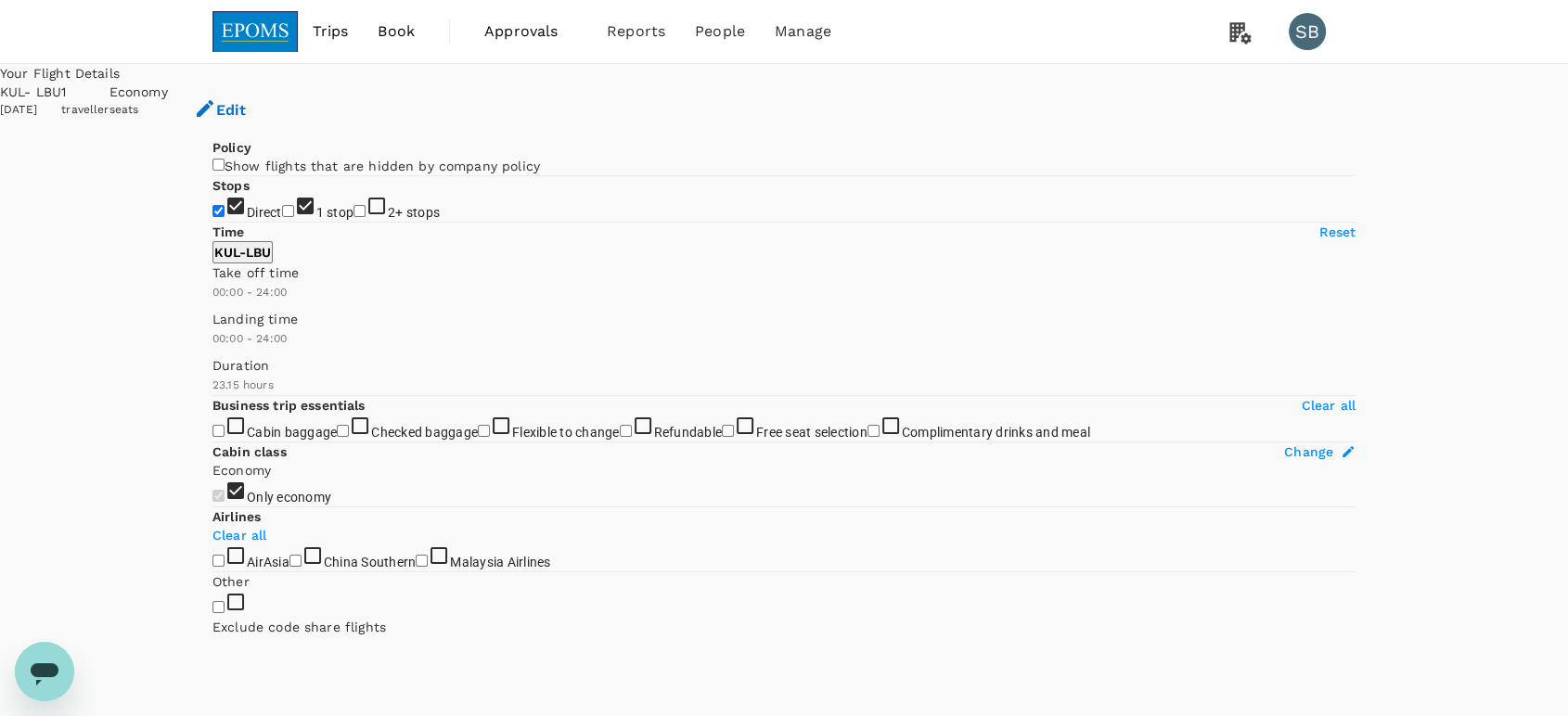checkbox on "false" 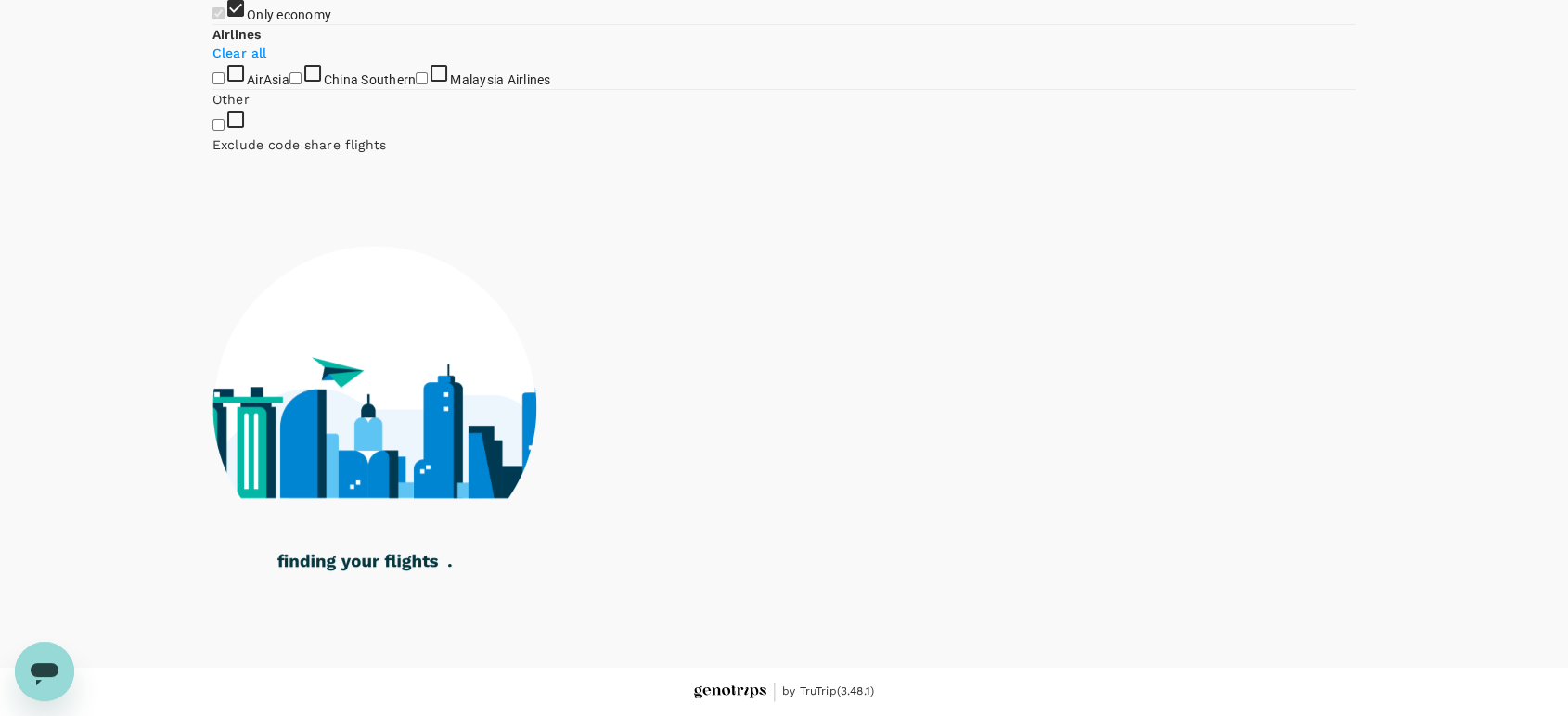 scroll, scrollTop: 732, scrollLeft: 0, axis: vertical 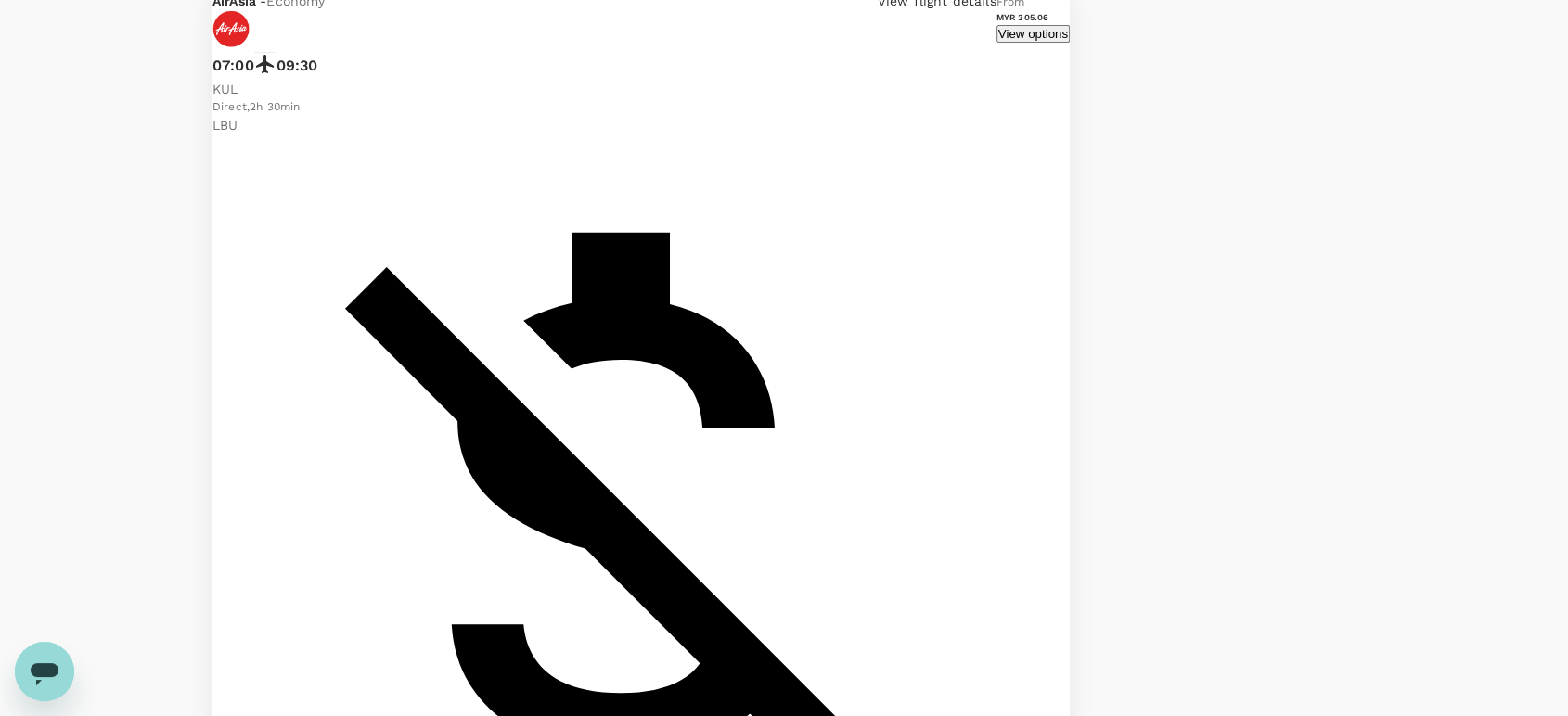 click on "Malaysia Airlines" at bounding box center (500, -170) 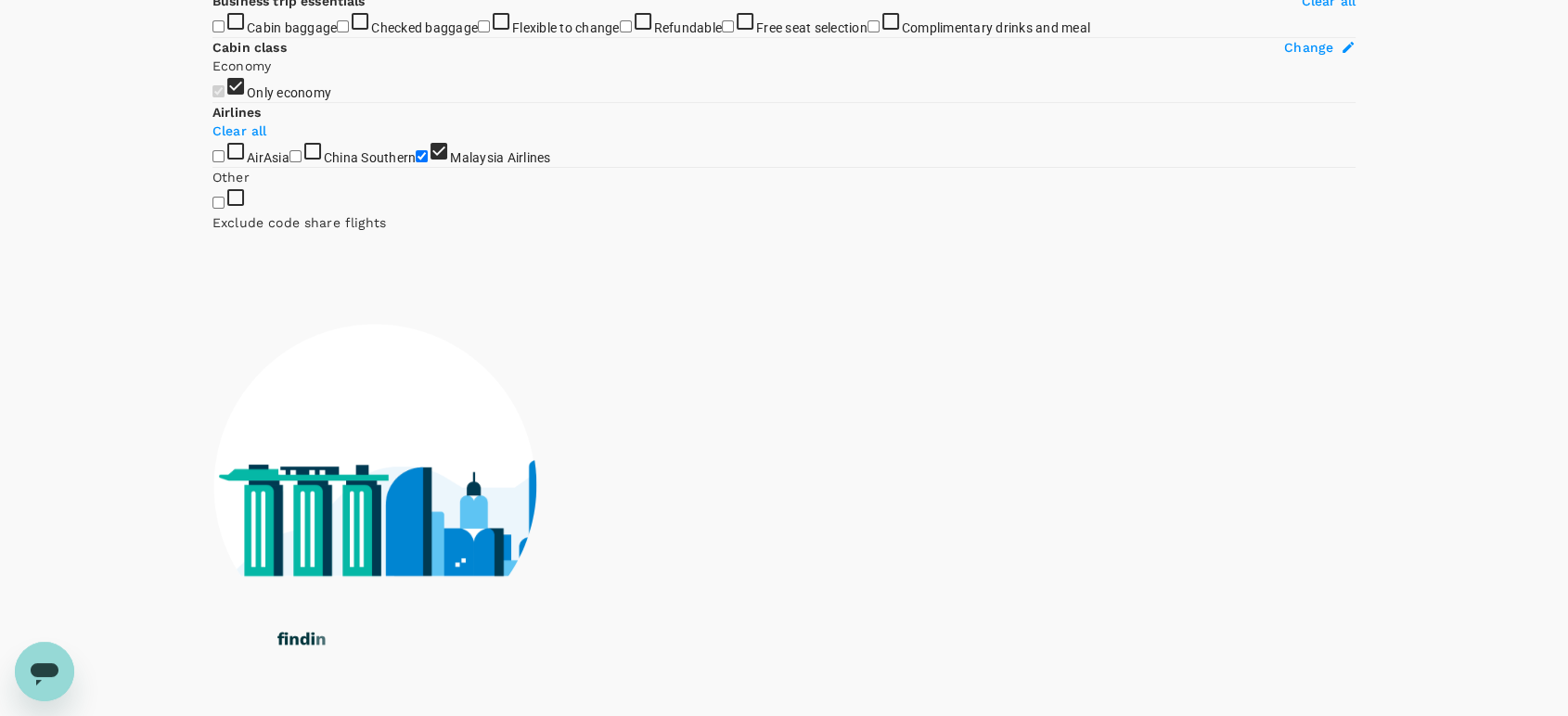 scroll, scrollTop: 216, scrollLeft: 0, axis: vertical 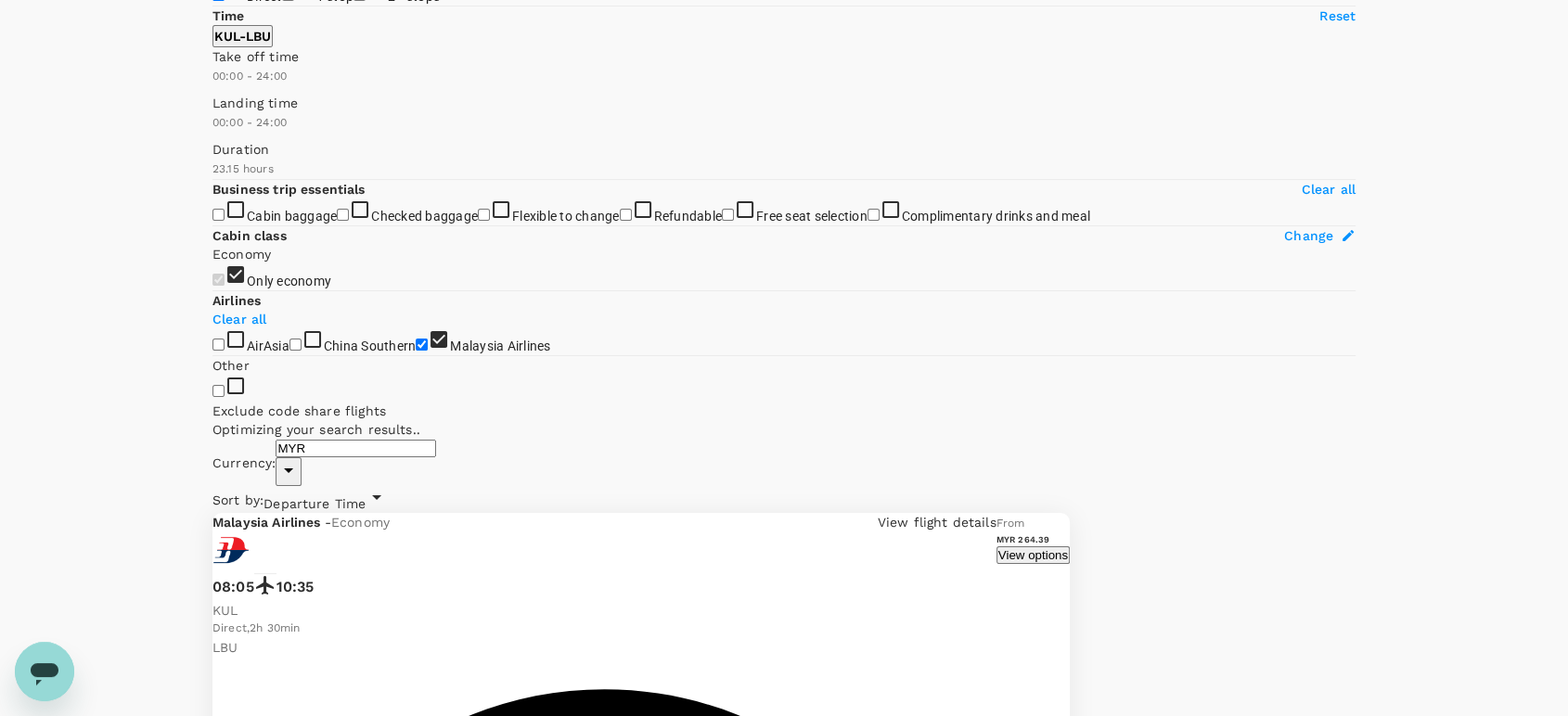 type on "1645" 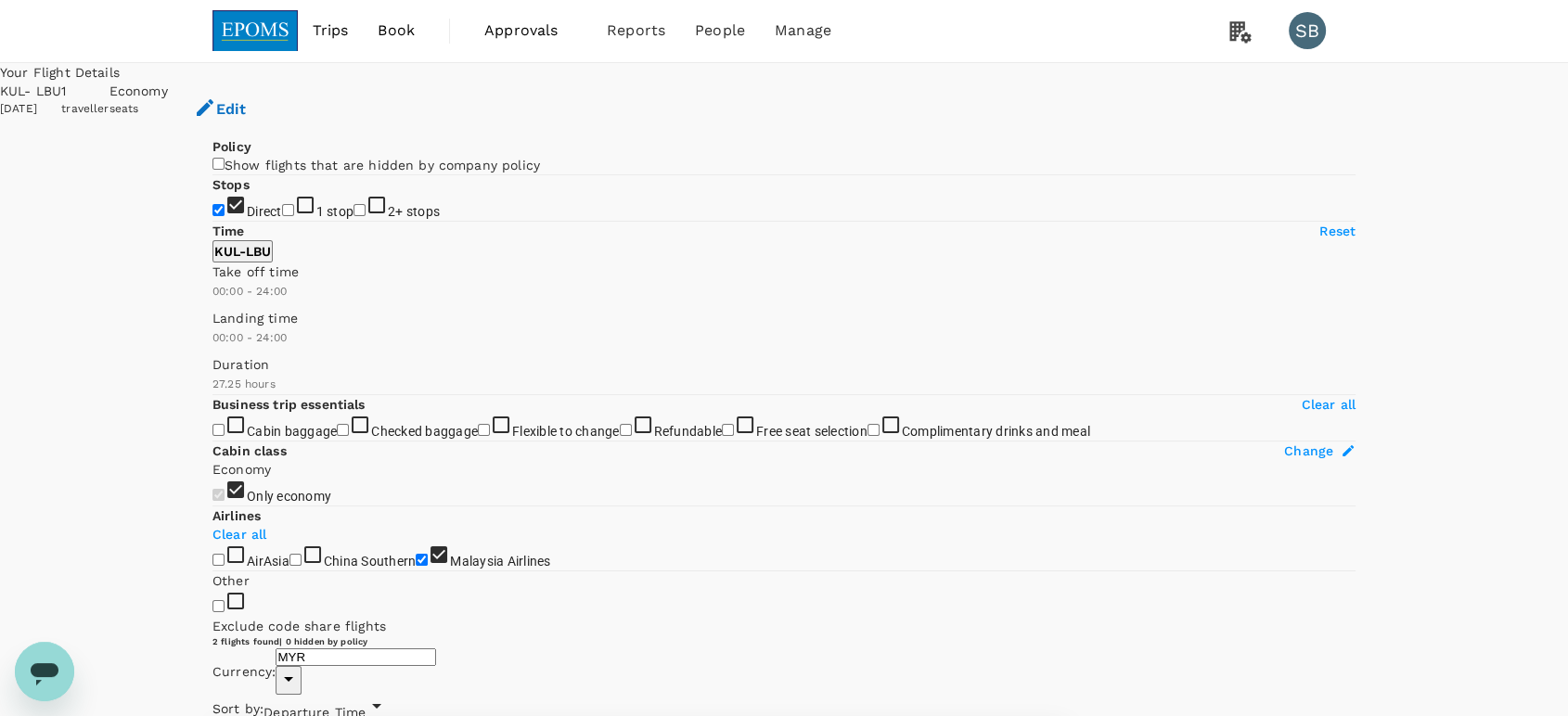scroll, scrollTop: 0, scrollLeft: 0, axis: both 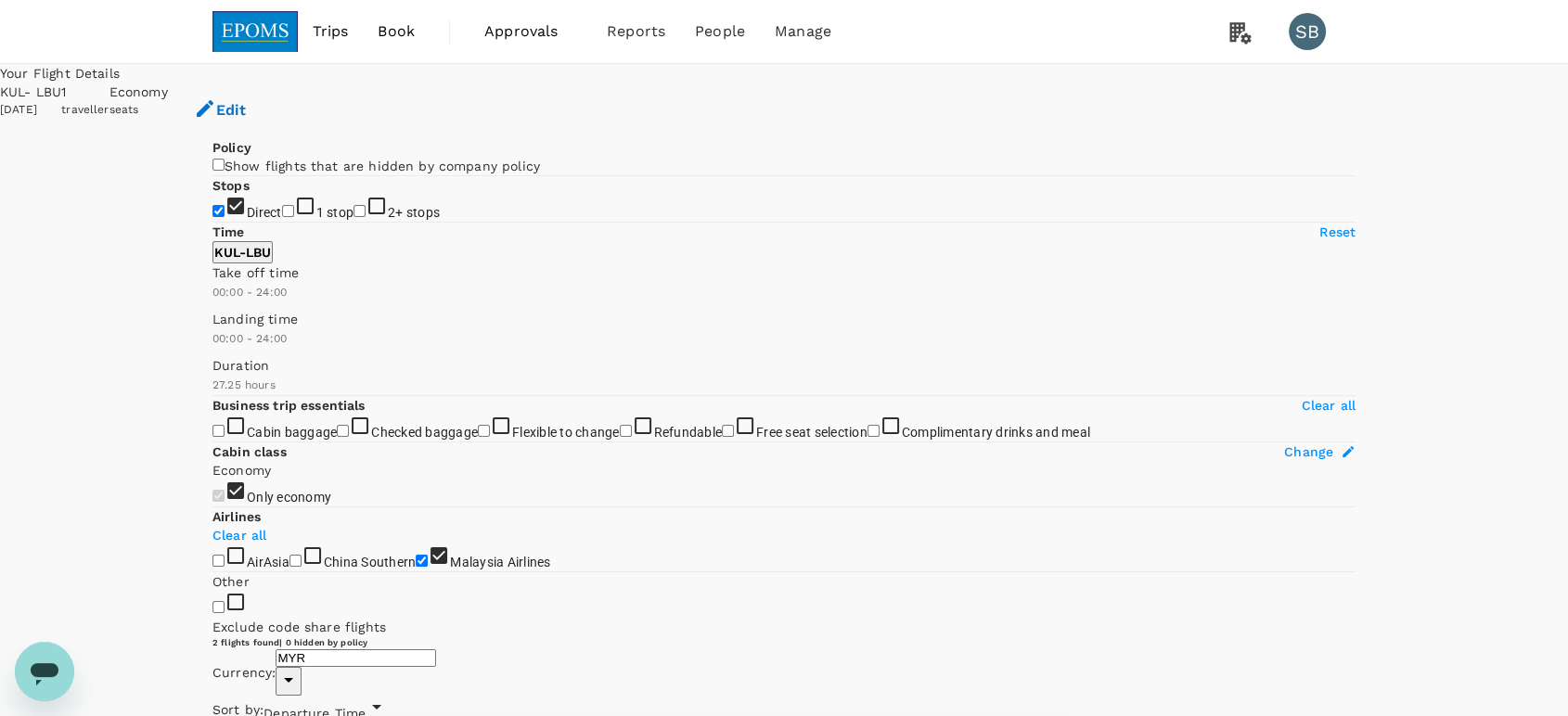click on "View options" at bounding box center [1033, 765] 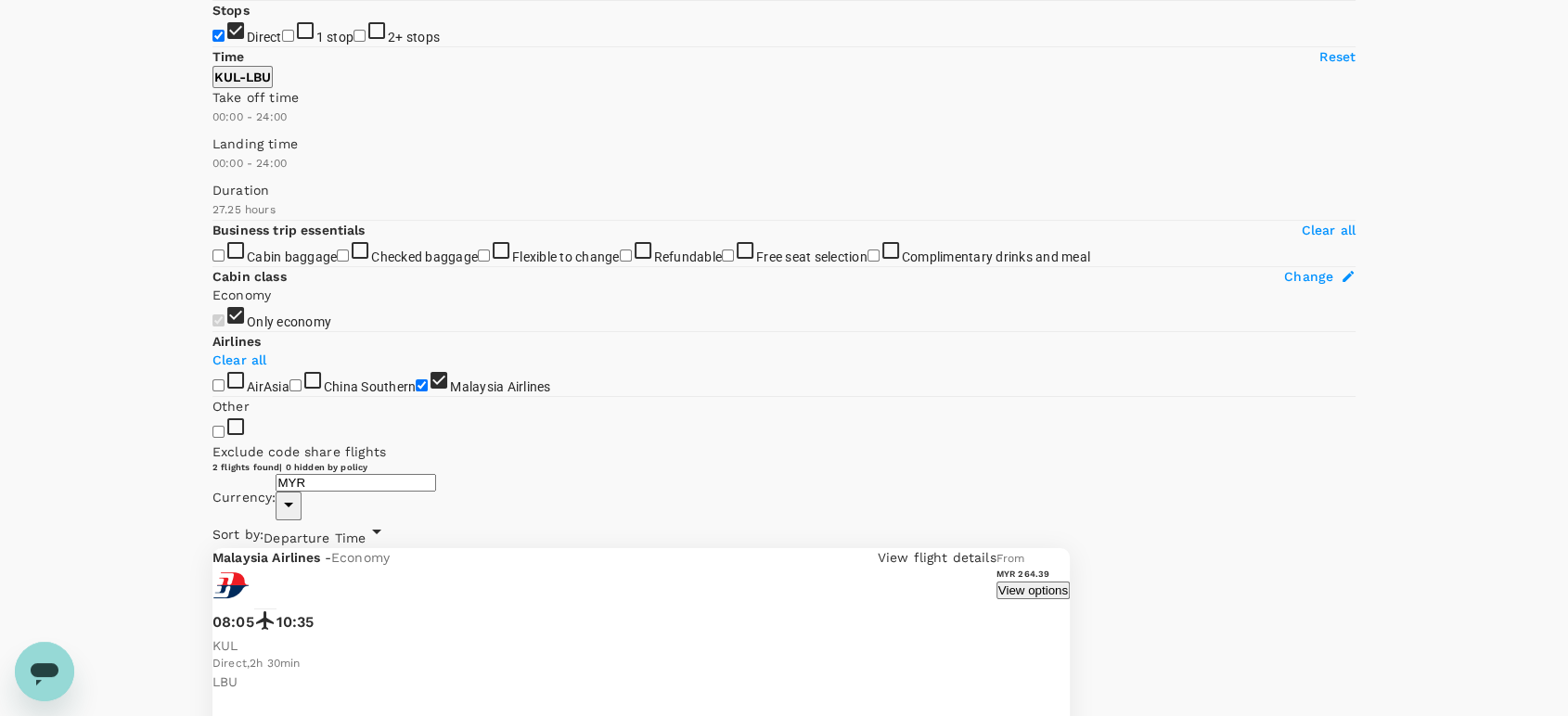 scroll, scrollTop: 195, scrollLeft: 0, axis: vertical 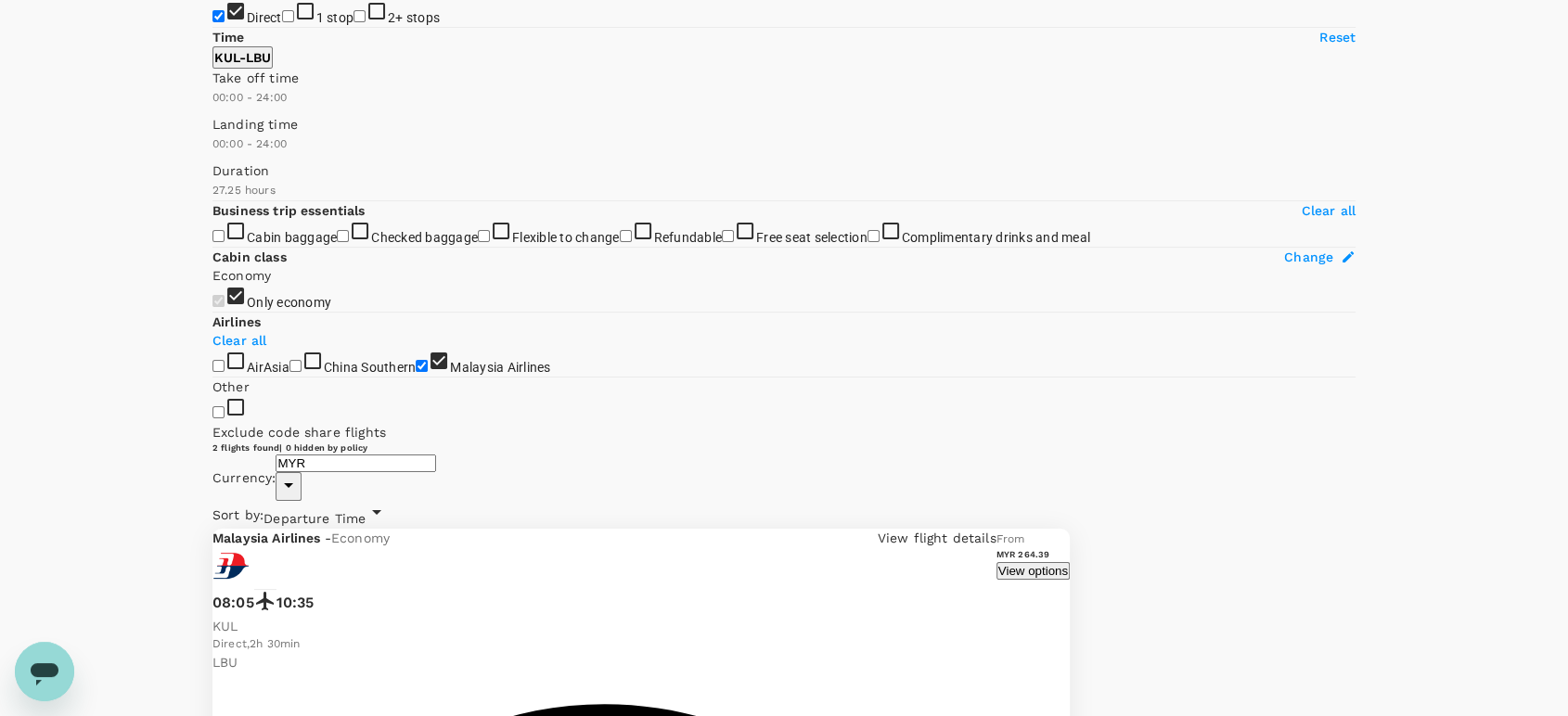 click on "MYR 328.48" at bounding box center (1159, 2666) 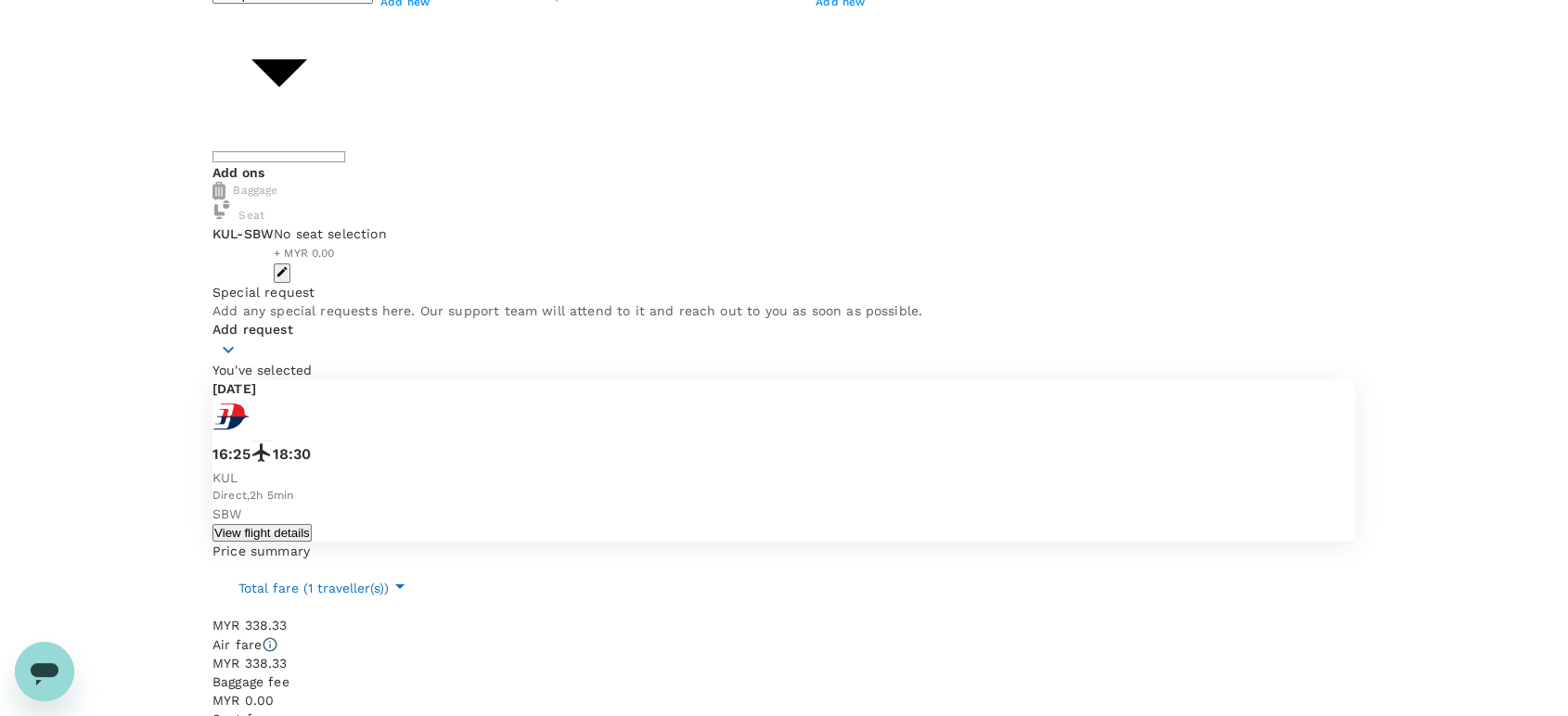 scroll, scrollTop: 0, scrollLeft: 0, axis: both 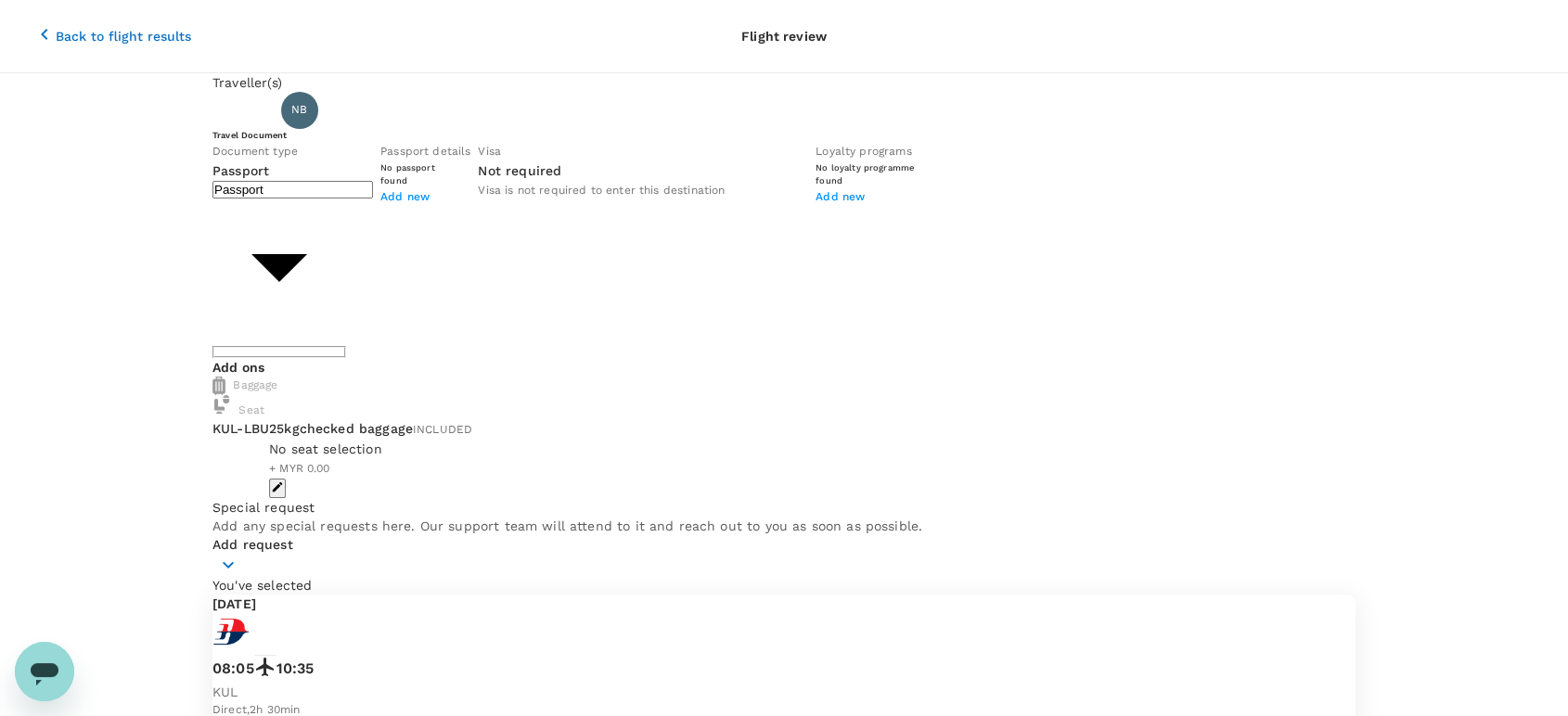click 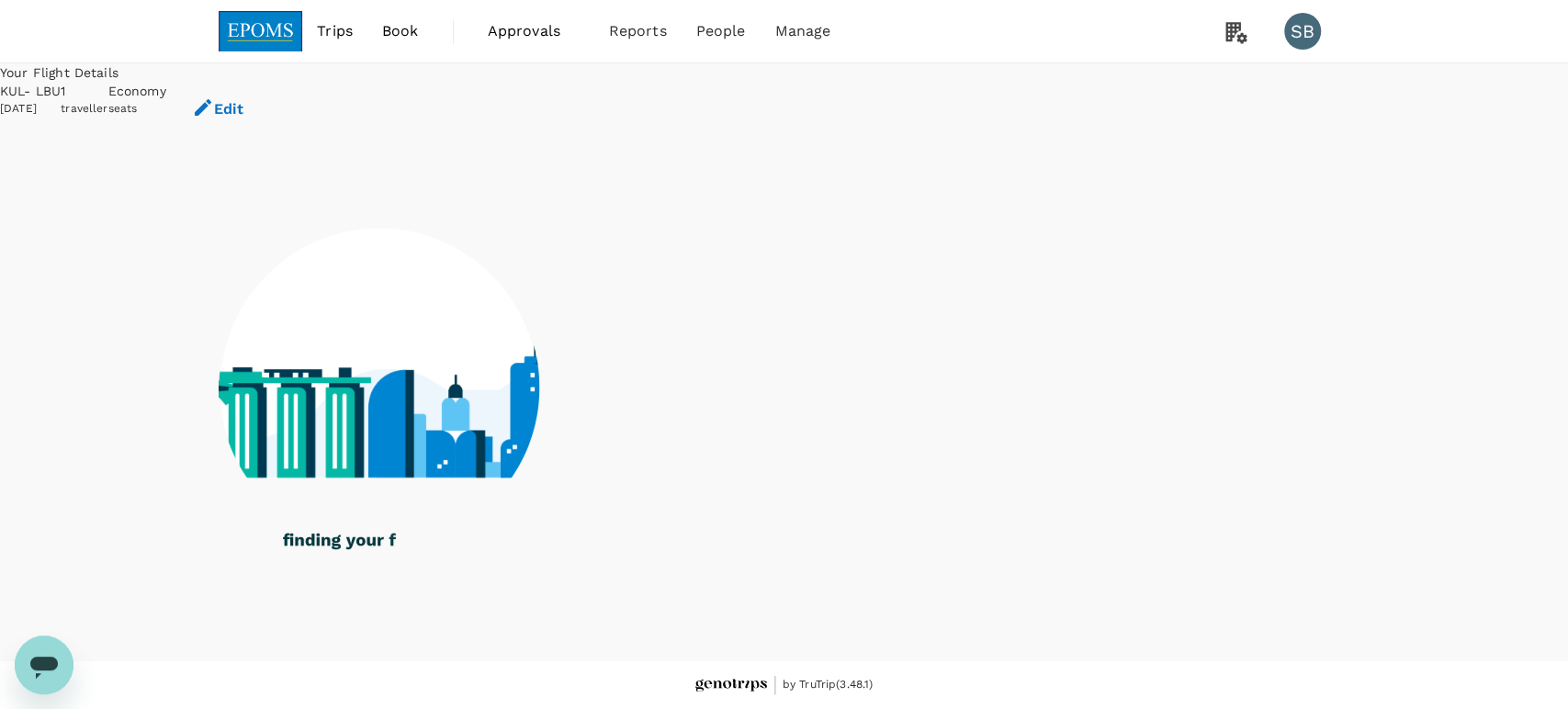 click at bounding box center [261, 31] 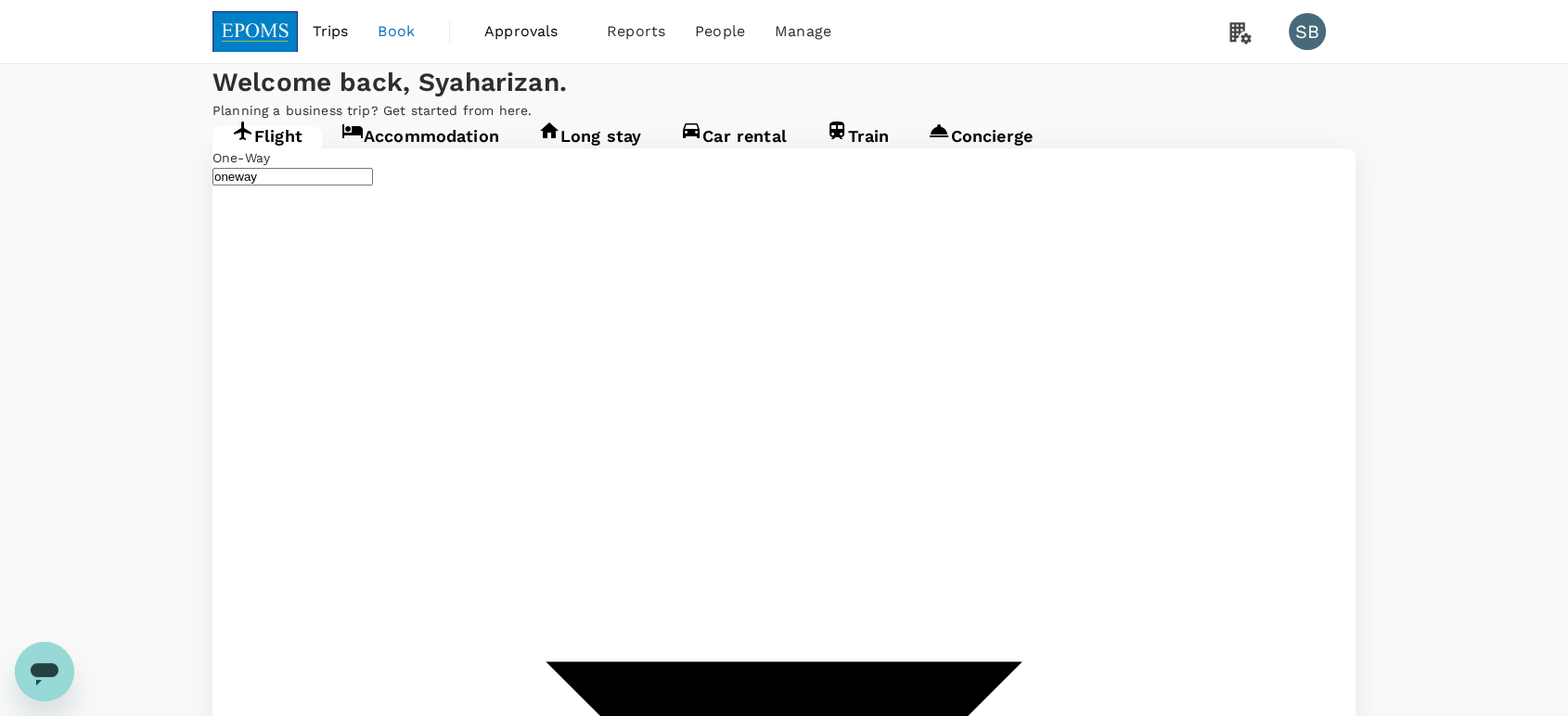 type 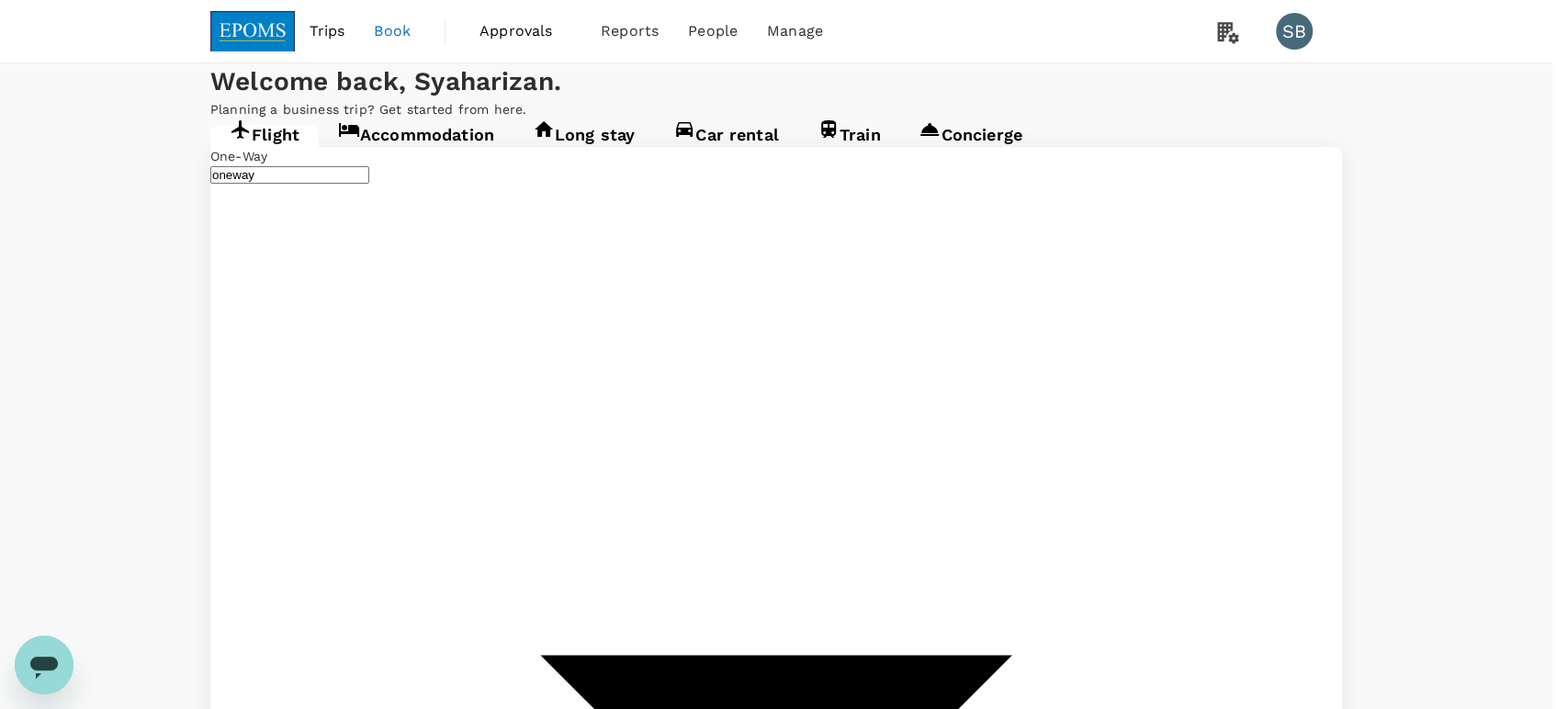 click on "Confirm" at bounding box center (67, 18809) 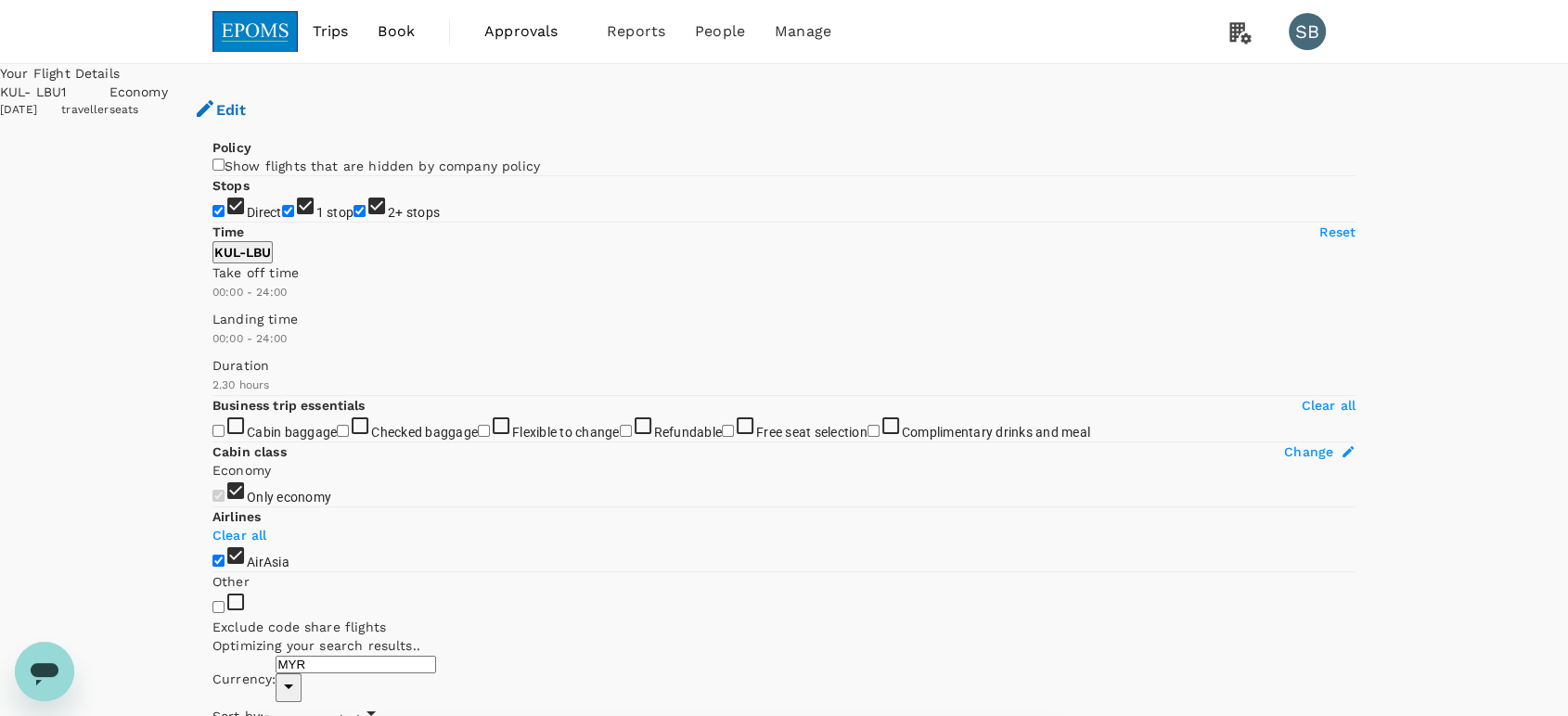click on "Recommended" at bounding box center [312, 720] 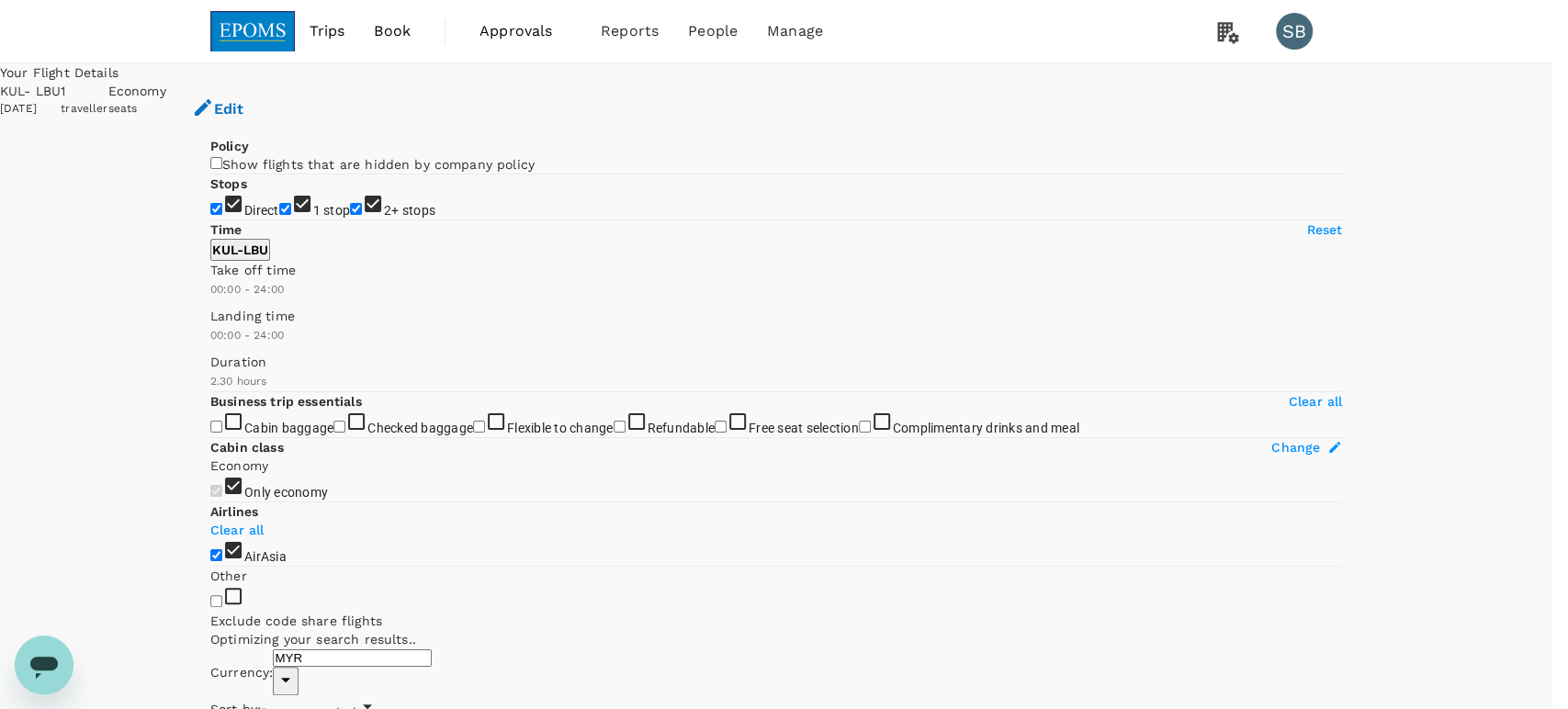 click on "Departure Time" at bounding box center (776, 2943) 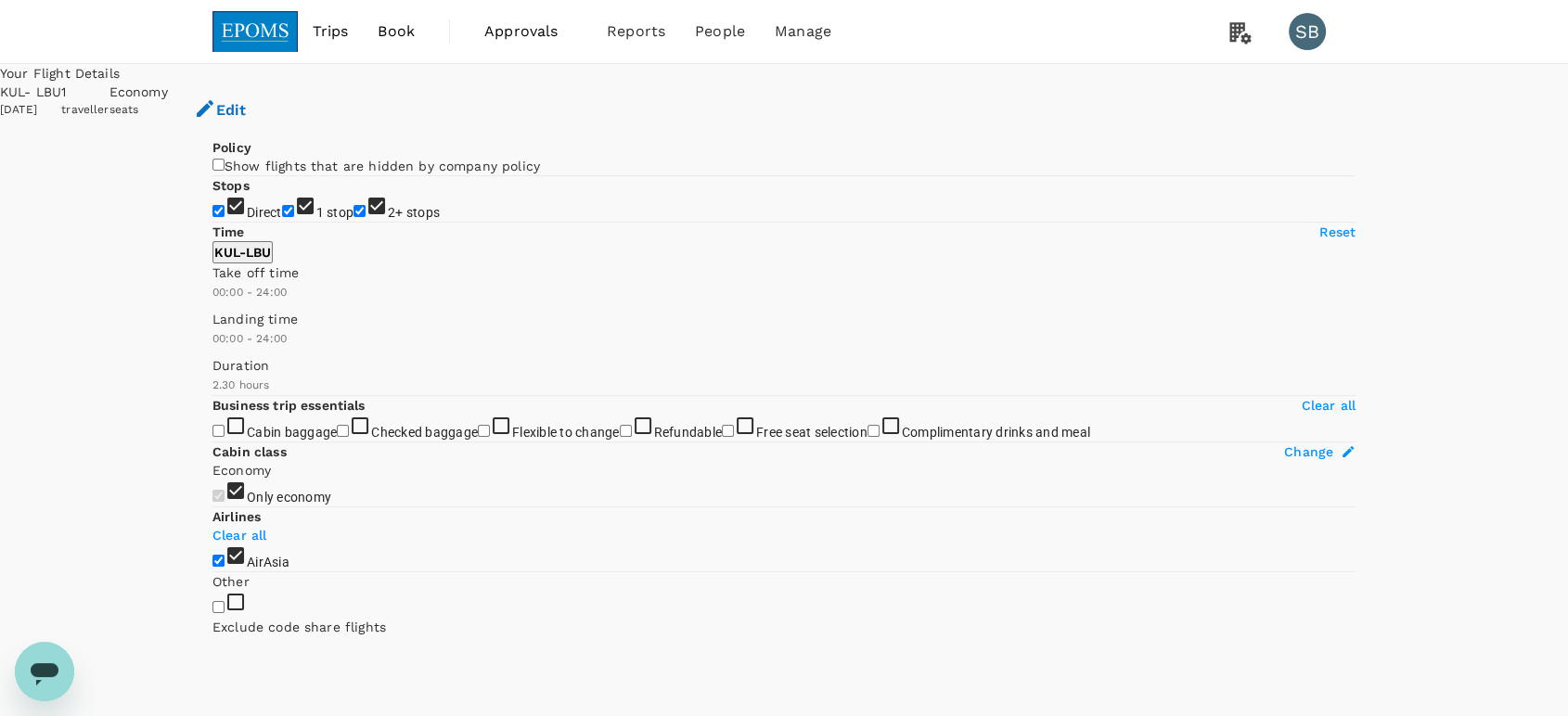 click on "2+ stops" at bounding box center [359, 211] 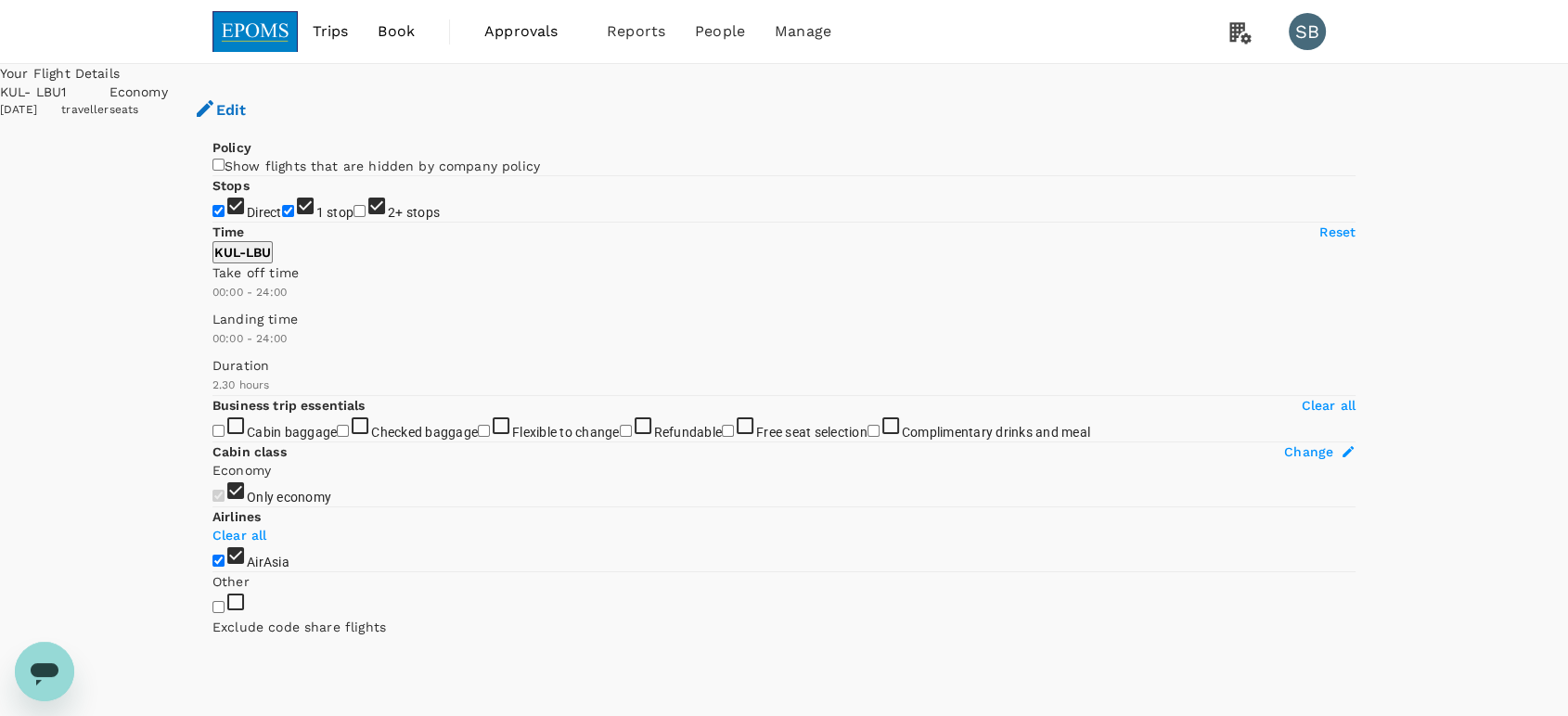 checkbox on "false" 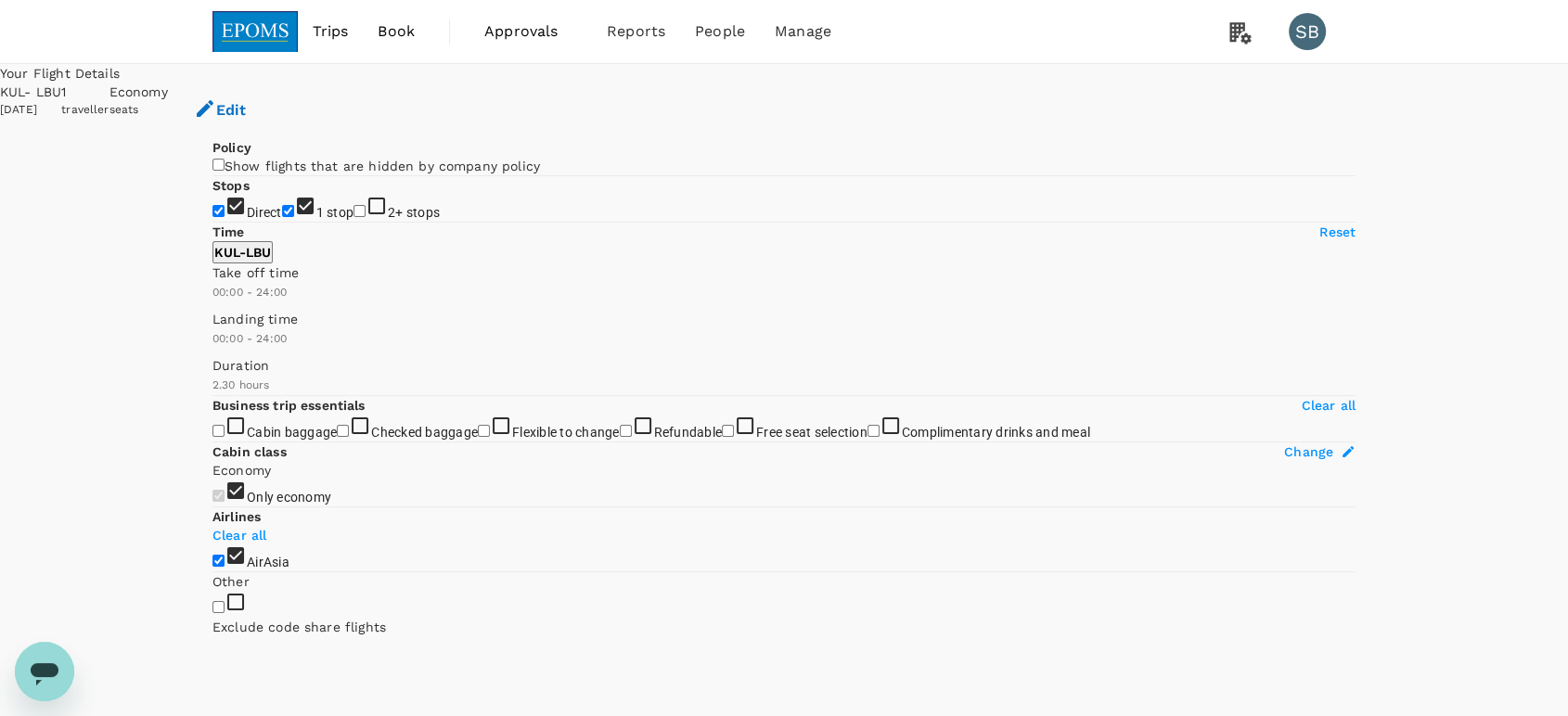 click on "1 stop" at bounding box center [288, 211] 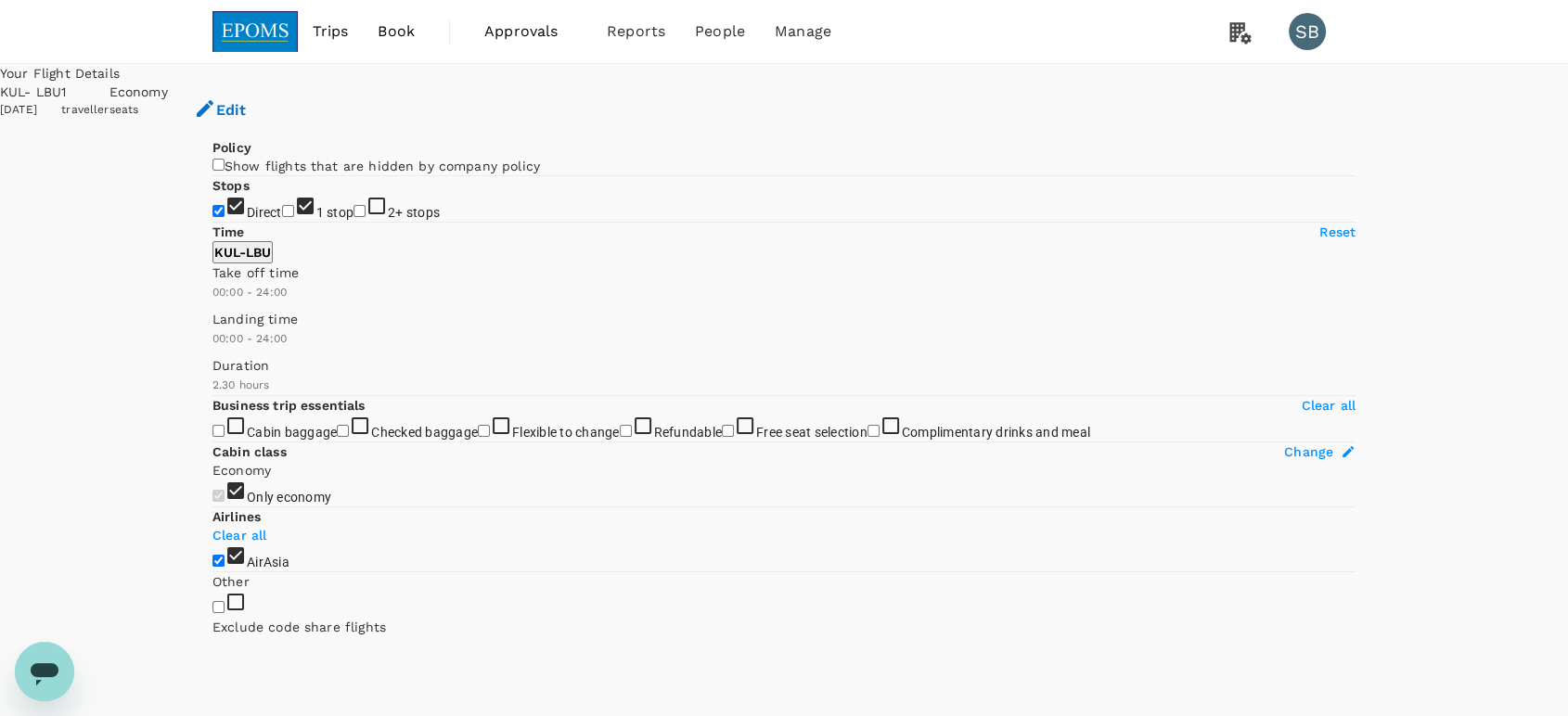 checkbox on "false" 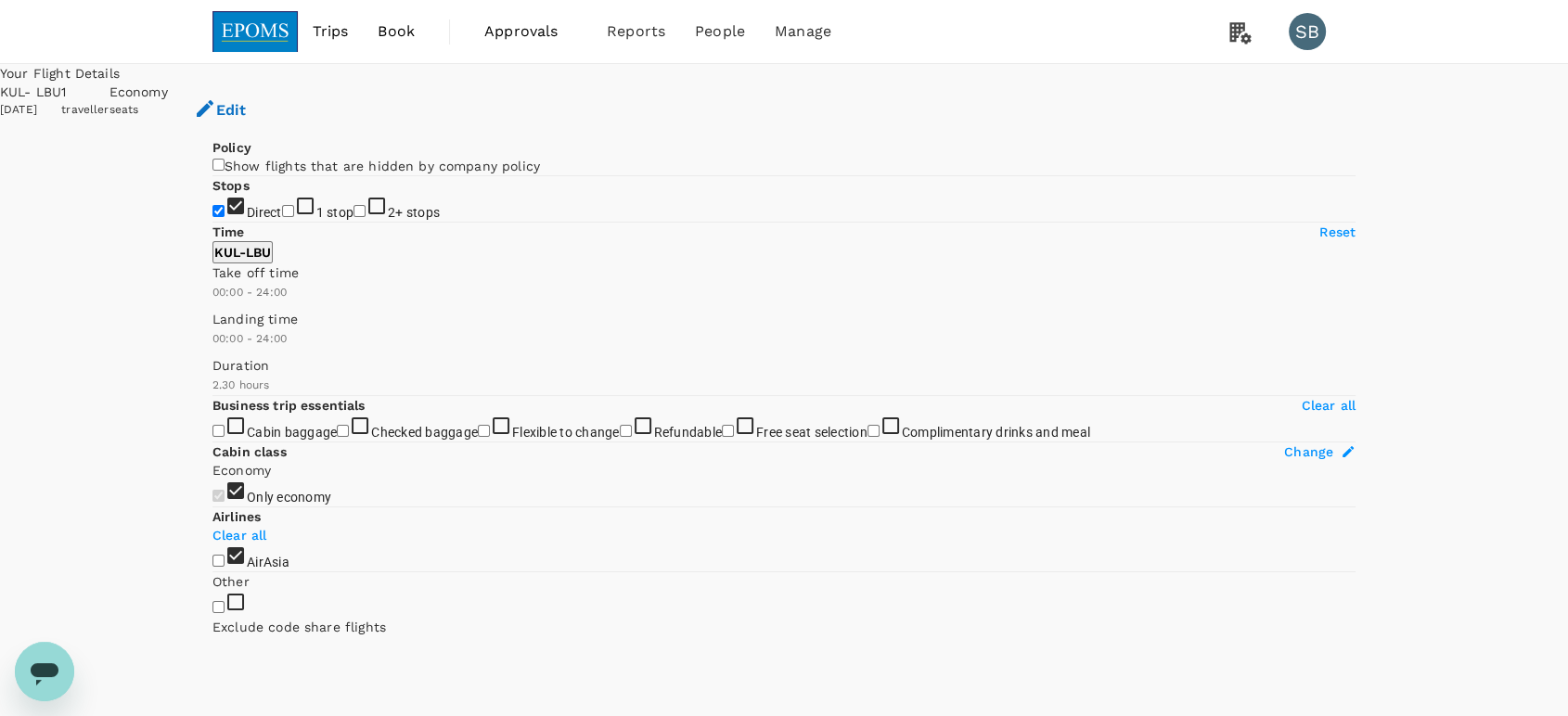 type on "1395" 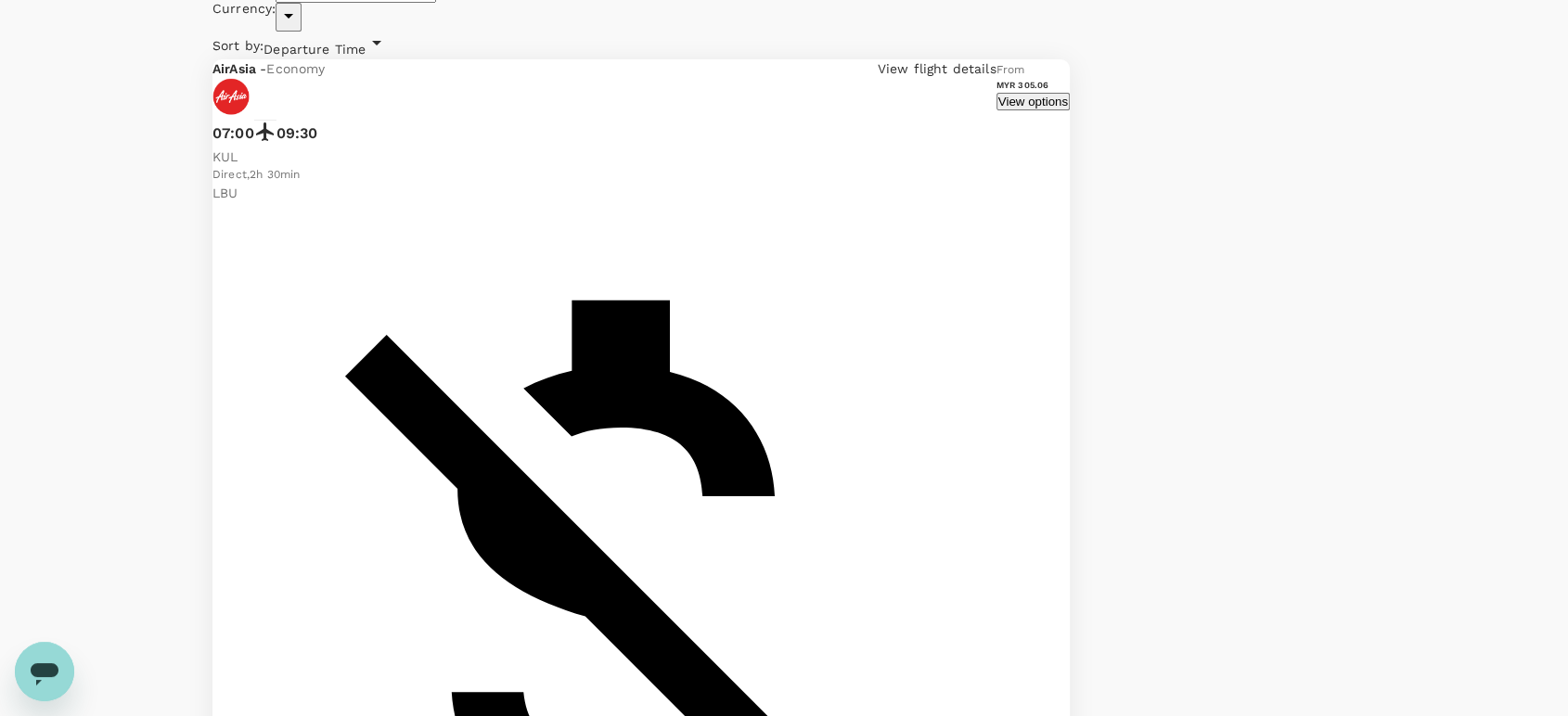 scroll, scrollTop: 629, scrollLeft: 0, axis: vertical 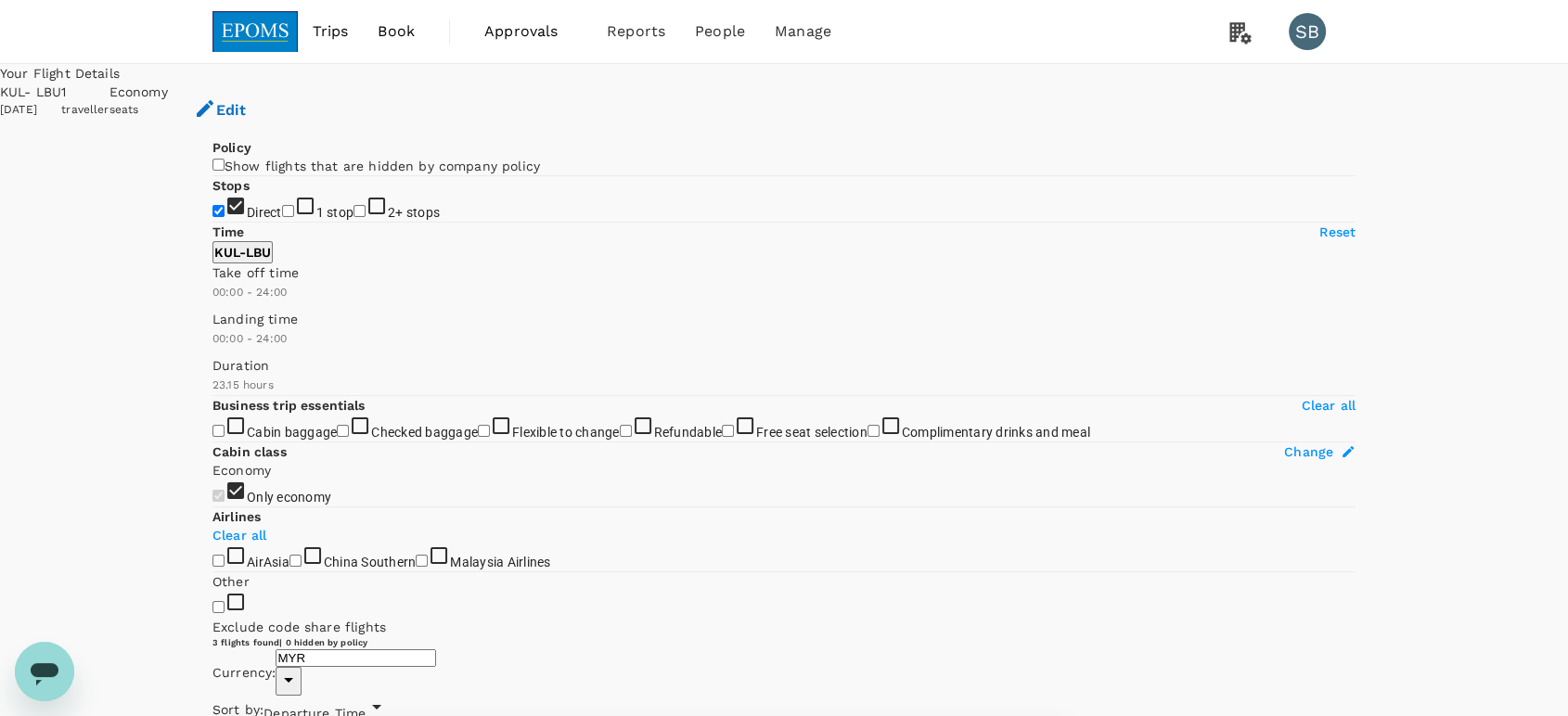 click at bounding box center [255, 32] 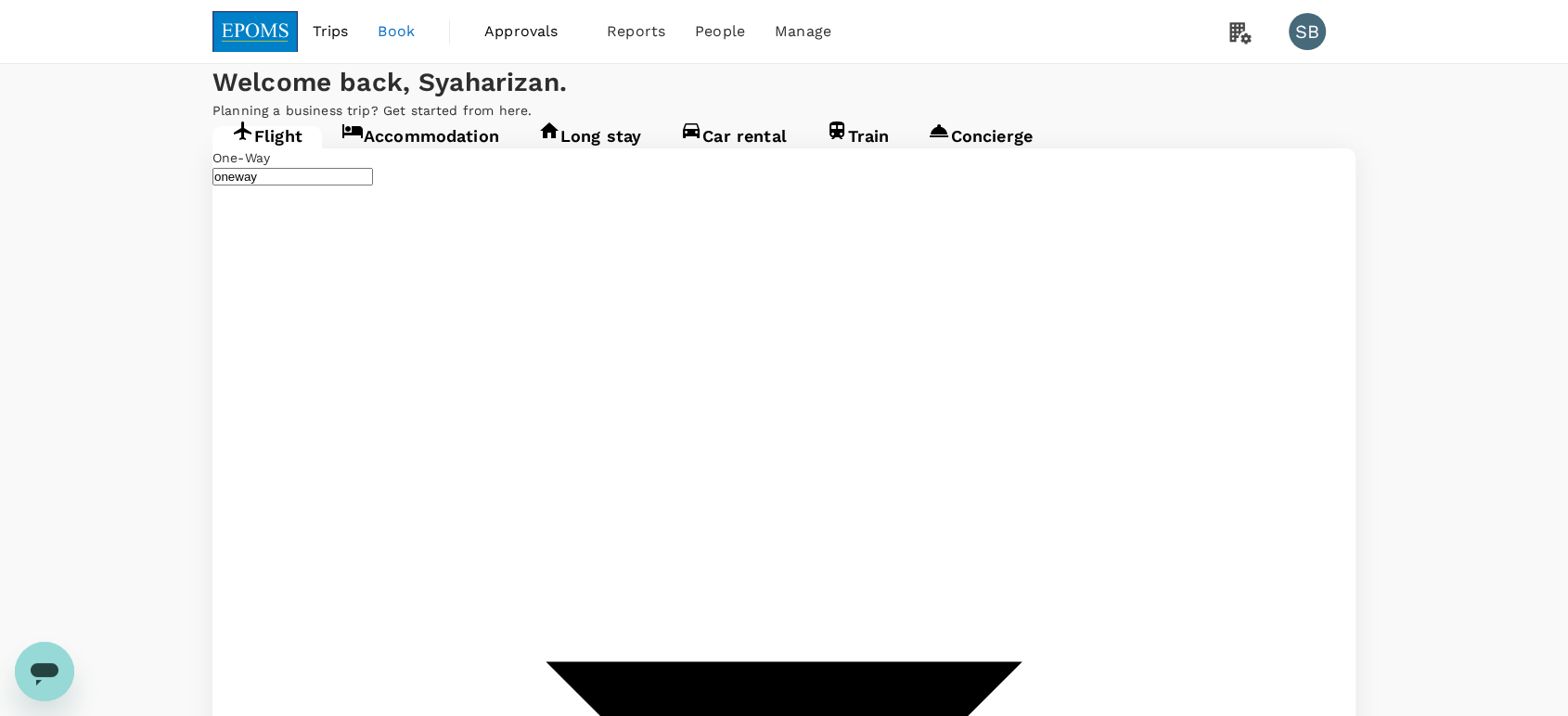 type on "Kuala Lumpur Intl ([GEOGRAPHIC_DATA])" 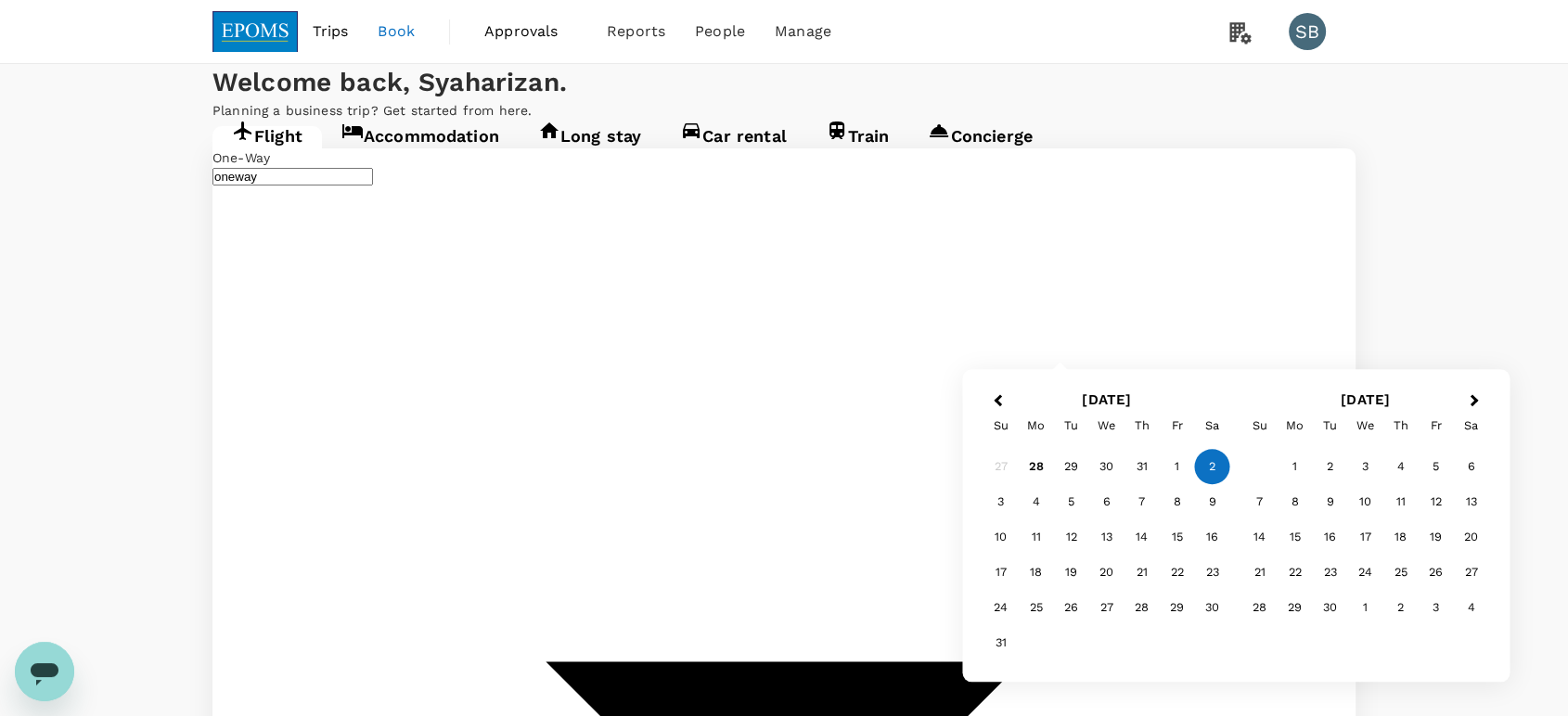 type on "Kota Kinabalu Intl (BKI)" 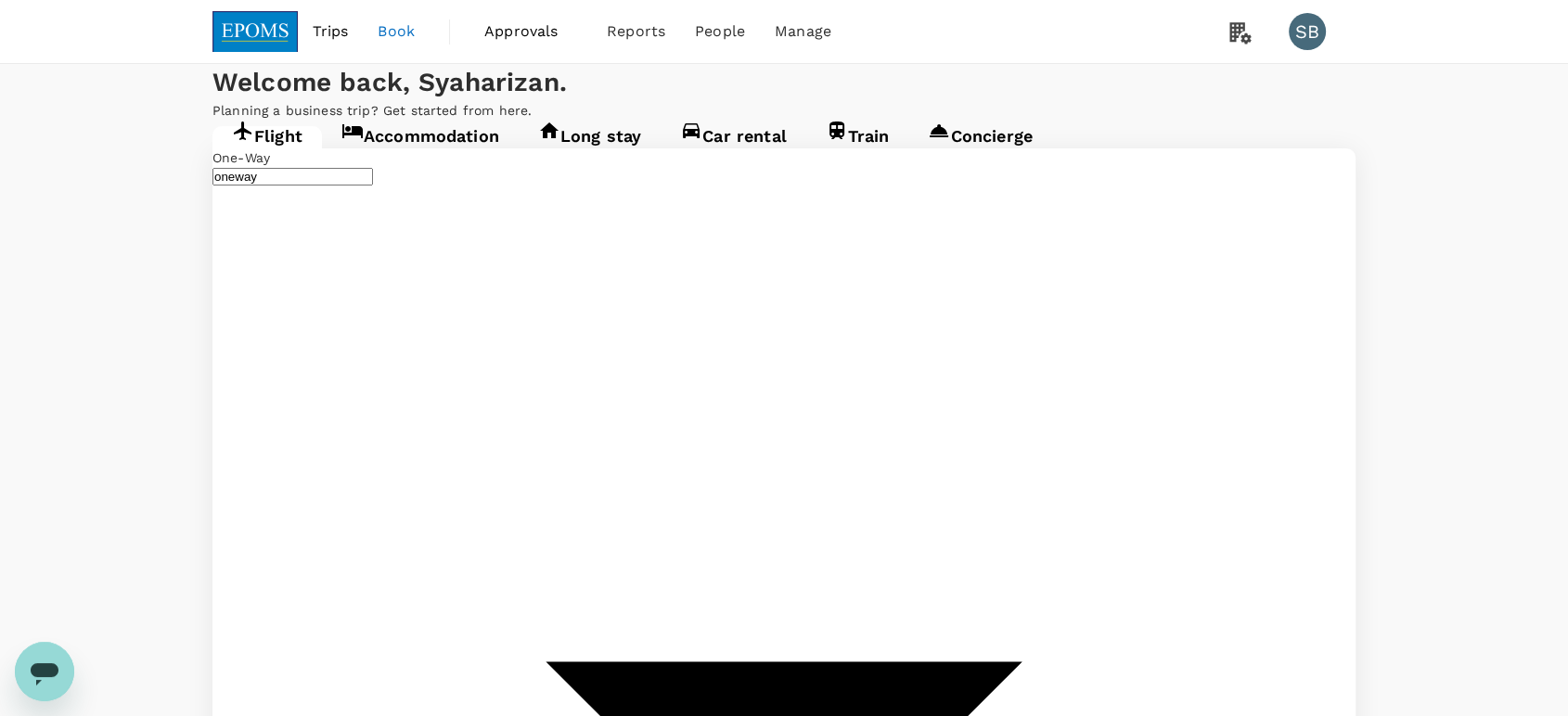 click on "Find flights" at bounding box center [244, 3049] 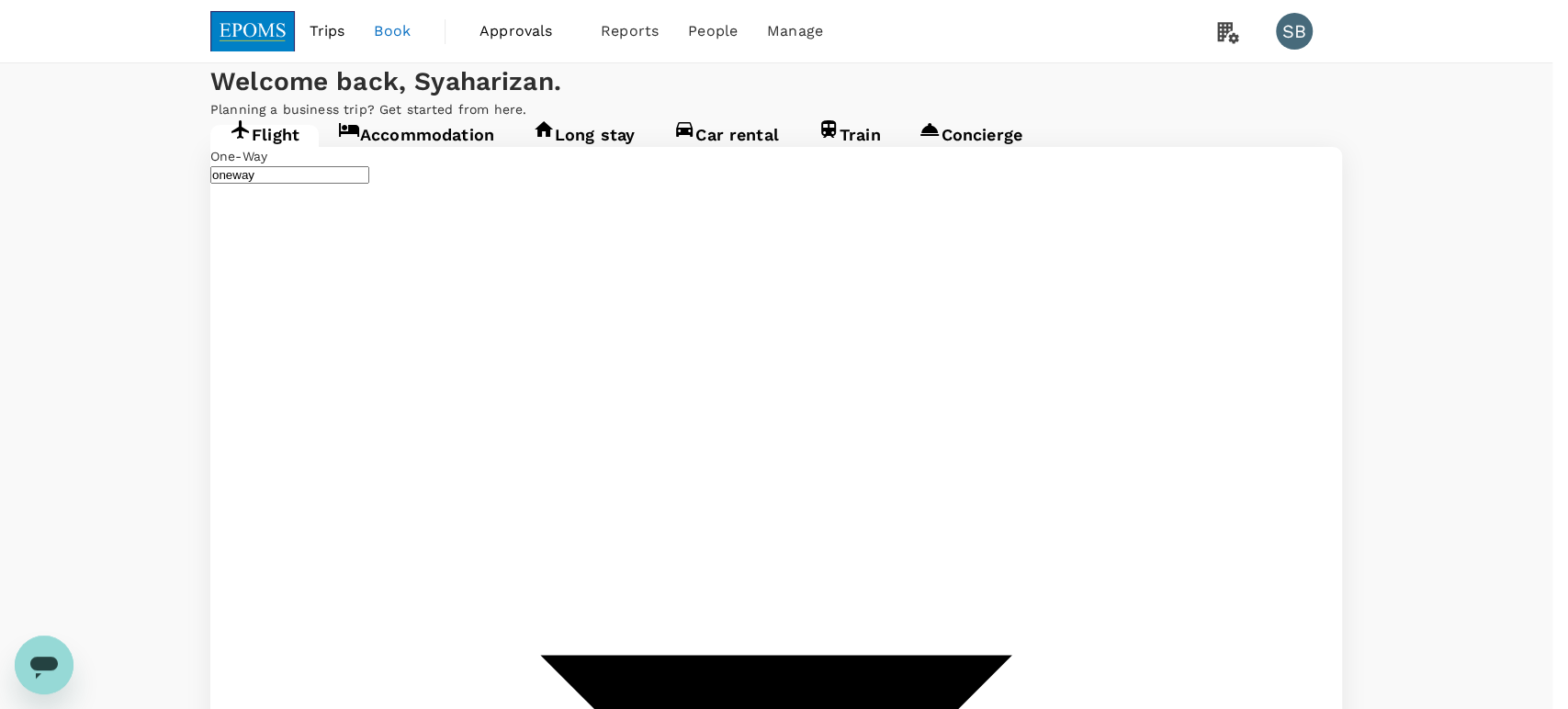 click on "Confirm" at bounding box center (67, 18809) 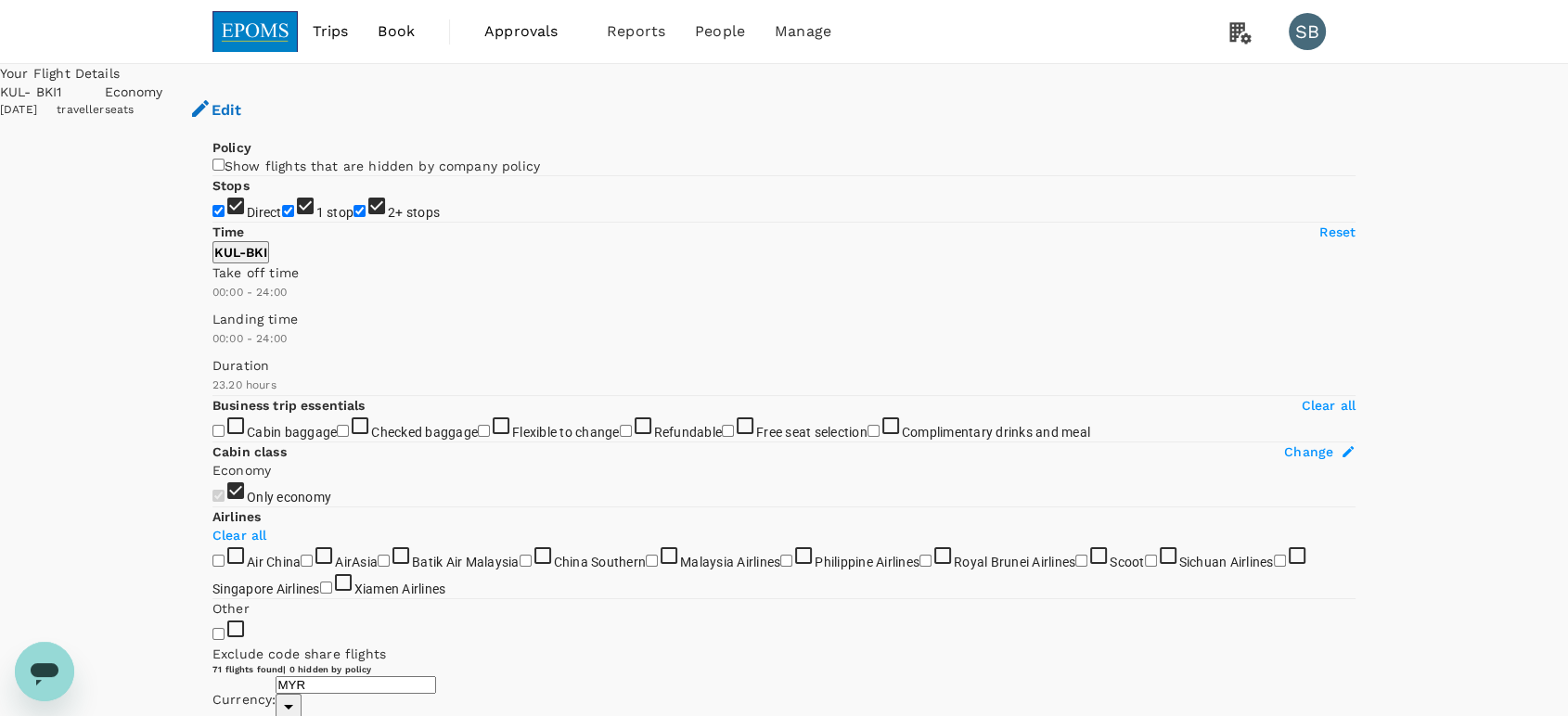 click on "Recommended" at bounding box center [312, 741] 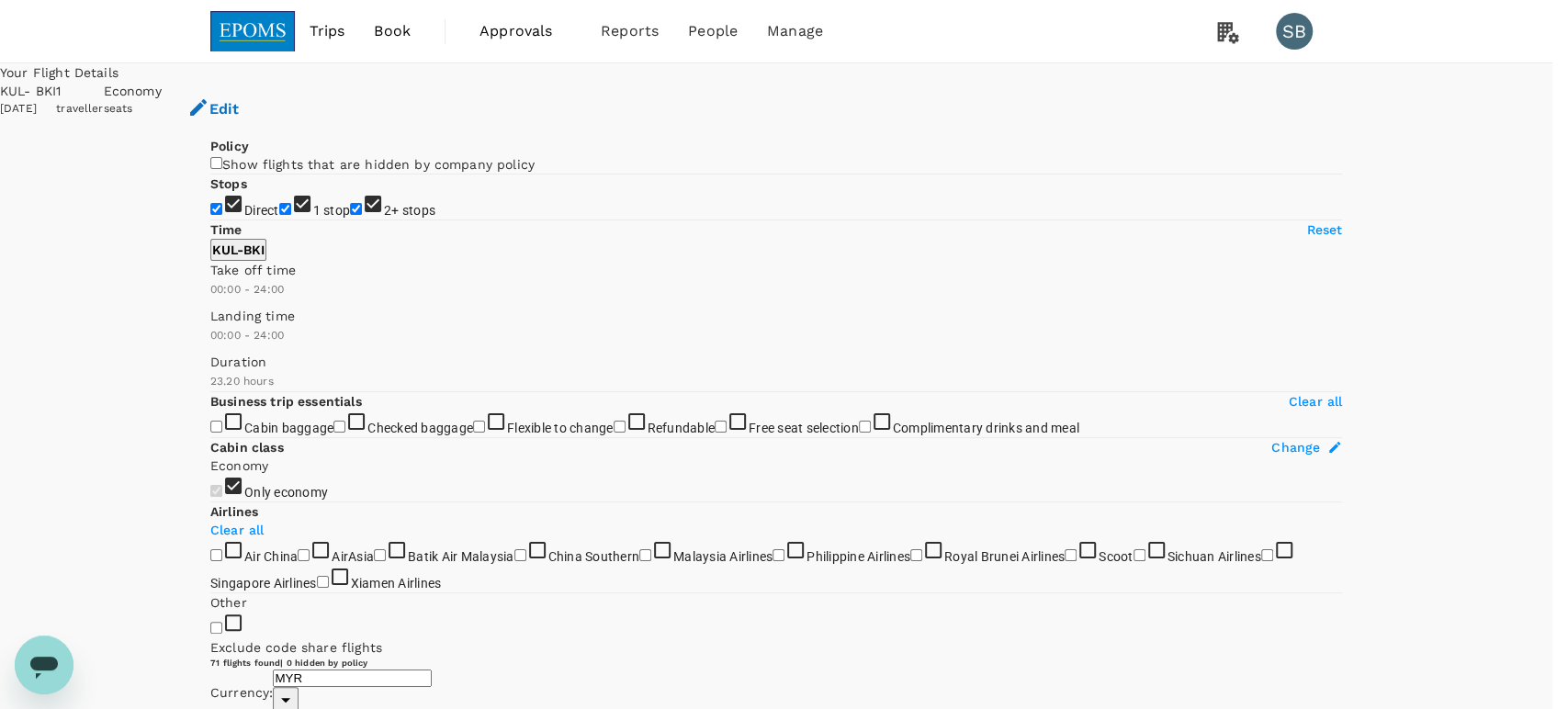 click on "Departure Time" at bounding box center [776, 36767] 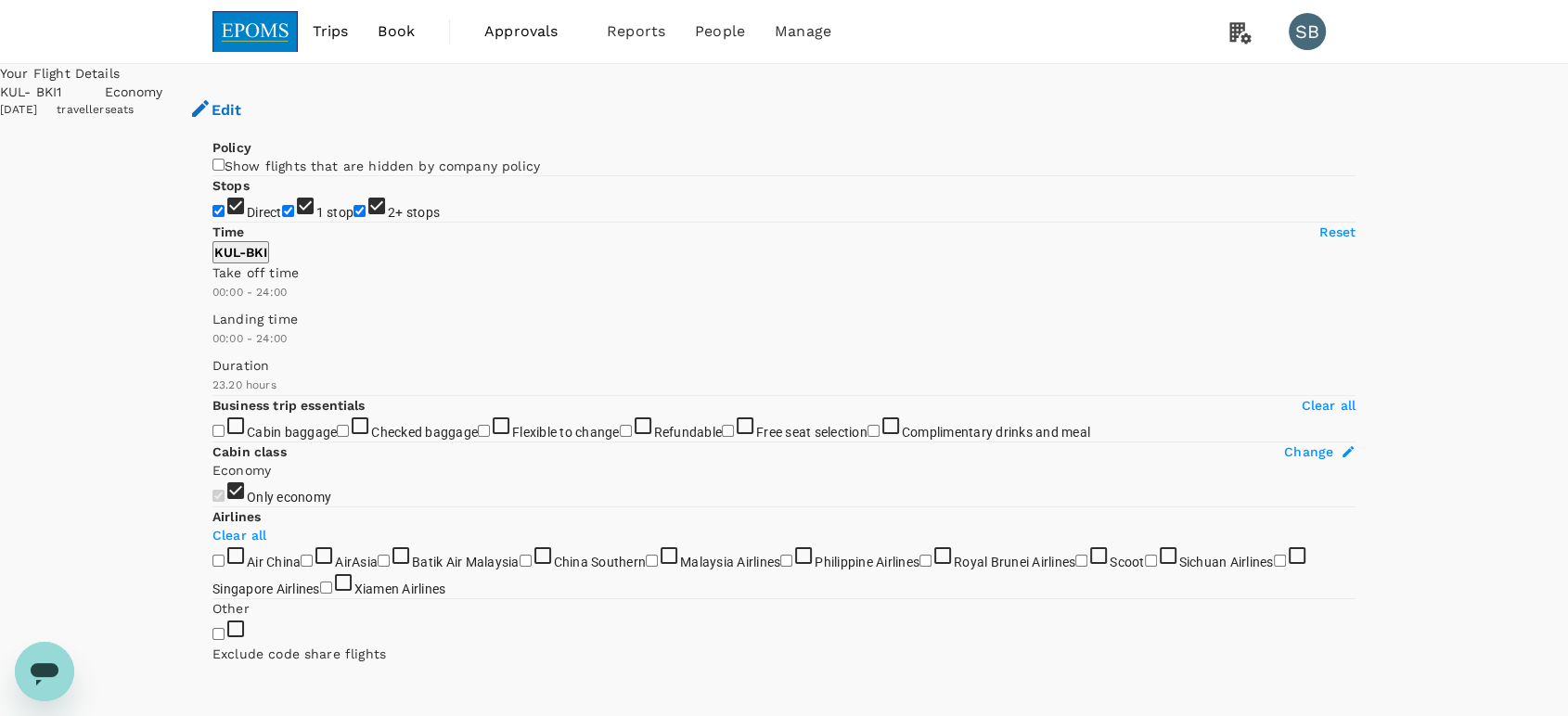 click on "2+ stops" at bounding box center (359, 211) 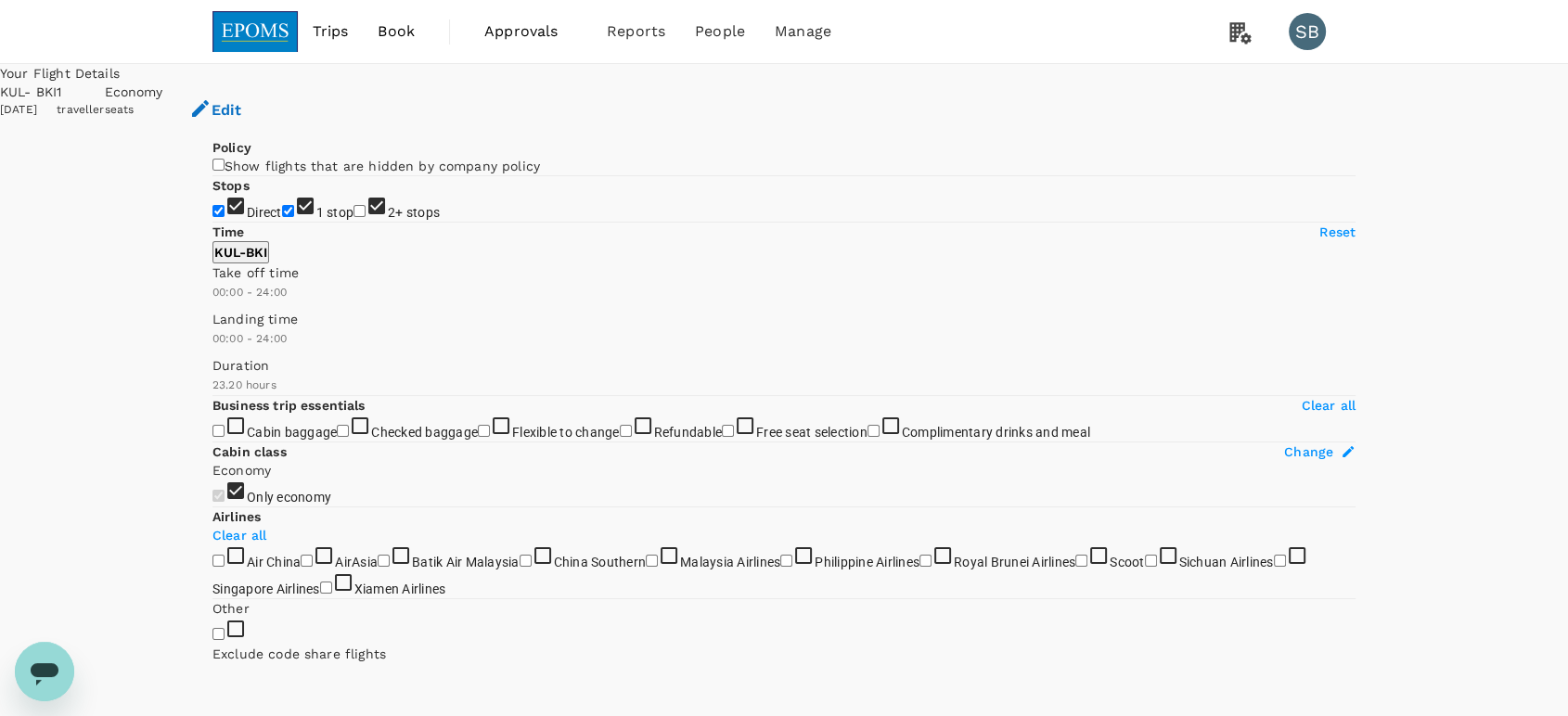 checkbox on "false" 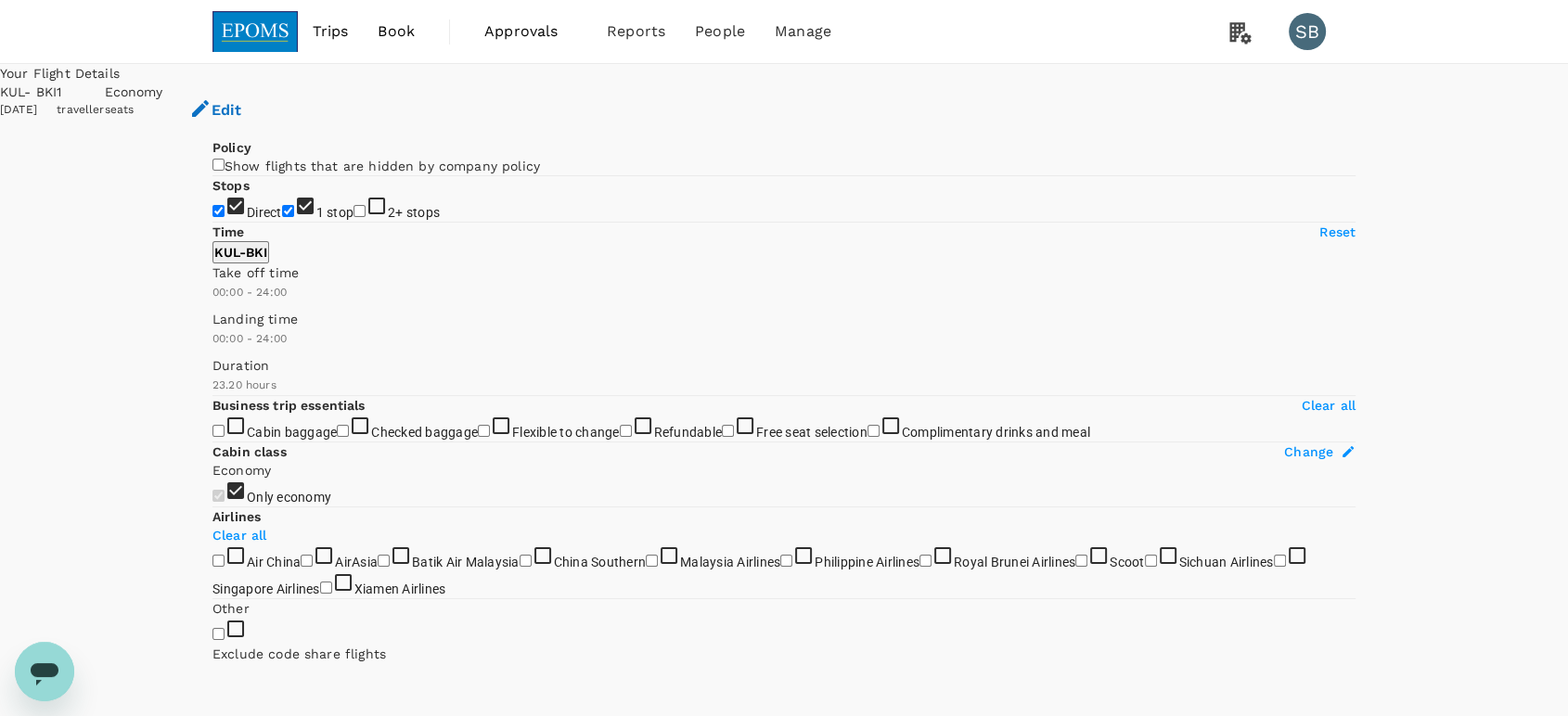 click on "1 stop" at bounding box center [288, 211] 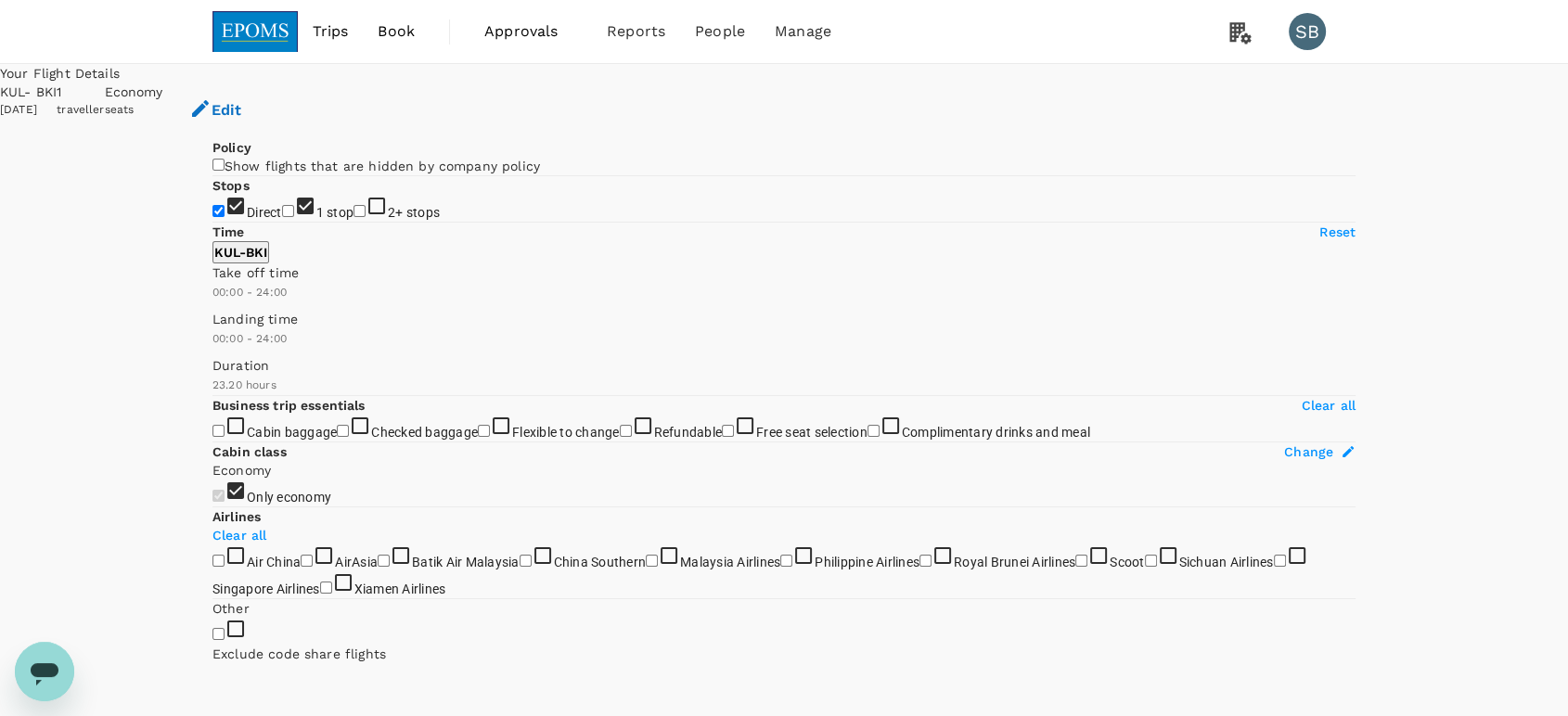 checkbox on "false" 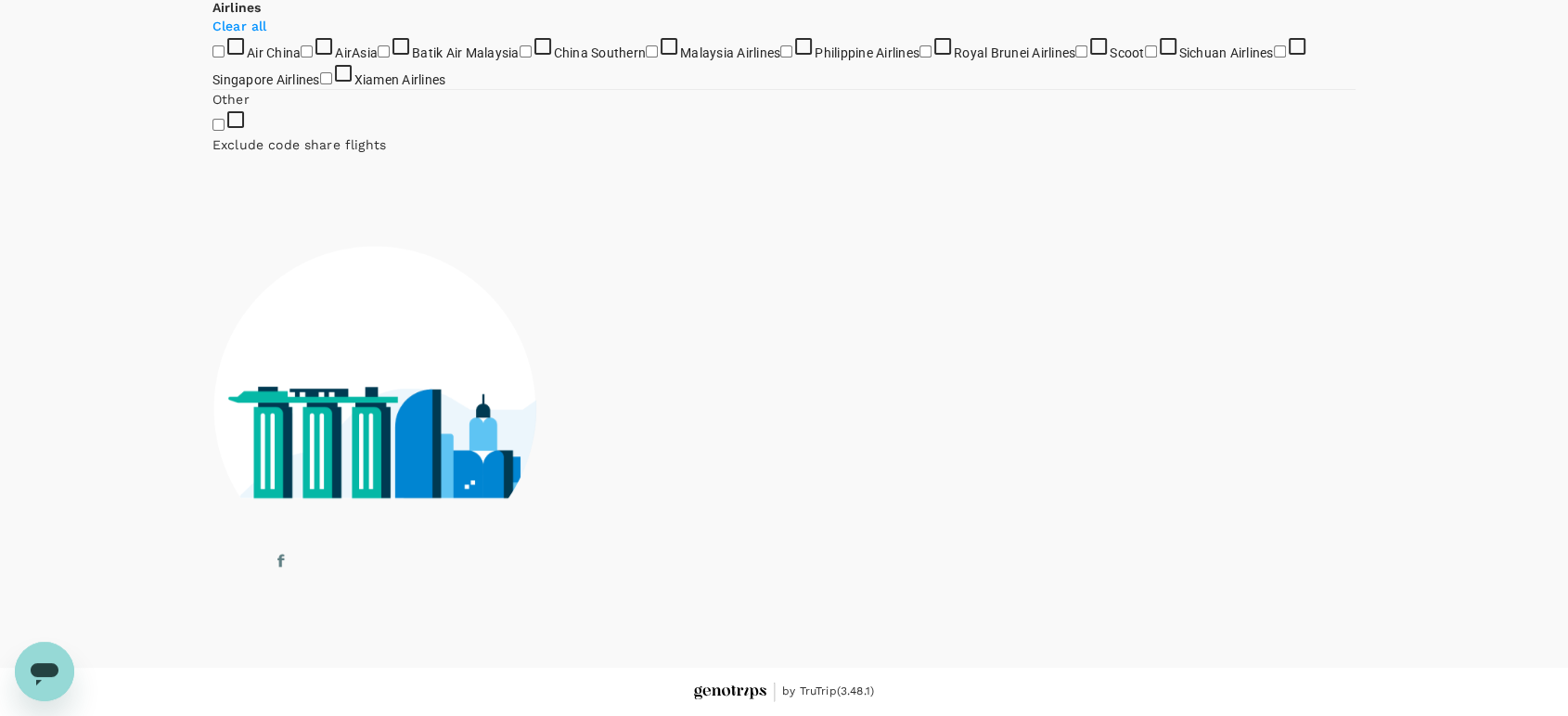 scroll, scrollTop: 824, scrollLeft: 0, axis: vertical 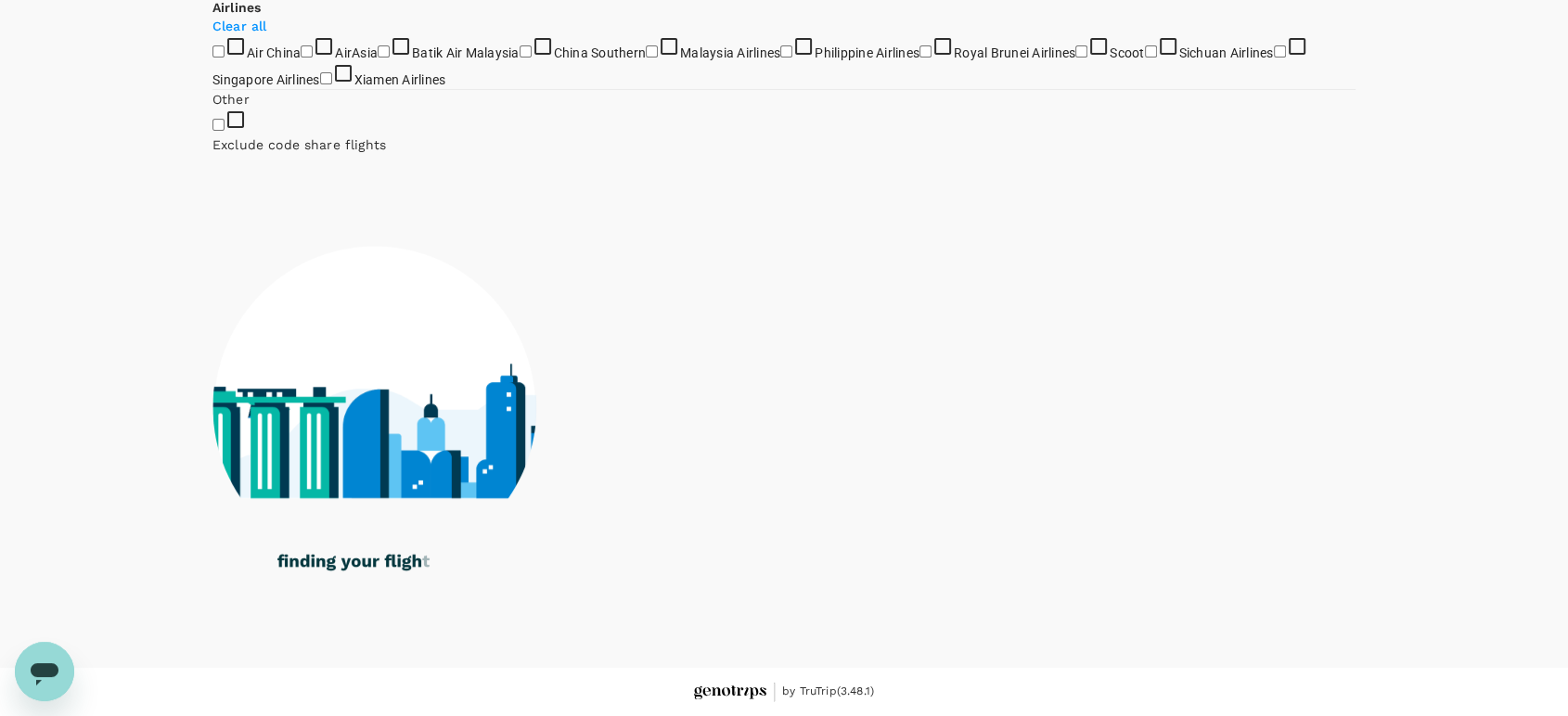 click on "Malaysia Airlines" at bounding box center [651, 51] 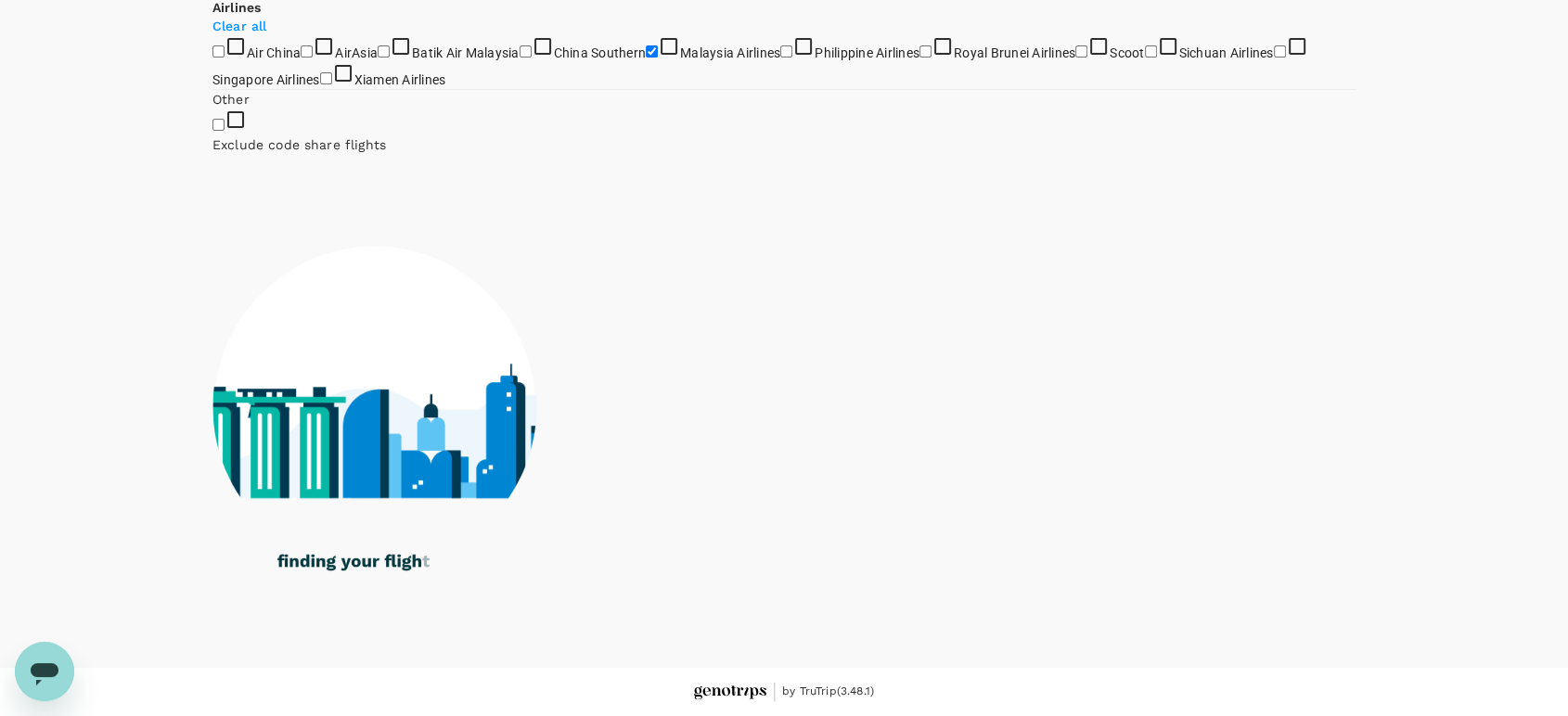 checkbox on "true" 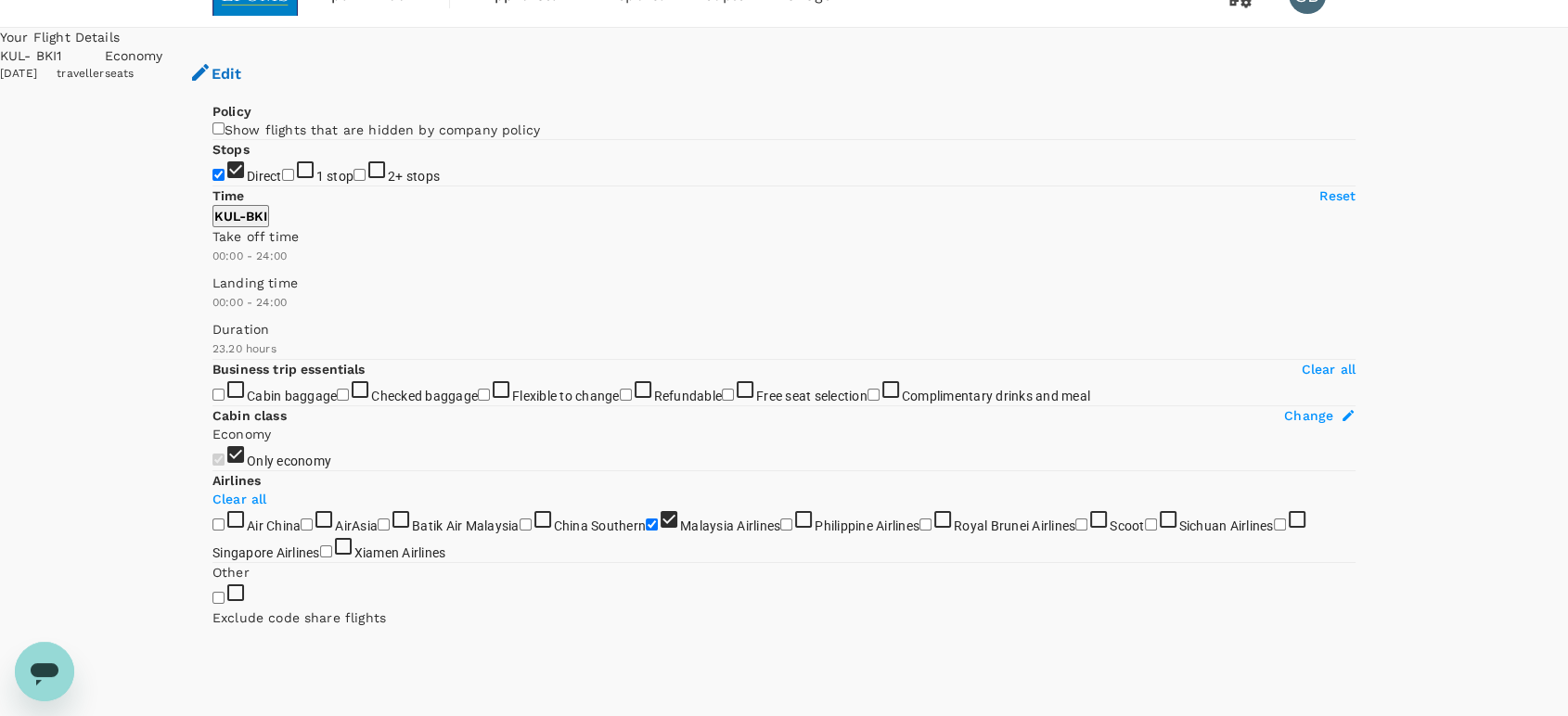 scroll, scrollTop: 0, scrollLeft: 0, axis: both 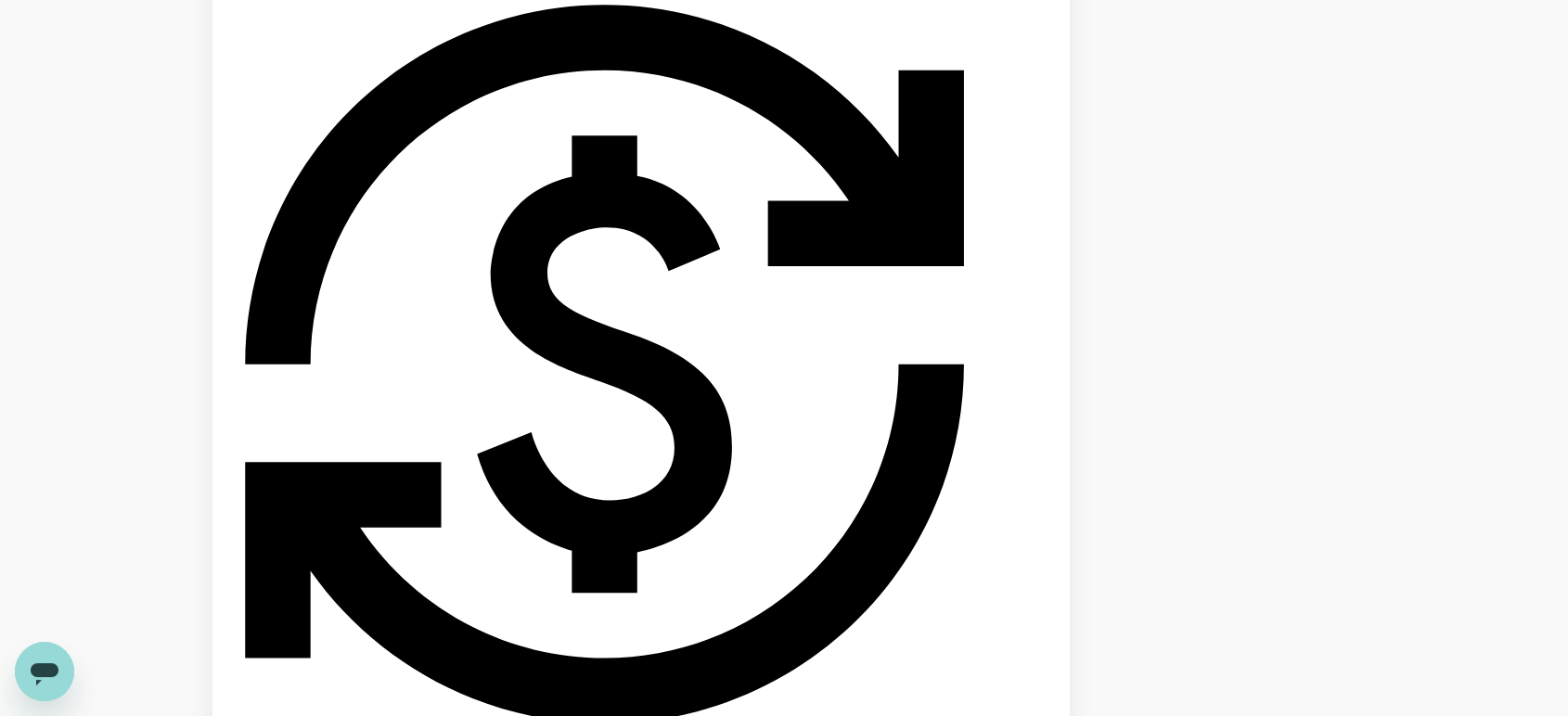 click on "Batik Air Malaysia" at bounding box center (383, -367) 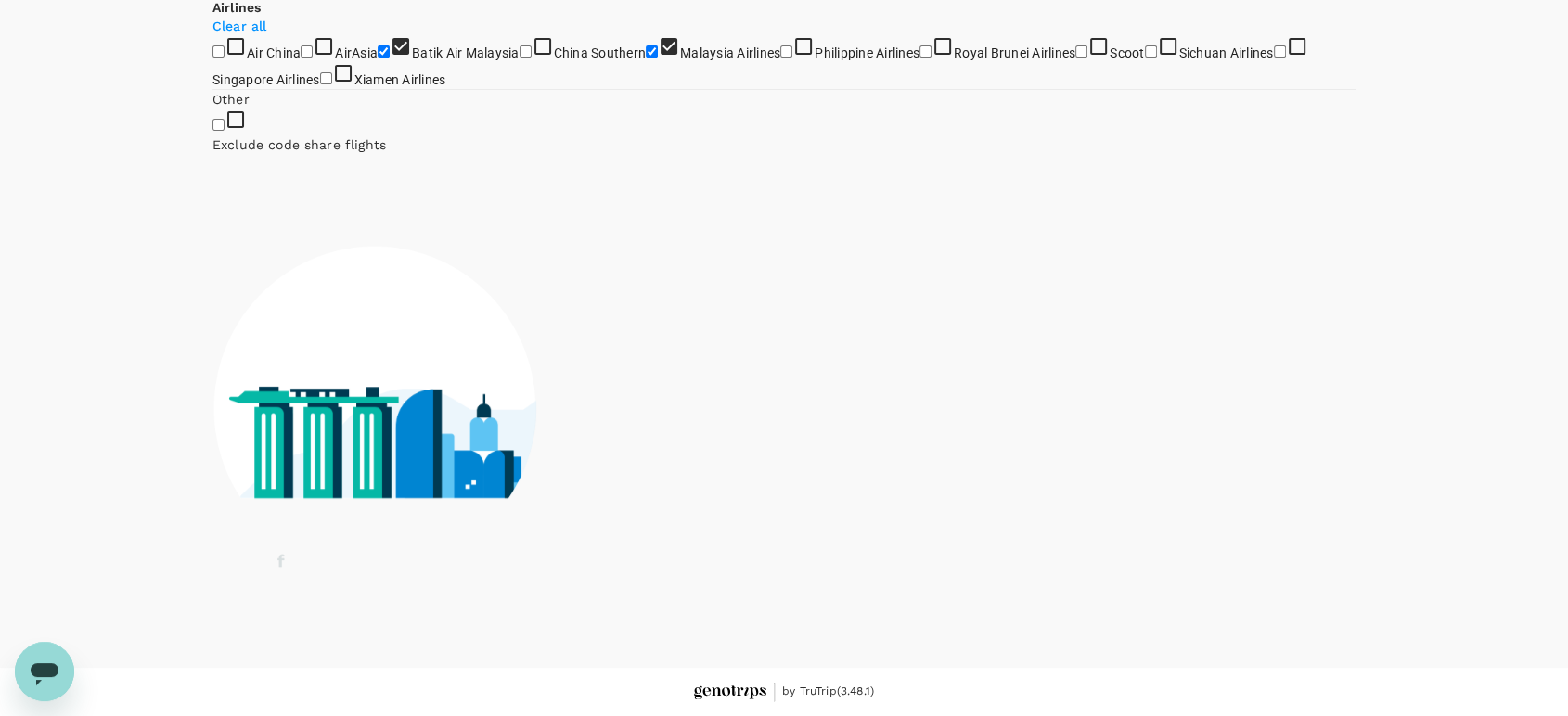 click on "Malaysia Airlines" at bounding box center (651, 51) 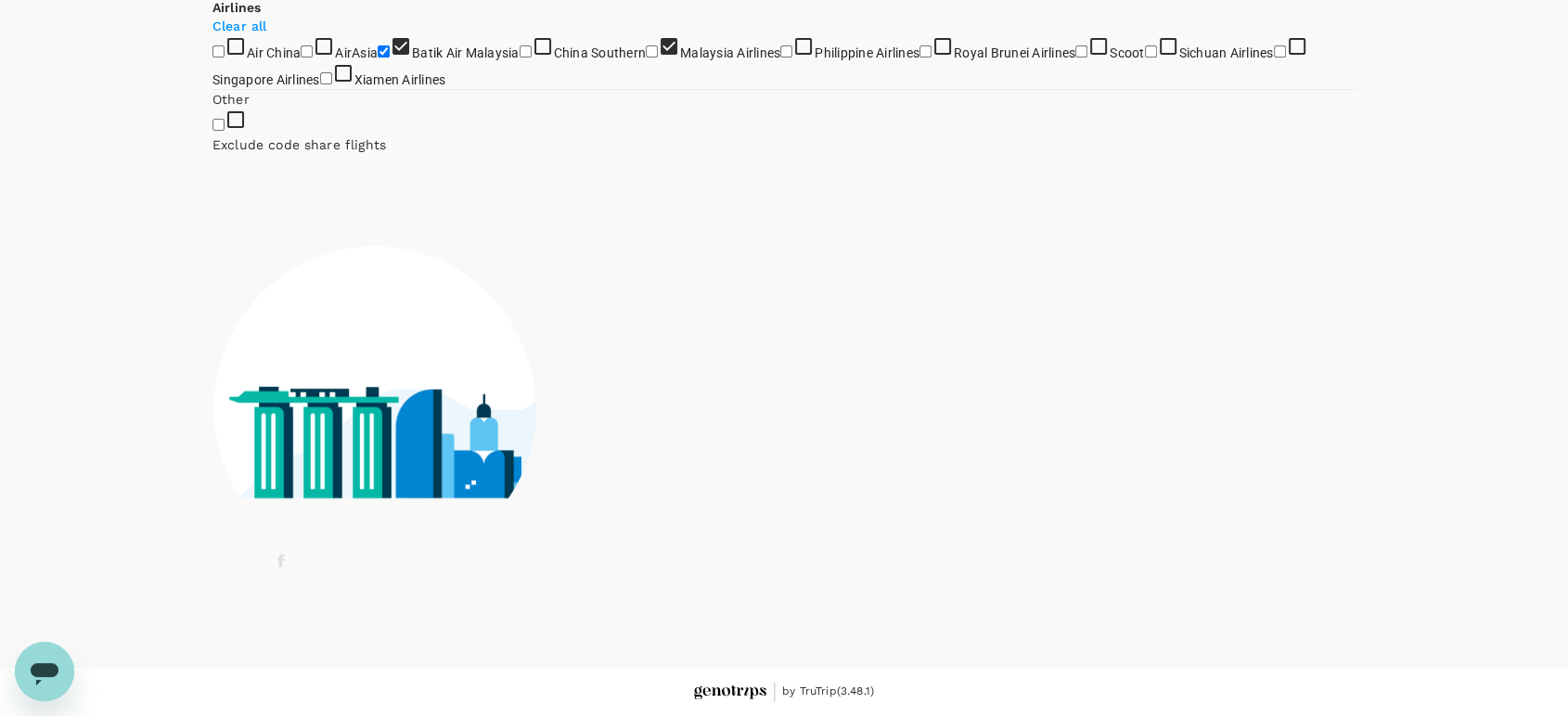 checkbox on "false" 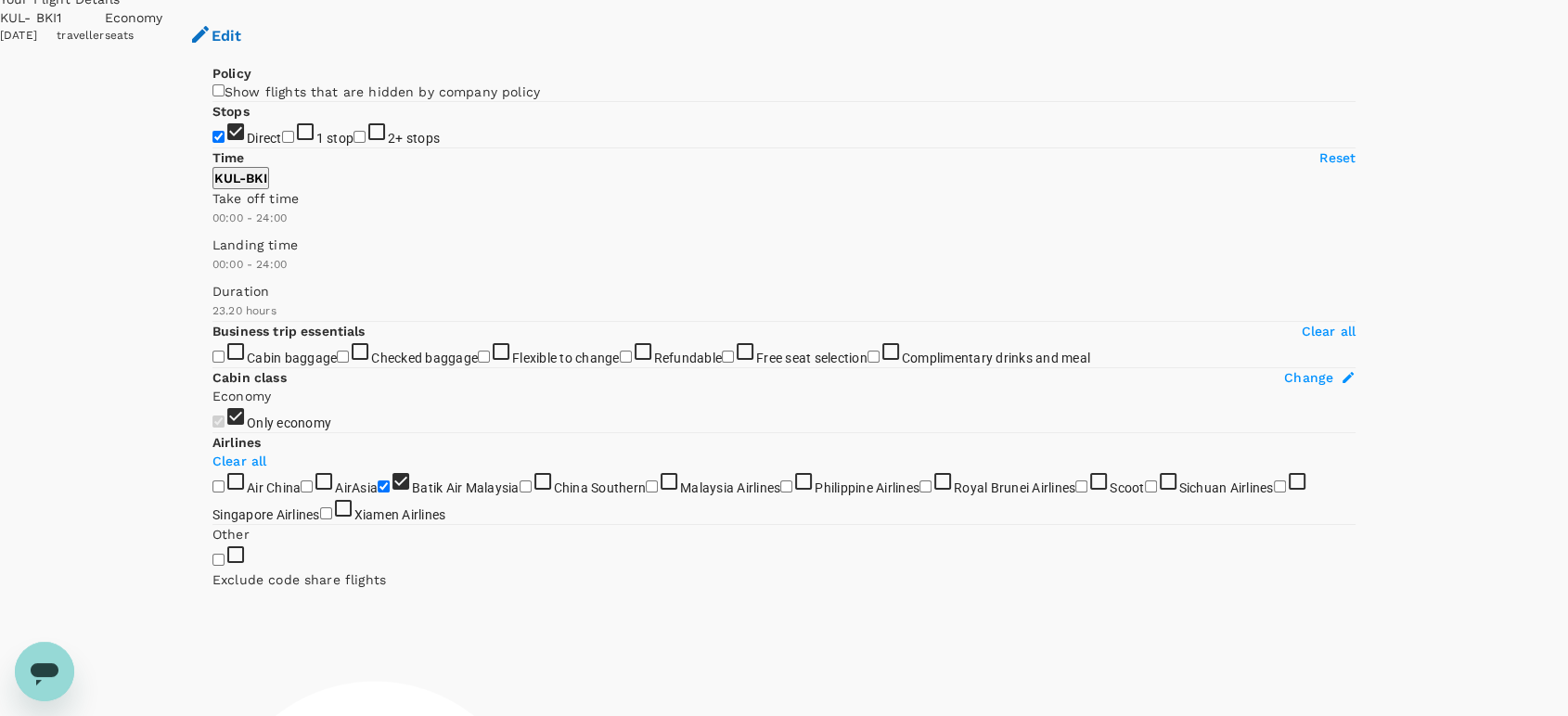 scroll, scrollTop: 0, scrollLeft: 0, axis: both 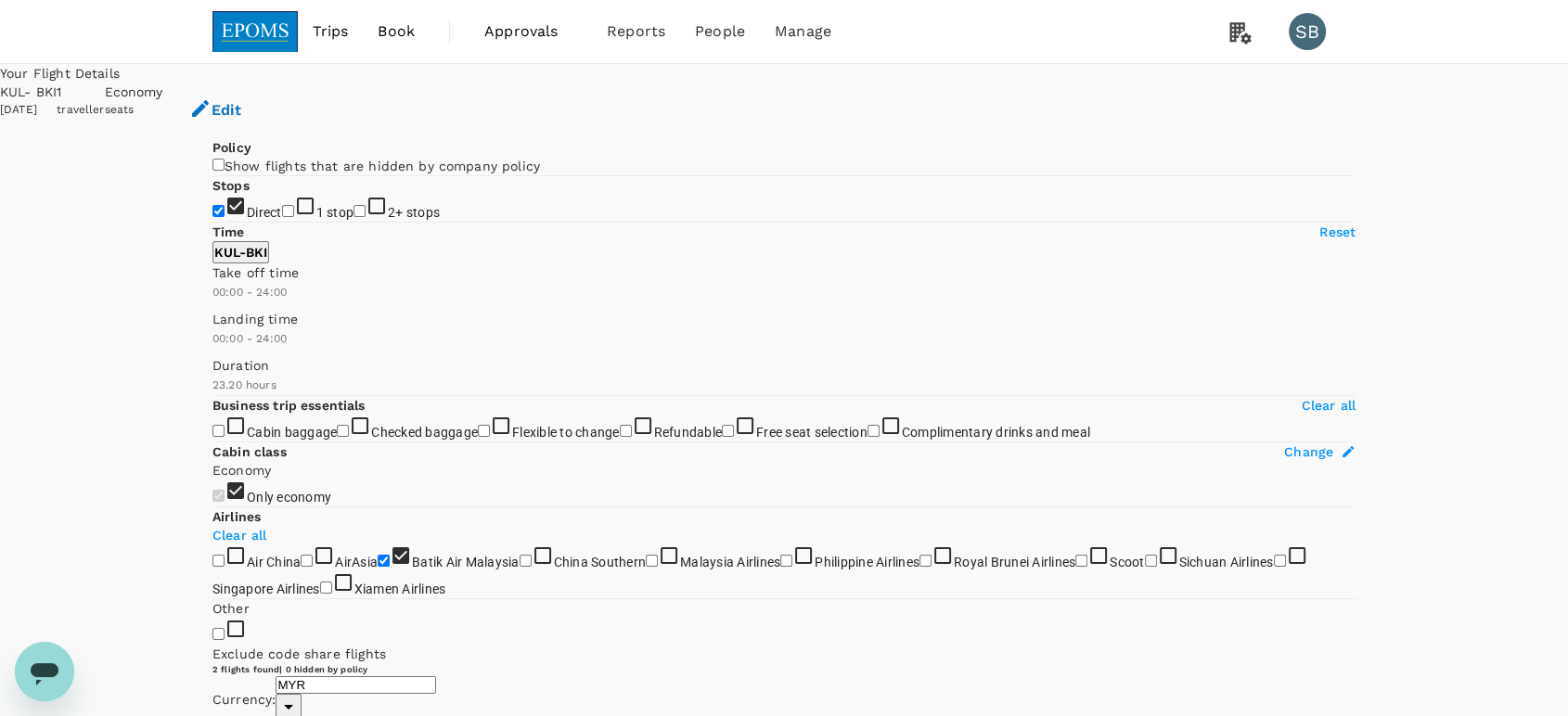click on "View options" at bounding box center (1033, 792) 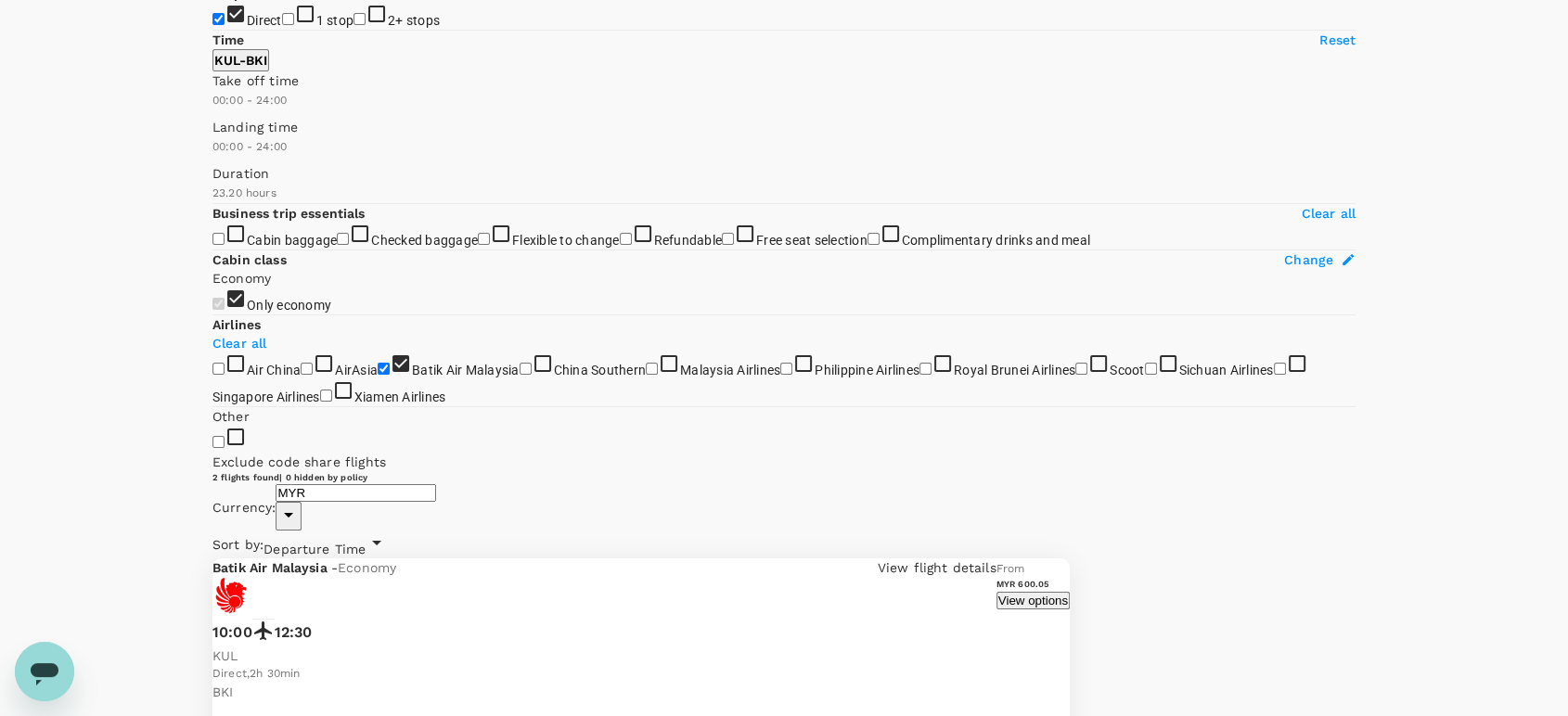 scroll, scrollTop: 195, scrollLeft: 0, axis: vertical 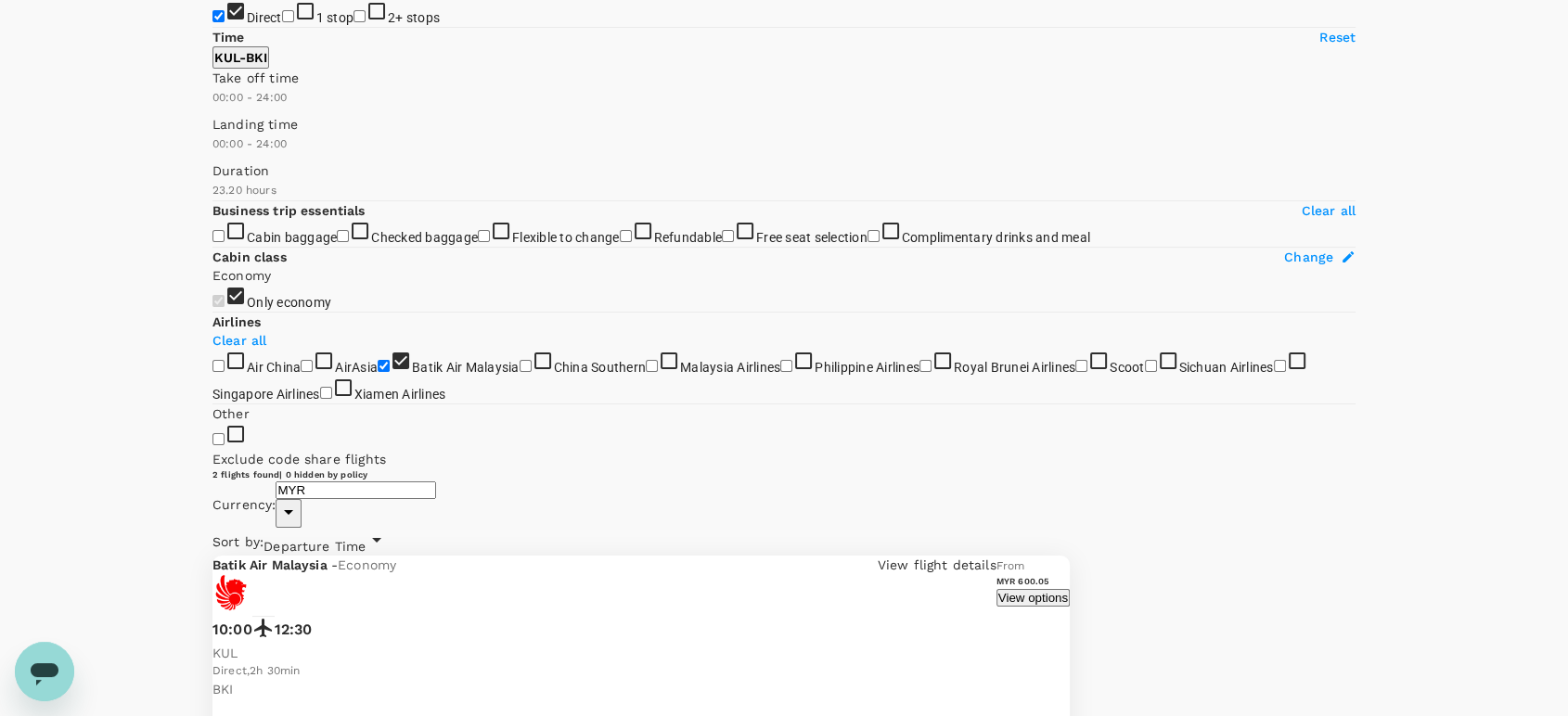 click on "MYR 600.05" at bounding box center [249, 2656] 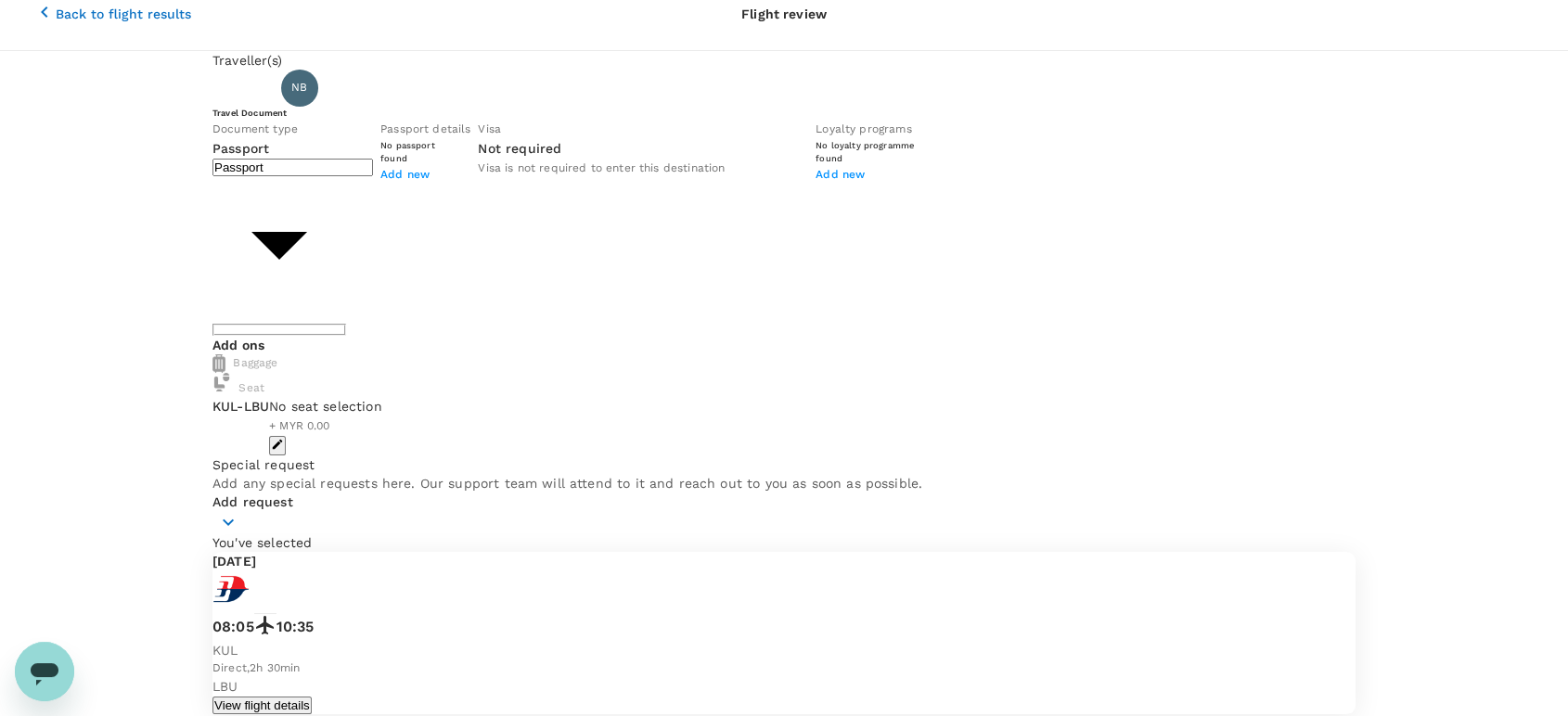 scroll, scrollTop: 0, scrollLeft: 0, axis: both 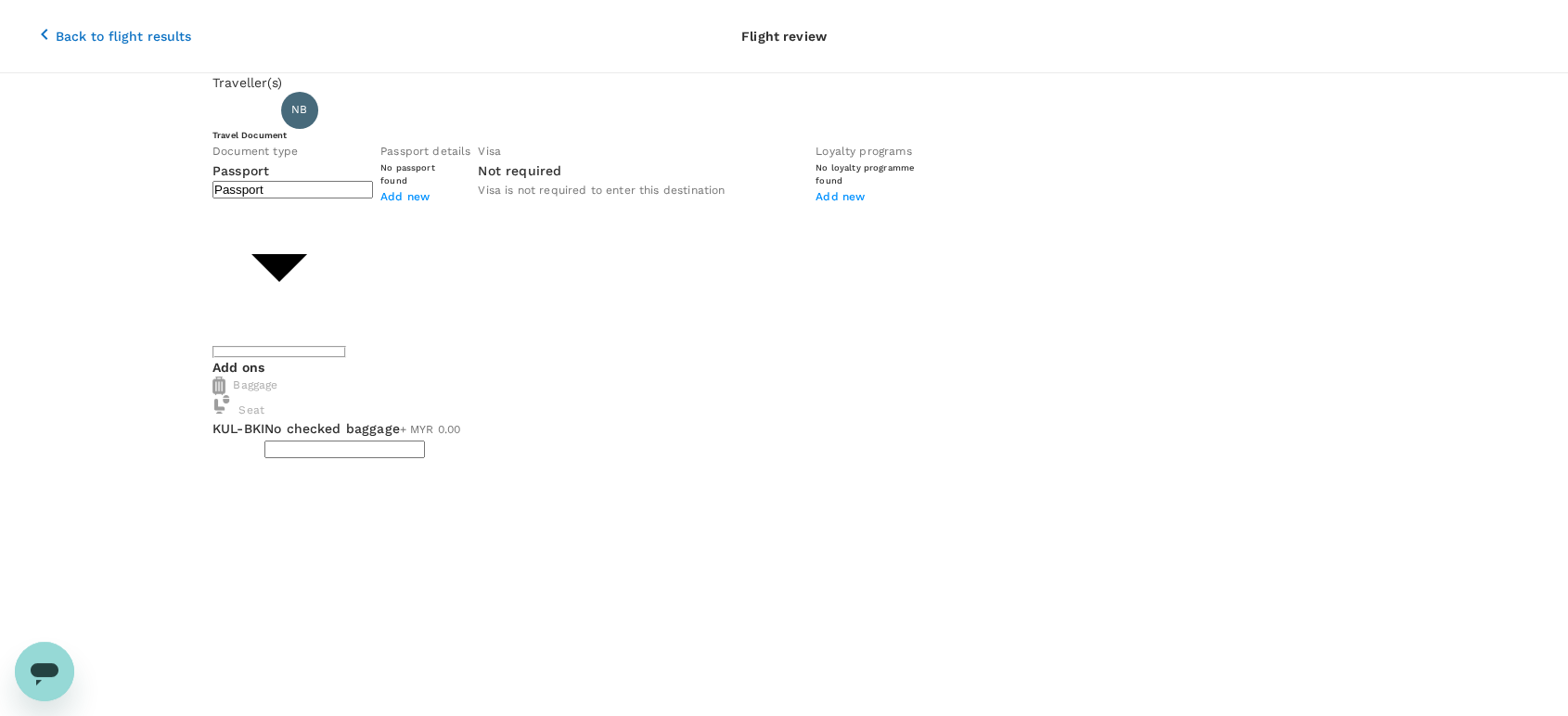 click 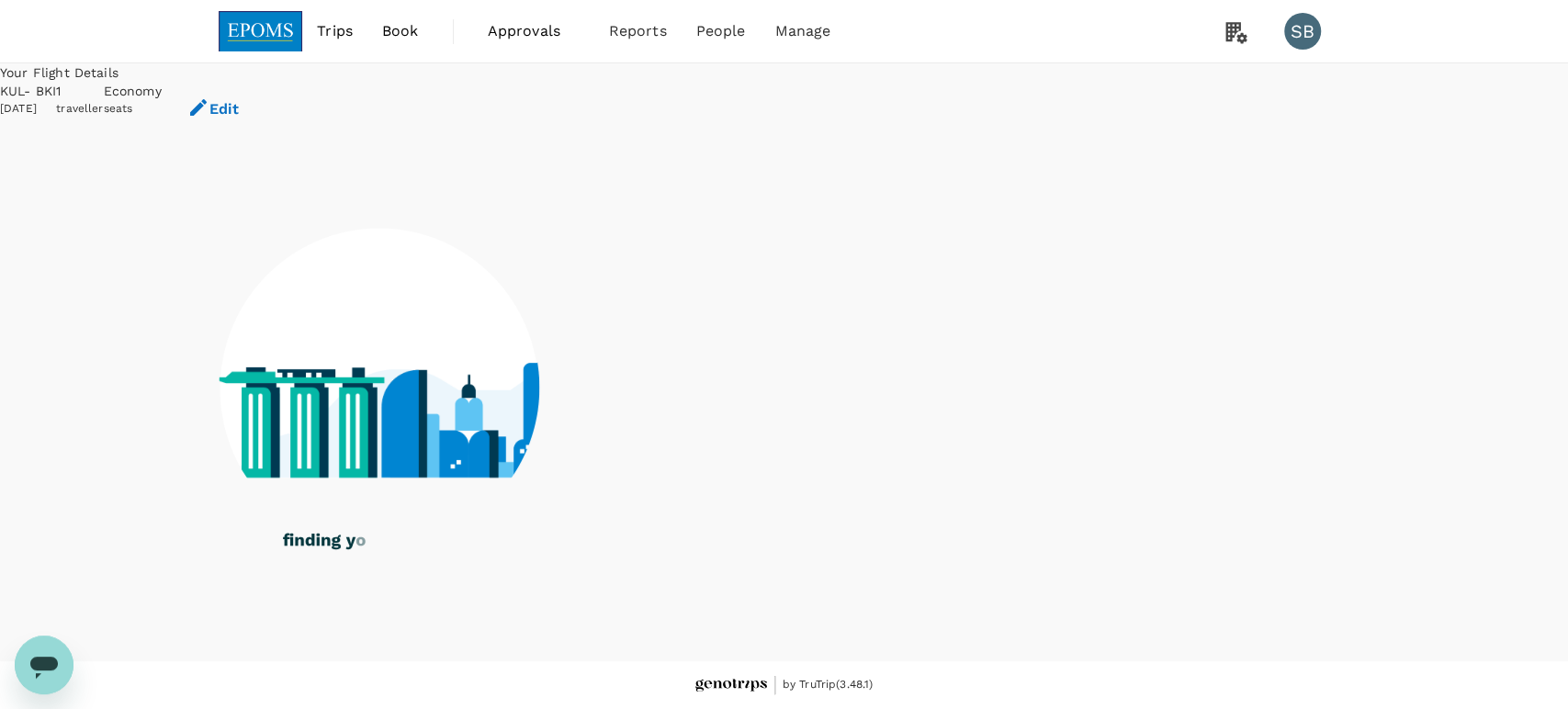 click at bounding box center [261, 31] 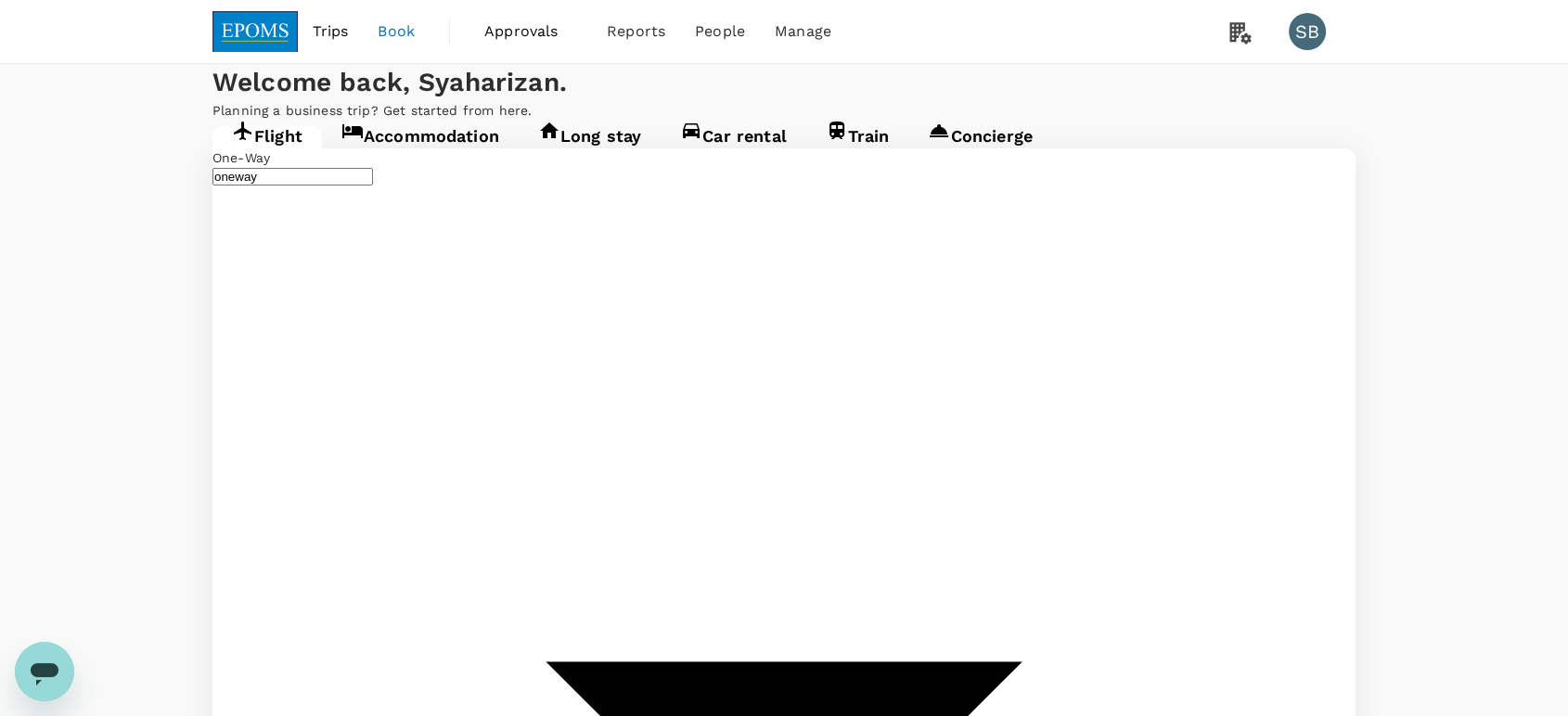 type on "Kuala Lumpur Intl ([GEOGRAPHIC_DATA])" 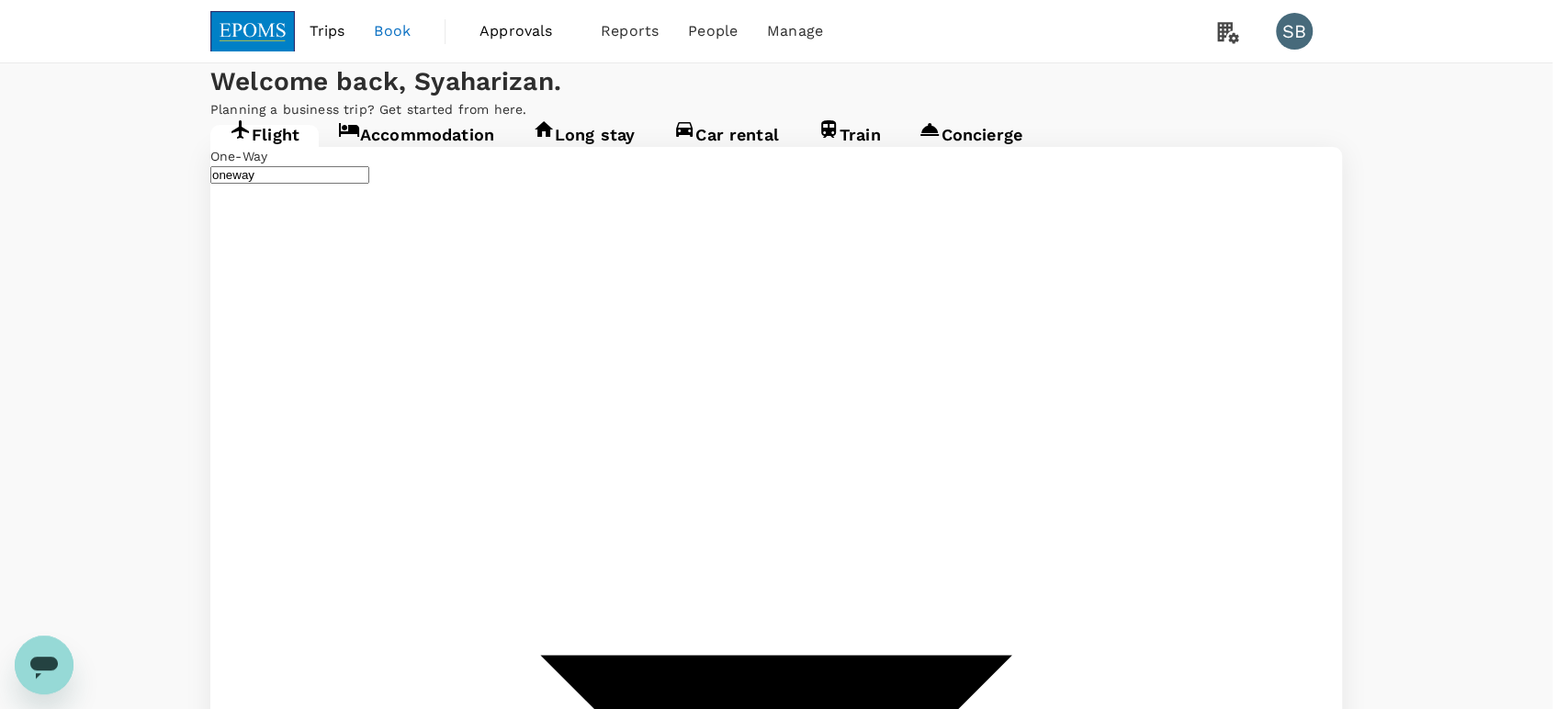 click on "Confirm" at bounding box center [67, 18809] 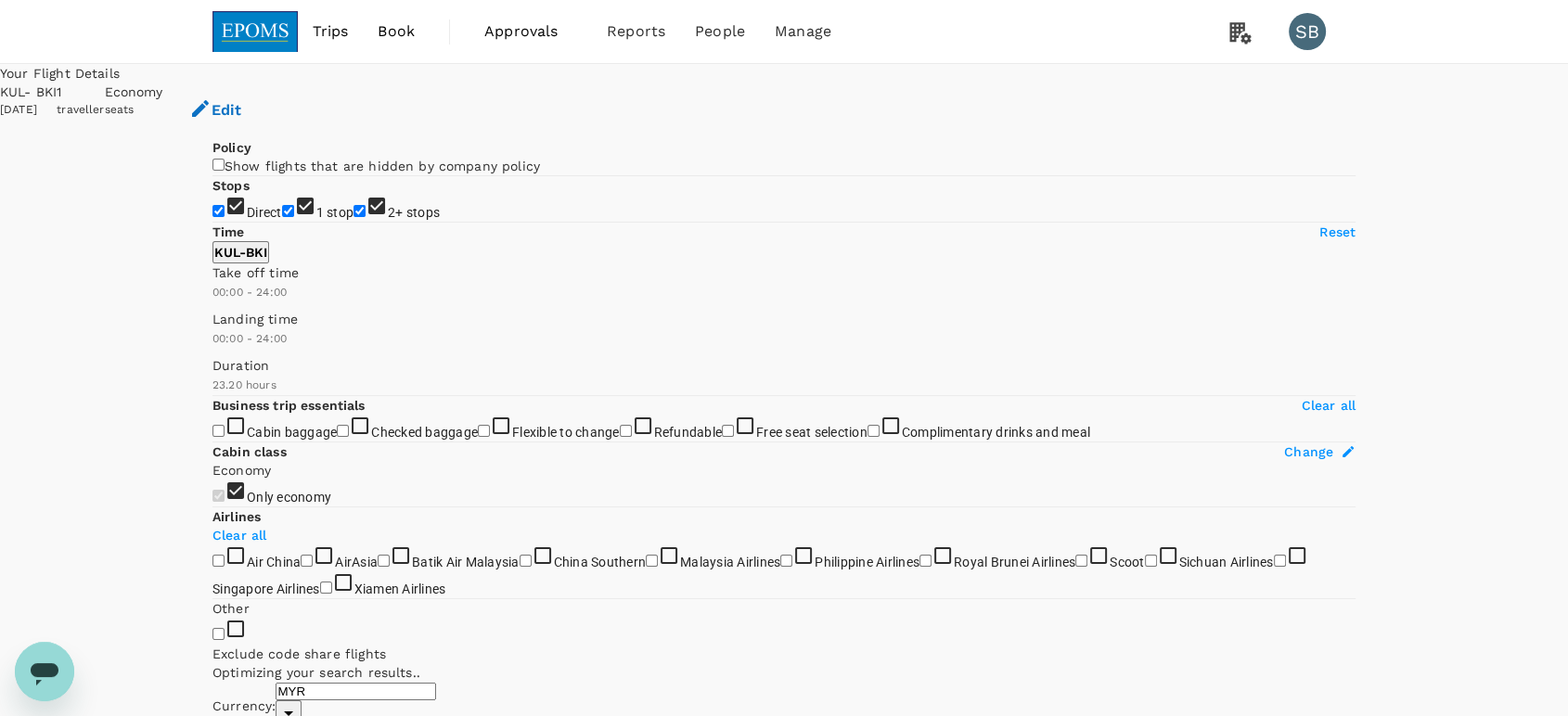 click on "Recommended" at bounding box center (312, 747) 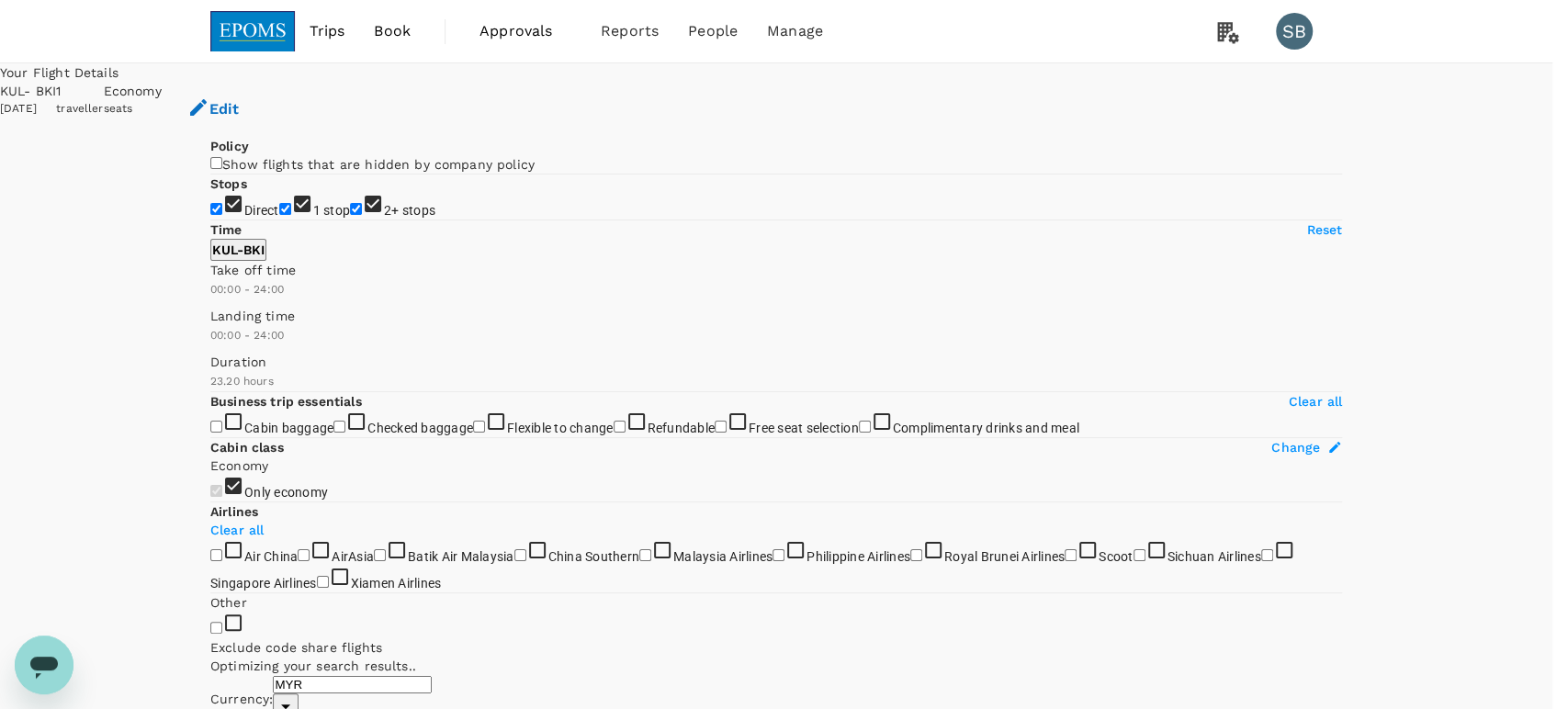 click on "Departure Time" at bounding box center (776, 35158) 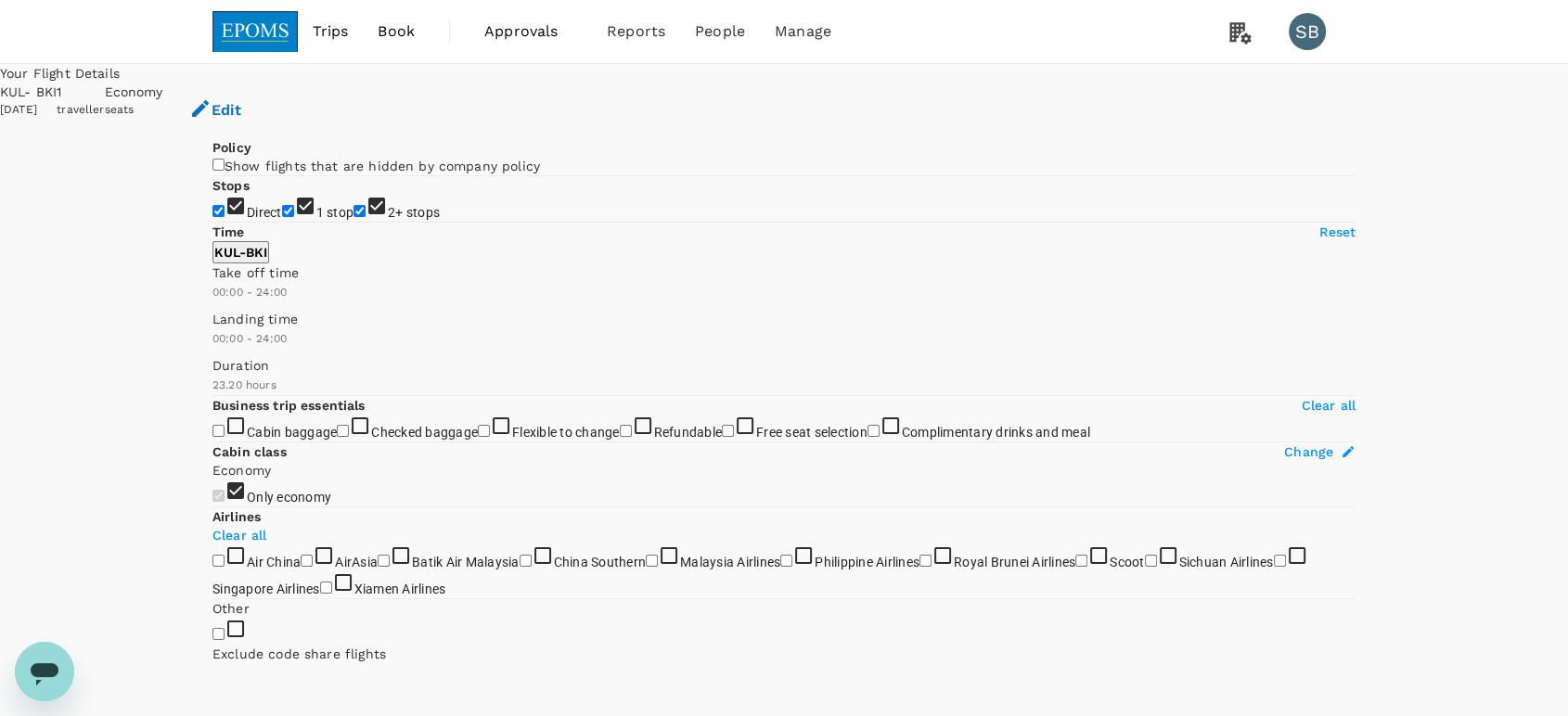 click on "2+ stops" at bounding box center [359, 211] 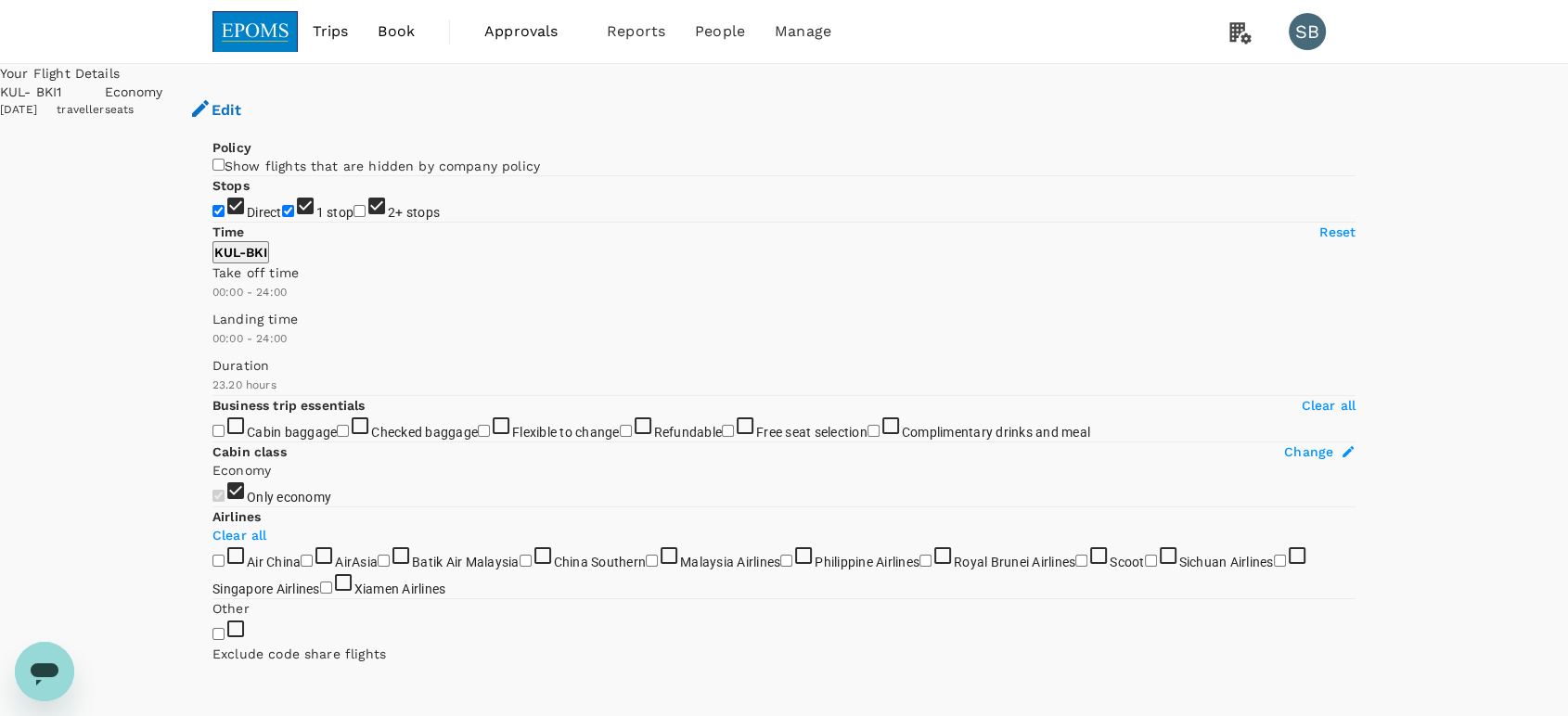 checkbox on "false" 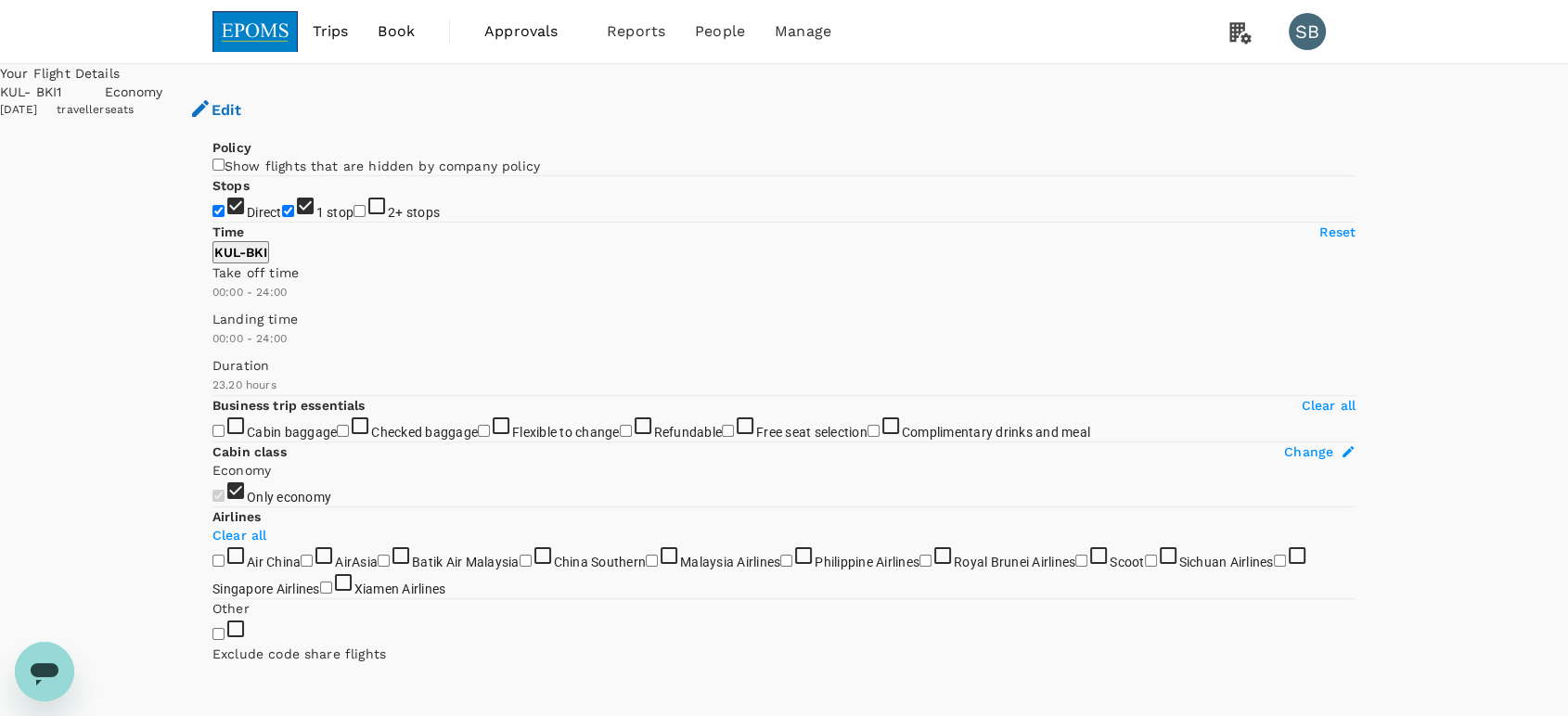 click on "1 stop" at bounding box center [288, 211] 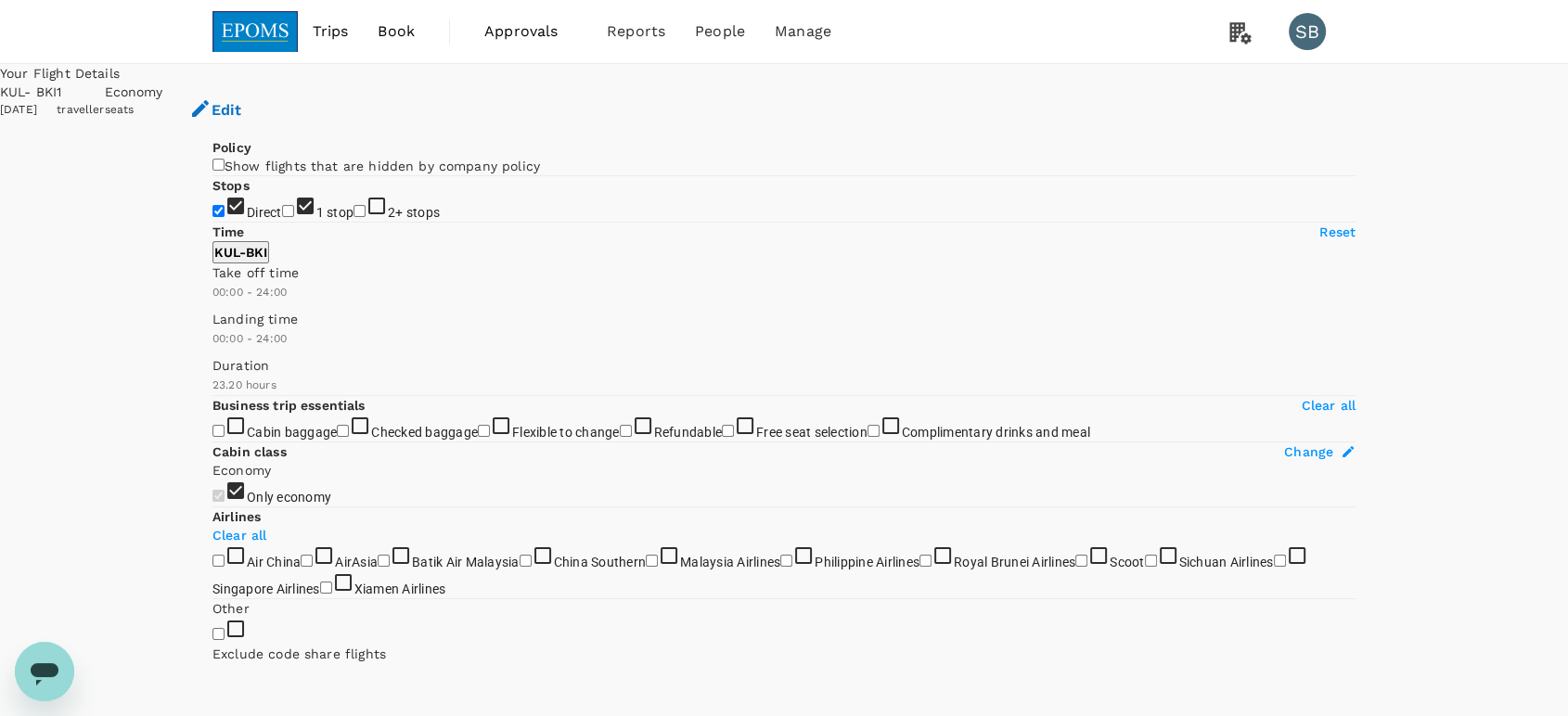 checkbox on "false" 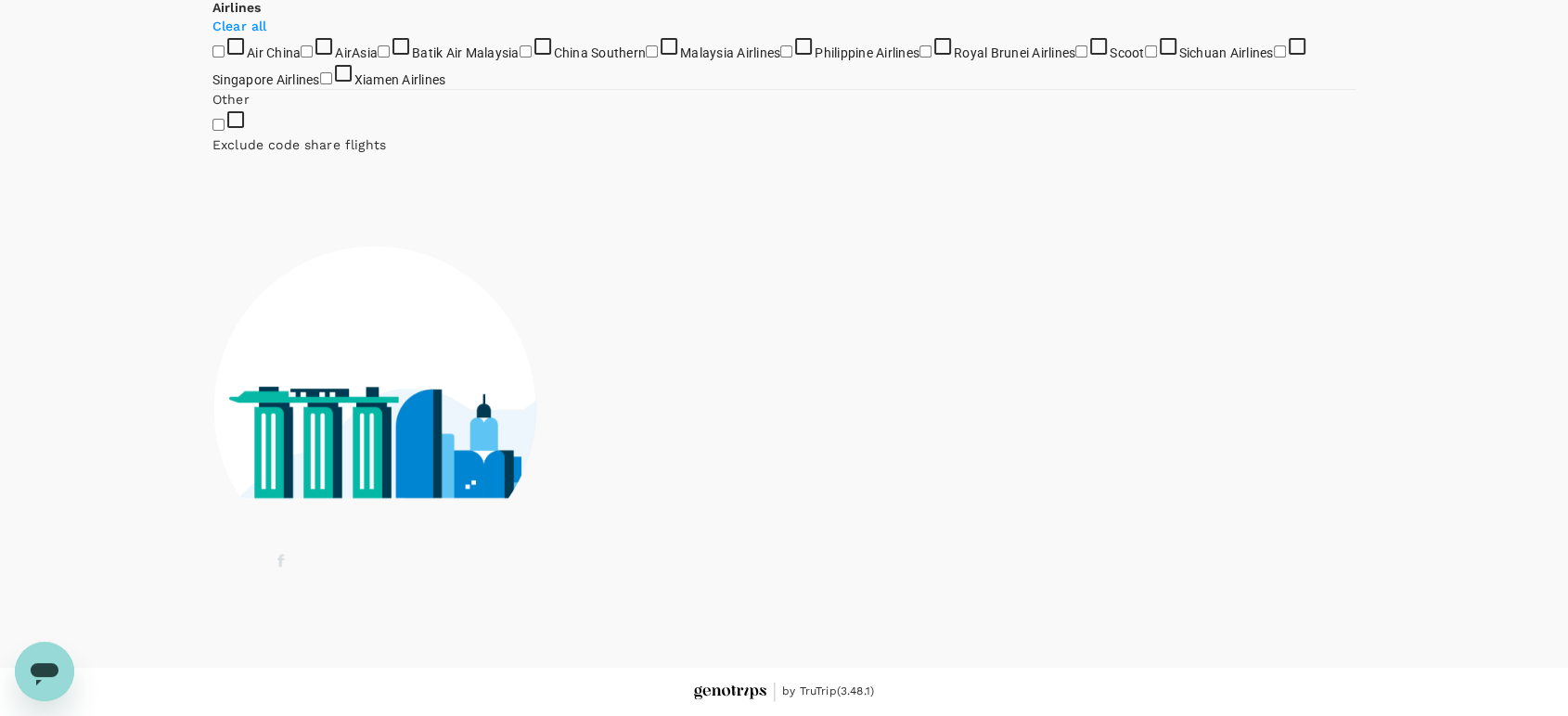 scroll, scrollTop: 927, scrollLeft: 0, axis: vertical 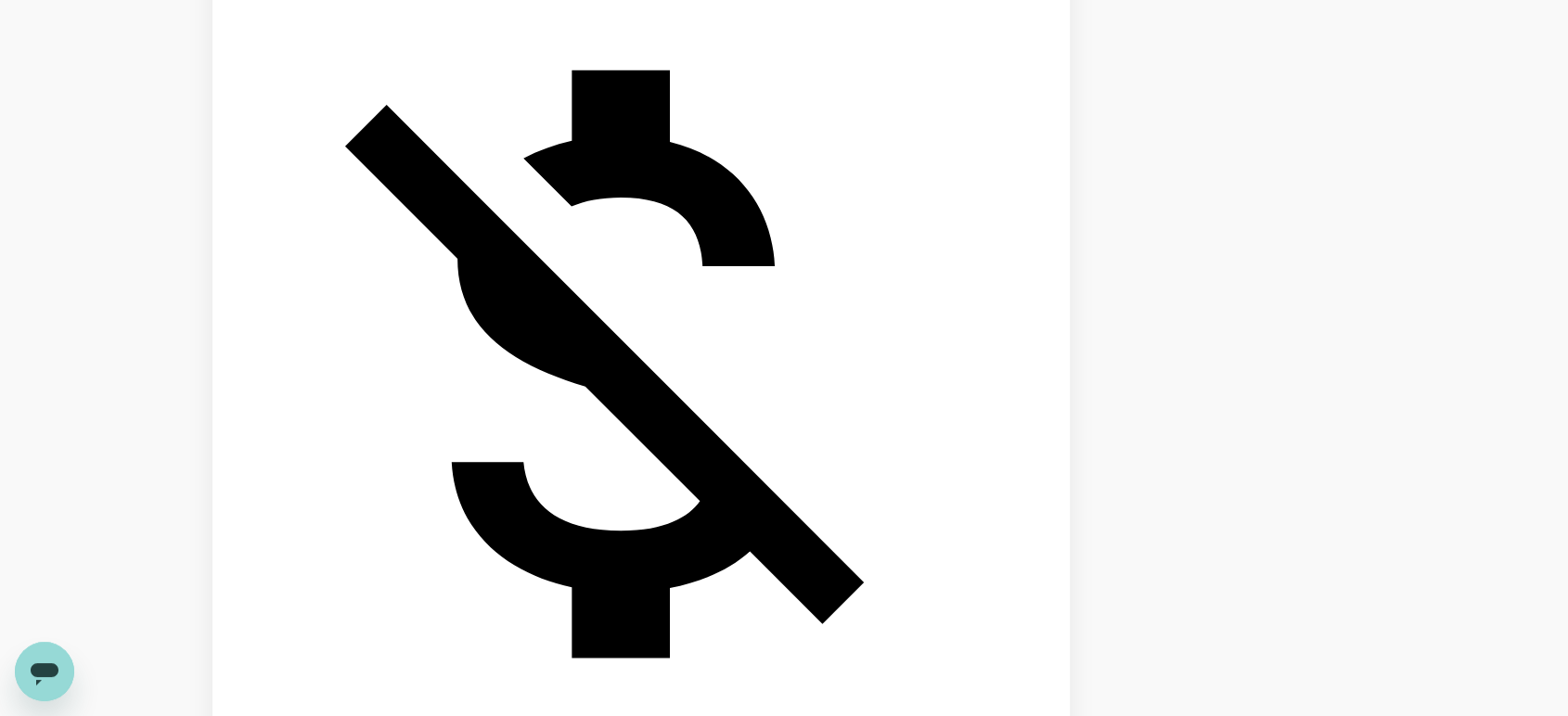 click on "Batik Air Malaysia" at bounding box center (383, -367) 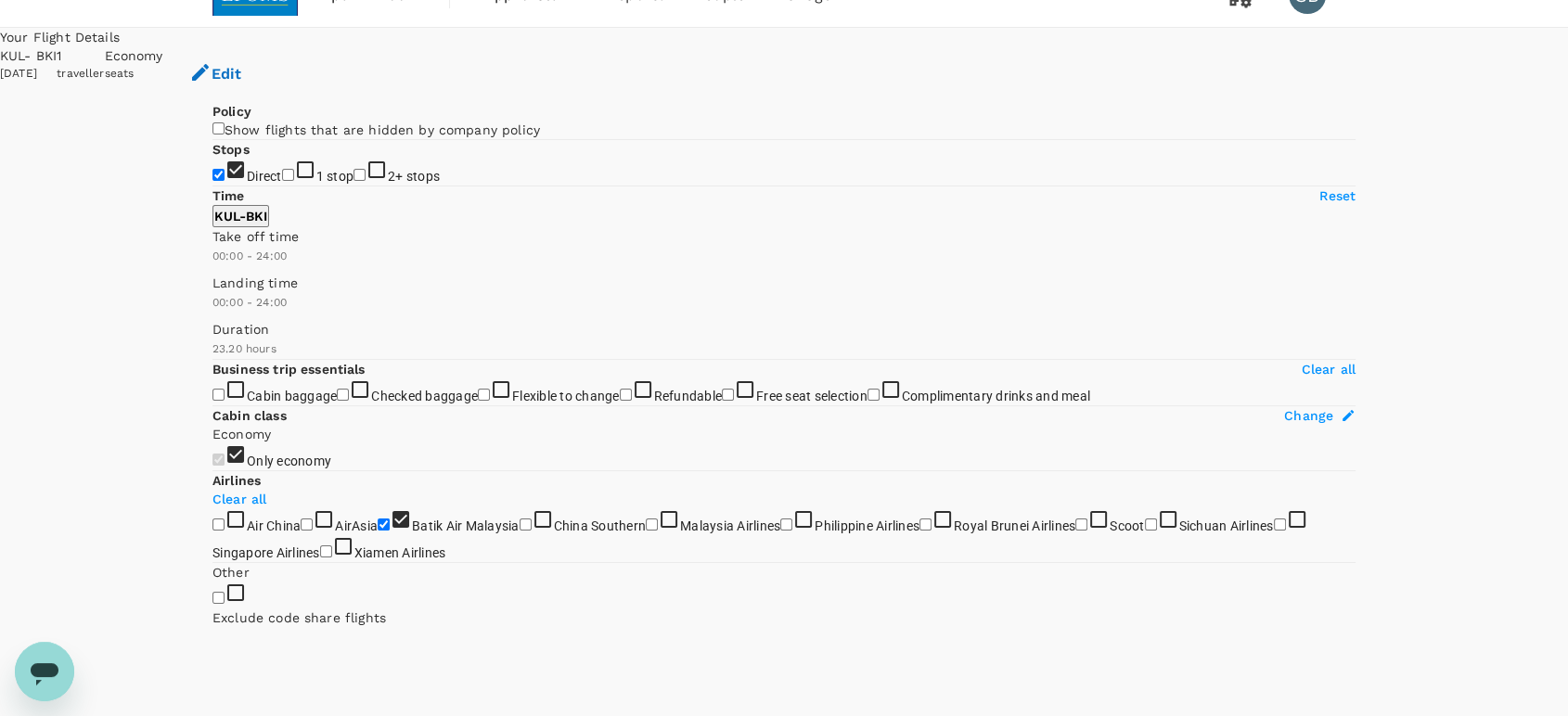 scroll, scrollTop: 0, scrollLeft: 0, axis: both 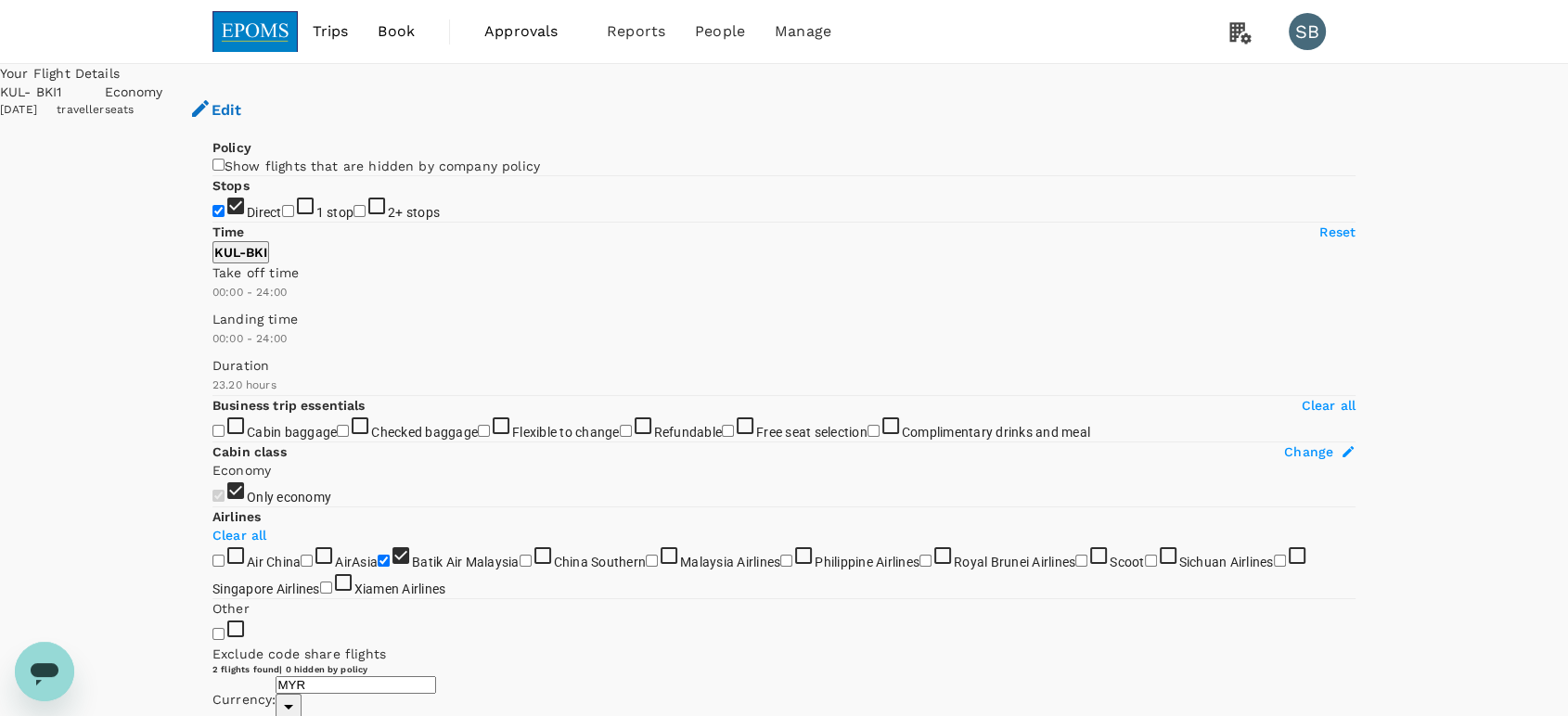 click at bounding box center (255, 32) 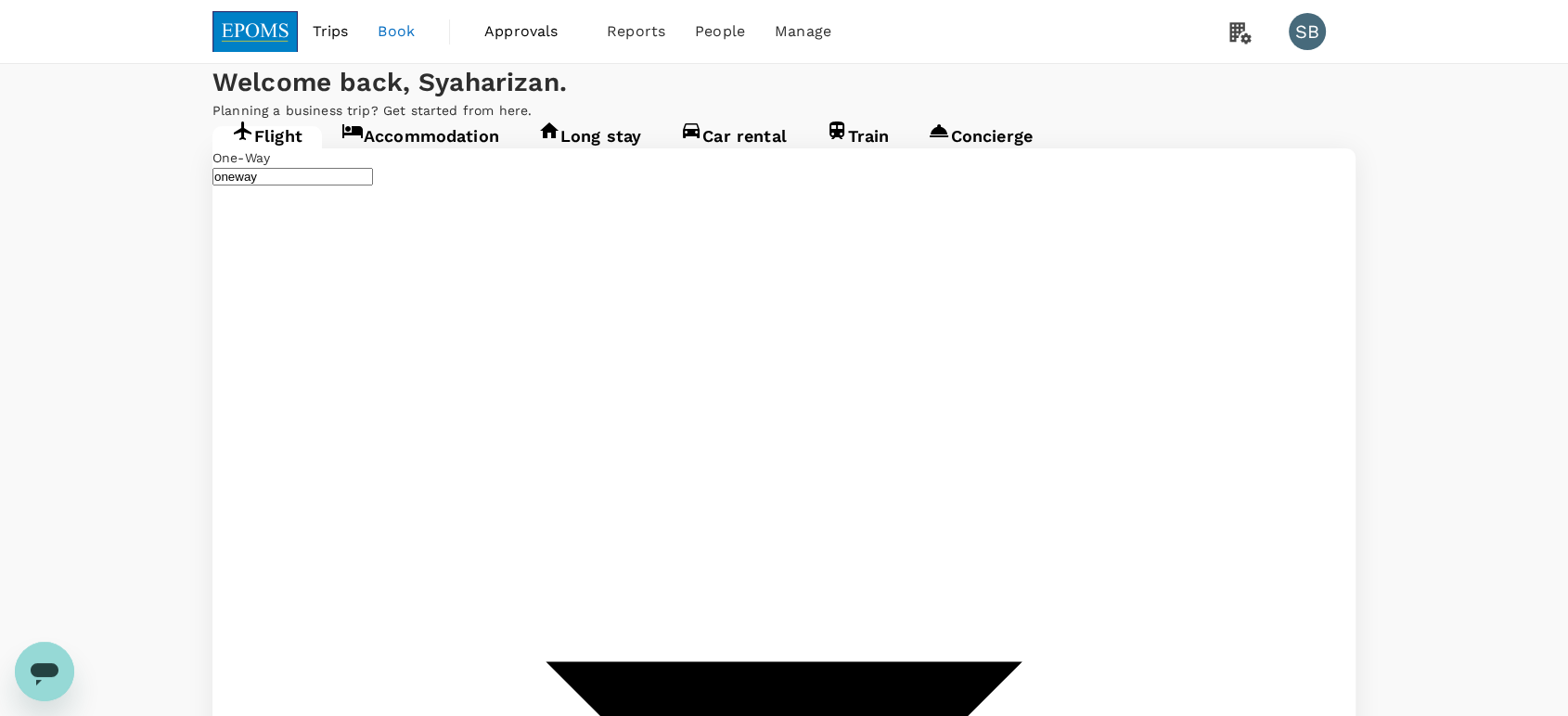 type on "Kuala Lumpur Intl ([GEOGRAPHIC_DATA])" 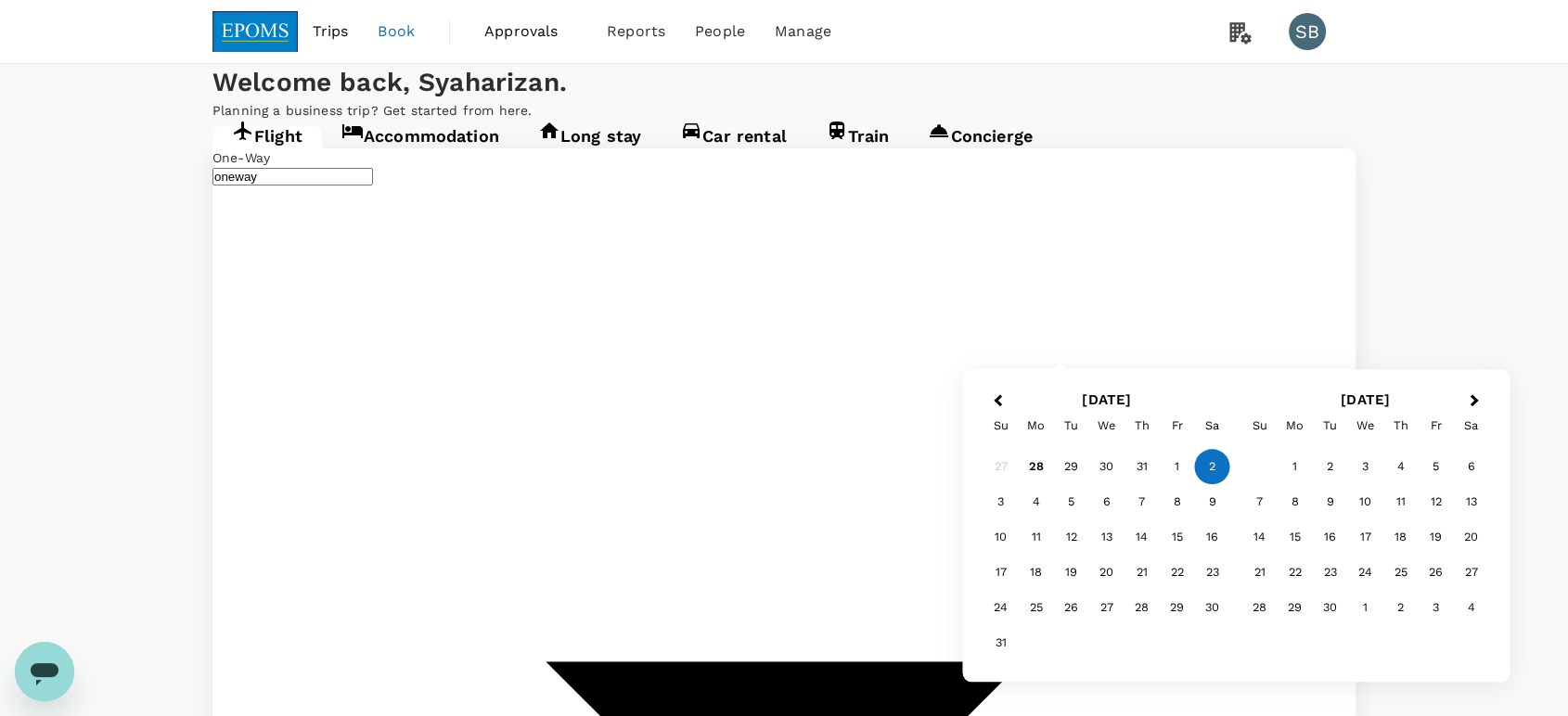 type on "Sibu (SBW)" 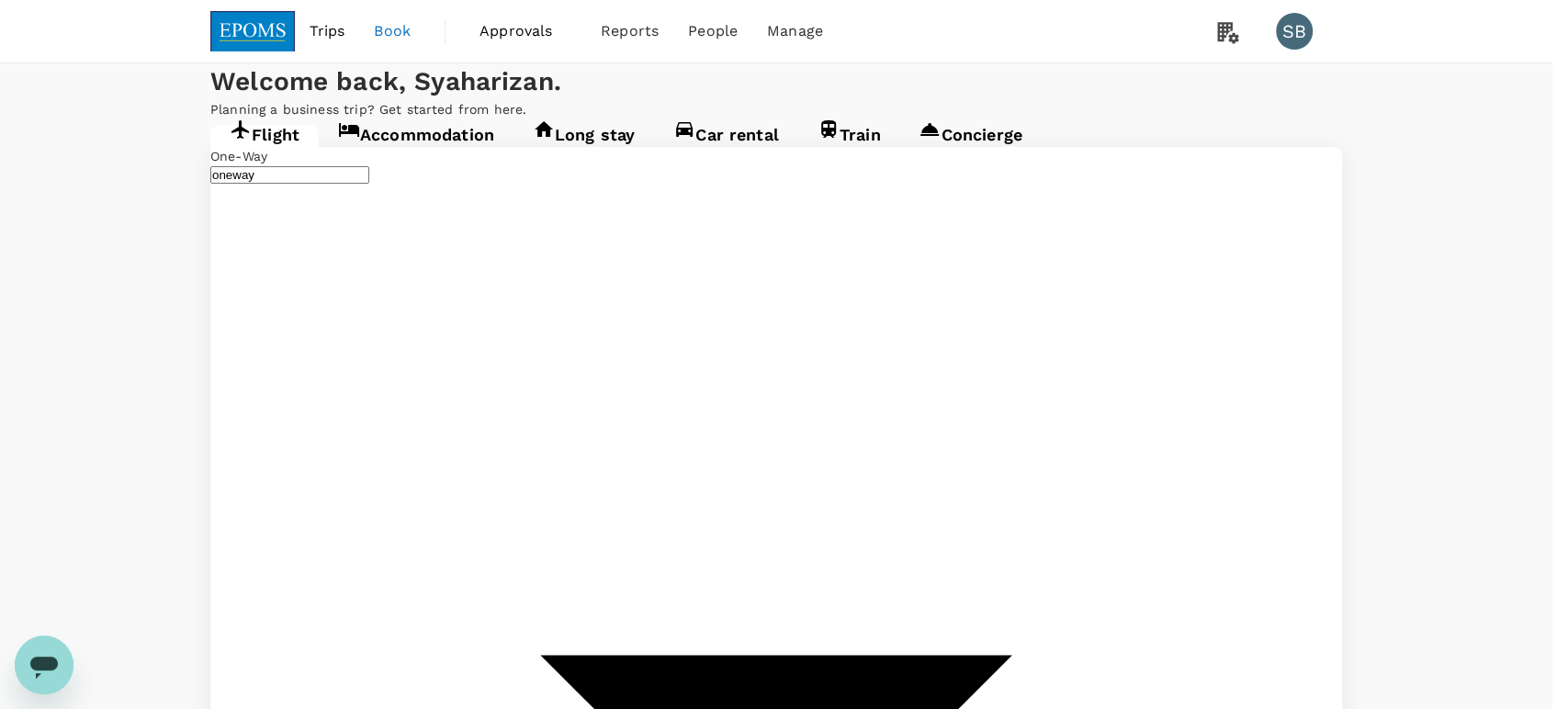 click on "Confirm" at bounding box center [67, 18809] 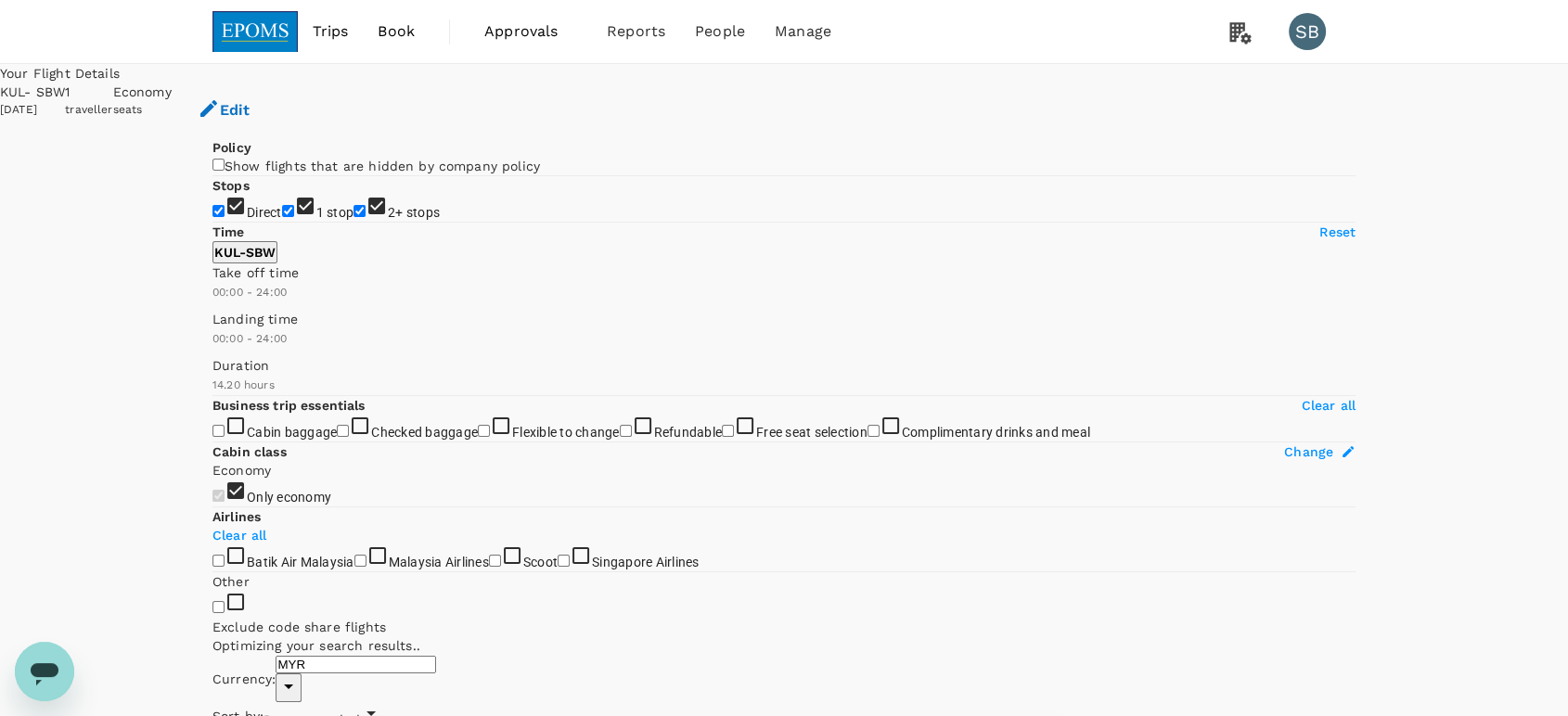 type on "1570" 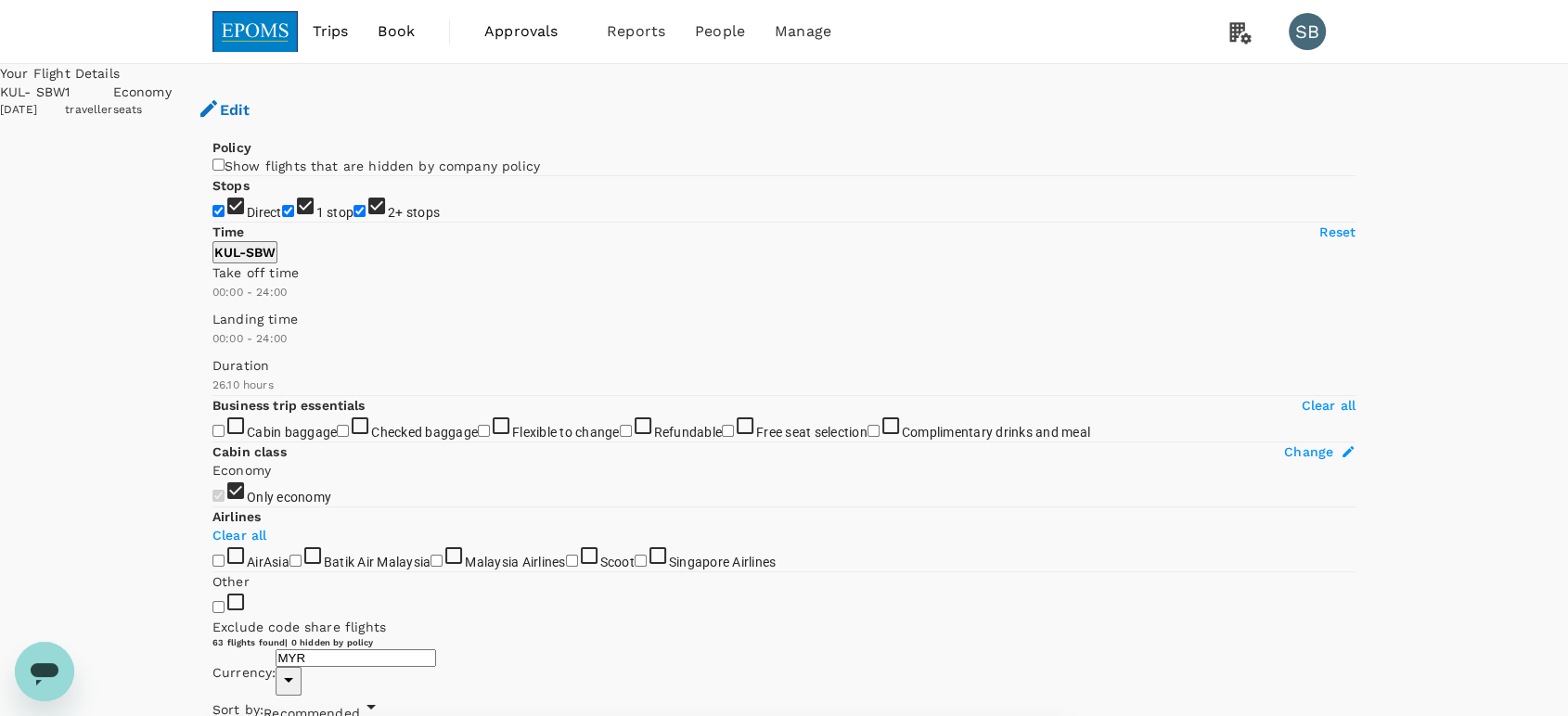 click on "Currency :  MYR Sort by :  Recommended" at bounding box center [641, 685] 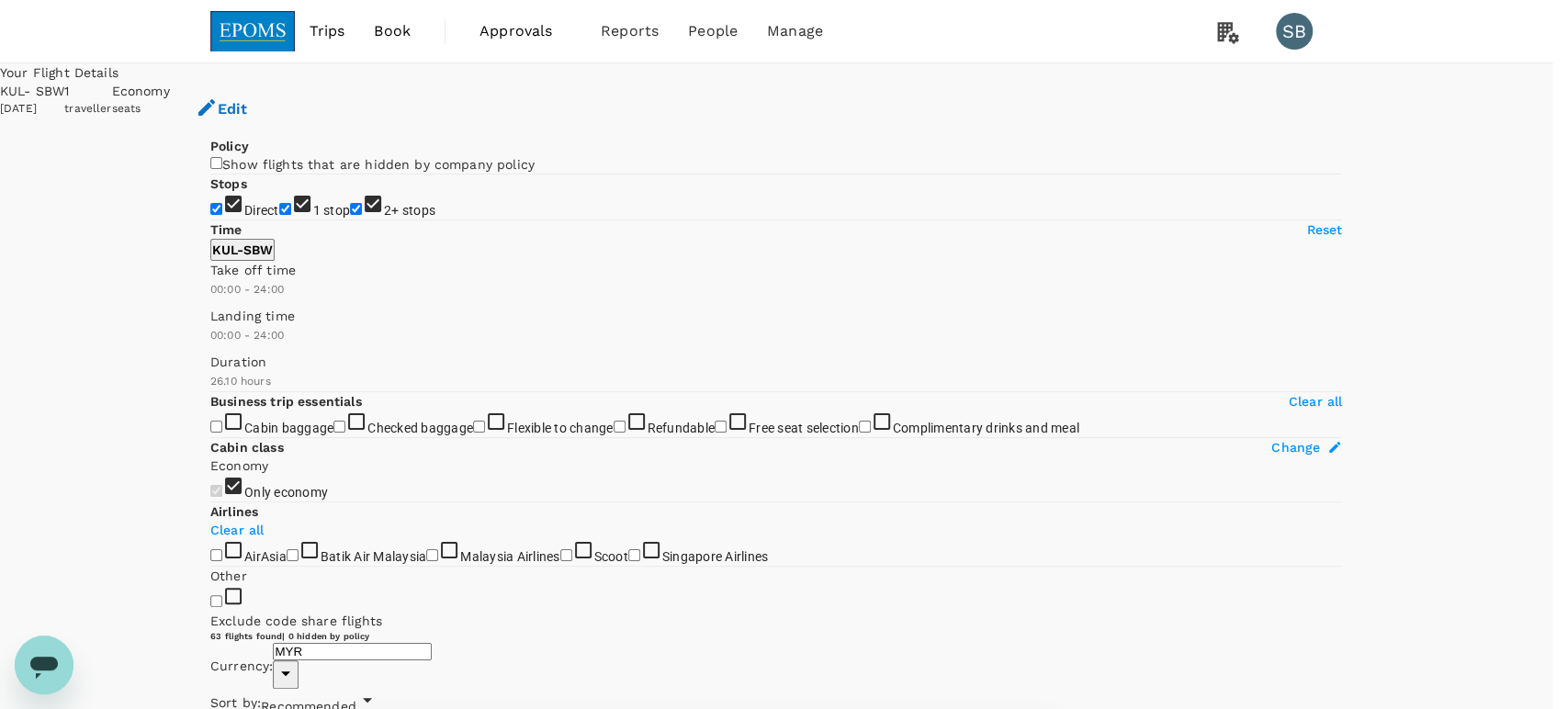 click on "Departure Time" at bounding box center [776, 37248] 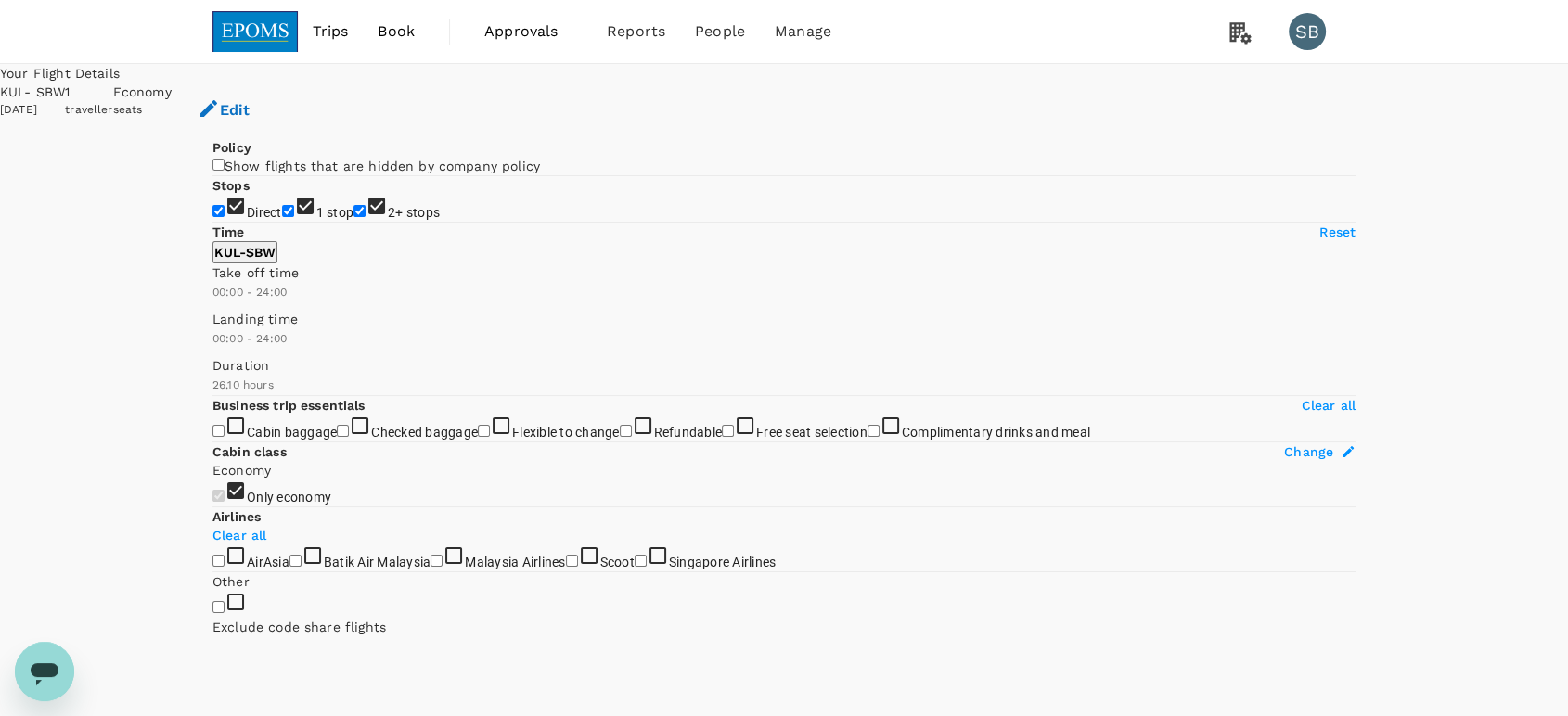 click on "1 stop" at bounding box center (288, 211) 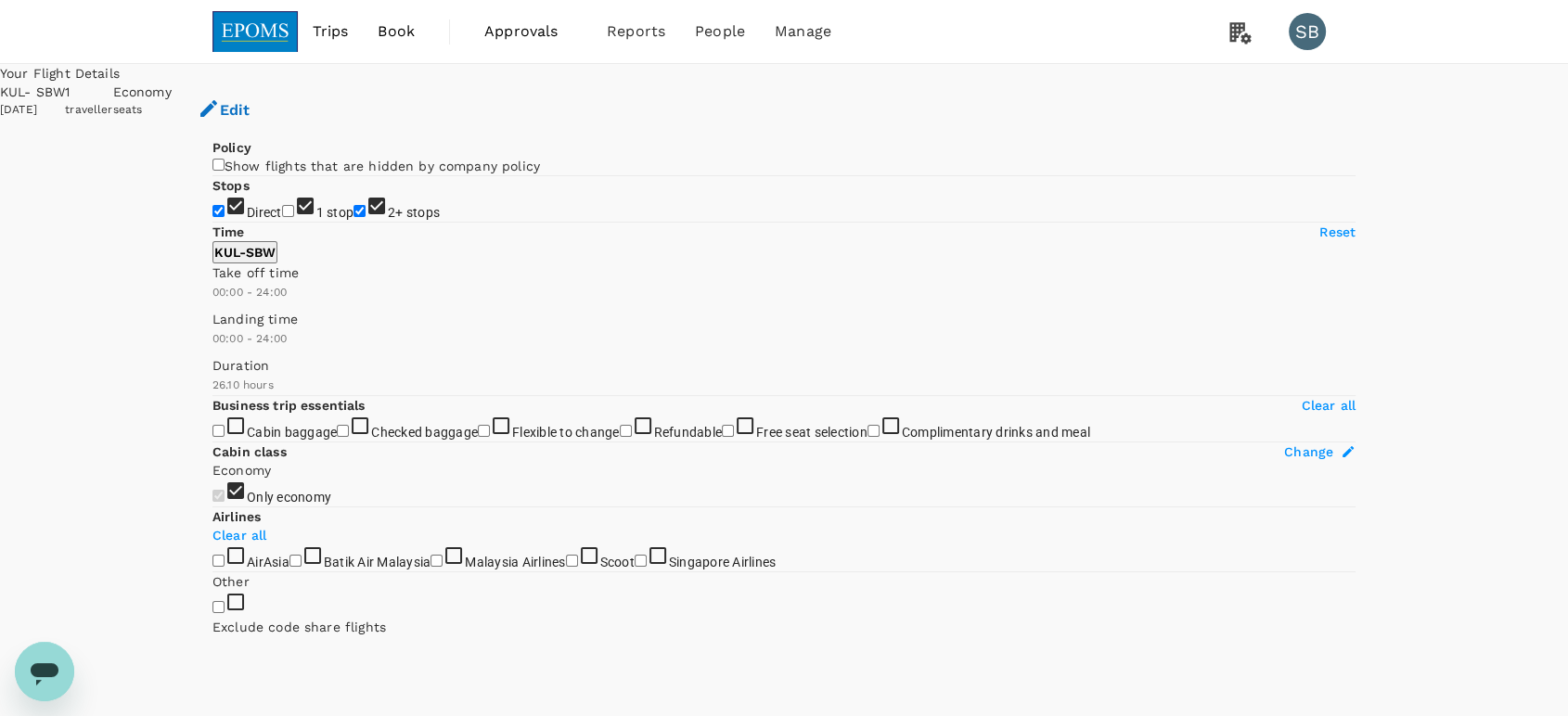 checkbox on "false" 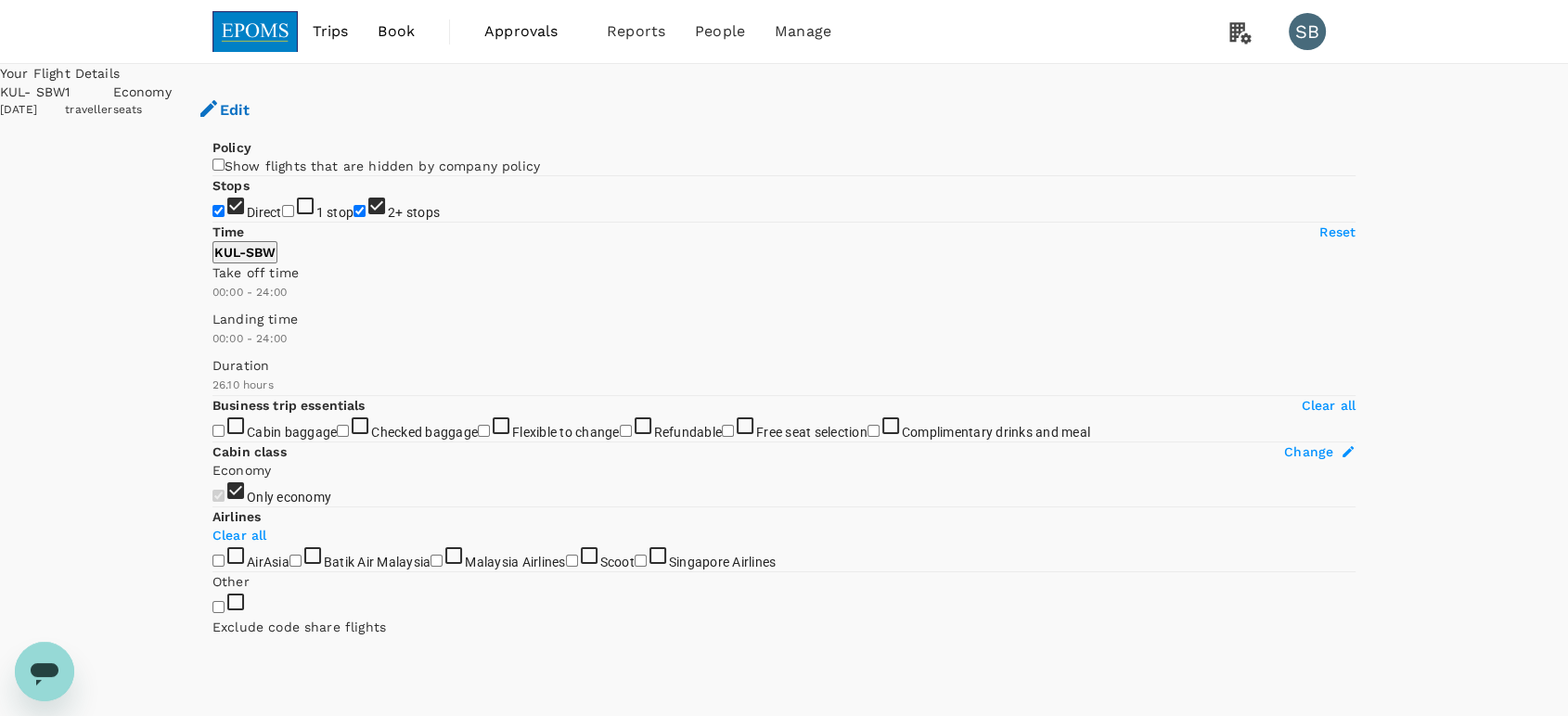 click on "2+ stops" at bounding box center (359, 211) 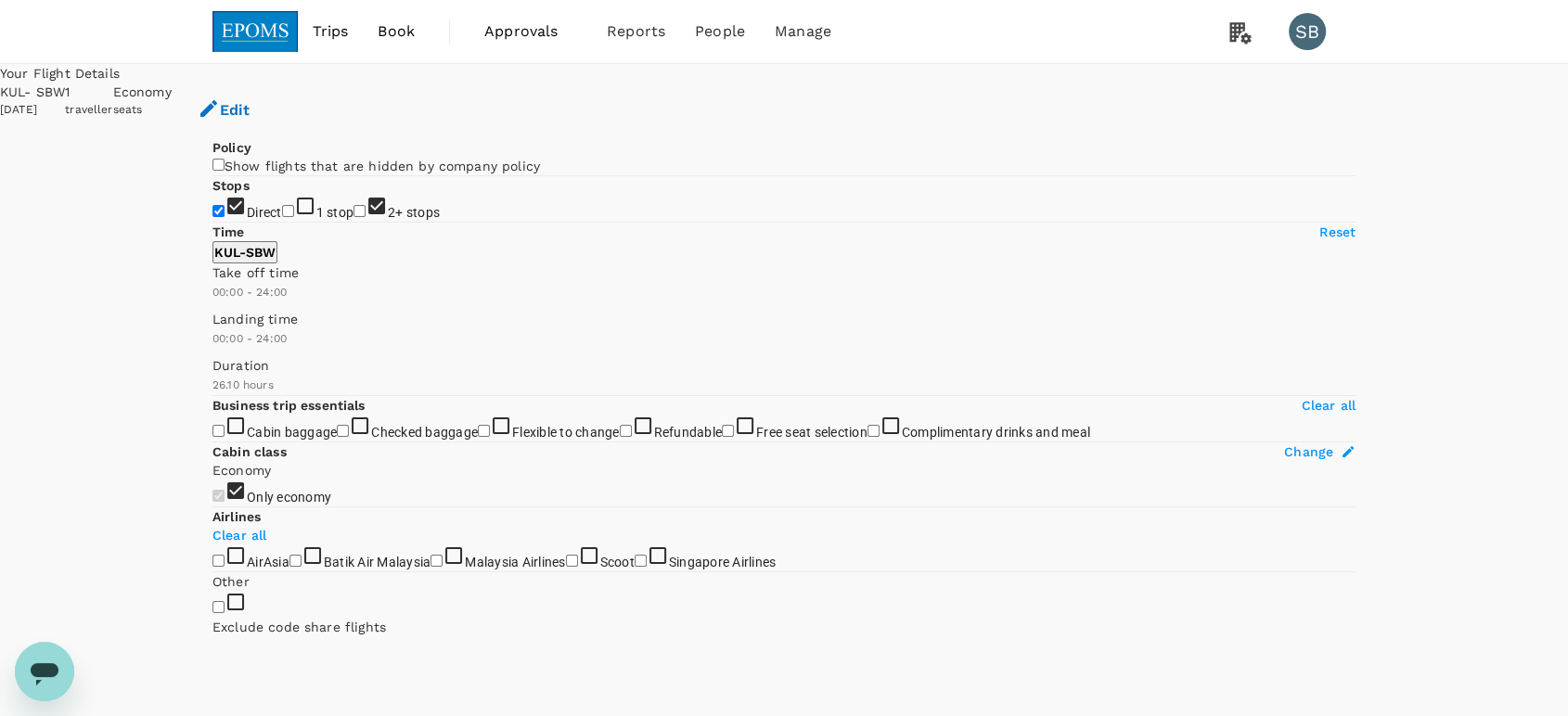 checkbox on "false" 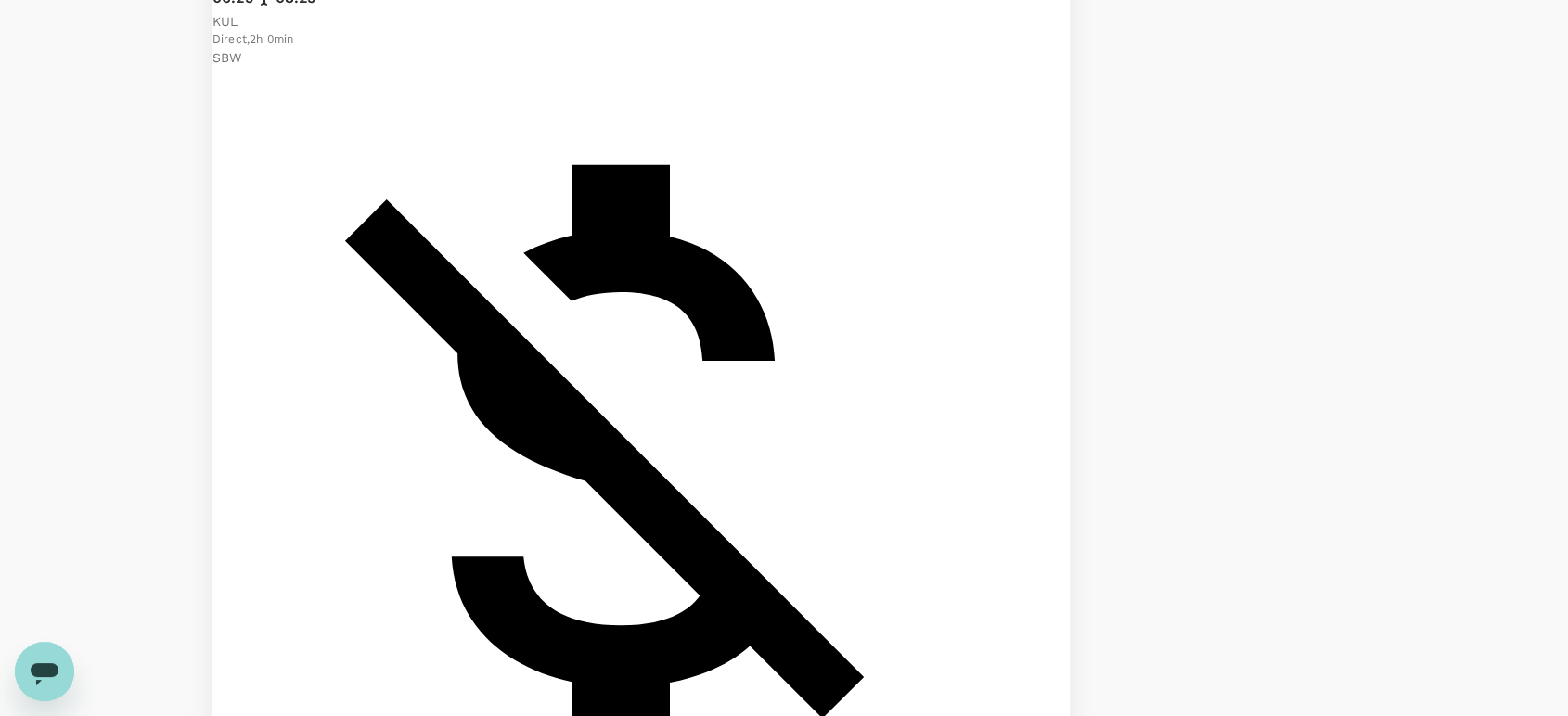 scroll, scrollTop: 810, scrollLeft: 0, axis: vertical 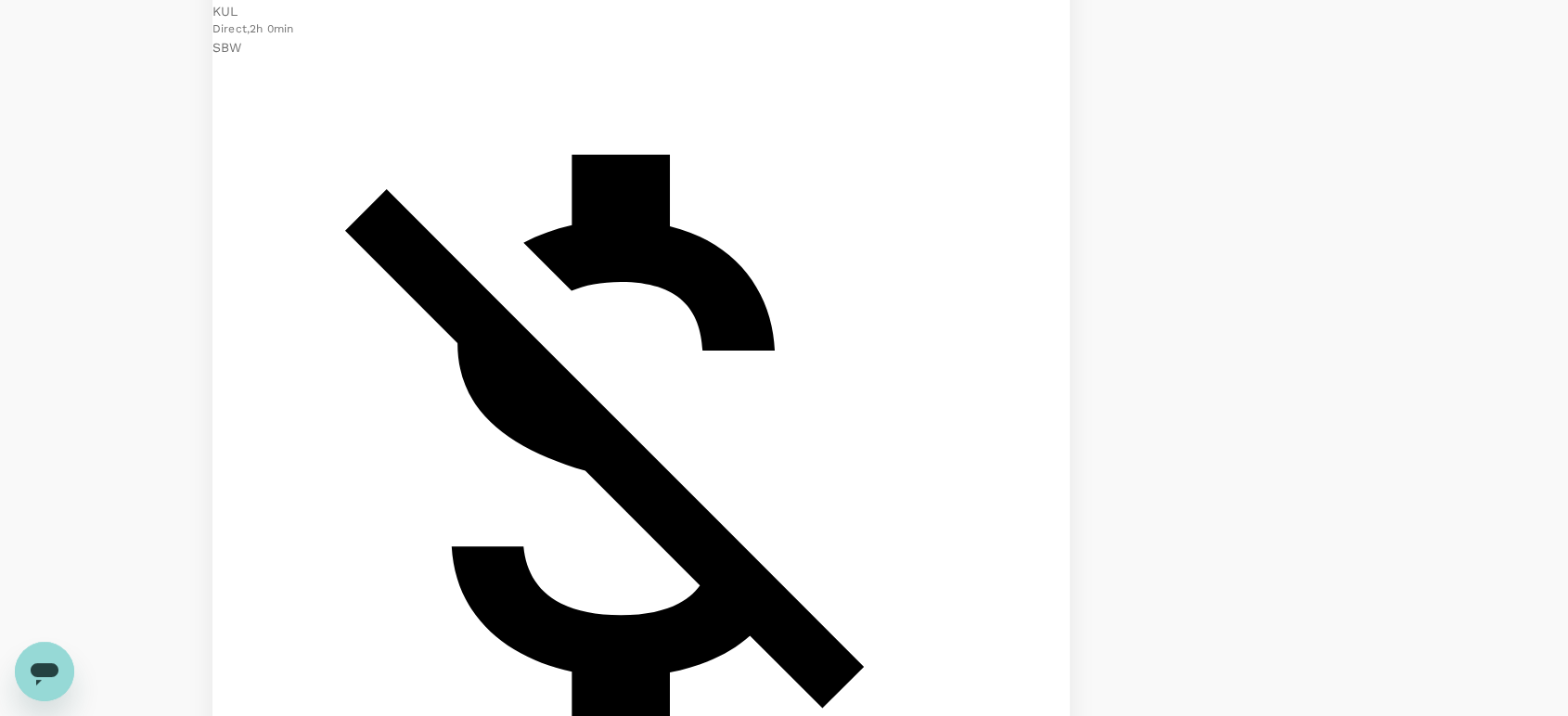 click on "Batik Air Malaysia" at bounding box center (295, -249) 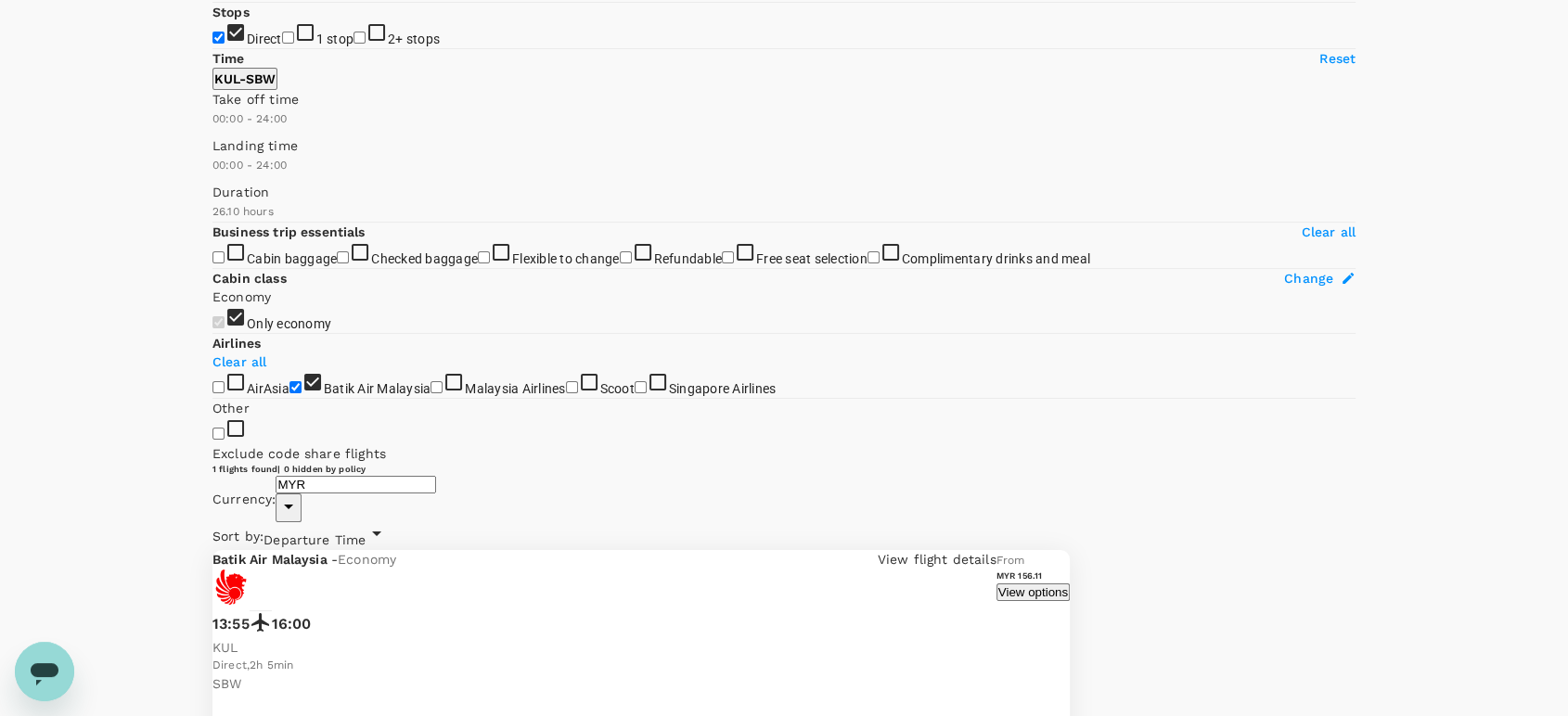 scroll, scrollTop: 0, scrollLeft: 0, axis: both 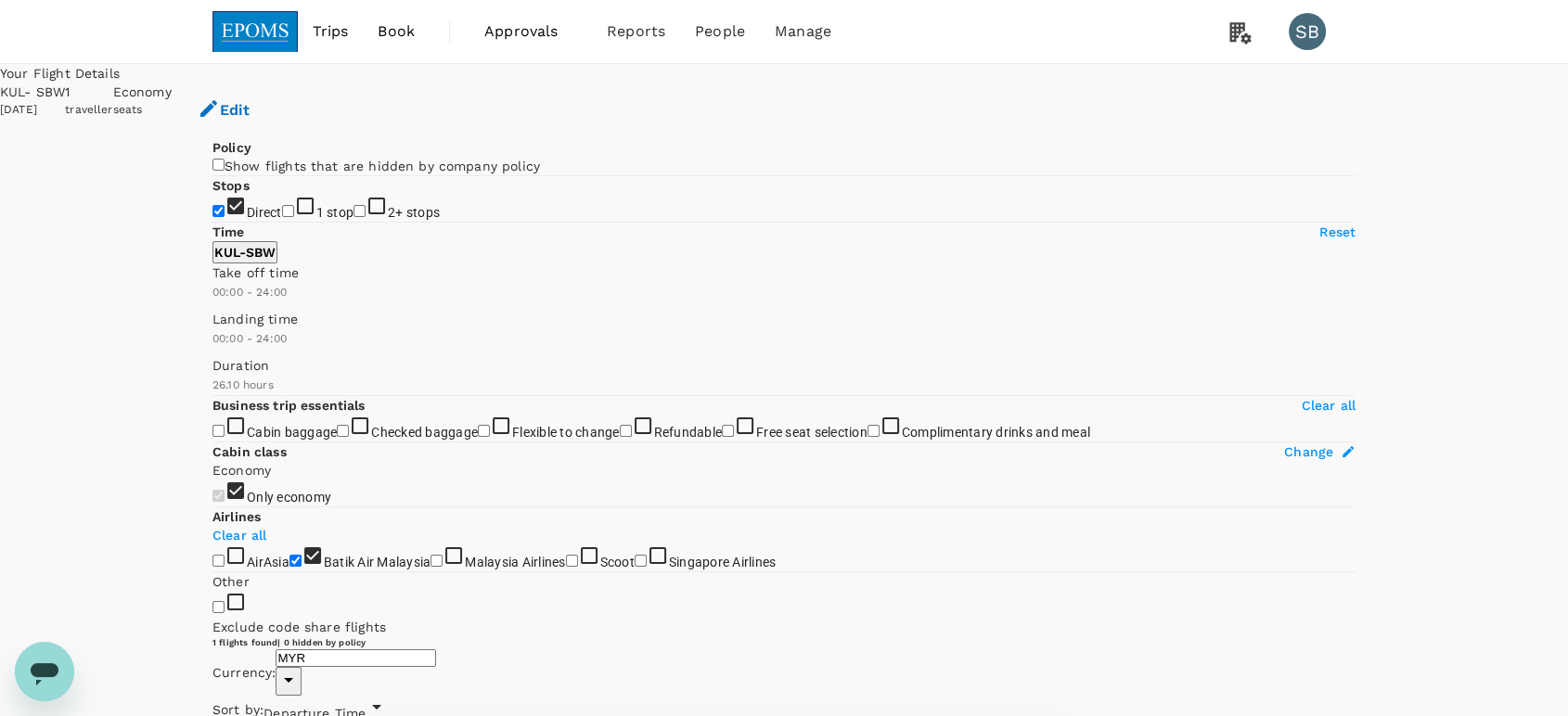 click on "View options" at bounding box center (1033, 765) 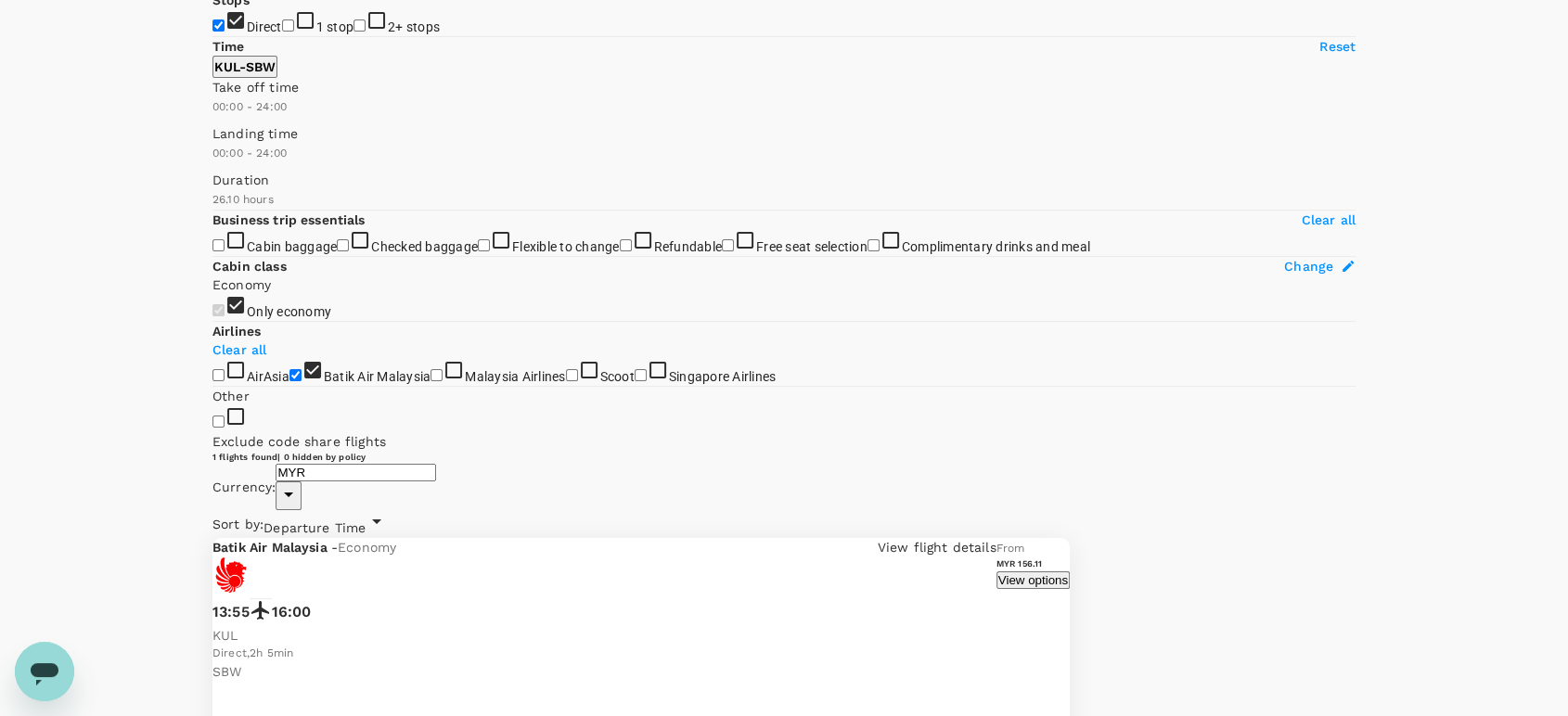 scroll, scrollTop: 195, scrollLeft: 0, axis: vertical 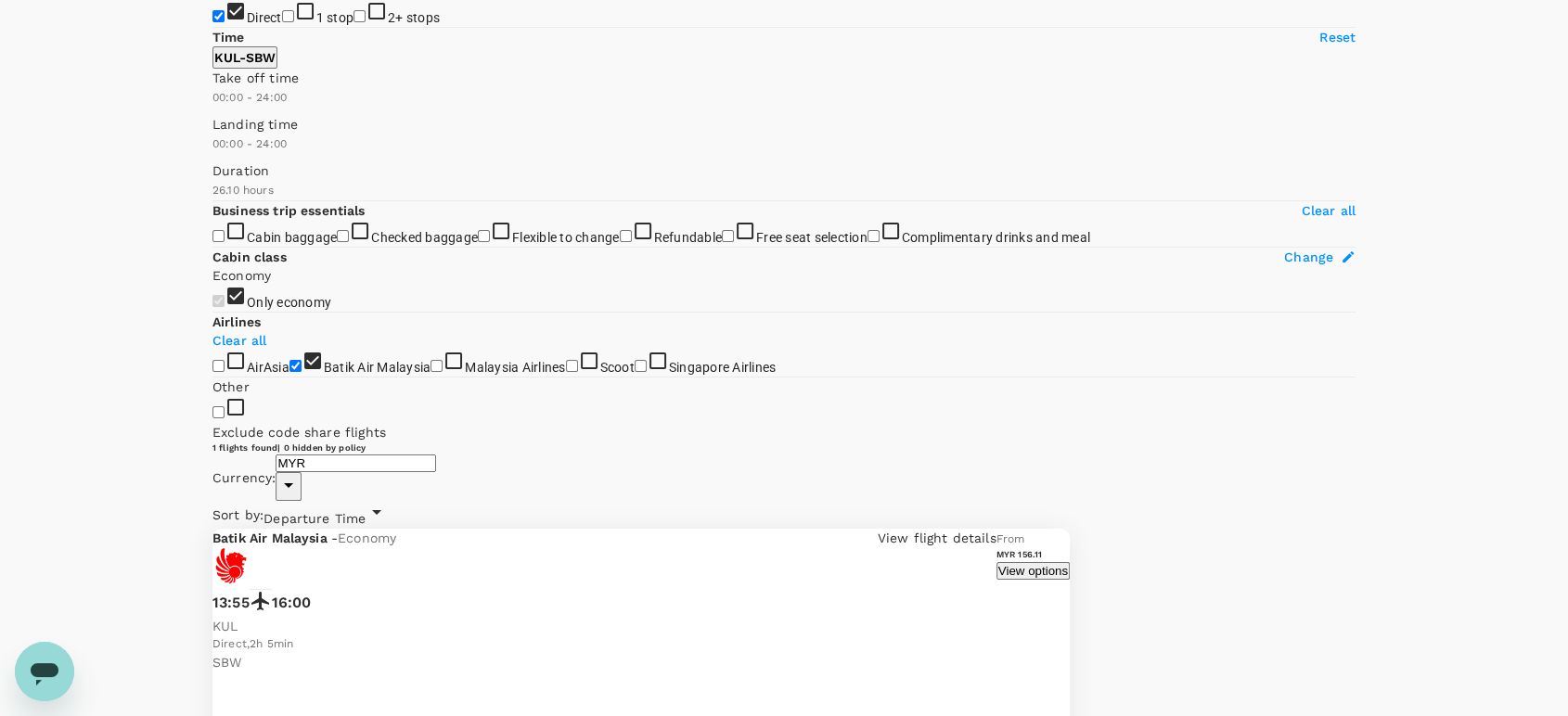 click on "MYR 156.11" at bounding box center [249, 2648] 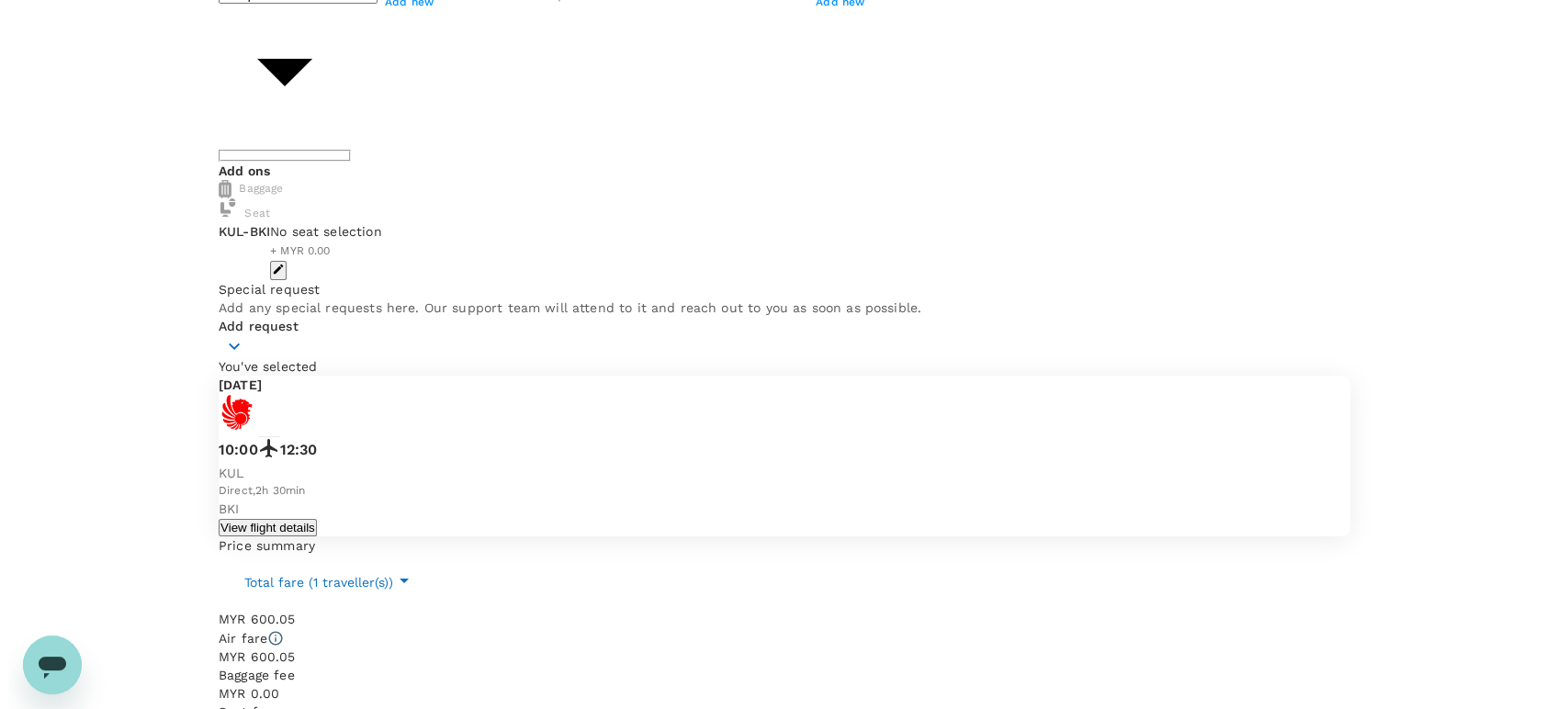 scroll, scrollTop: 0, scrollLeft: 0, axis: both 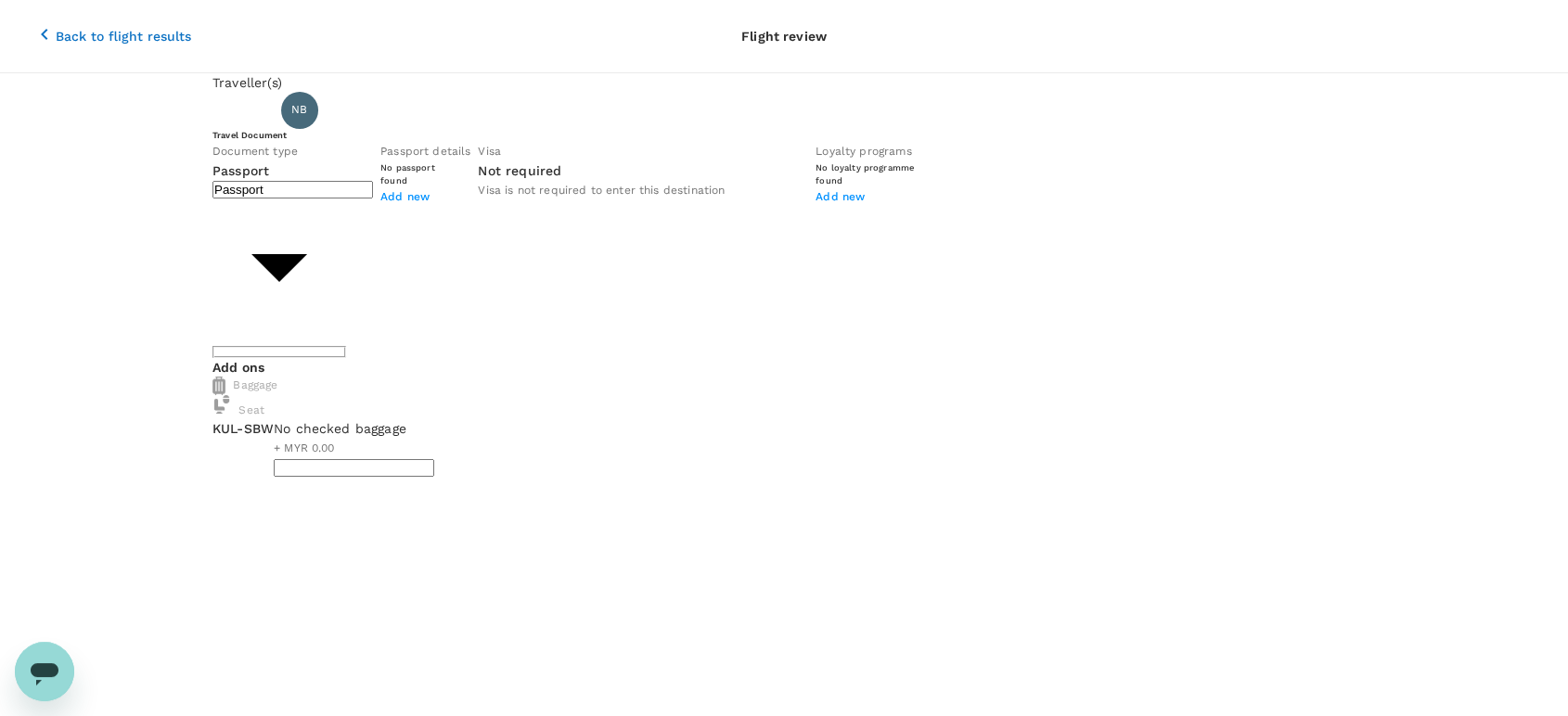 click 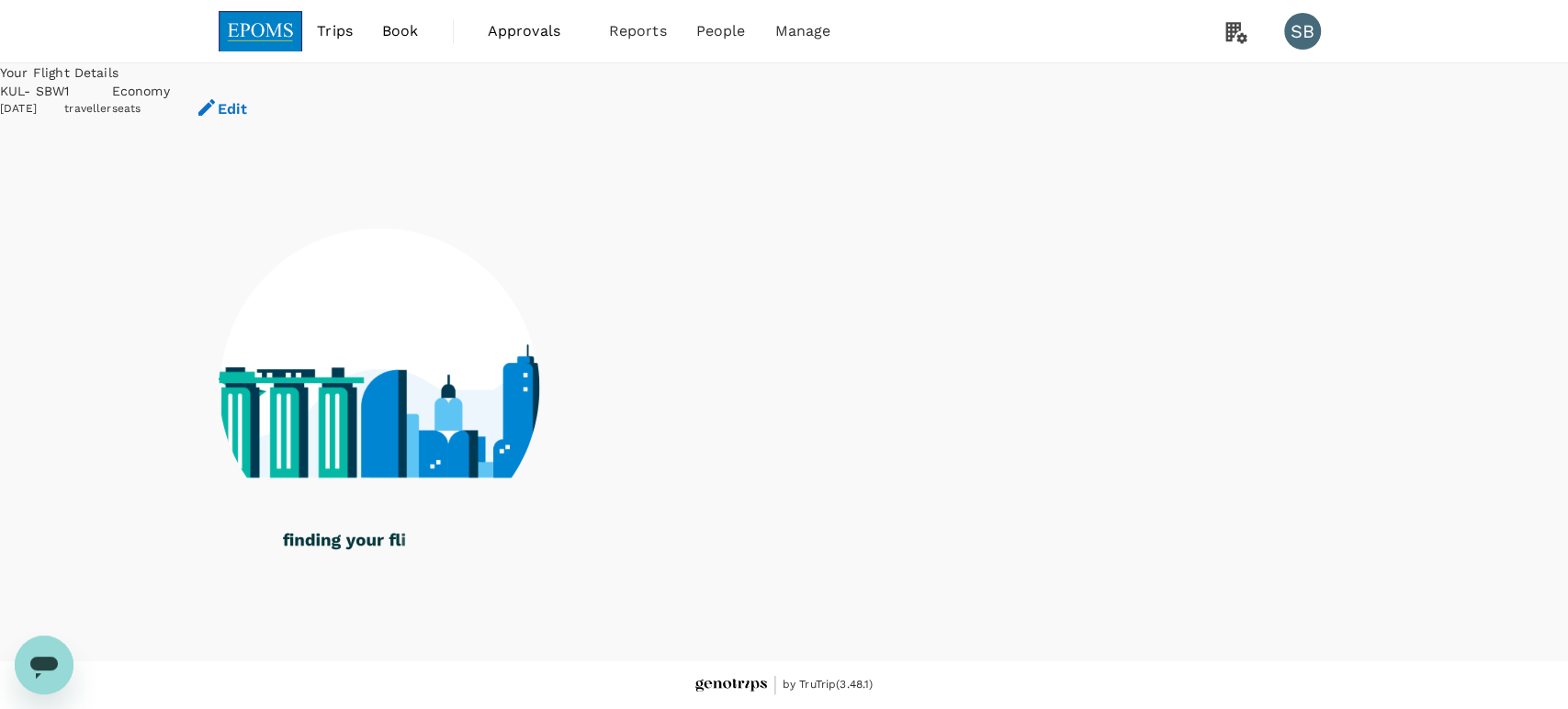 click at bounding box center (261, 31) 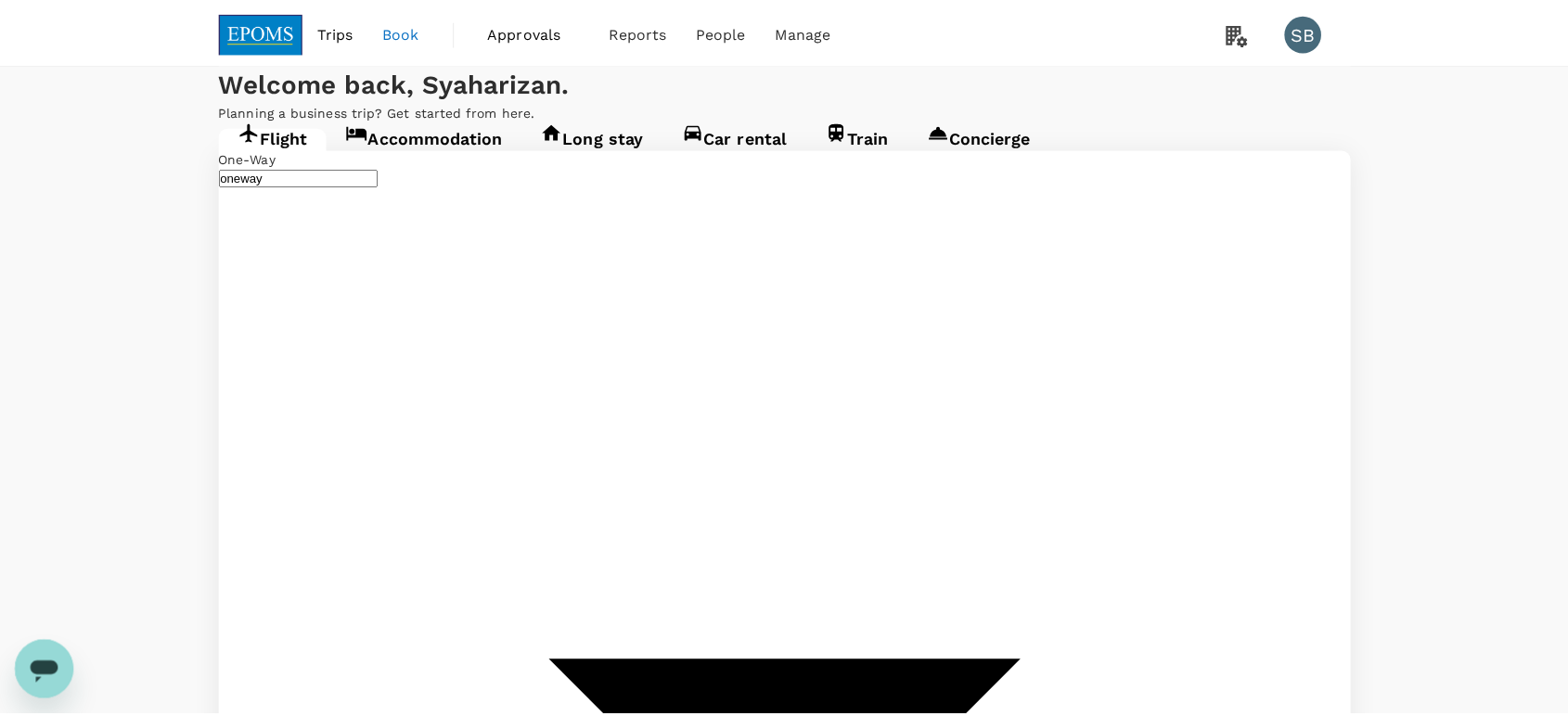 scroll, scrollTop: 7, scrollLeft: 0, axis: vertical 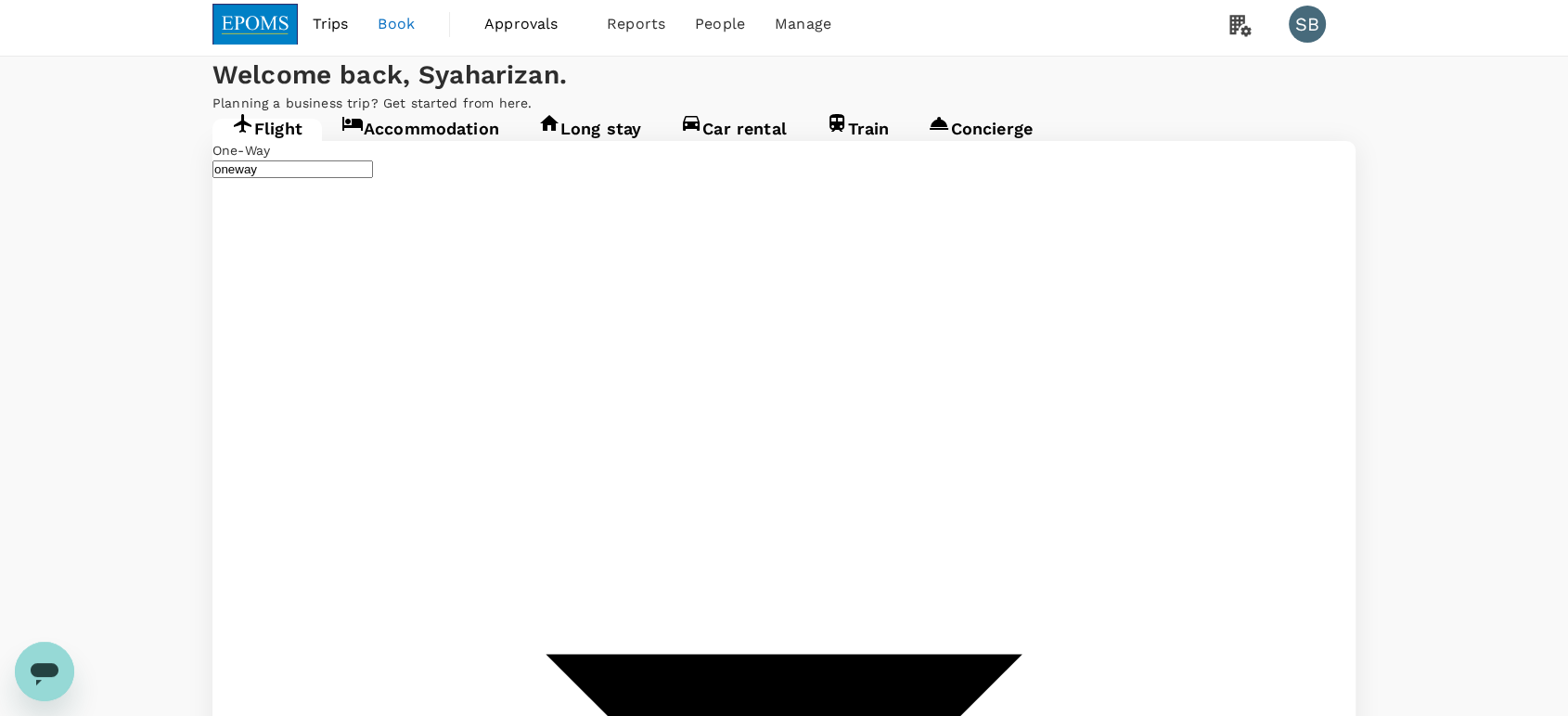 type on "Kuala Lumpur Intl ([GEOGRAPHIC_DATA])" 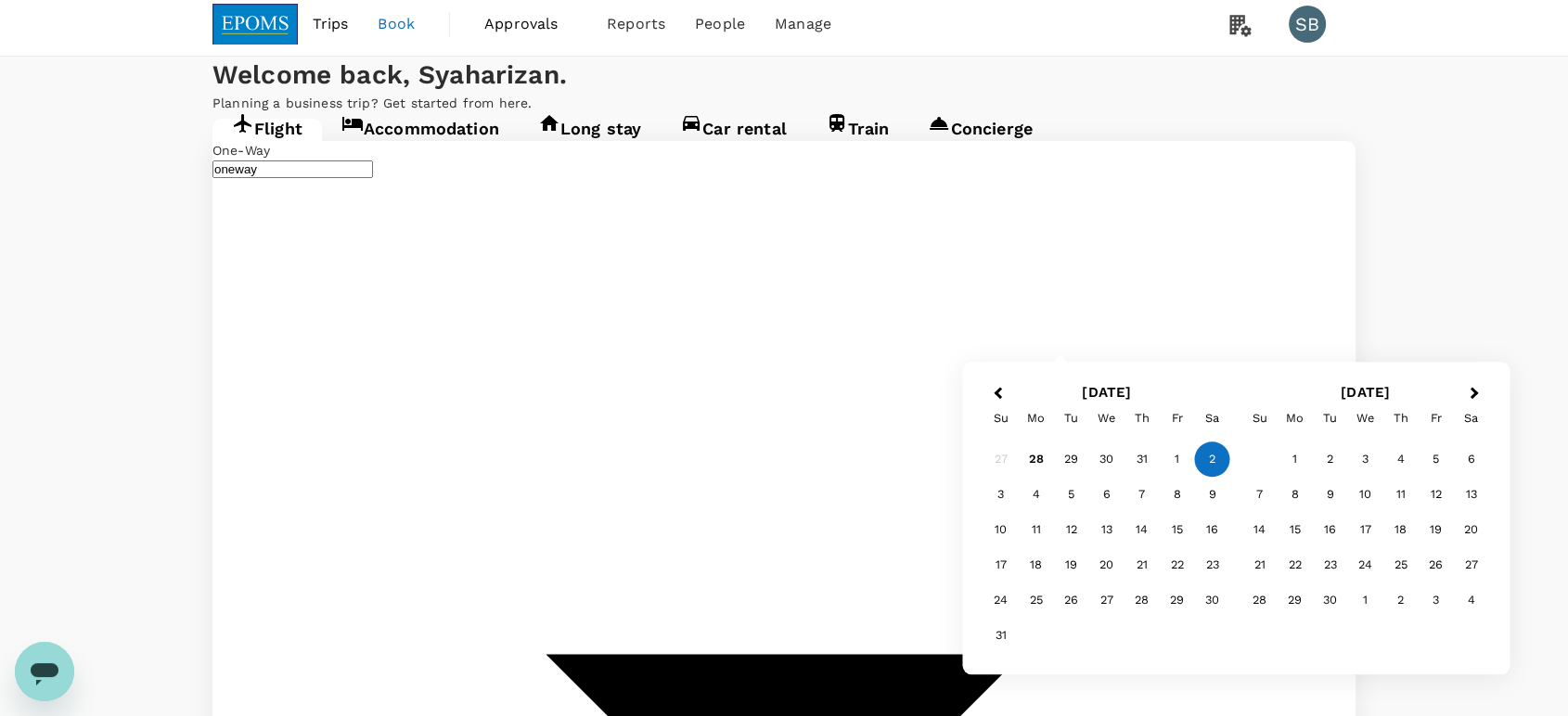 type on "Kota Kinabalu Intl (BKI)" 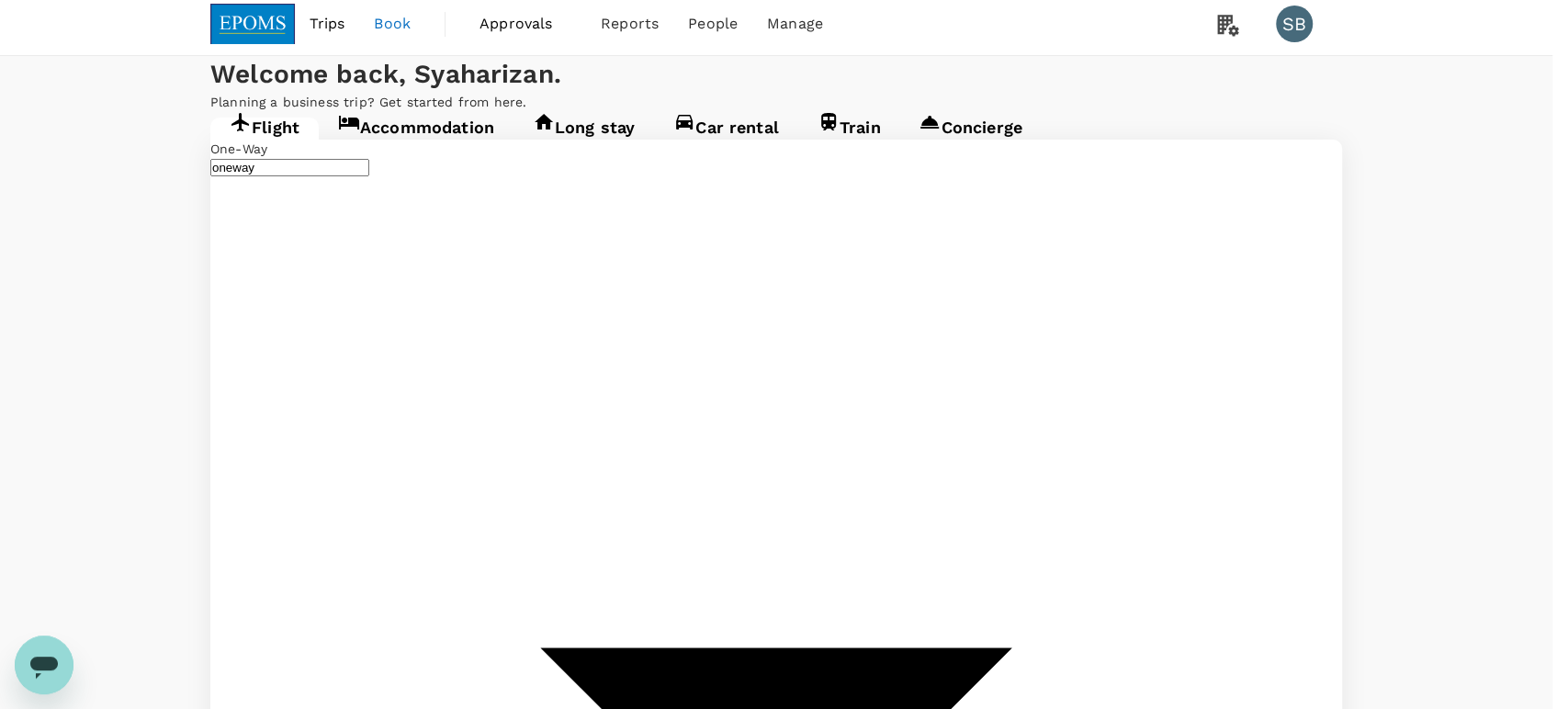 click on "Confirm" at bounding box center (67, 18801) 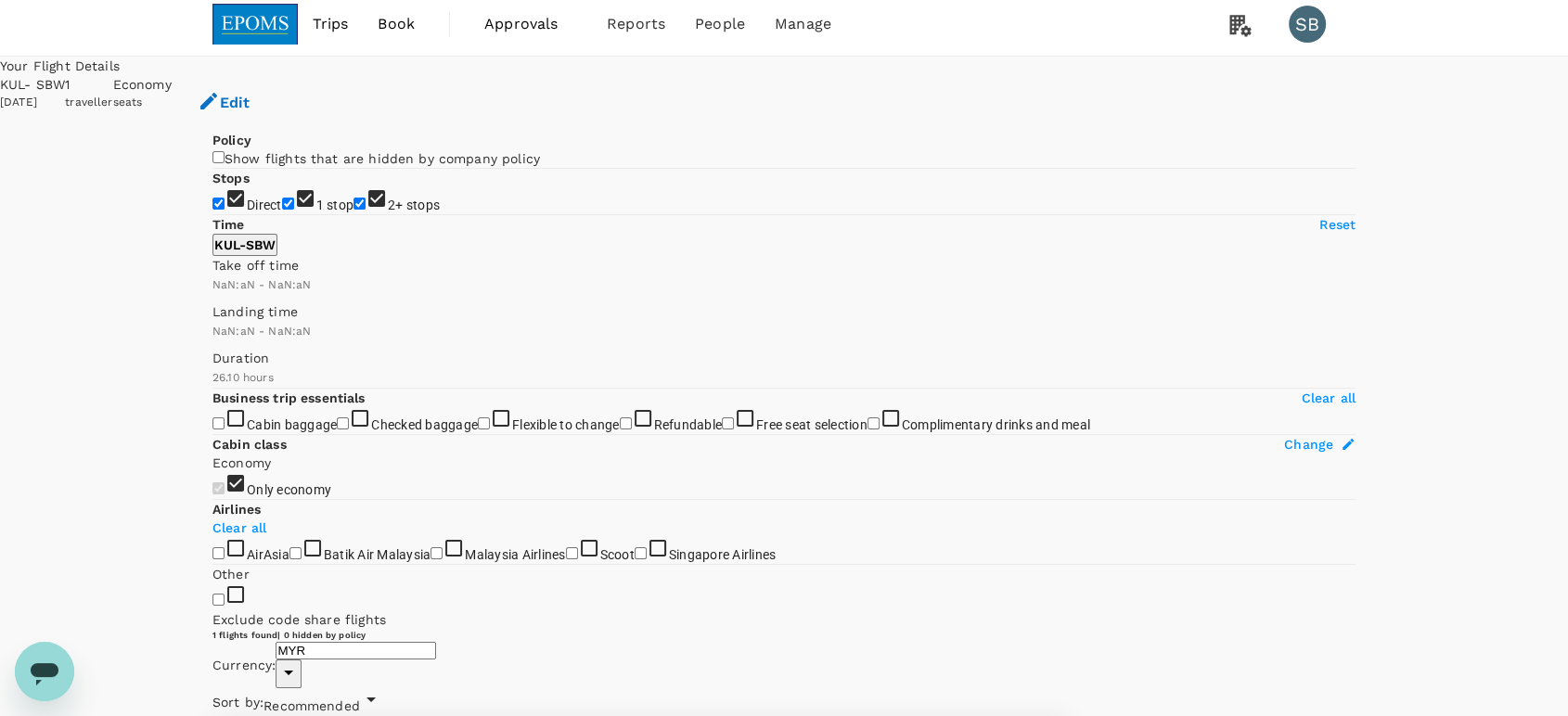 type on "1440" 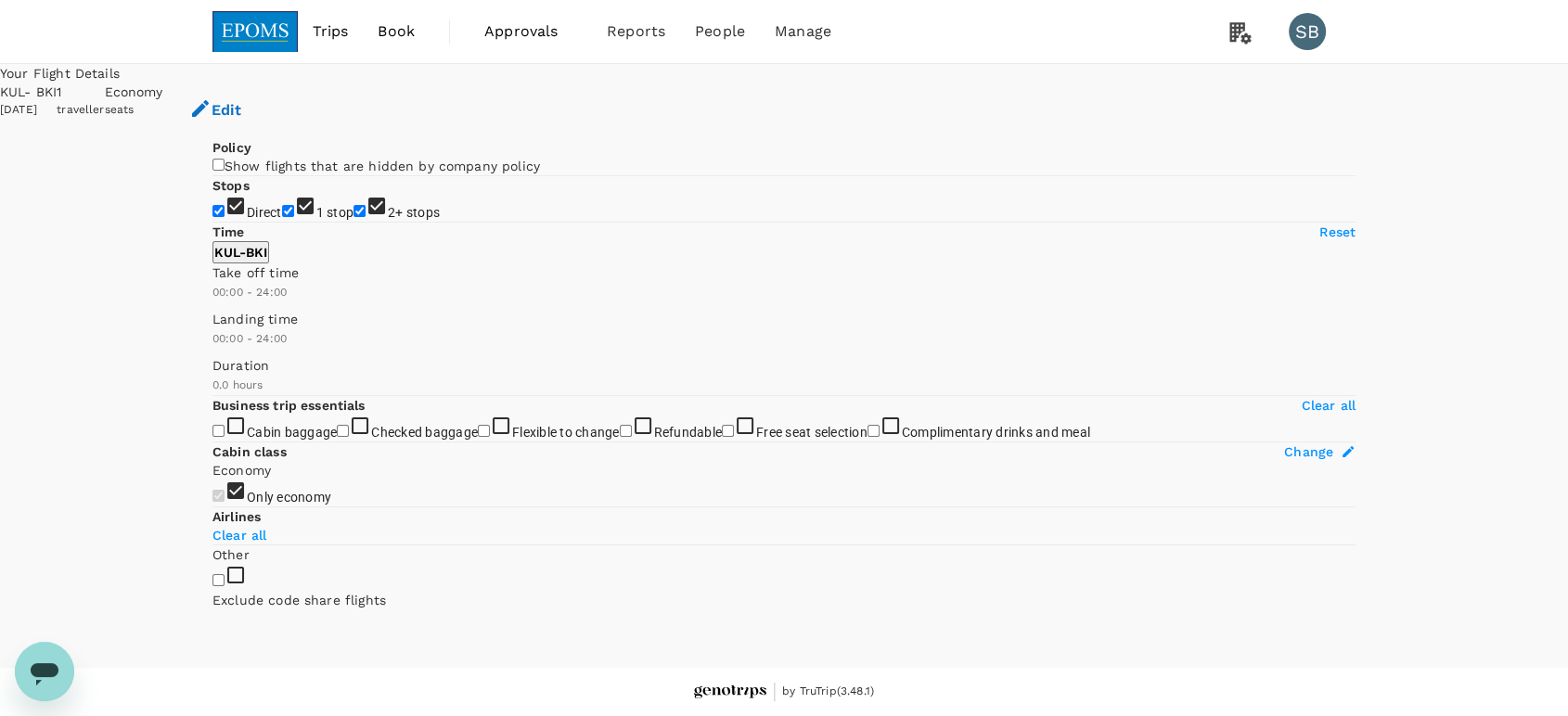 type on "1400" 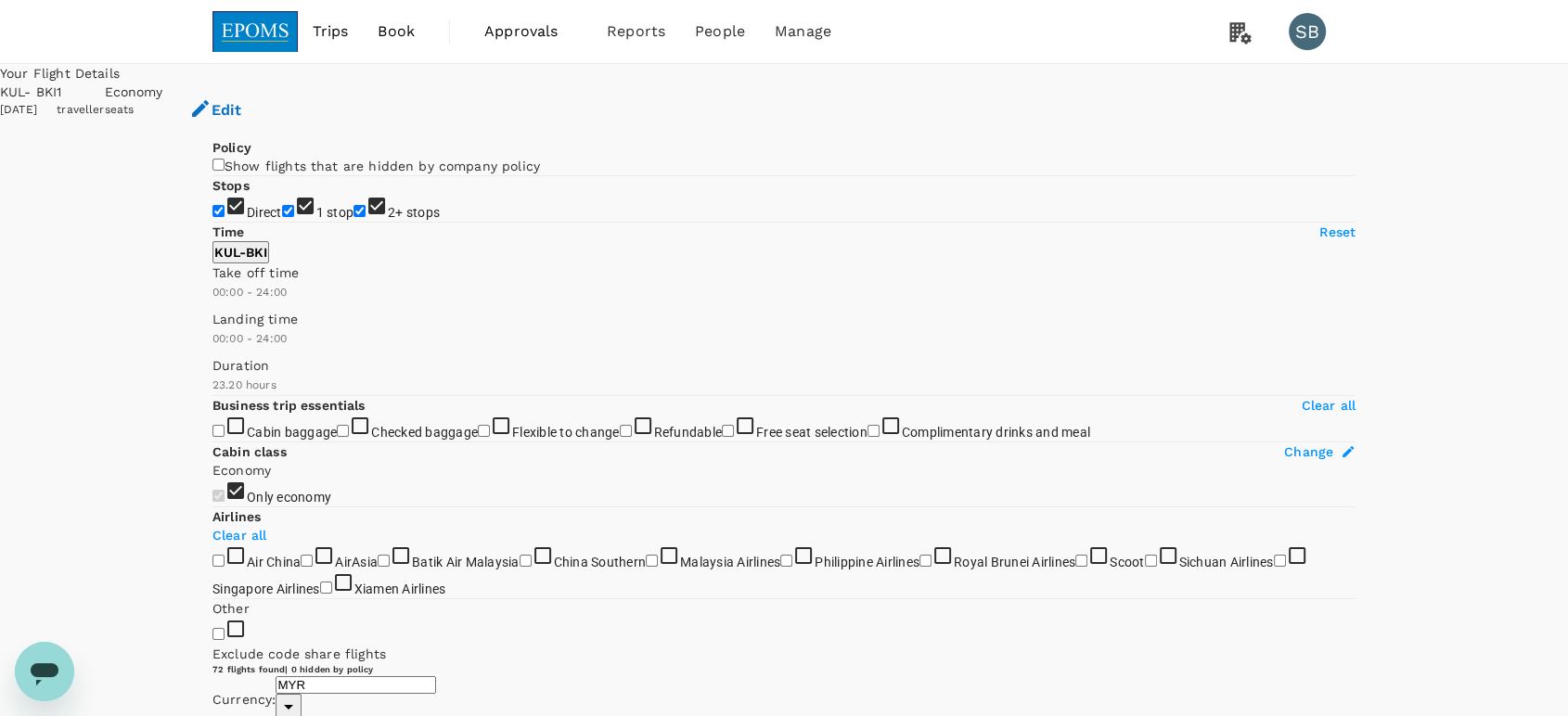 click on "Recommended" at bounding box center [312, 741] 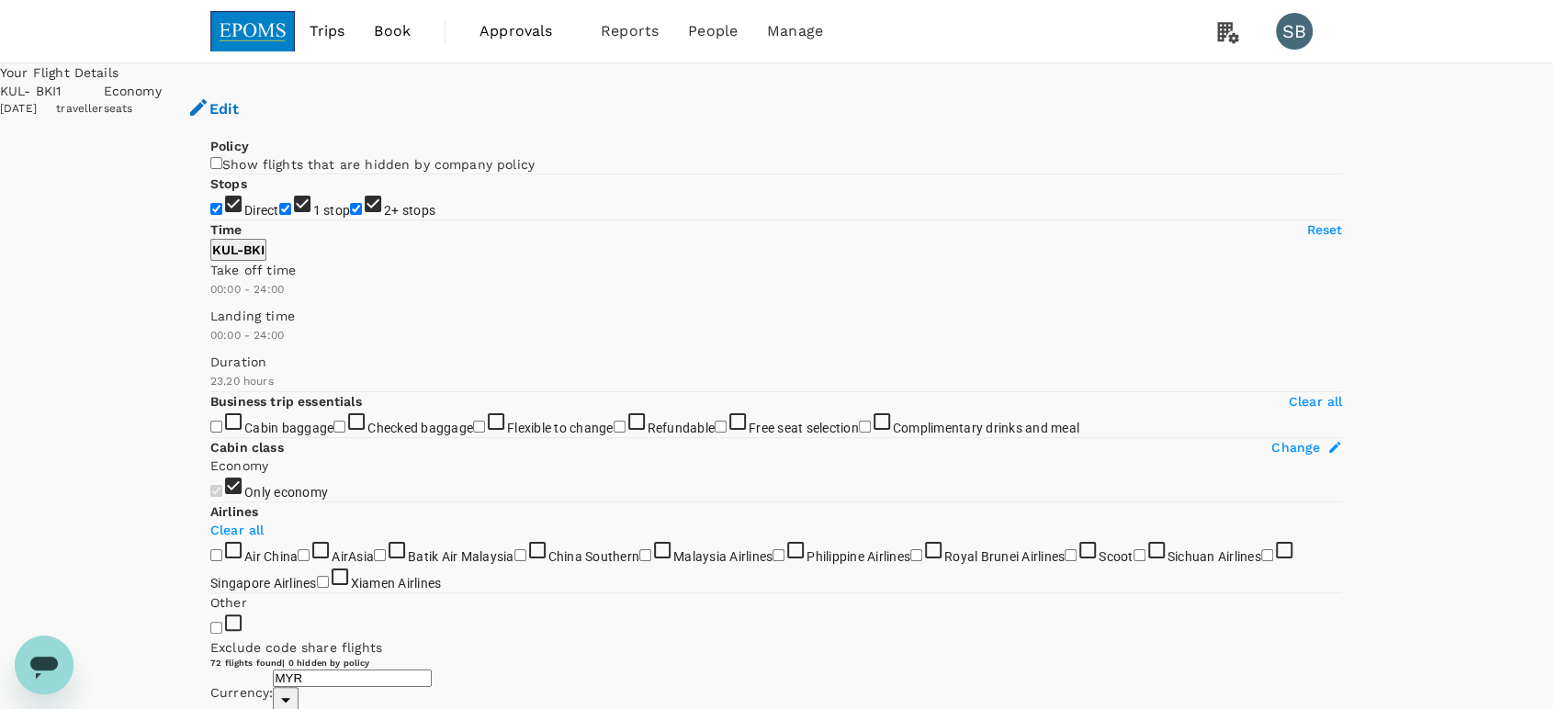 click on "Departure Time" at bounding box center (776, 36785) 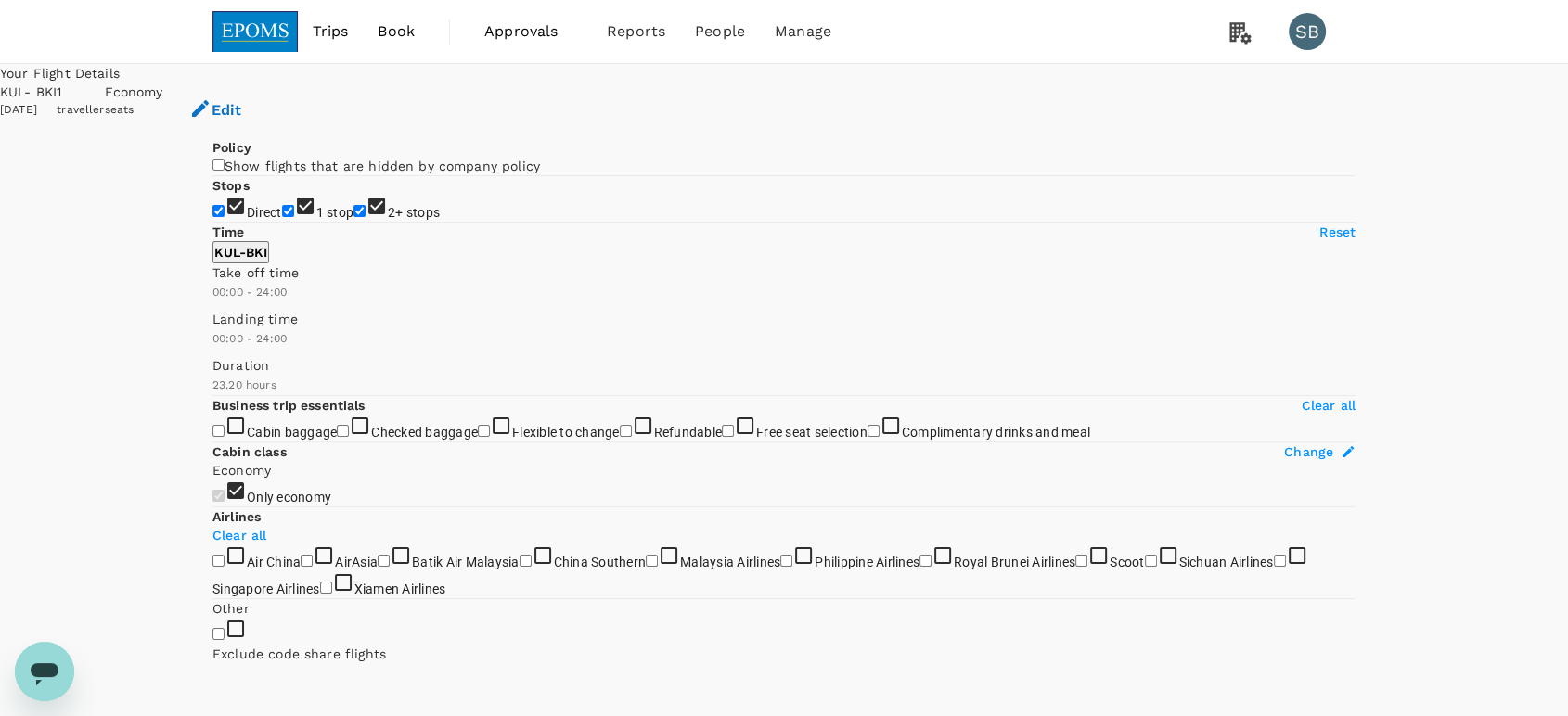 click on "2+ stops" at bounding box center [359, 211] 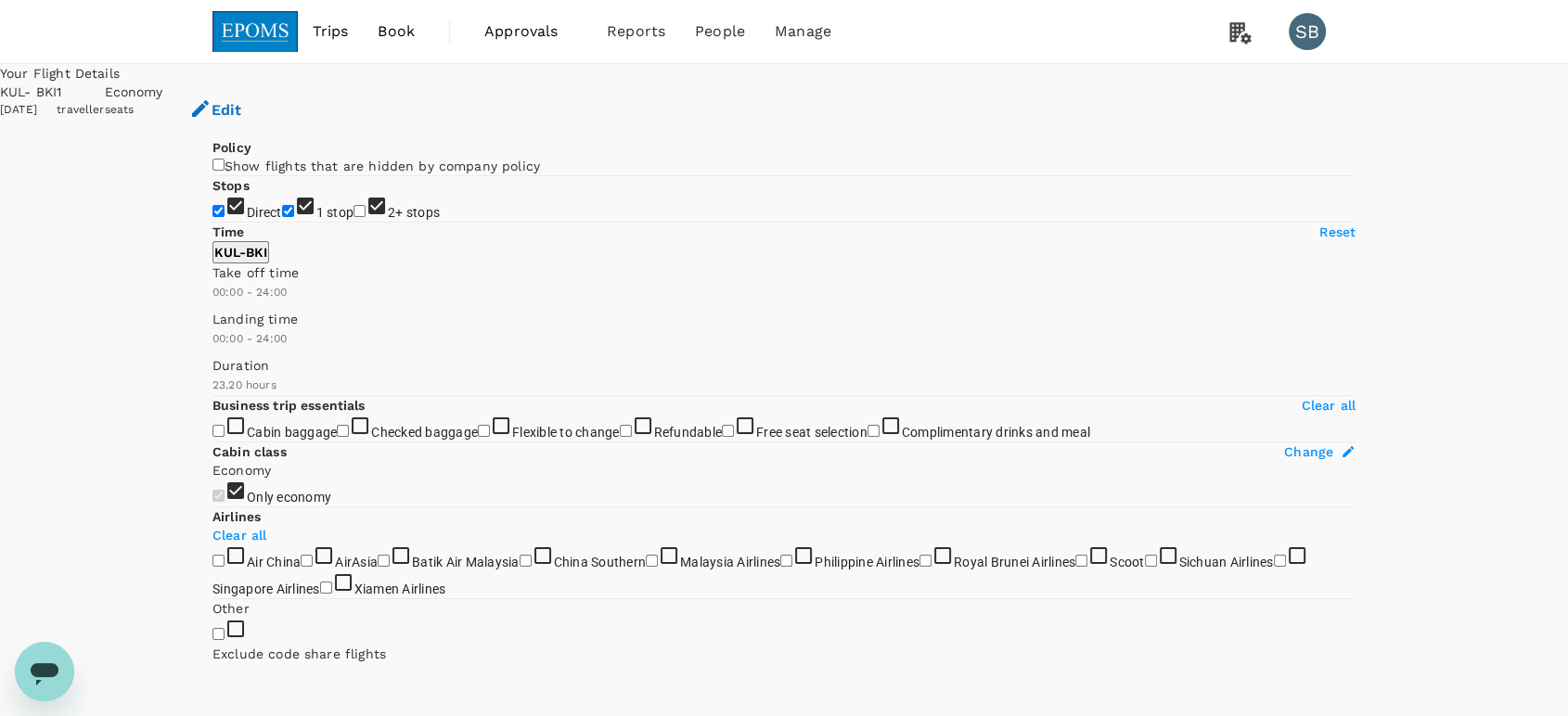 checkbox on "false" 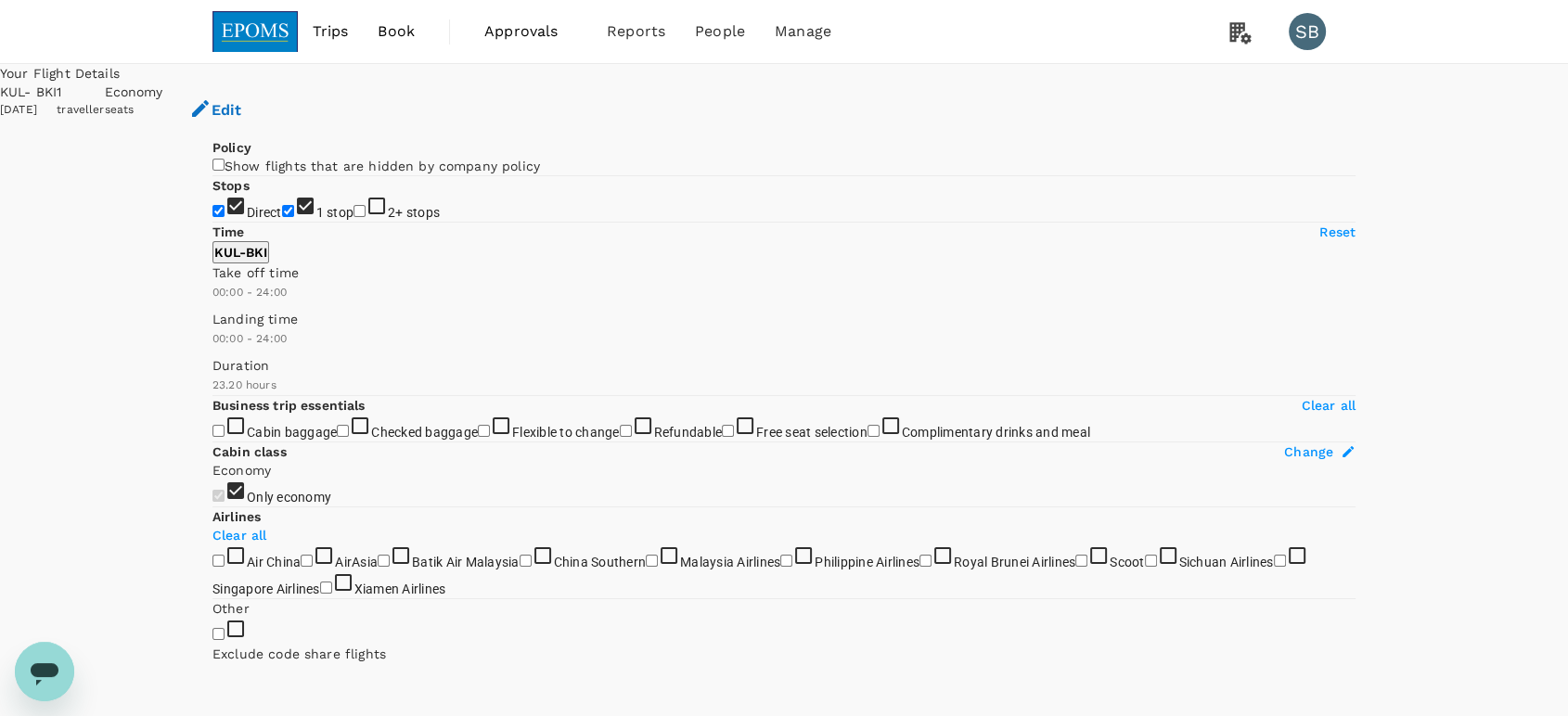 click on "1 stop" at bounding box center [288, 211] 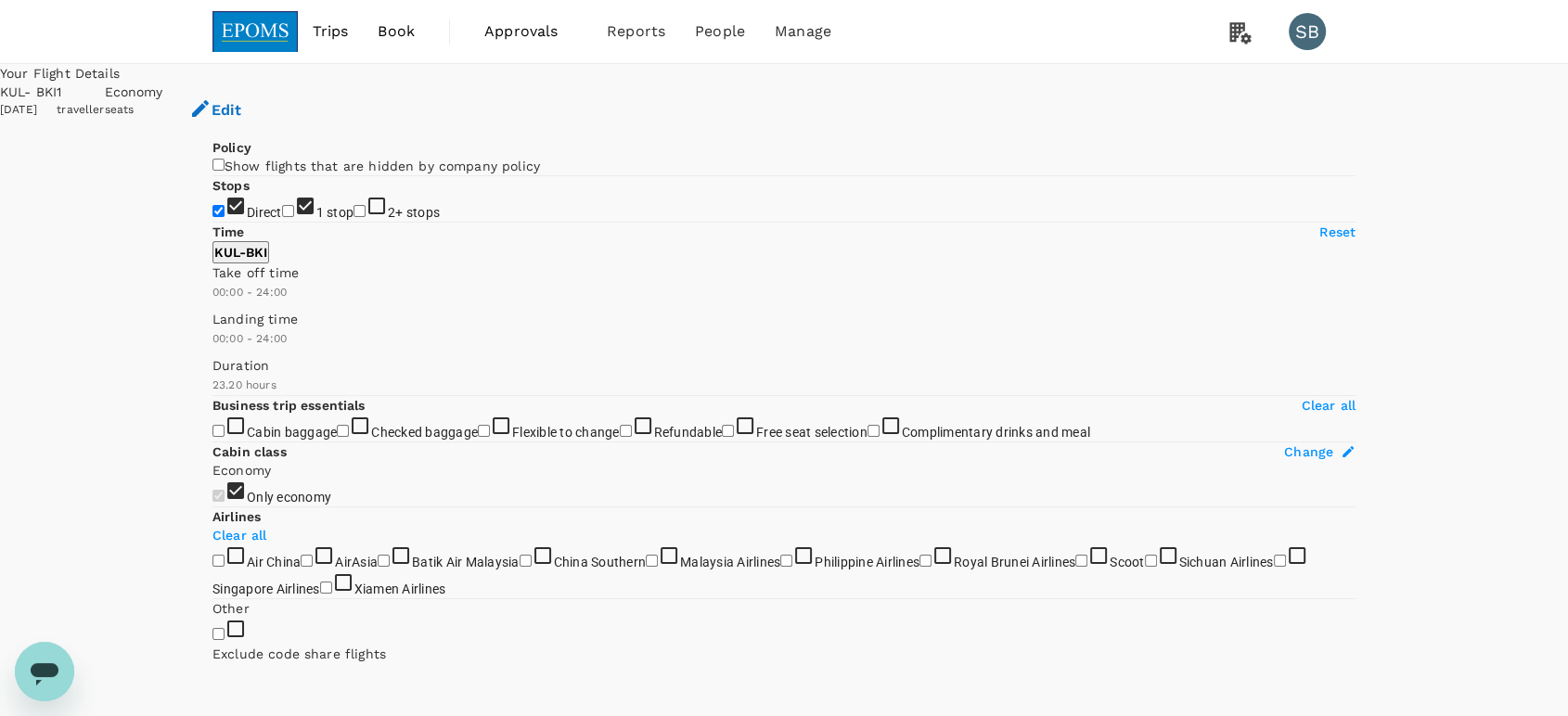 checkbox on "false" 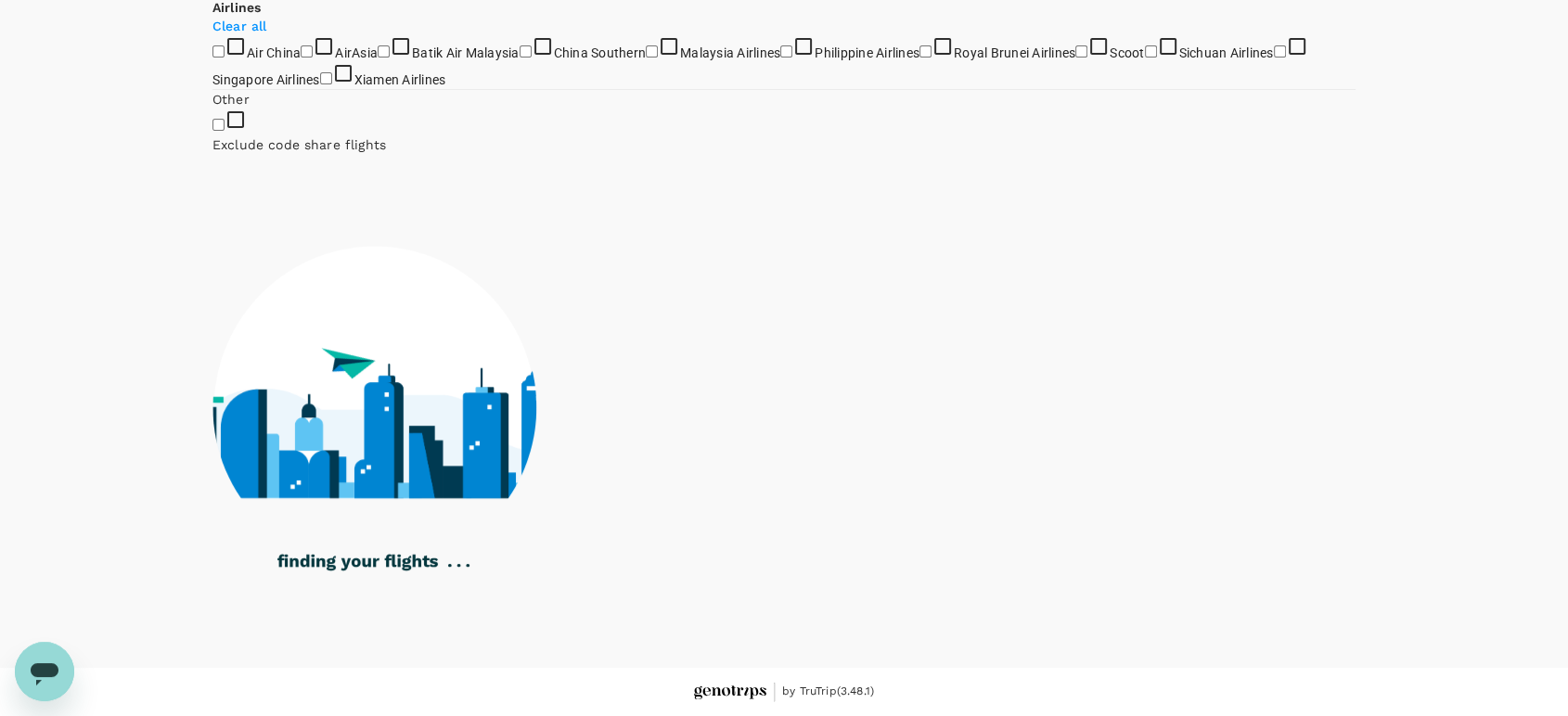 scroll, scrollTop: 618, scrollLeft: 0, axis: vertical 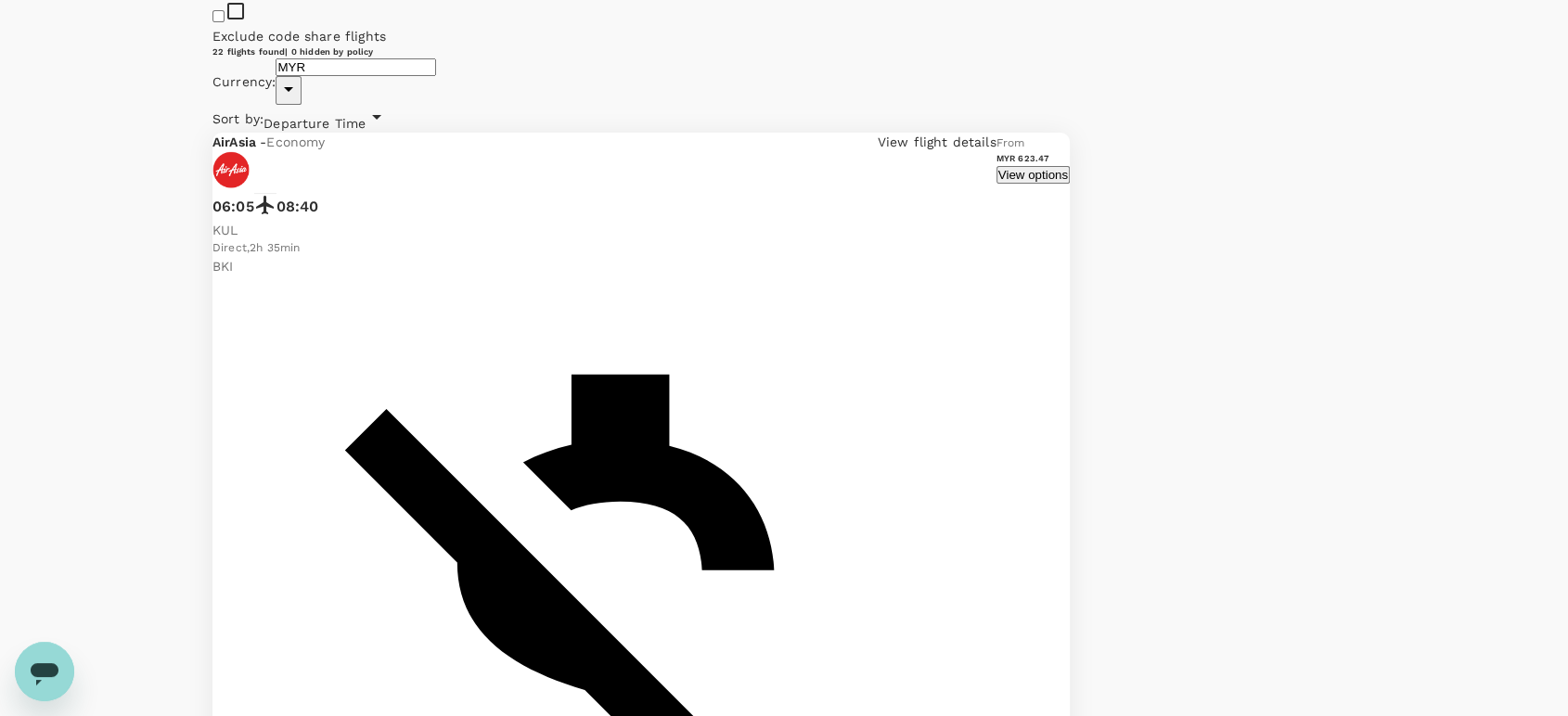 click on "AirAsia" at bounding box center (306, -58) 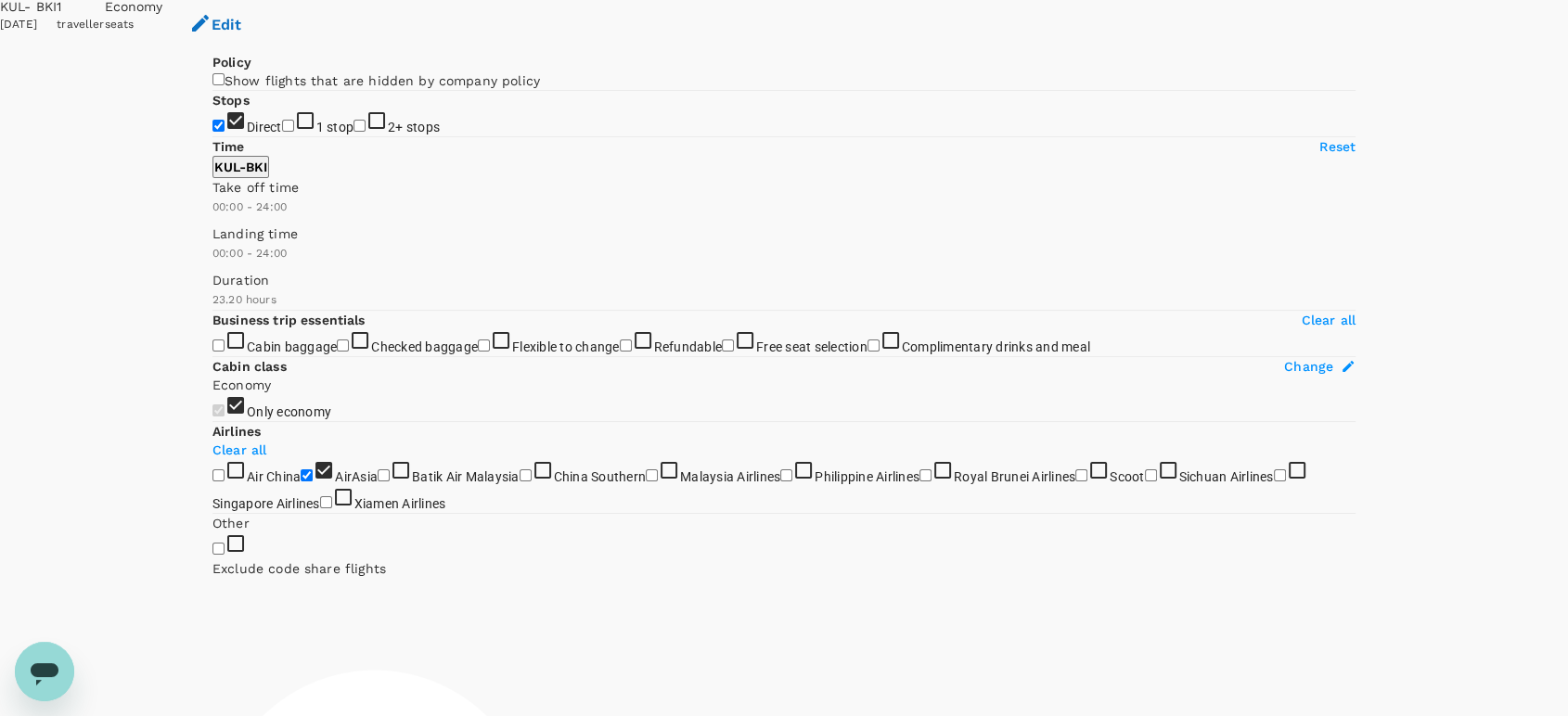 scroll, scrollTop: 0, scrollLeft: 0, axis: both 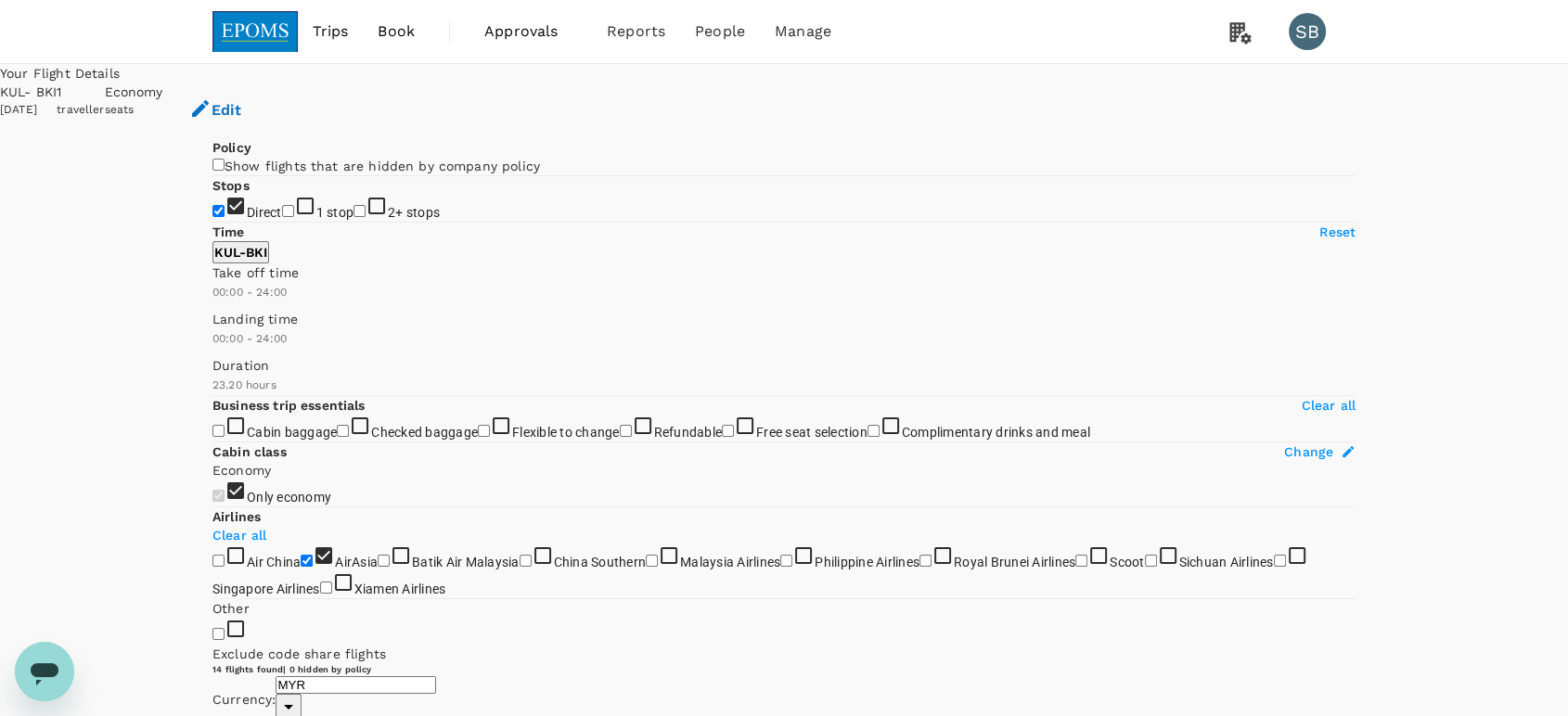 click on "View options" at bounding box center [1033, 792] 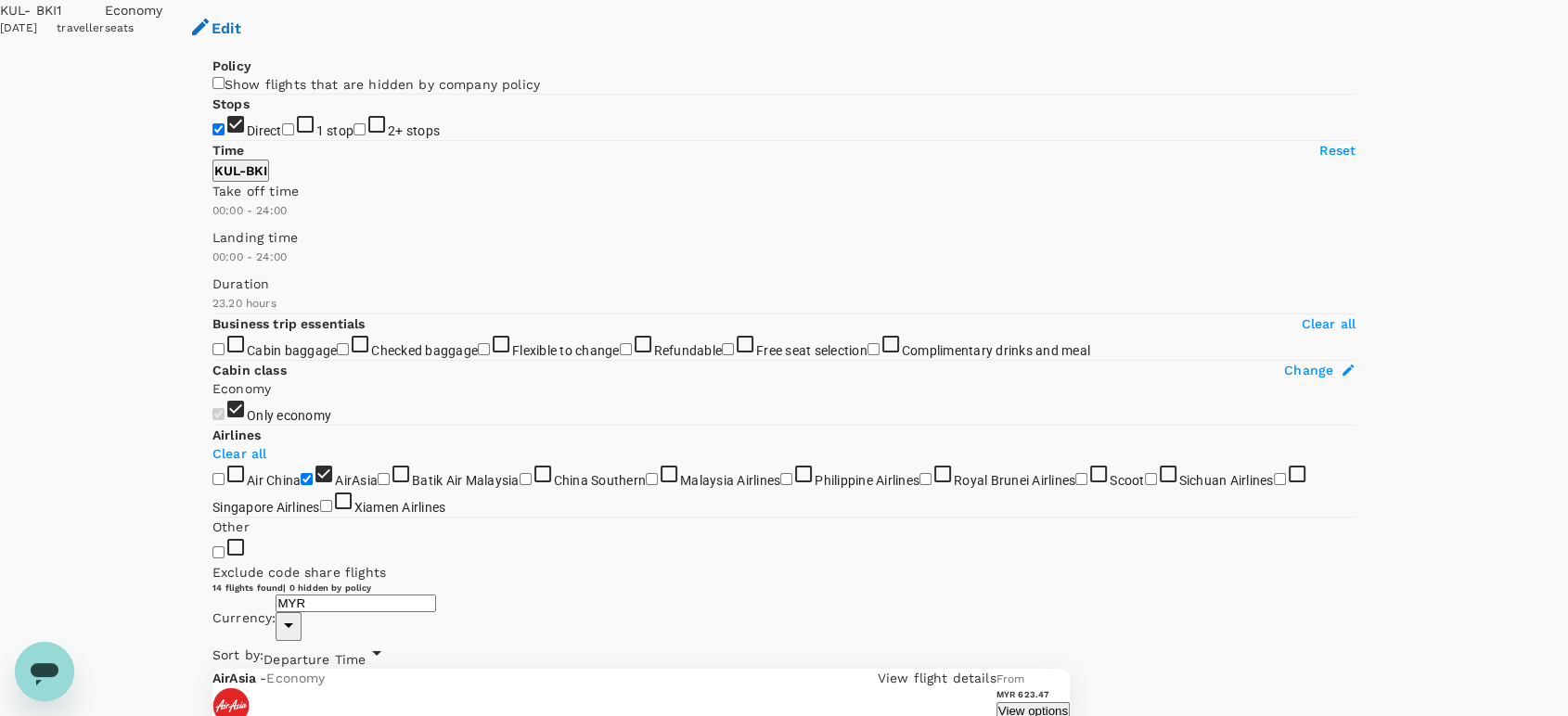scroll, scrollTop: 195, scrollLeft: 0, axis: vertical 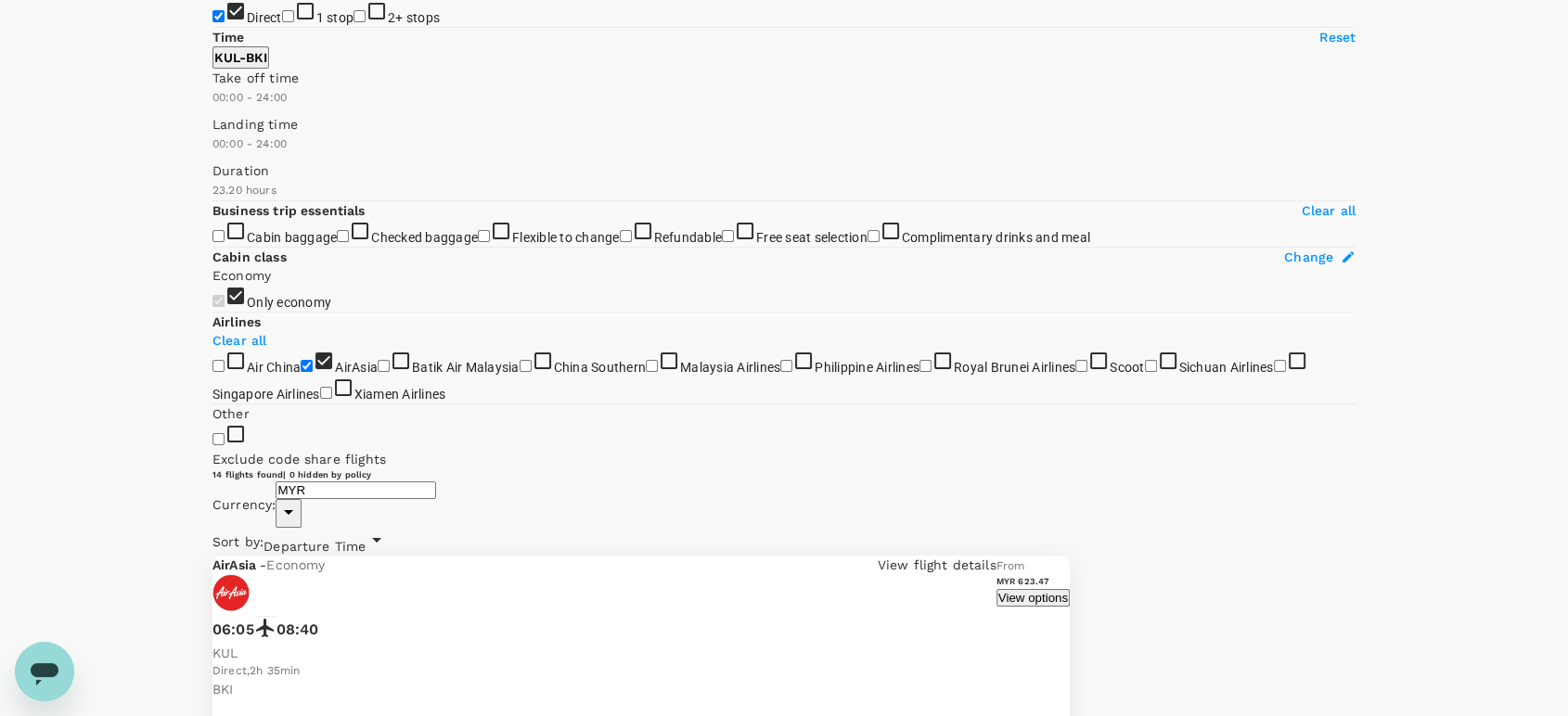 click on "MYR 623.47" at bounding box center [249, 2675] 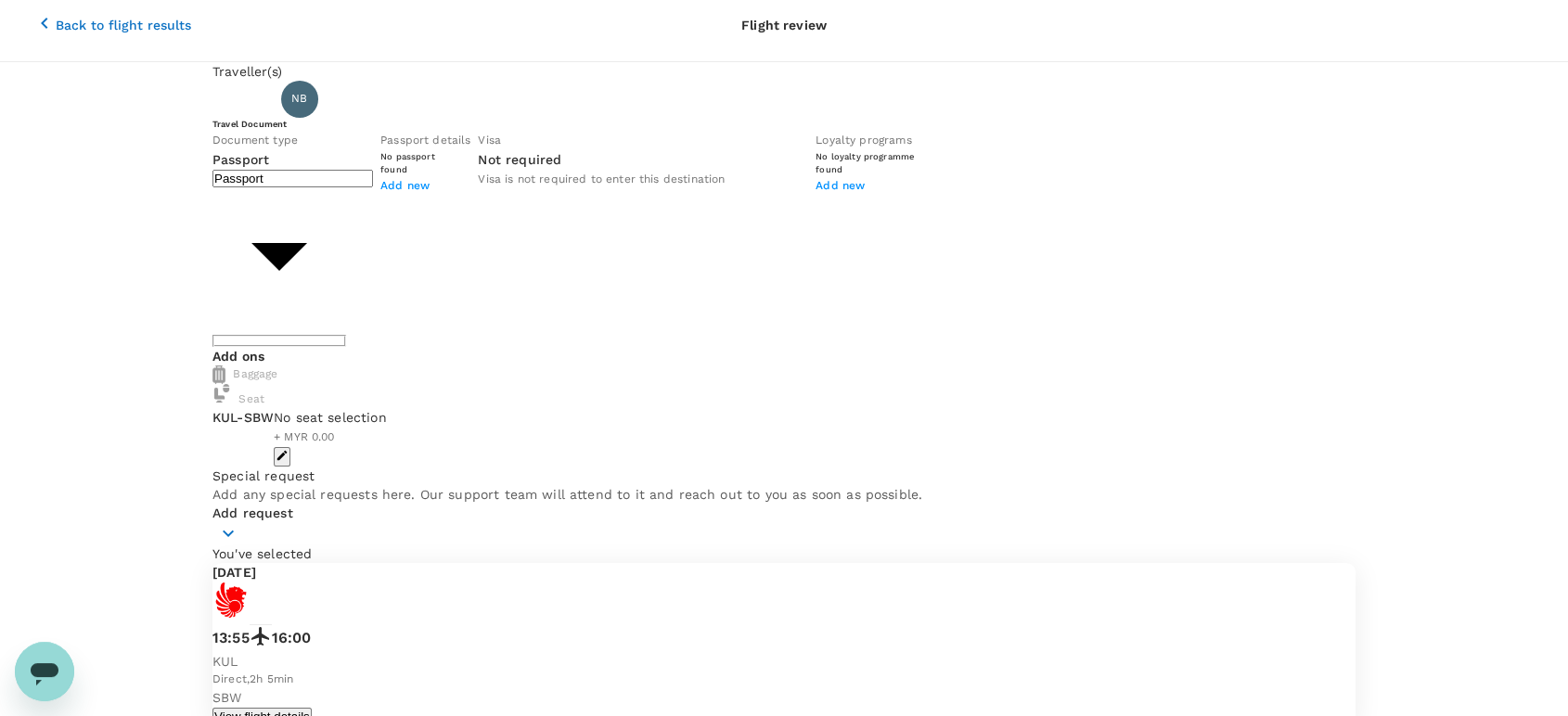 scroll, scrollTop: 0, scrollLeft: 0, axis: both 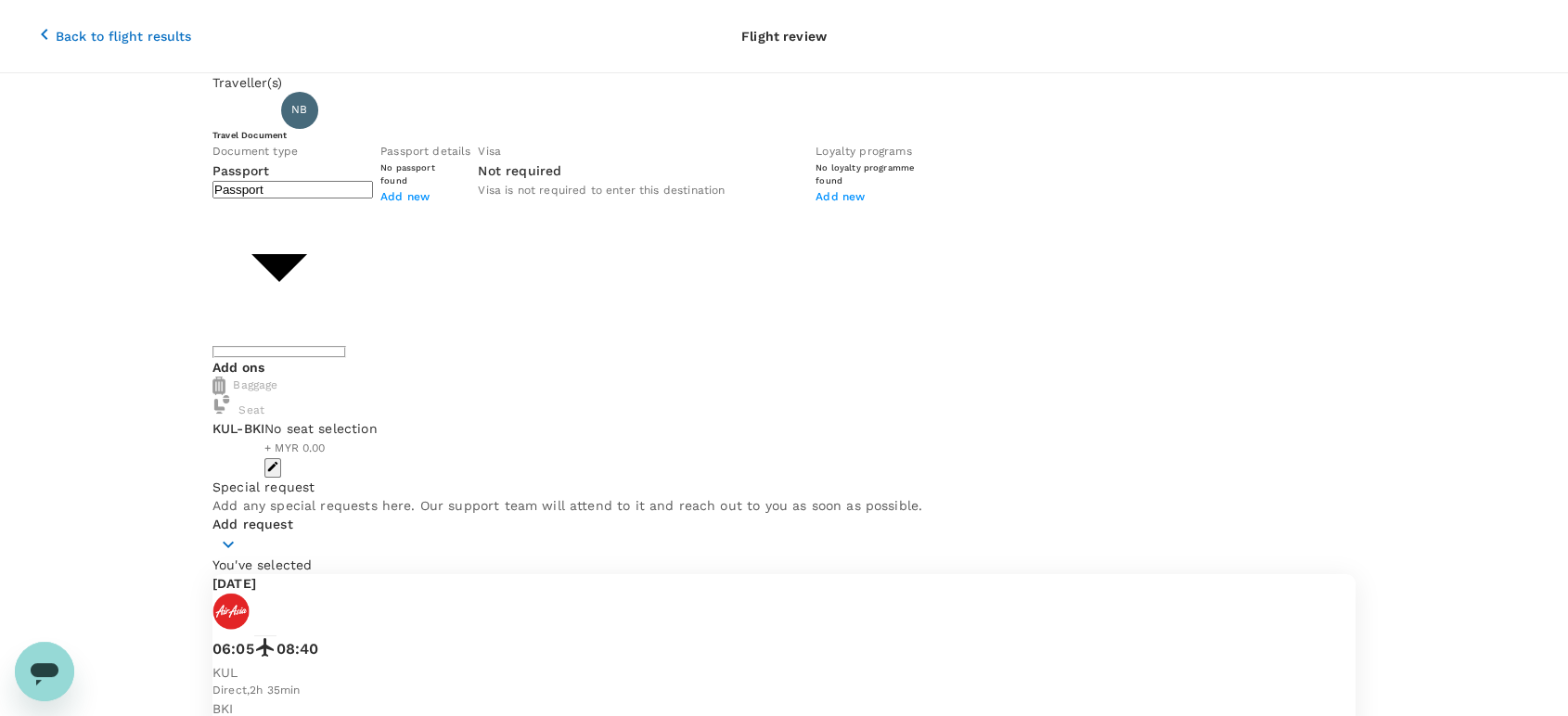 click 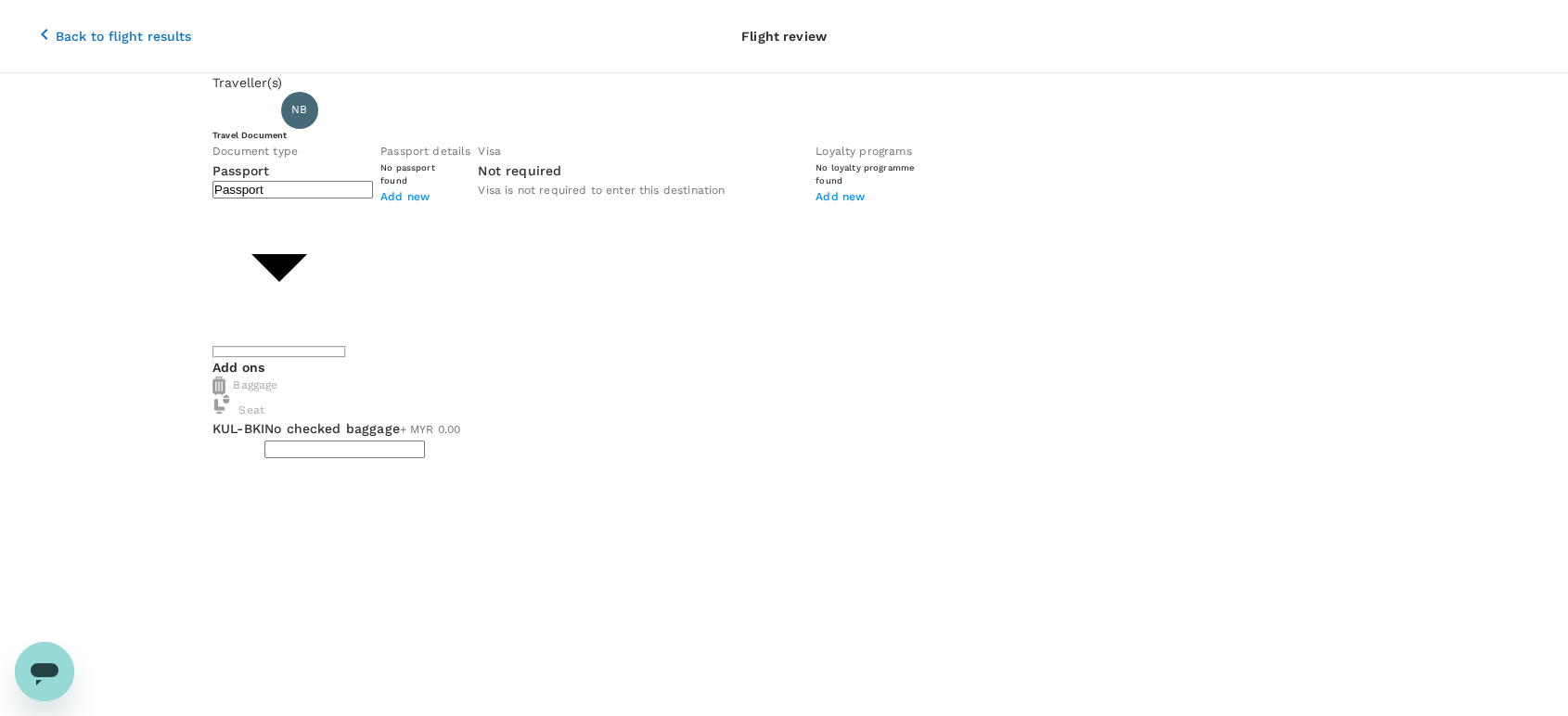 type 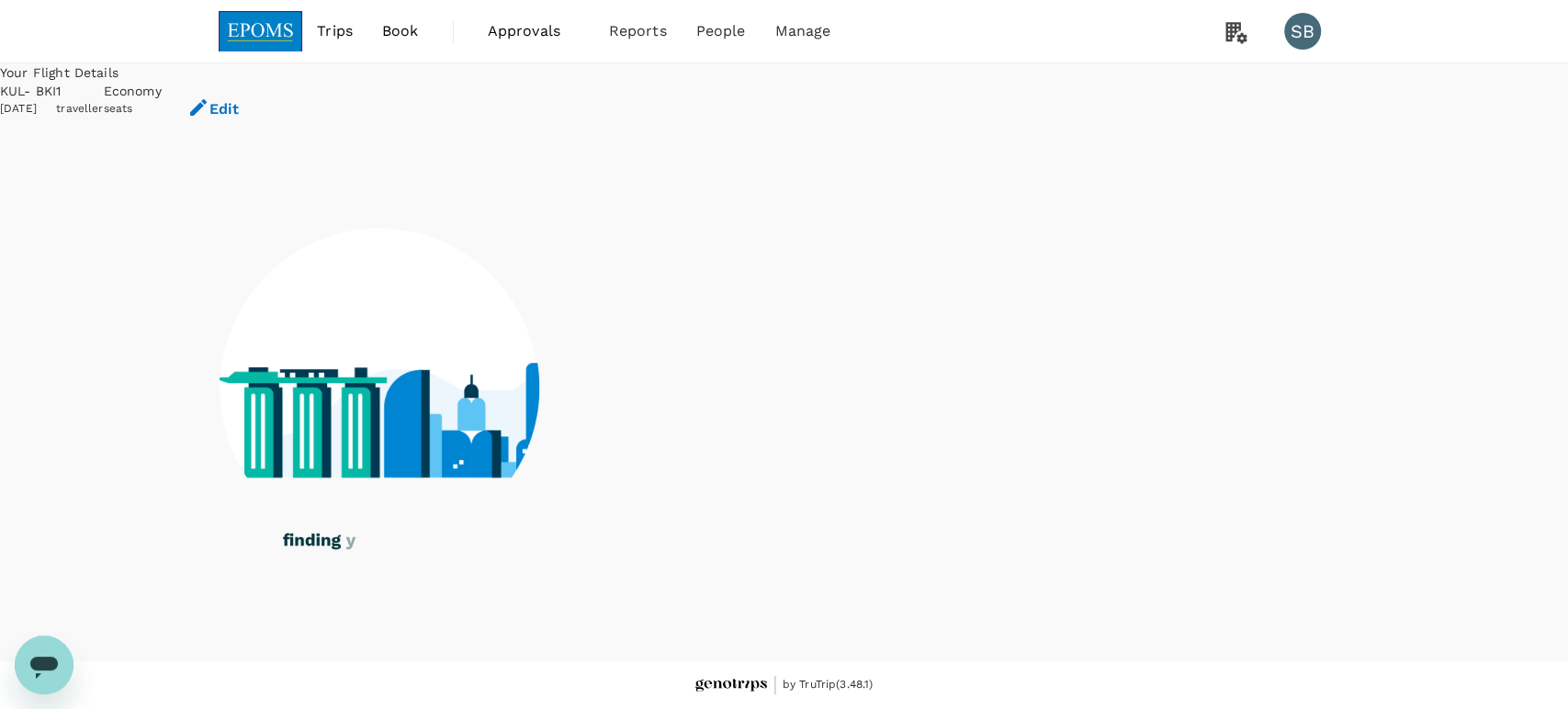 click at bounding box center (261, 31) 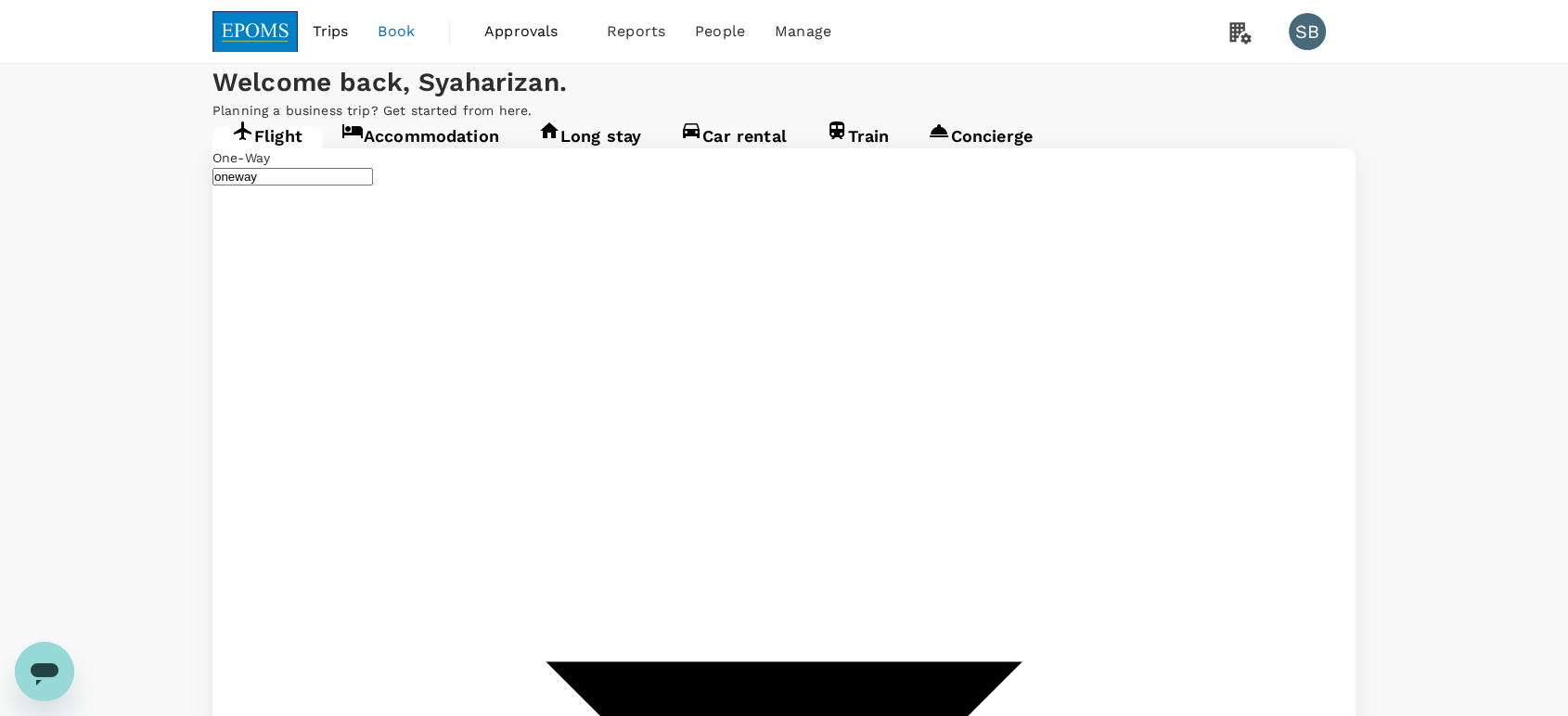 type on "Kuala Lumpur Intl ([GEOGRAPHIC_DATA])" 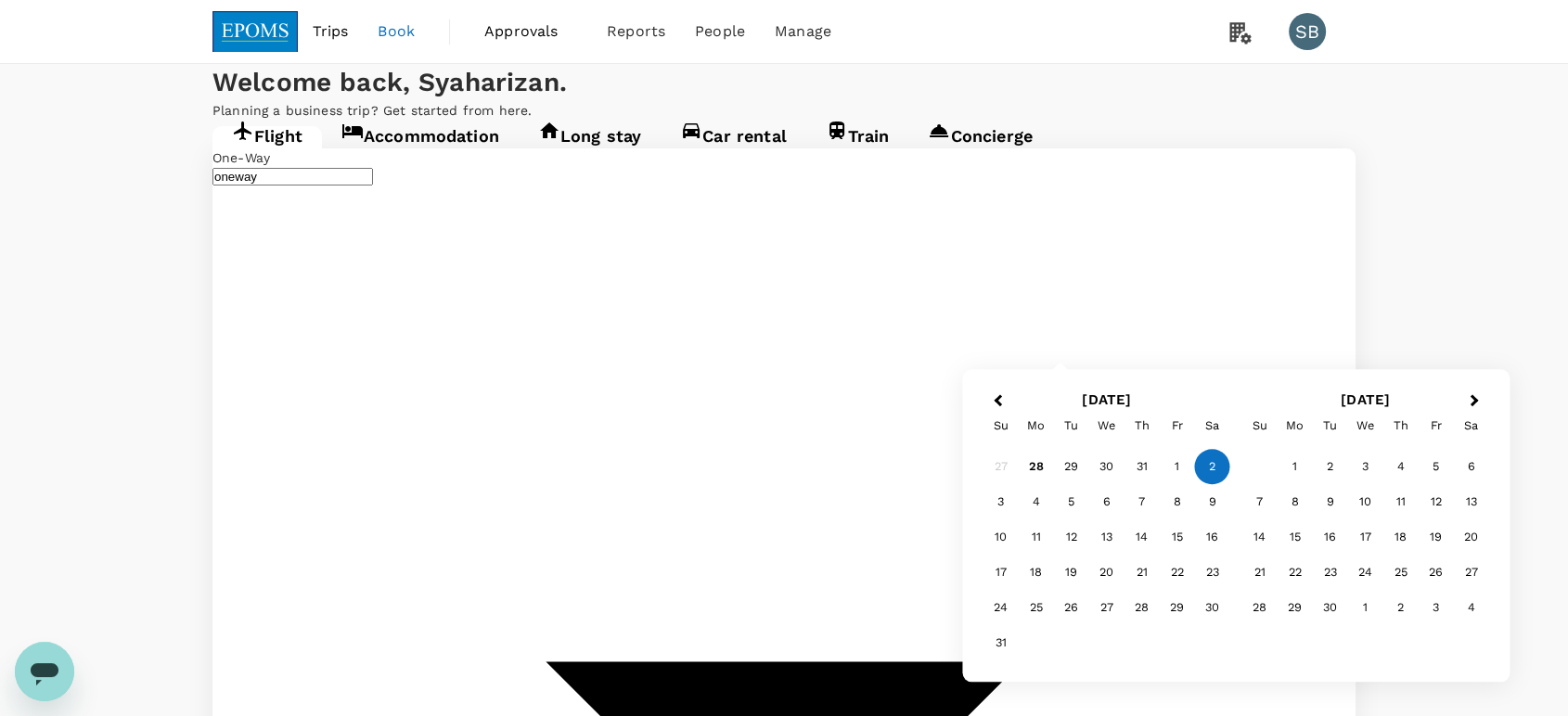 type on "Miri Intl (MYY)" 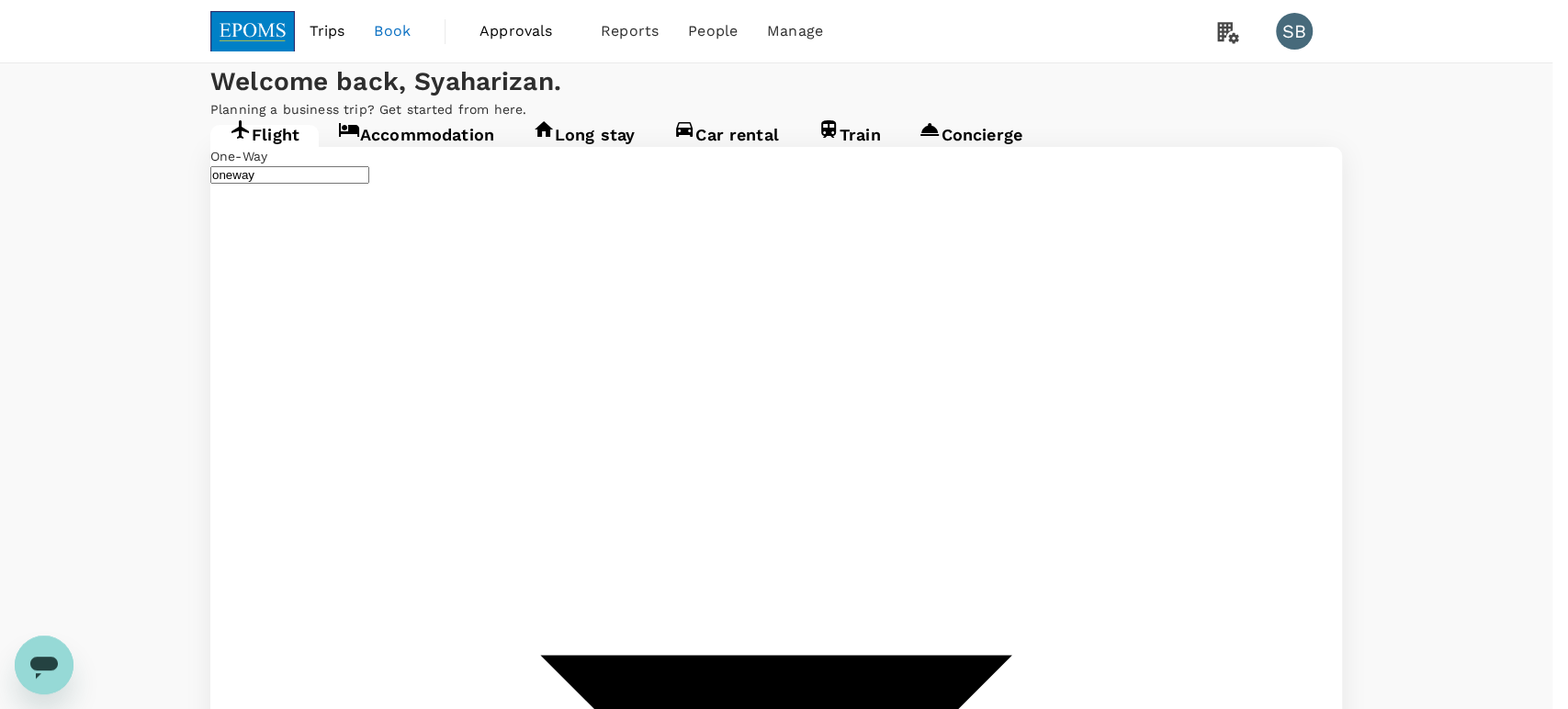 click on "Confirm" at bounding box center (67, 18809) 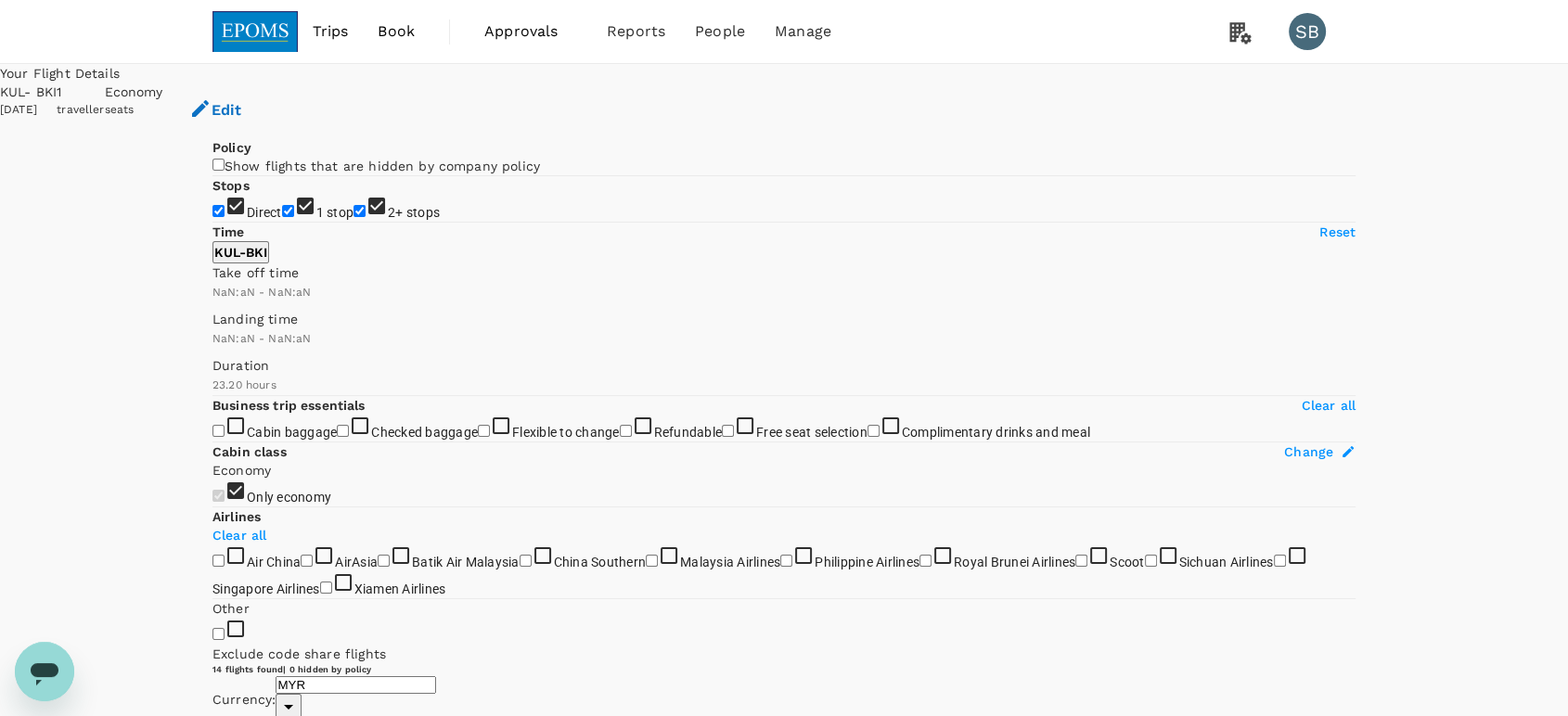 type on "1440" 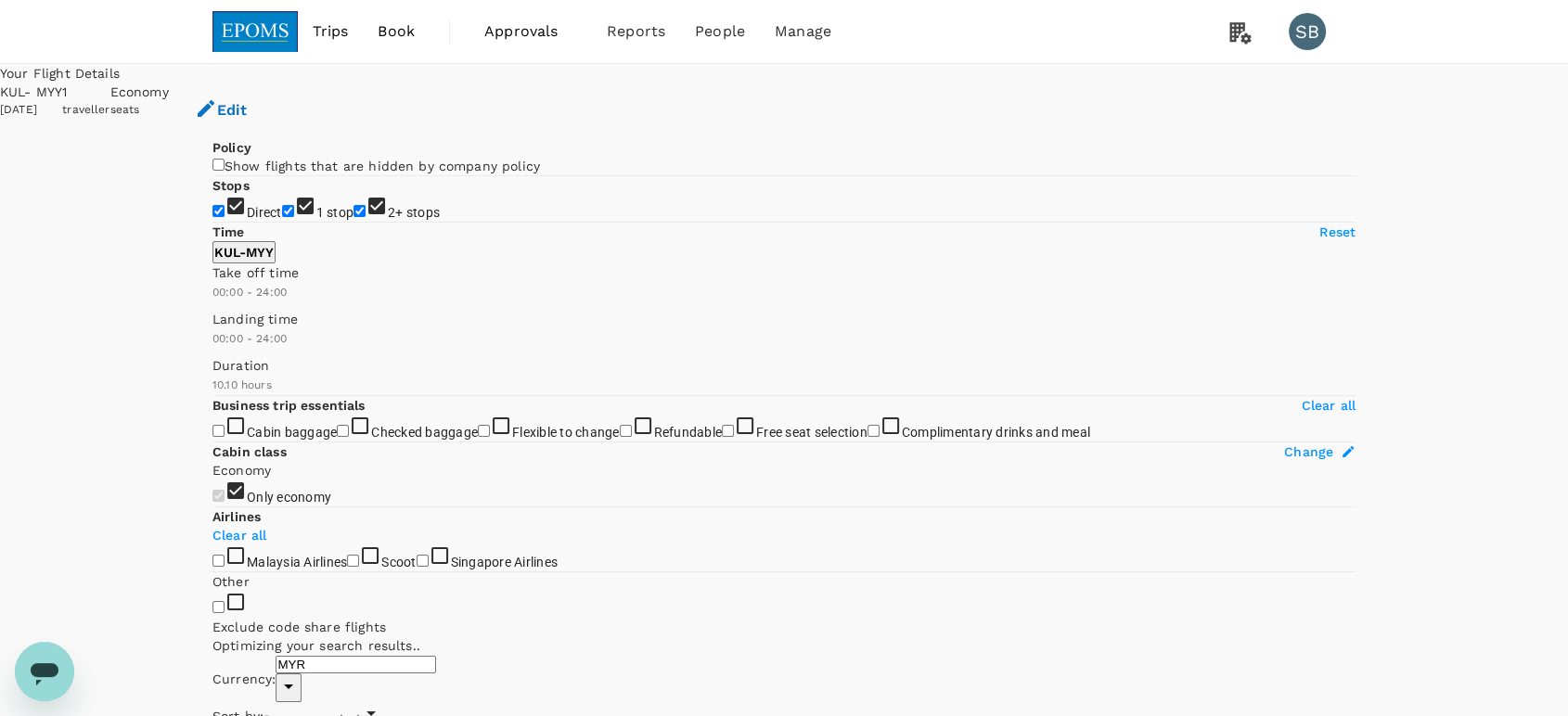 type on "1575" 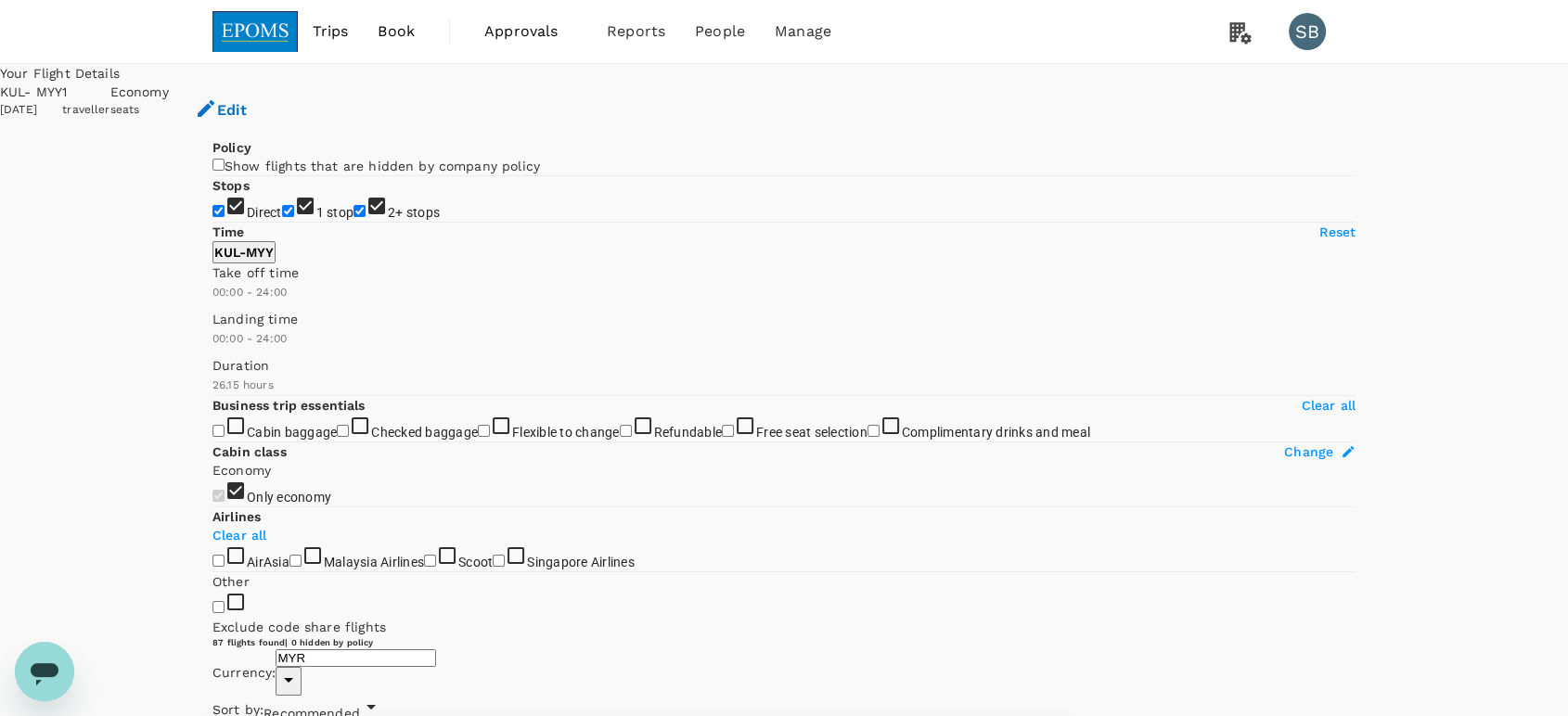 click on "Recommended" at bounding box center (312, 713) 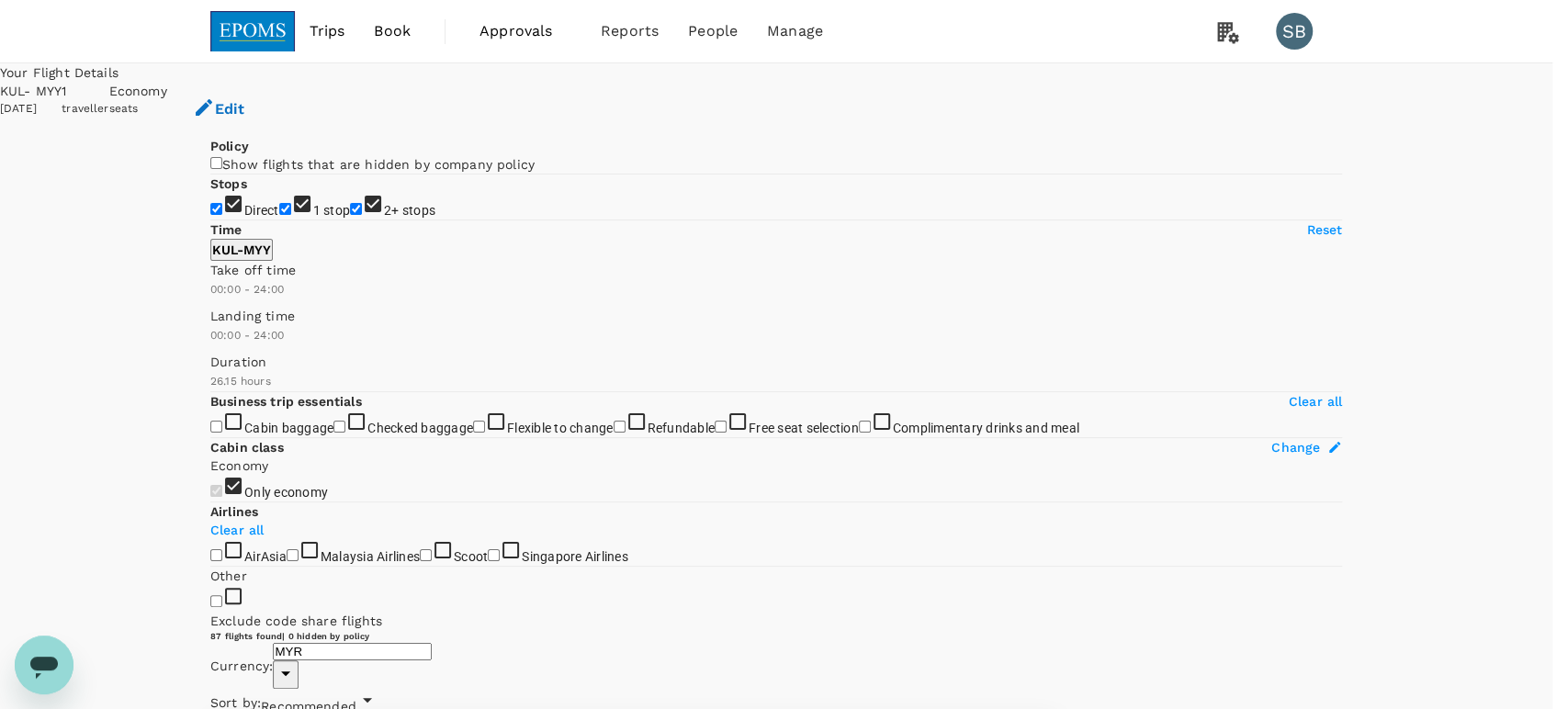 click on "Departure Time" at bounding box center [776, 37115] 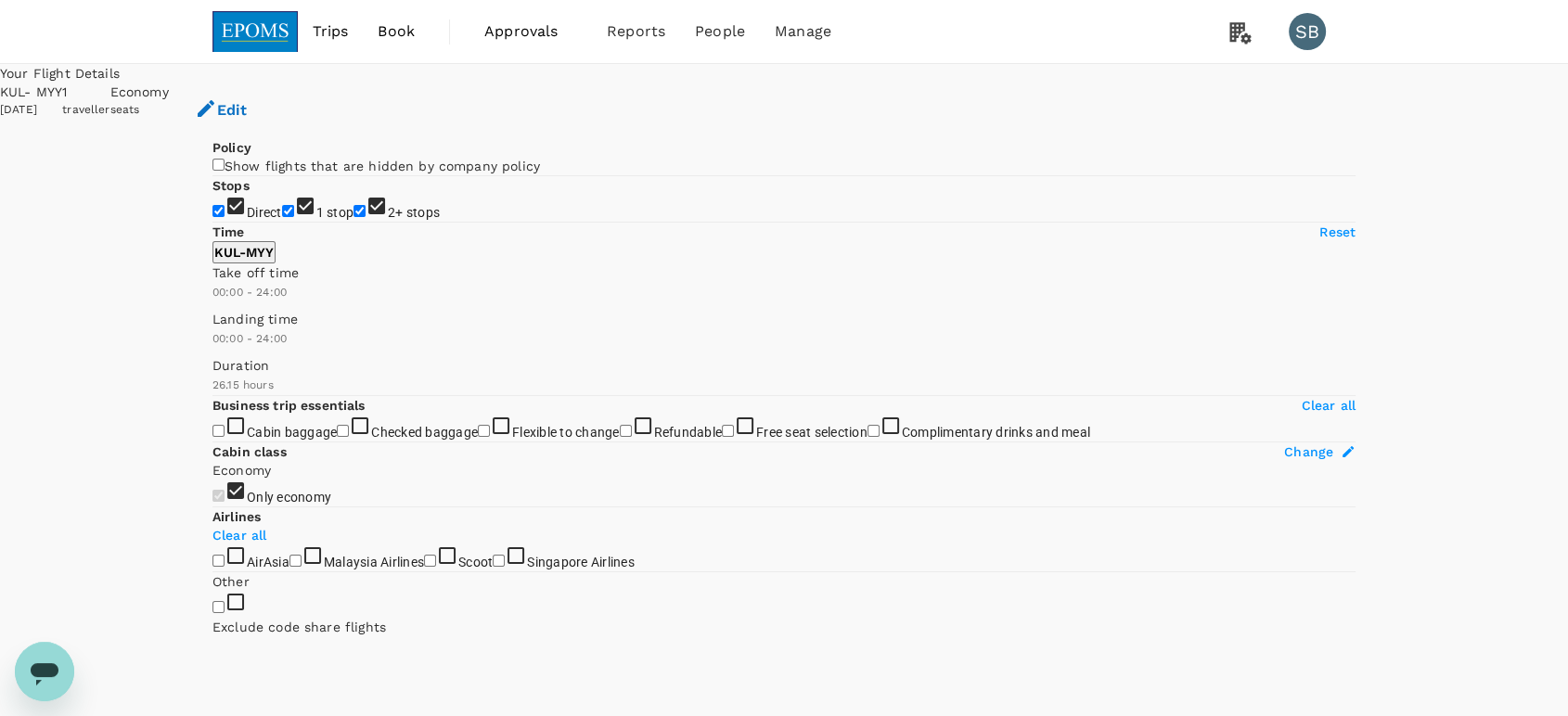 drag, startPoint x: 226, startPoint y: 371, endPoint x: 225, endPoint y: 360, distance: 11.045361 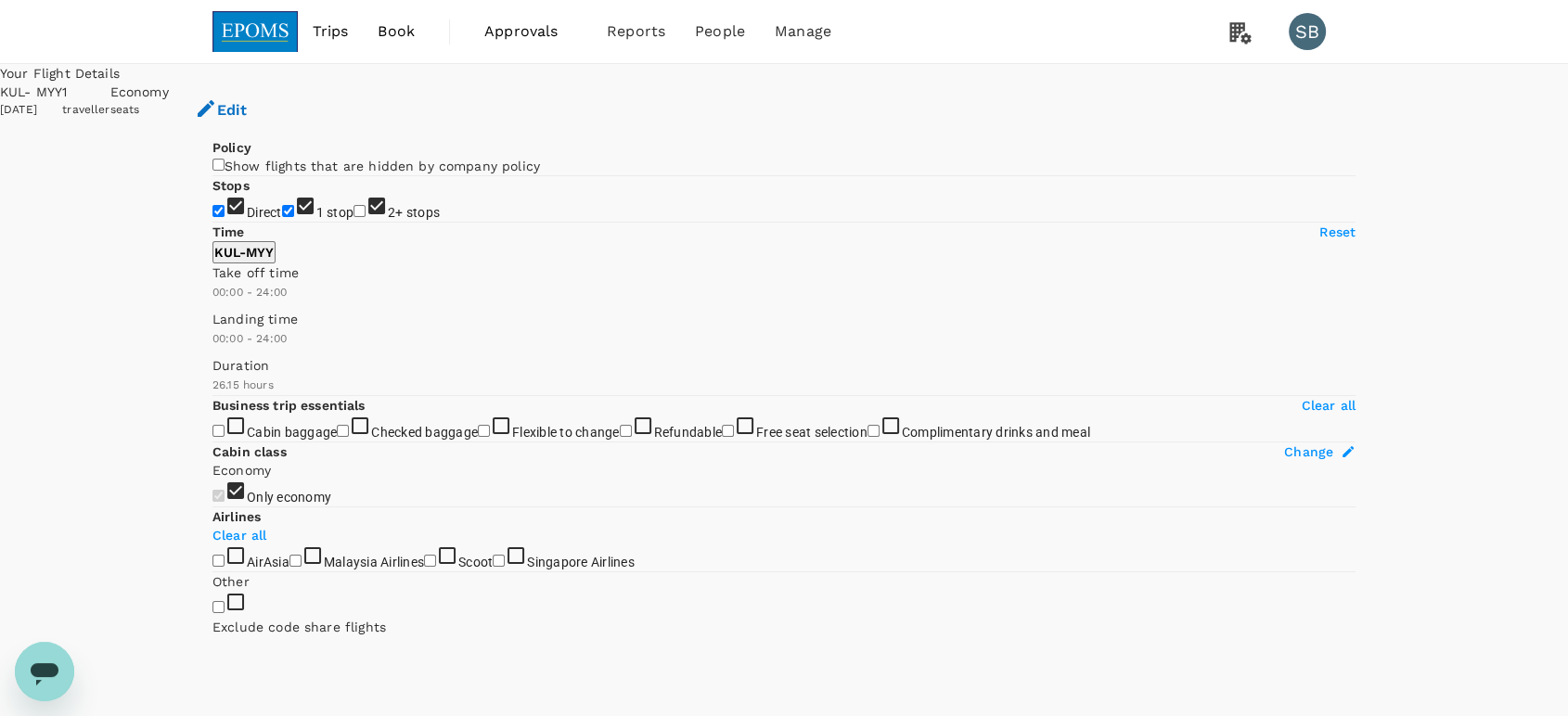 checkbox on "false" 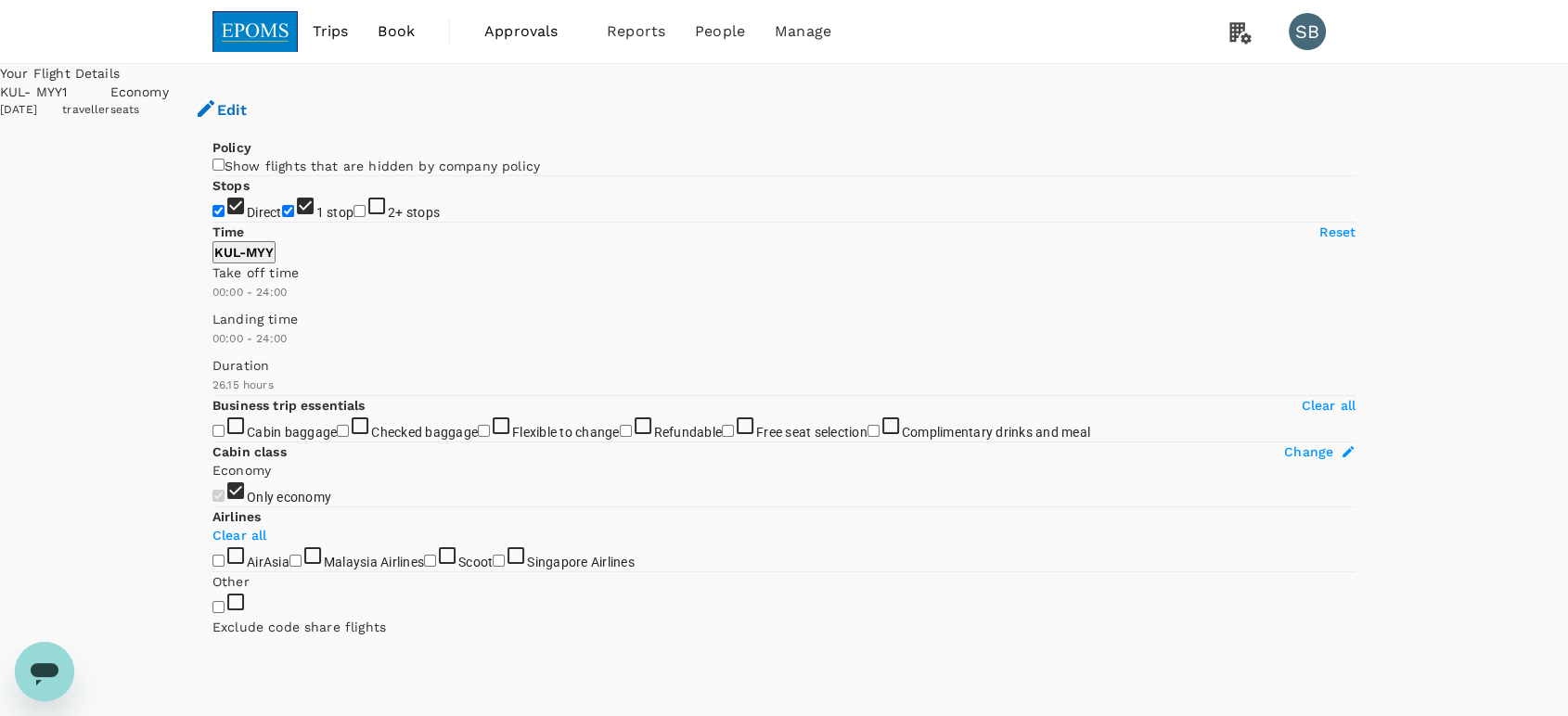 click on "1 stop" at bounding box center [288, 211] 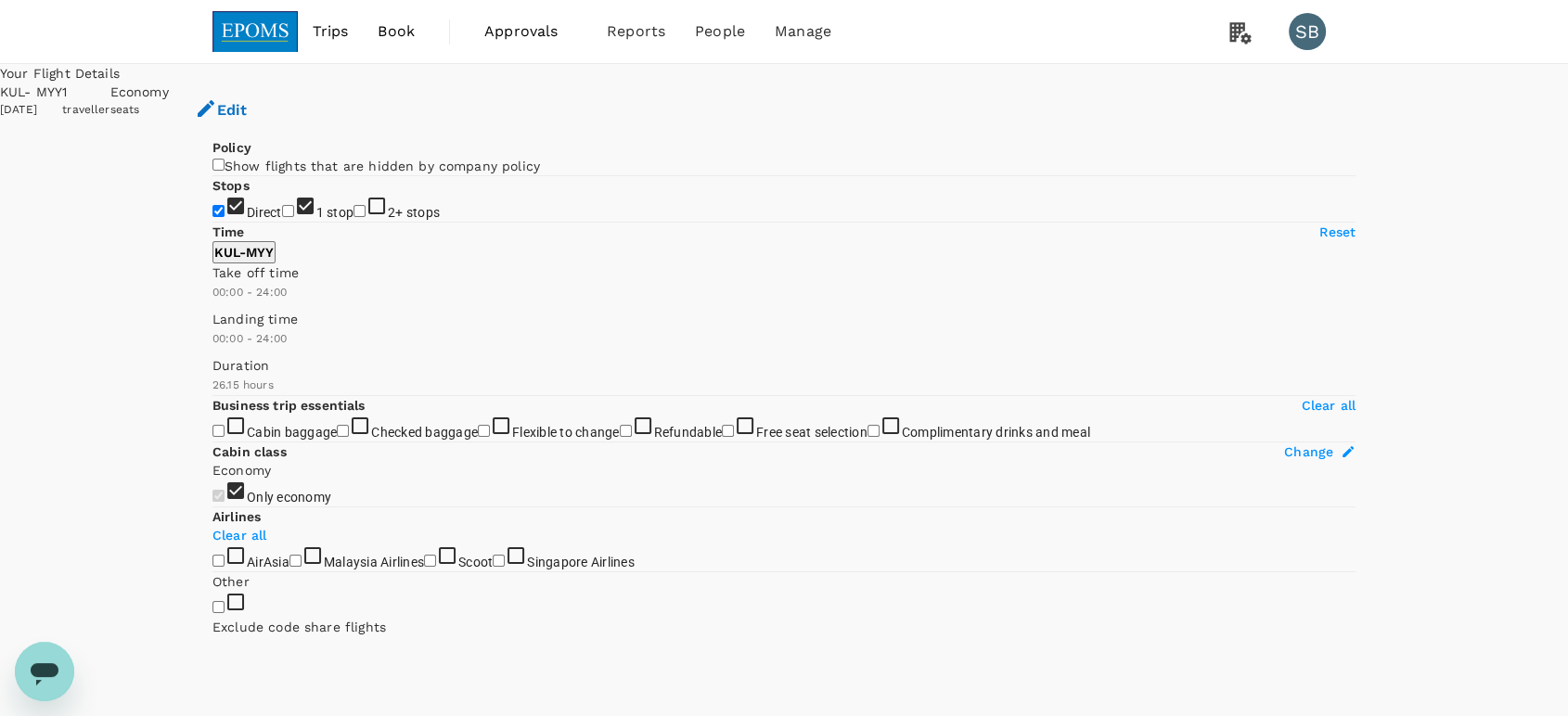 checkbox on "false" 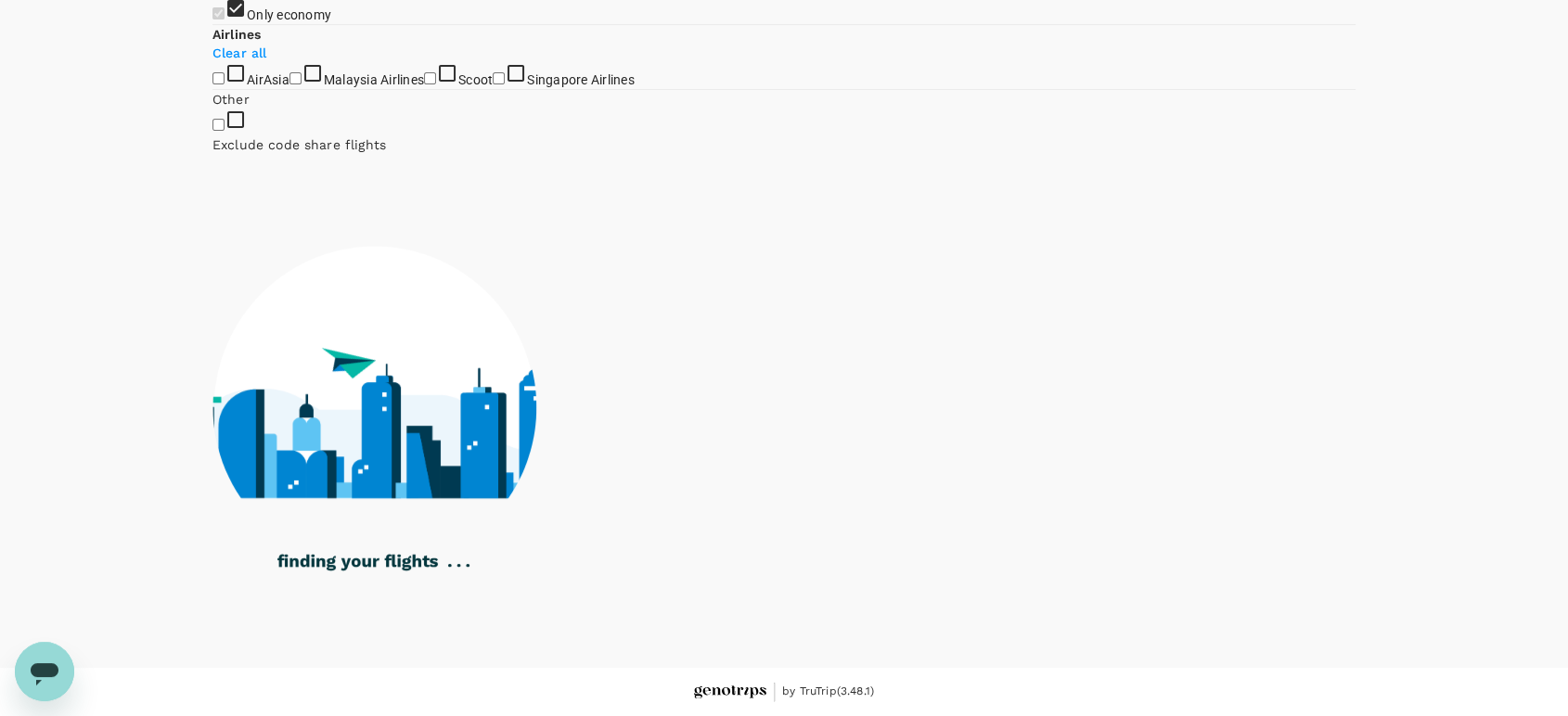scroll, scrollTop: 721, scrollLeft: 0, axis: vertical 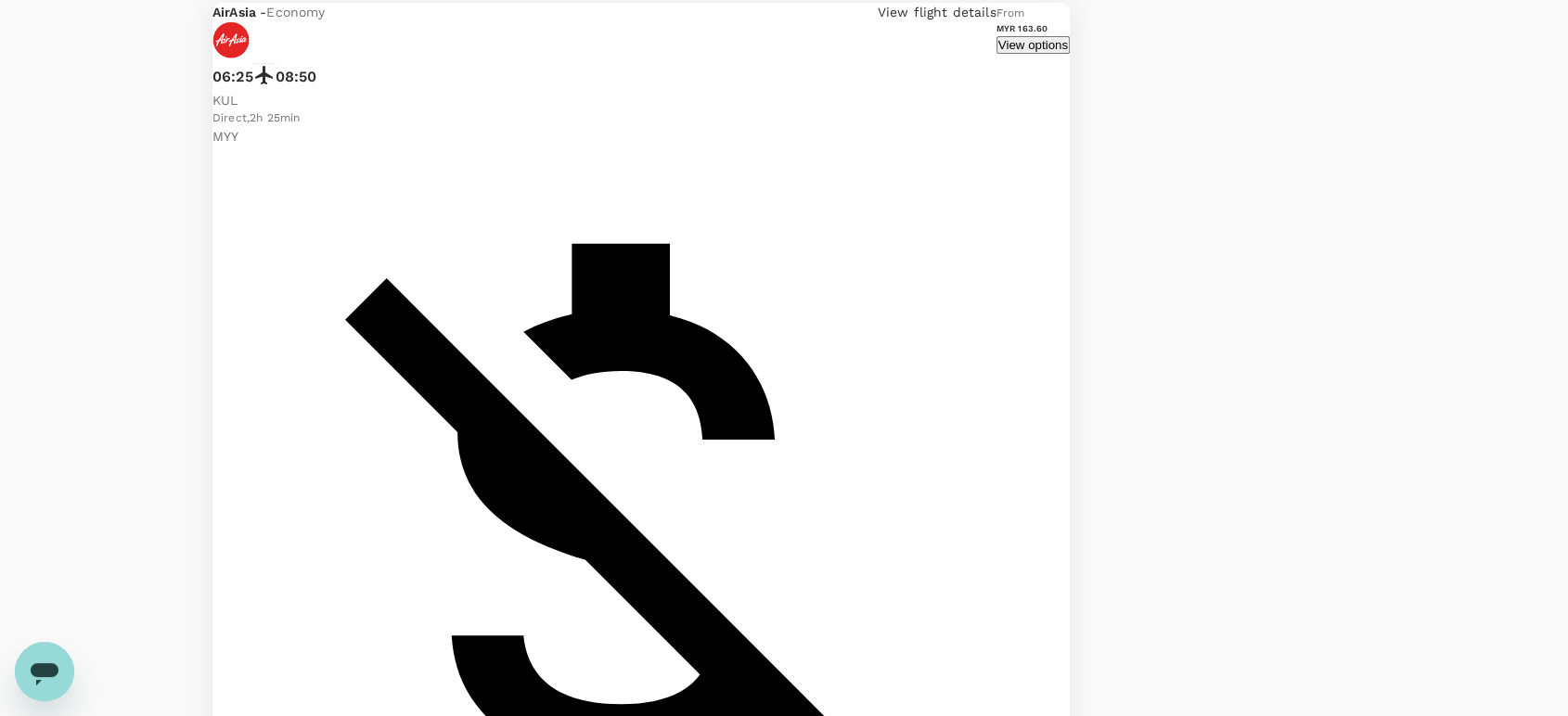 click on "AirAsia" at bounding box center [218, -160] 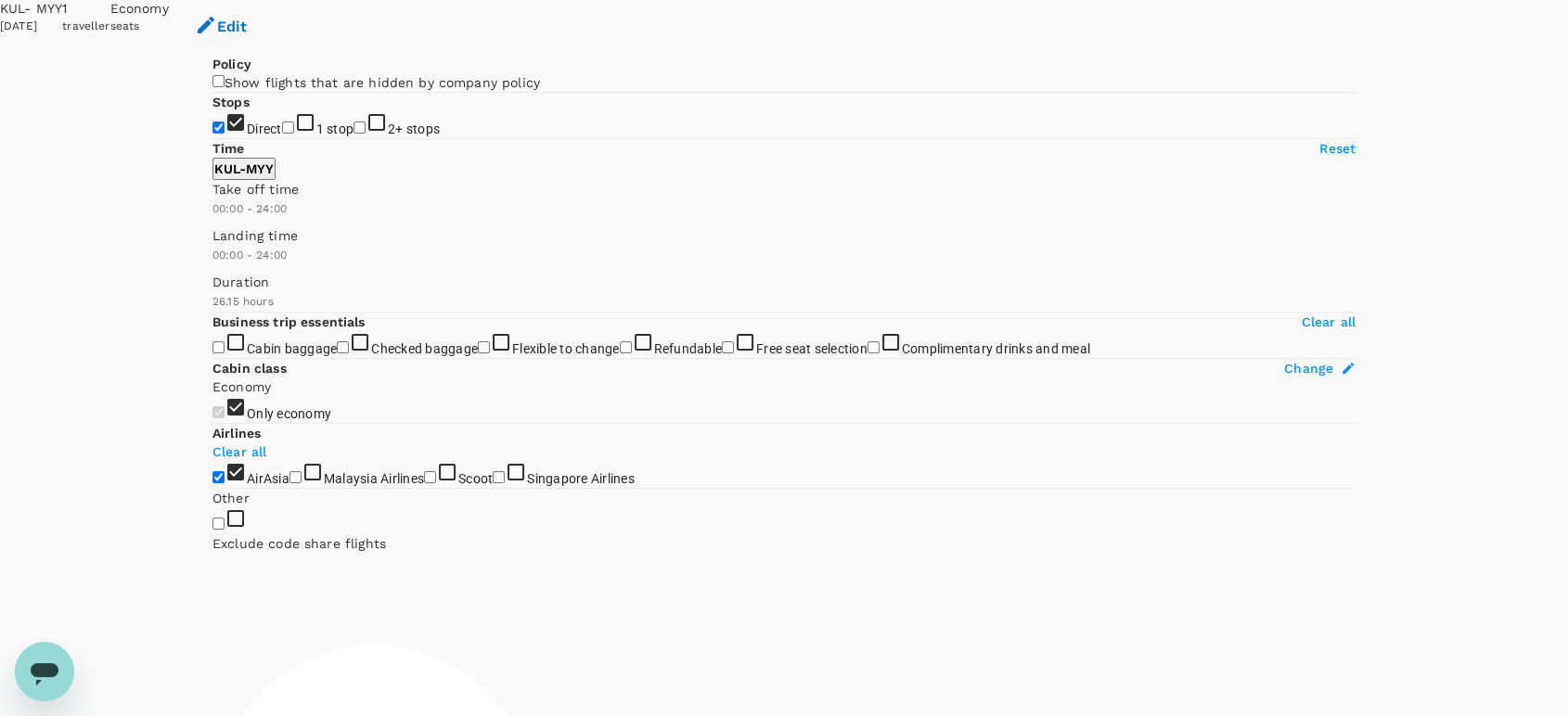 scroll, scrollTop: 0, scrollLeft: 0, axis: both 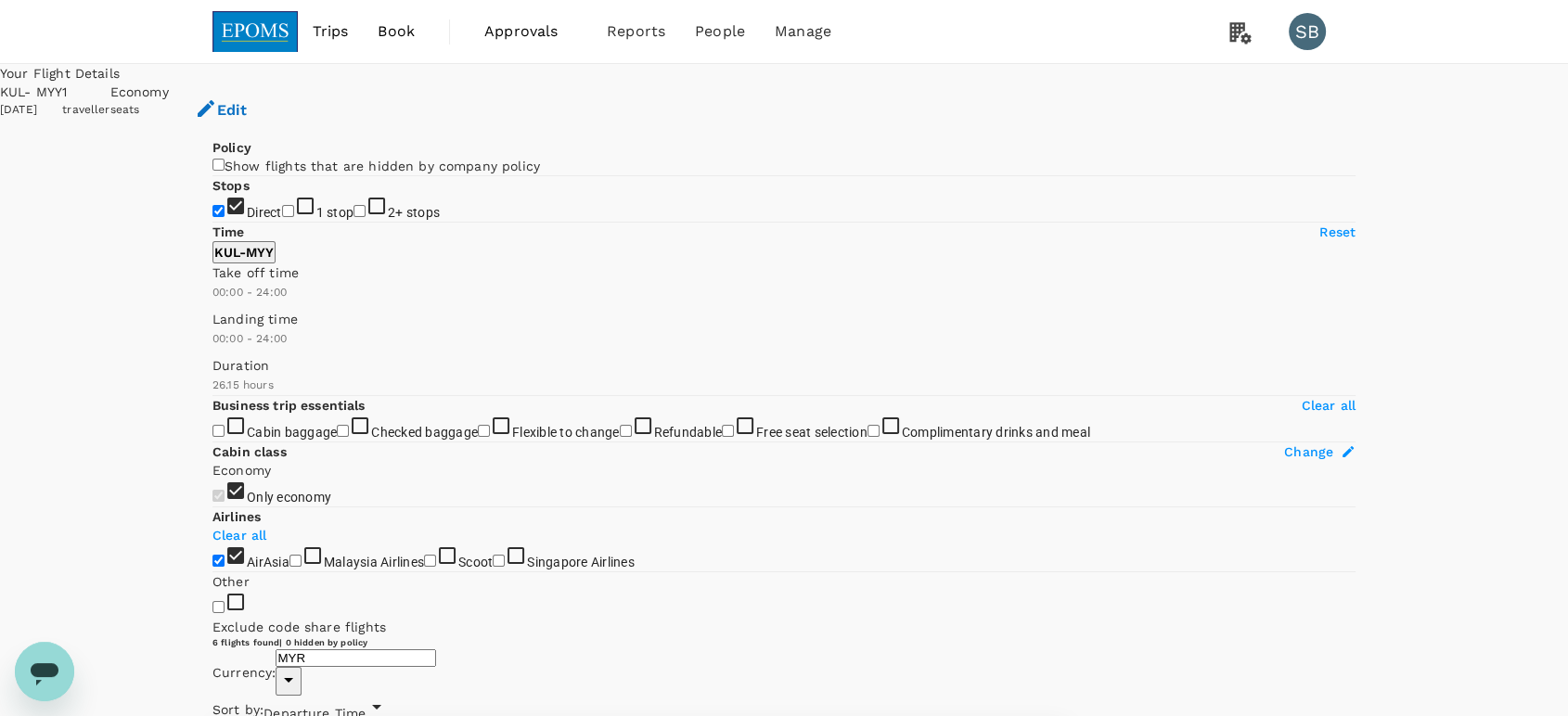 click on "View options" at bounding box center [1033, 765] 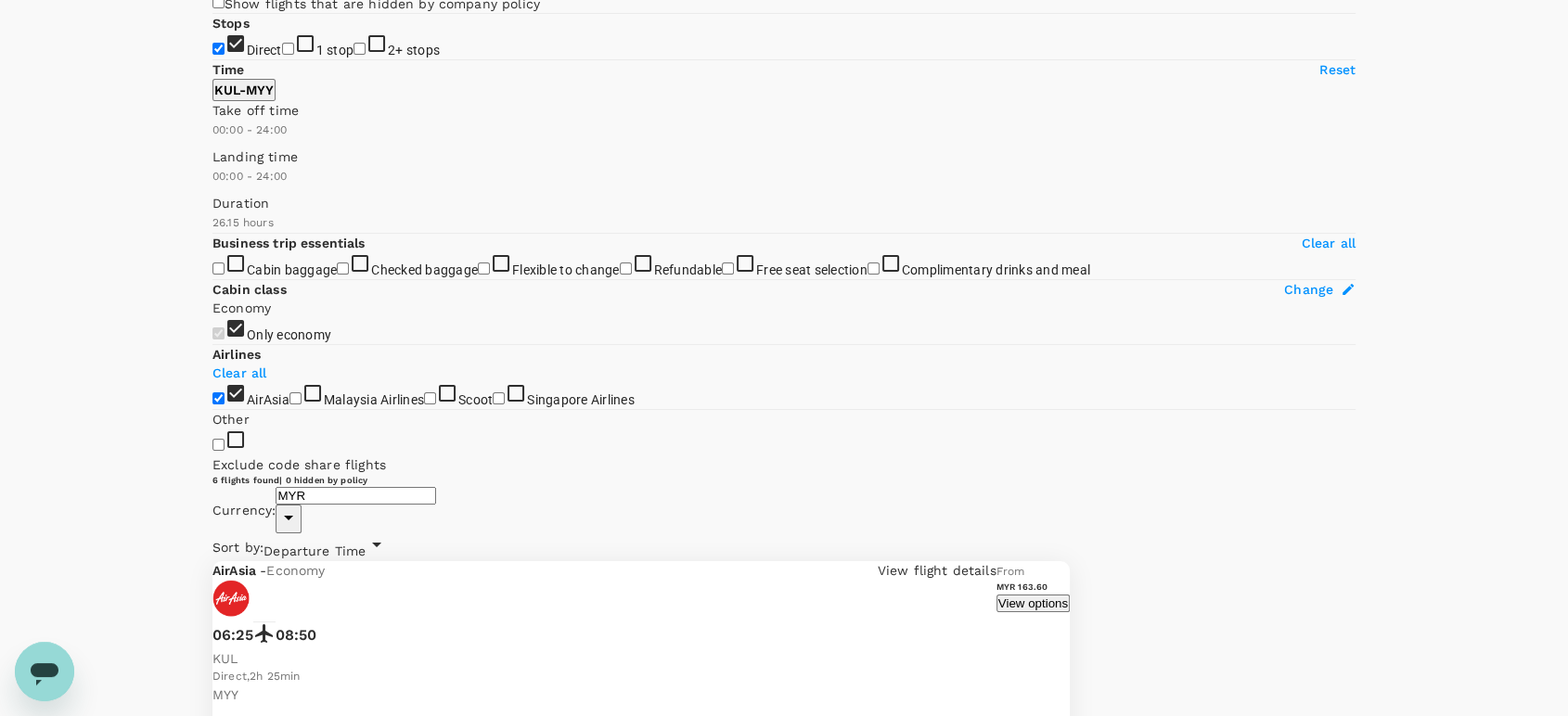 scroll, scrollTop: 195, scrollLeft: 0, axis: vertical 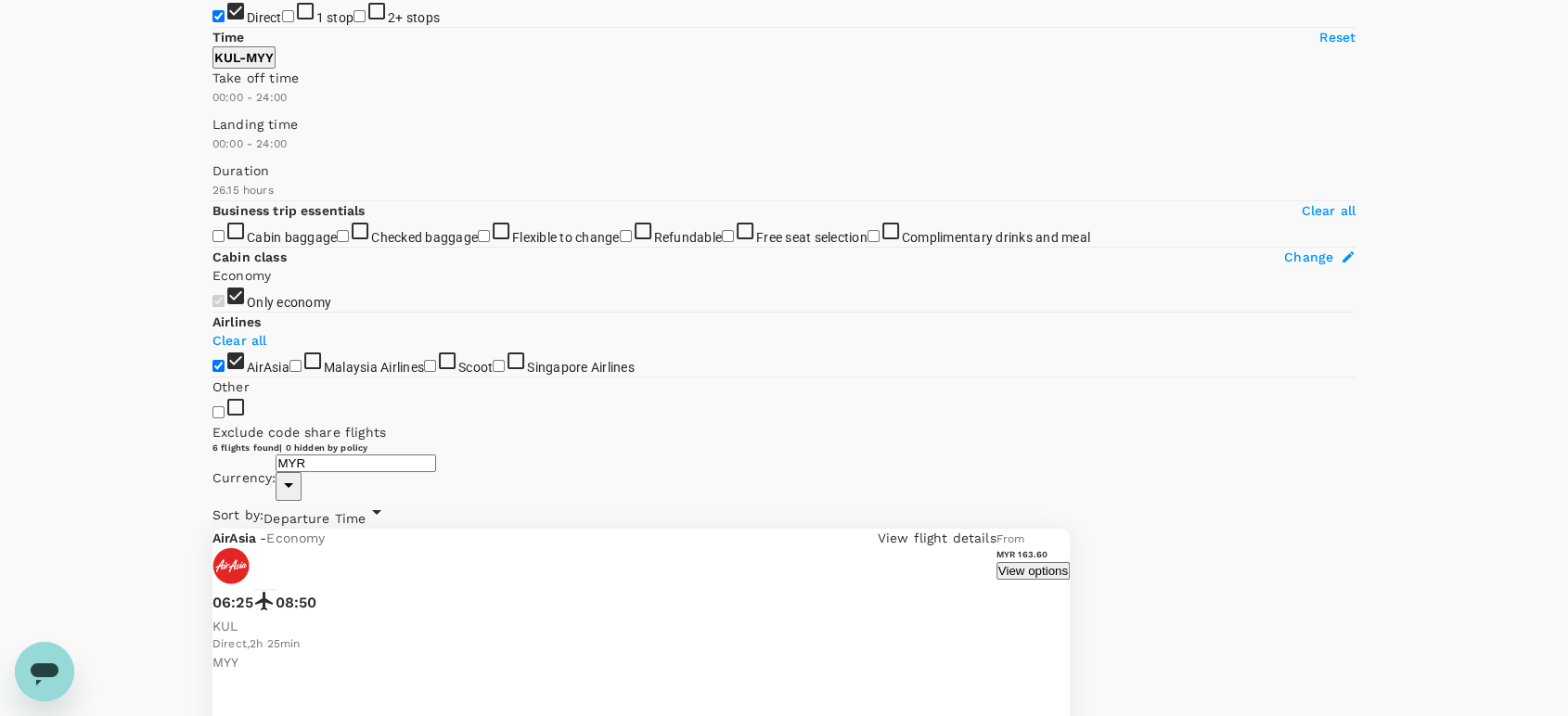 click on "MYR 163.60" at bounding box center [249, 2648] 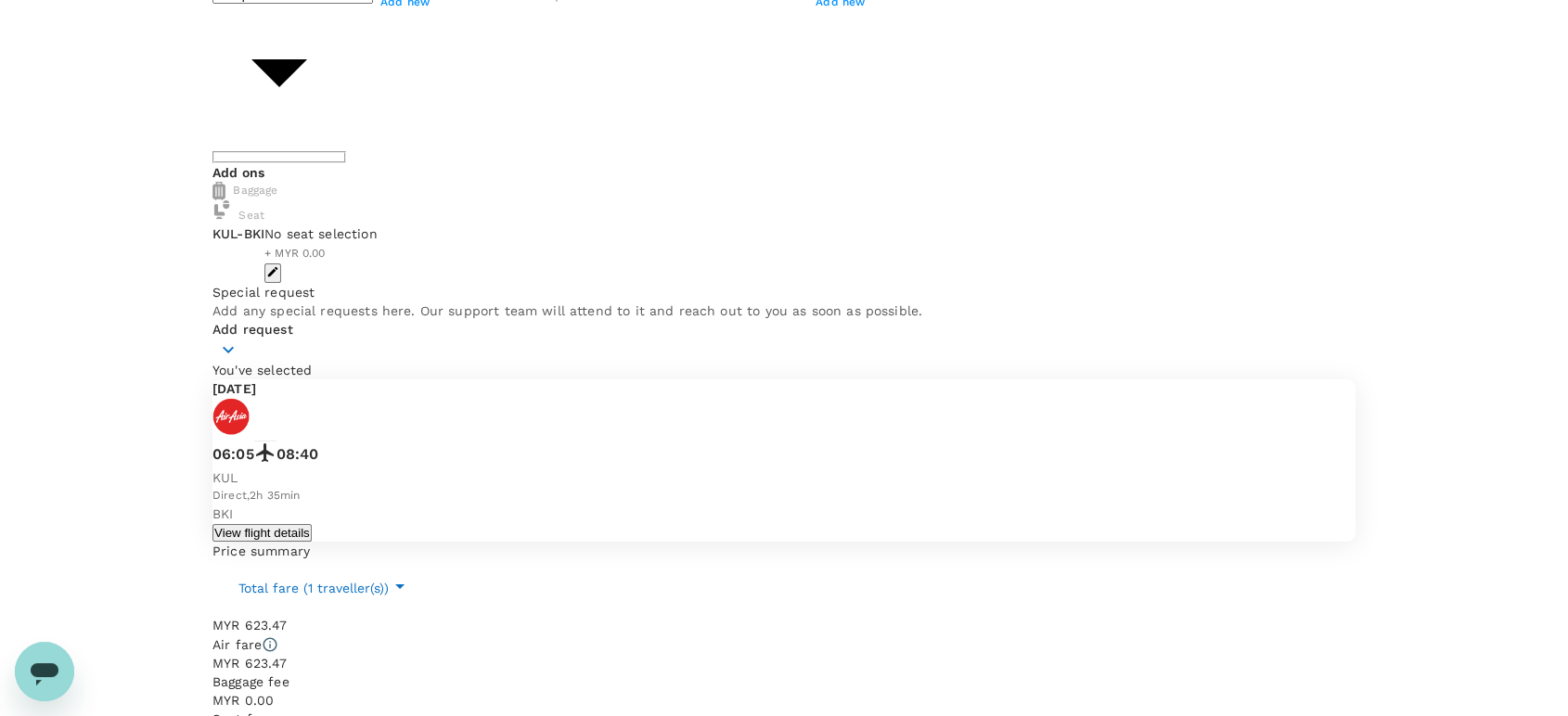 scroll, scrollTop: 0, scrollLeft: 0, axis: both 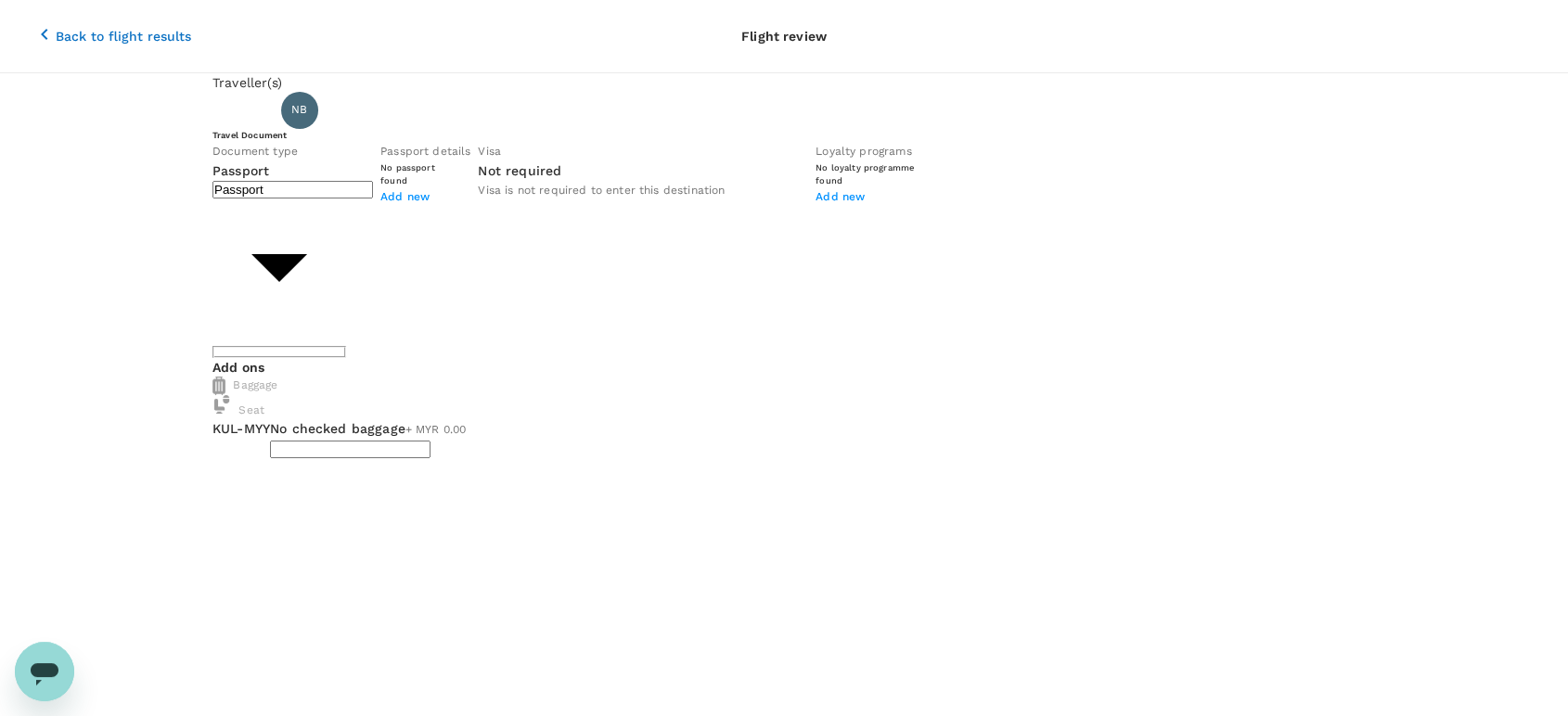 click 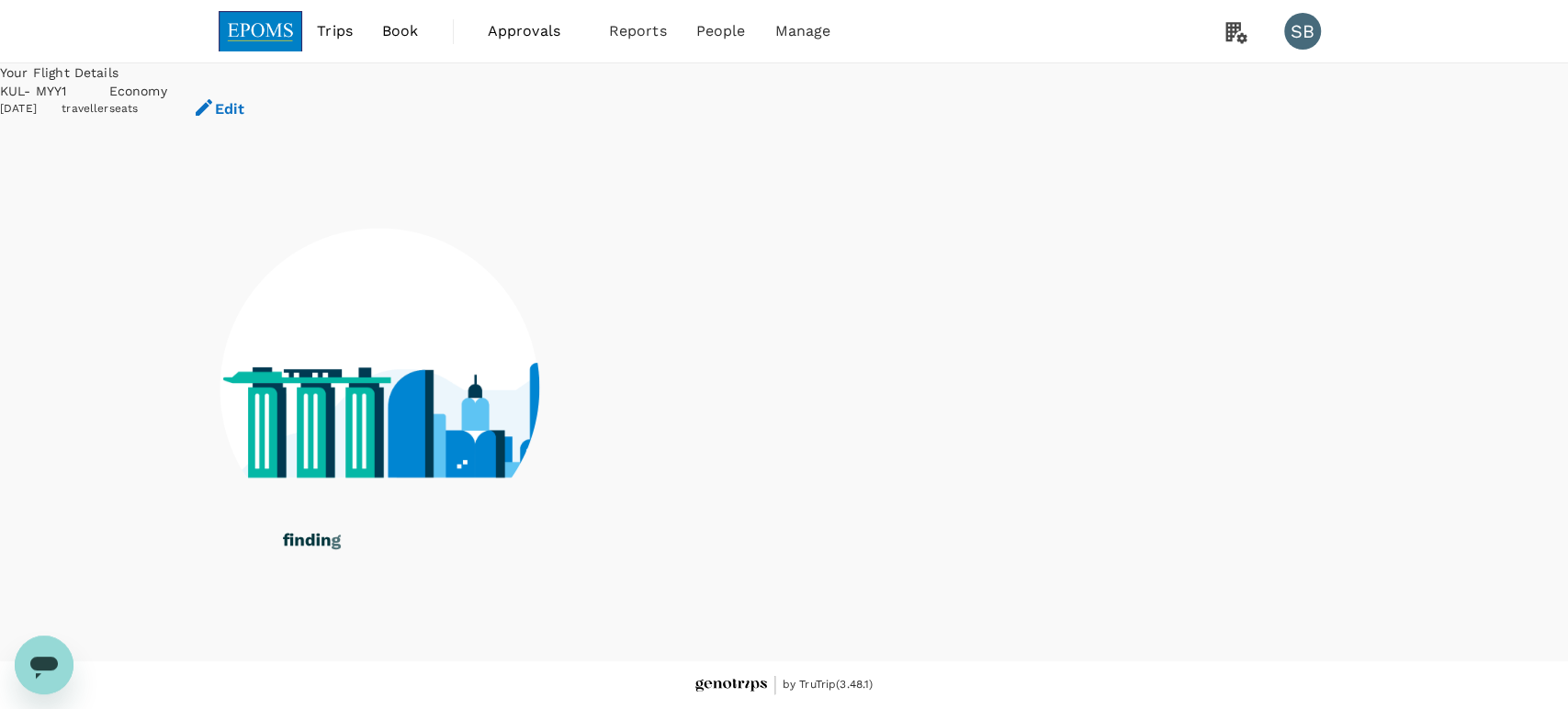 click at bounding box center [261, 31] 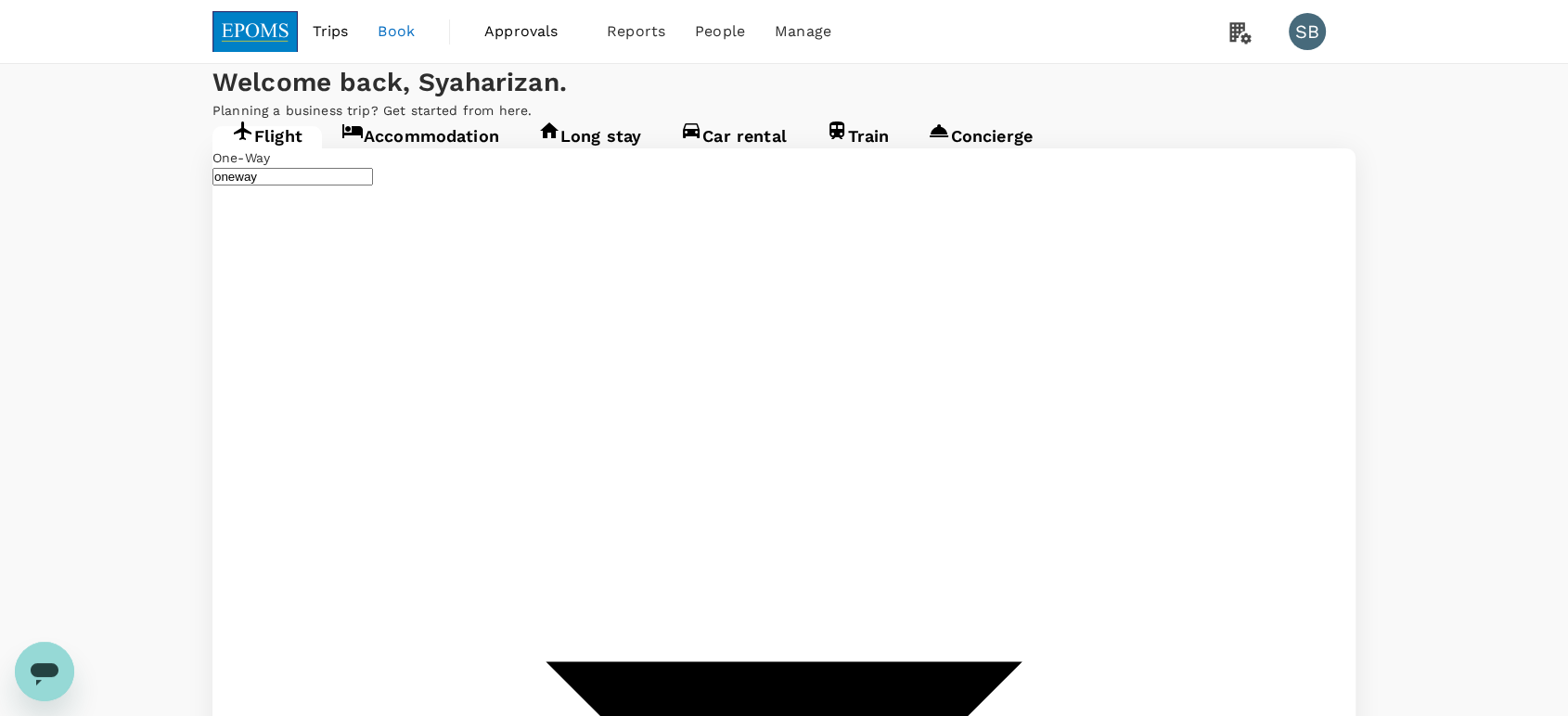 type on "Kuala Lumpur Intl ([GEOGRAPHIC_DATA])" 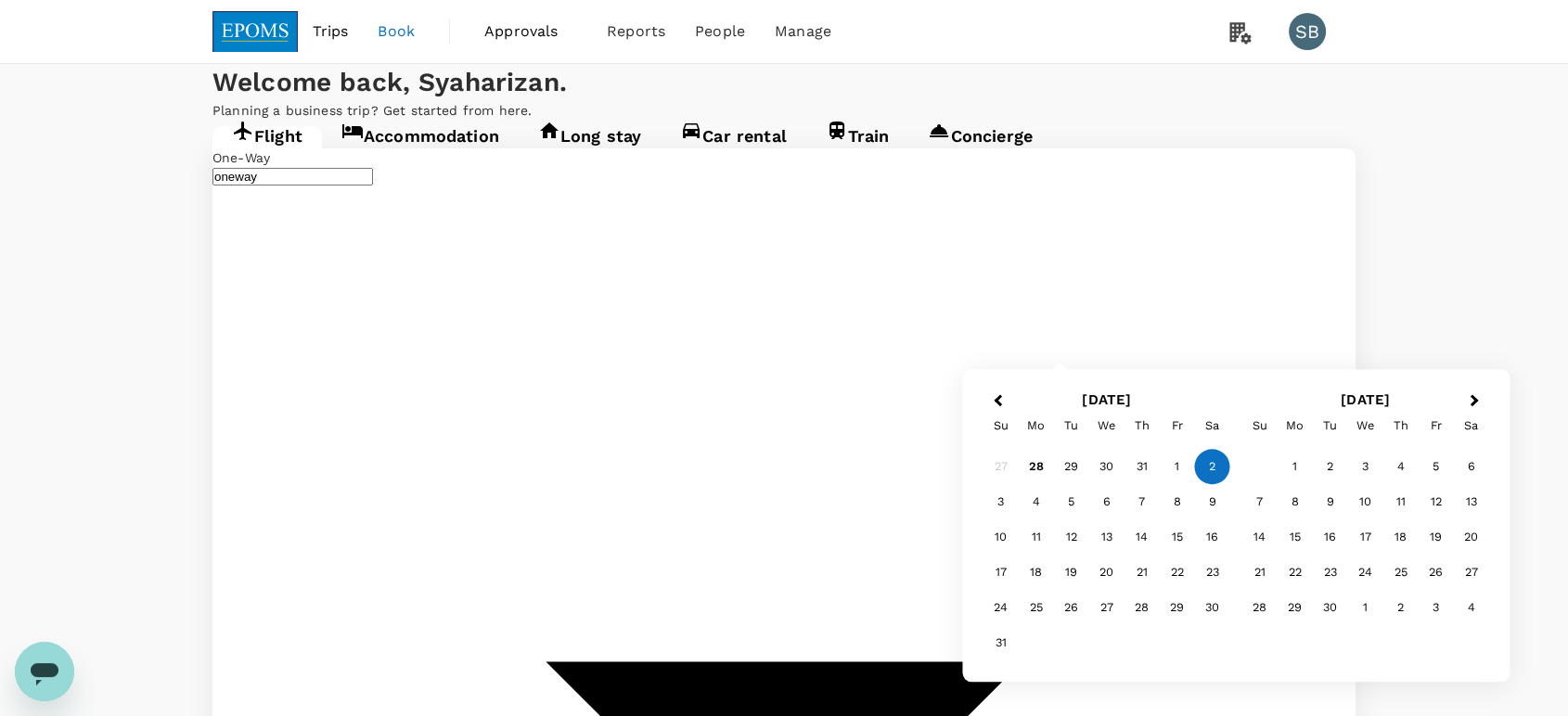 type on "Sibu (SBW)" 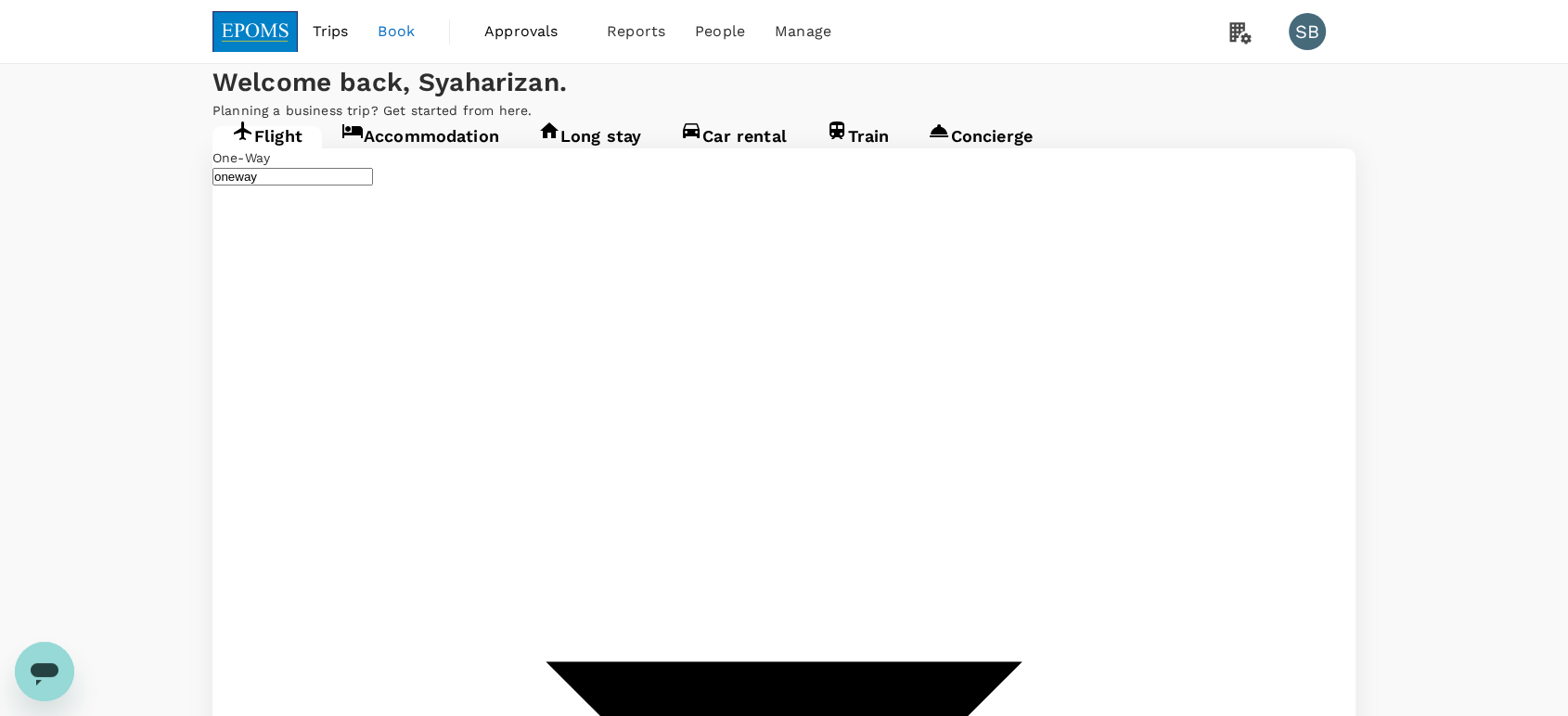 click on "Find flights" at bounding box center (244, 3049) 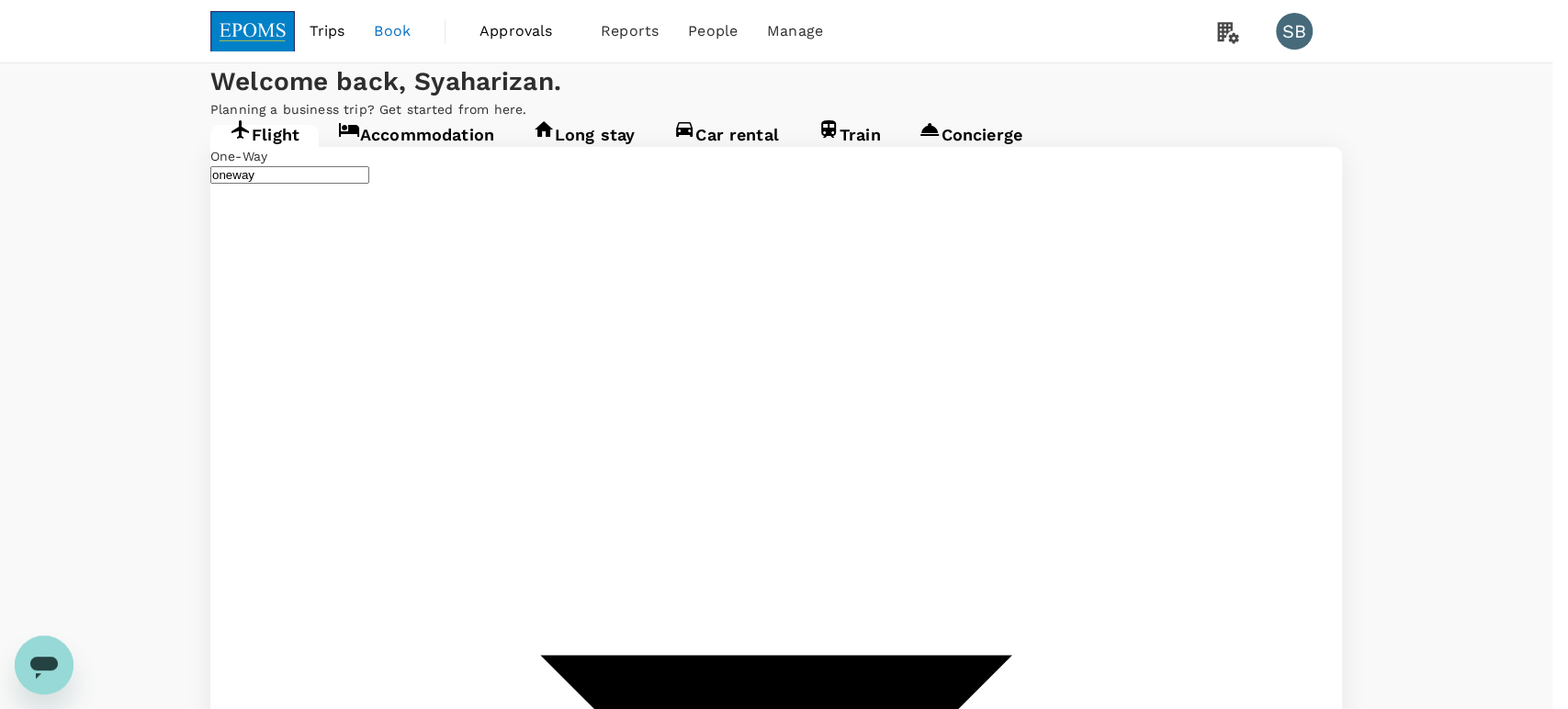 click on "Confirm" at bounding box center [67, 18809] 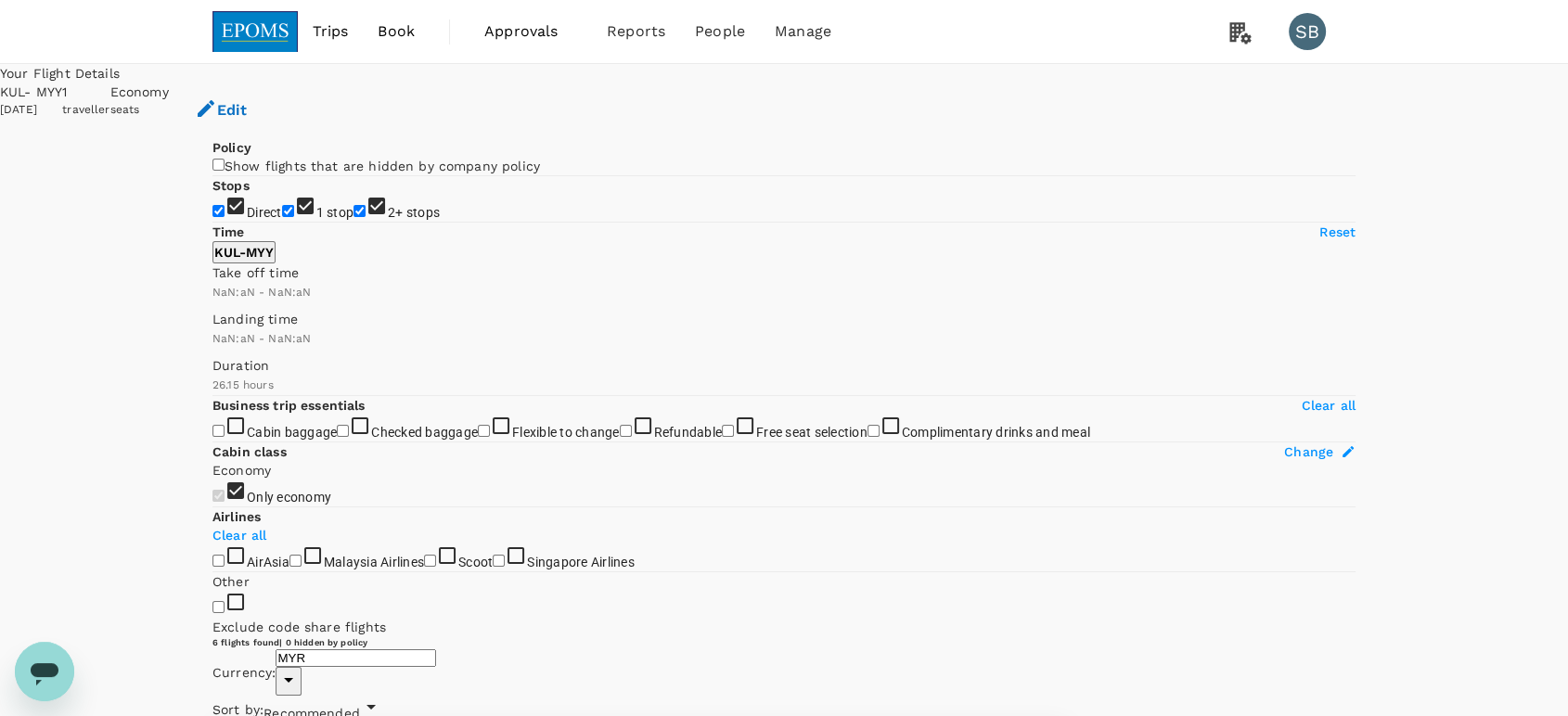 type on "1440" 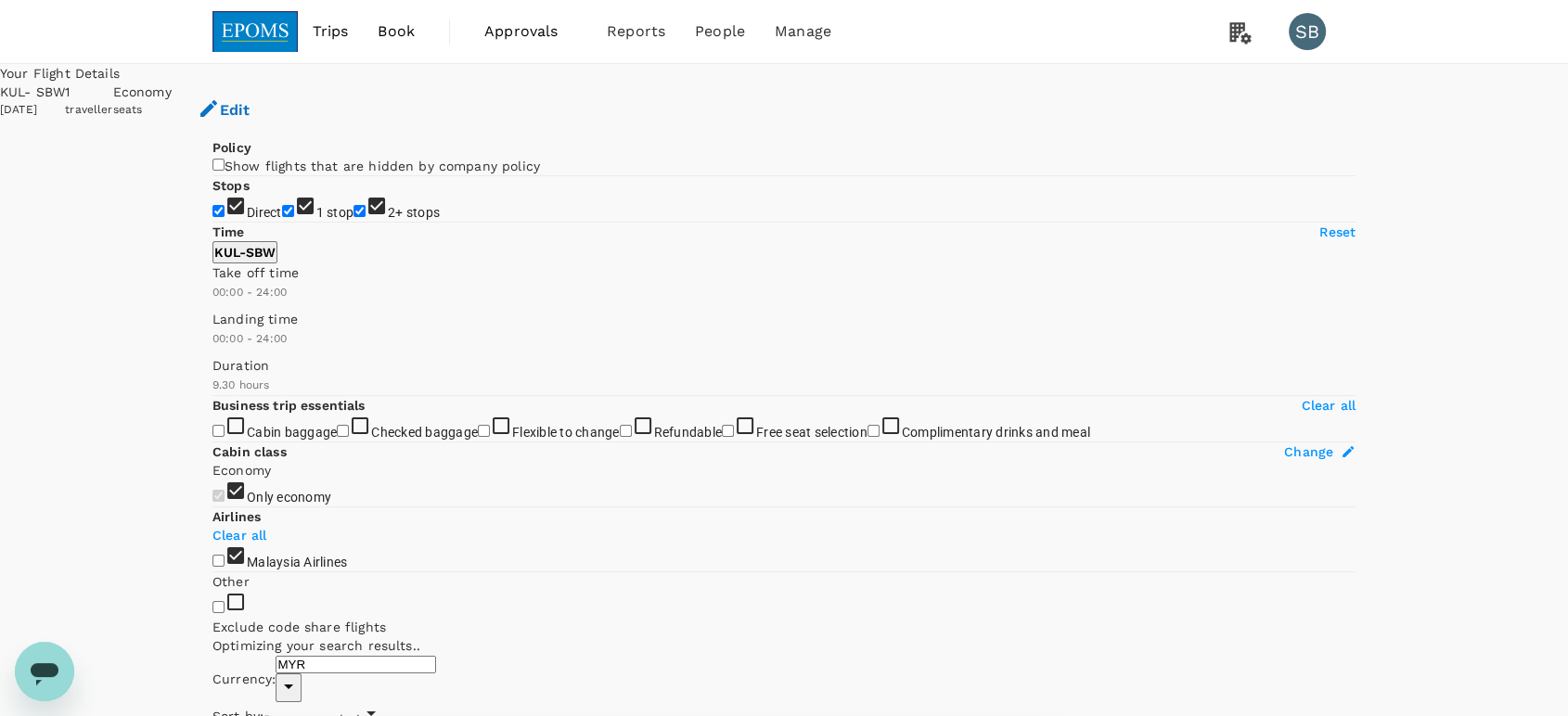 type on "860" 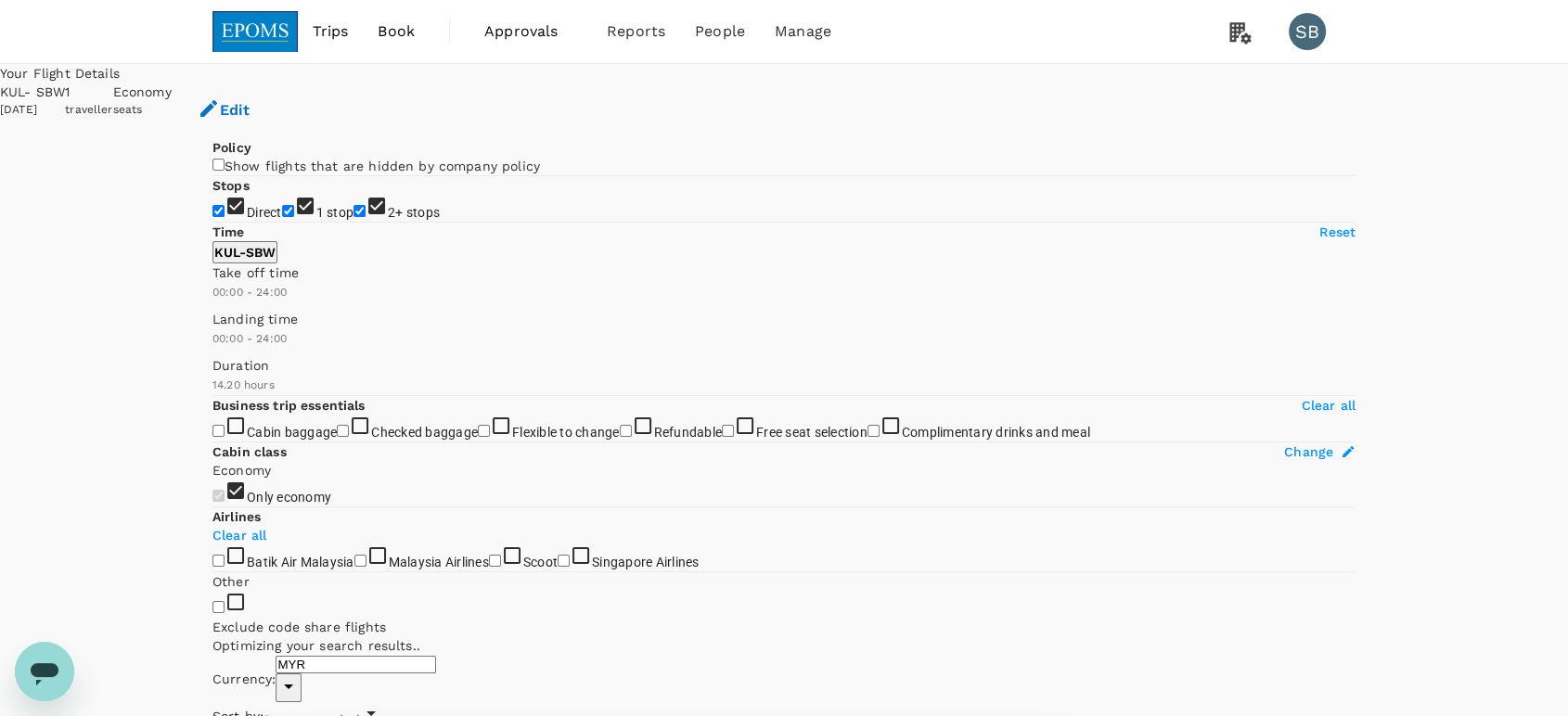 type on "1495" 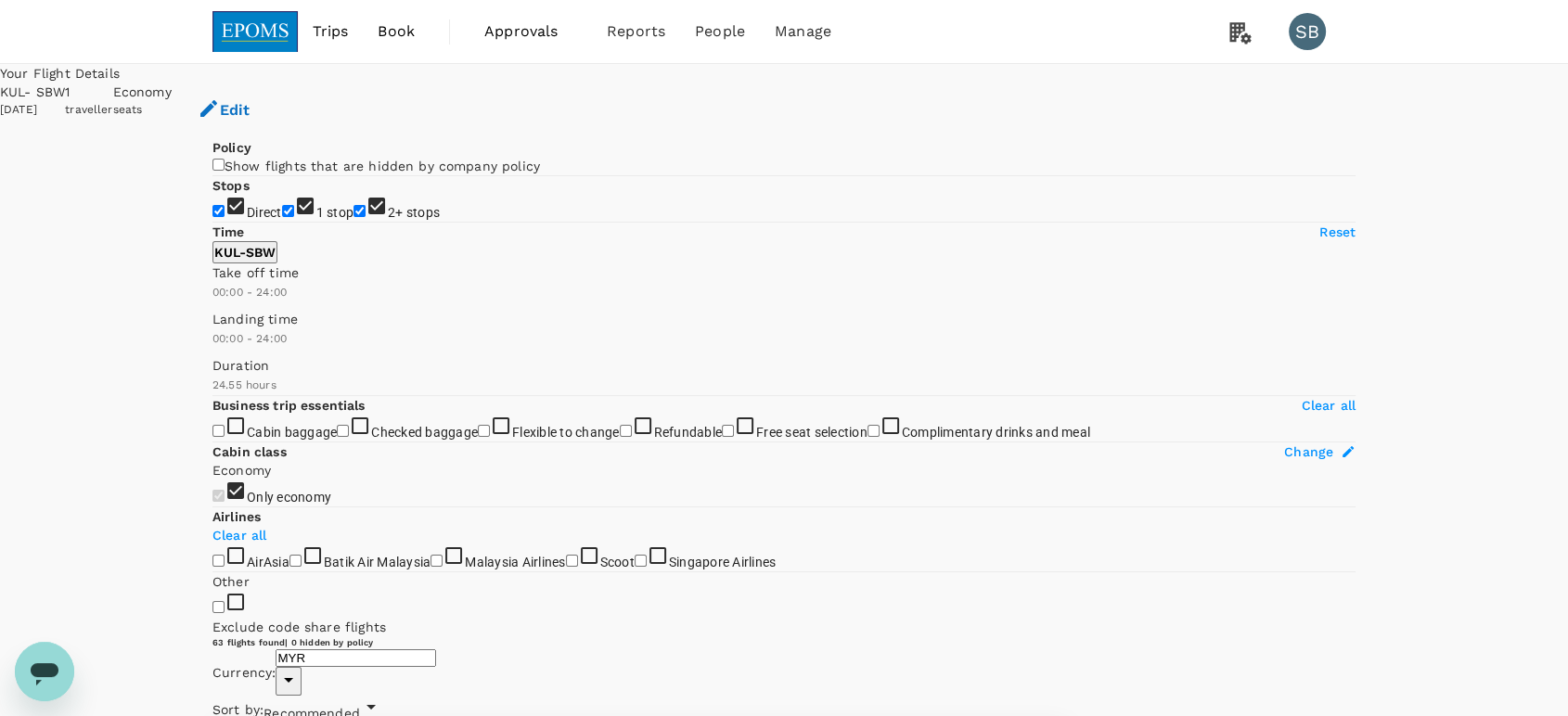click on "Recommended" at bounding box center [312, 713] 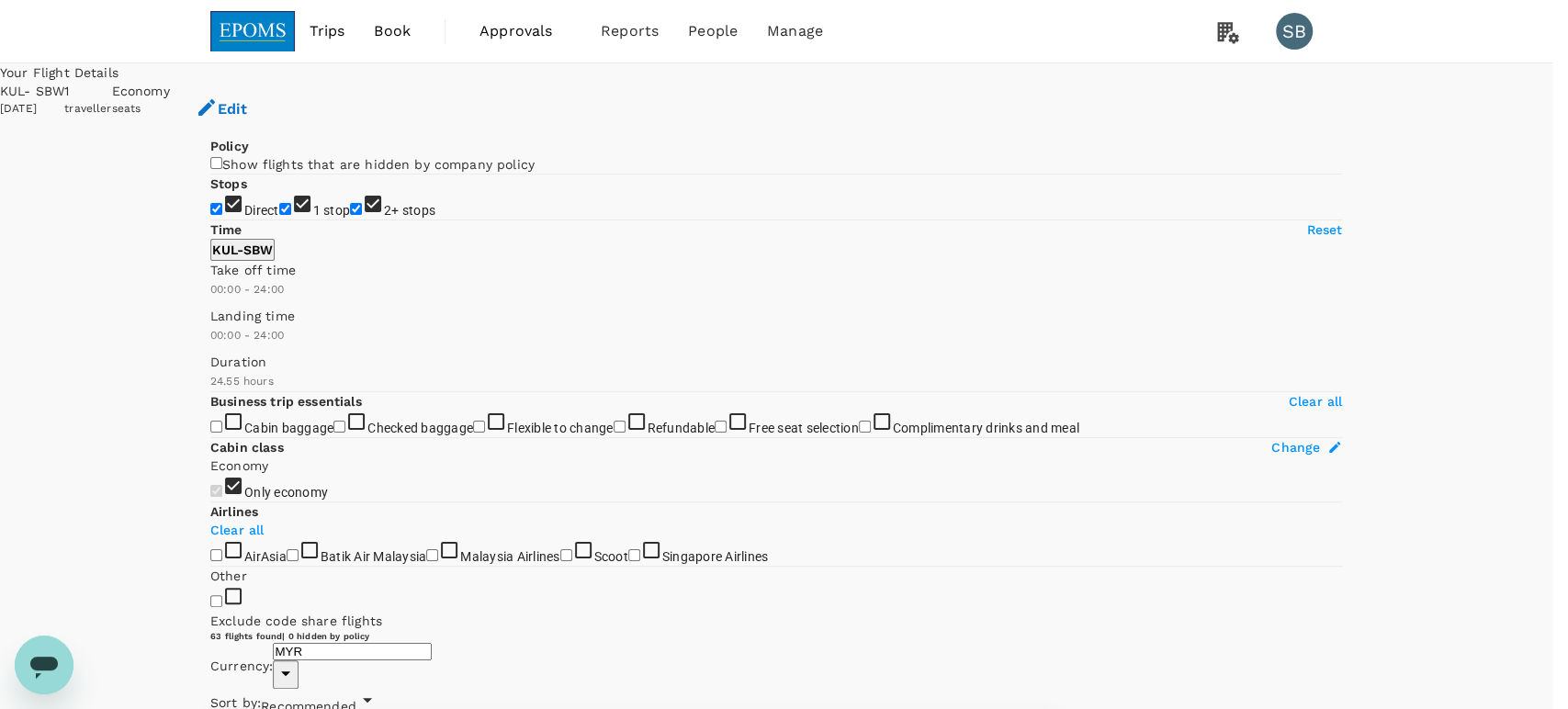 click on "Departure Time" at bounding box center [776, 37285] 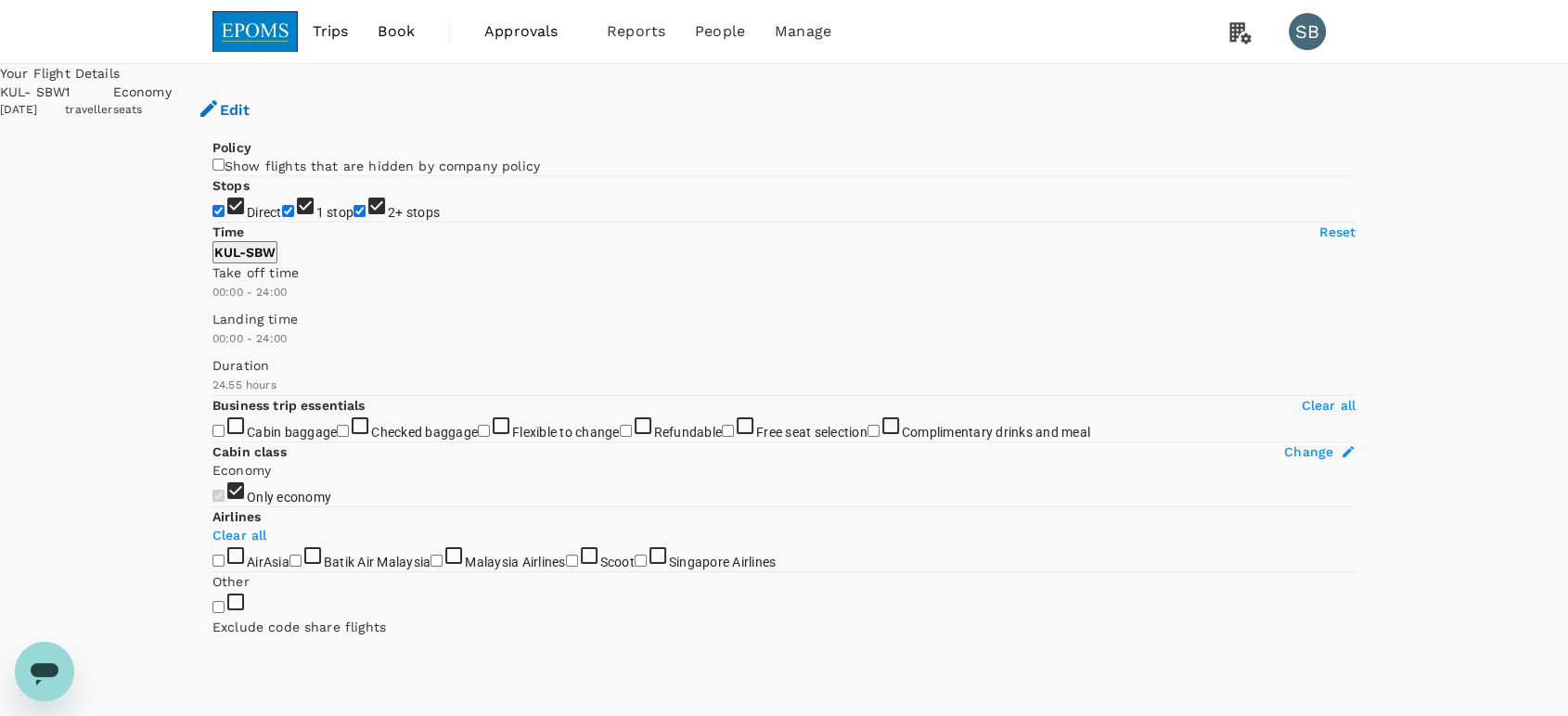 click on "2+ stops" at bounding box center (359, 211) 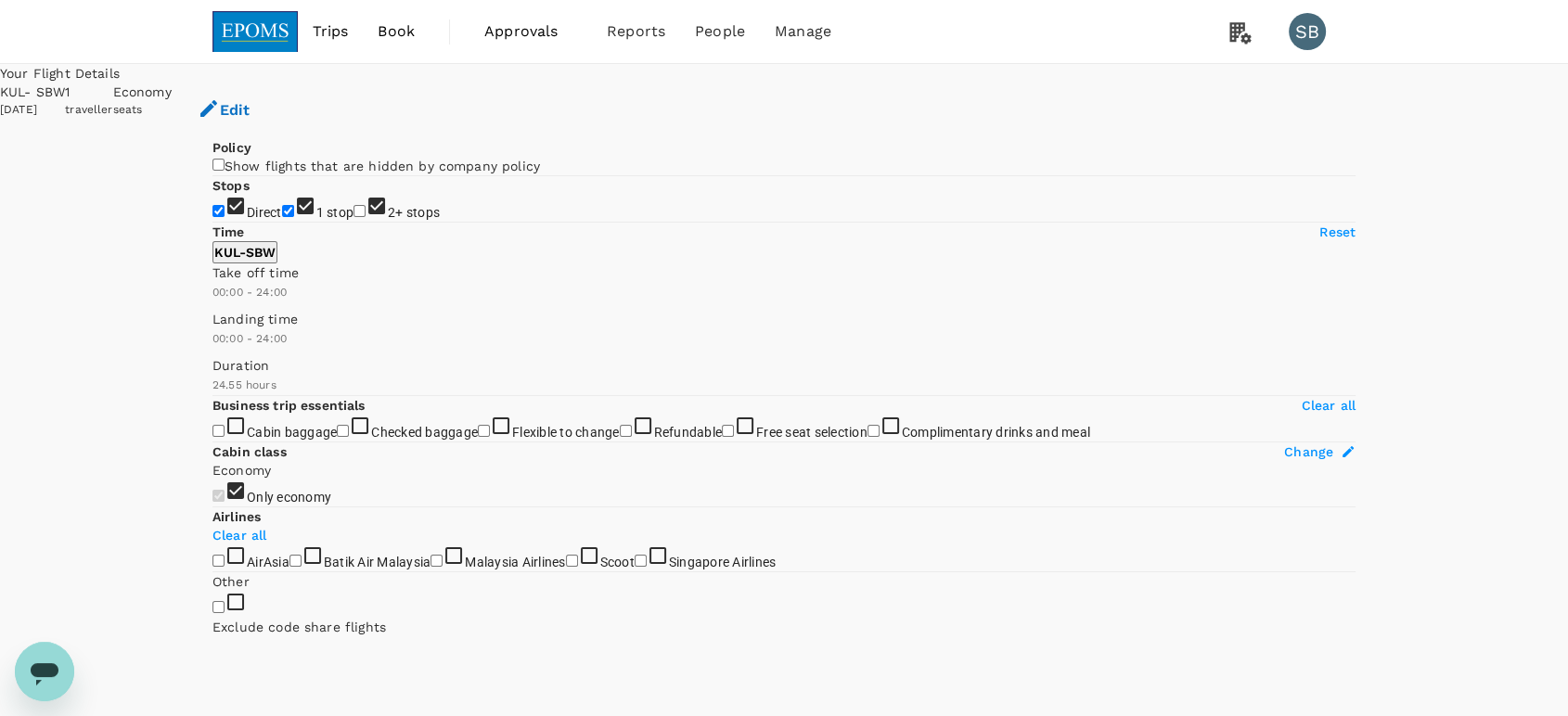 checkbox on "false" 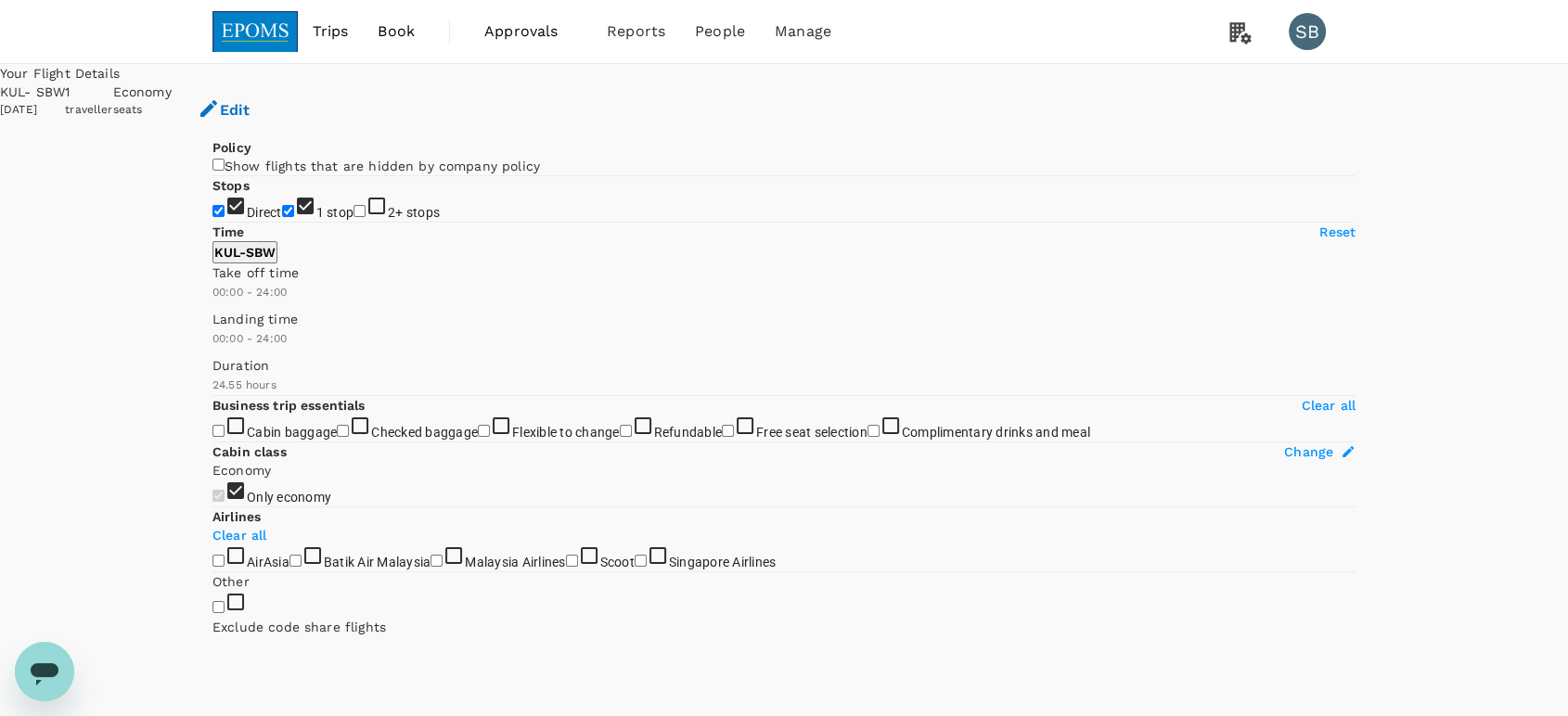 click on "1 stop" at bounding box center (288, 211) 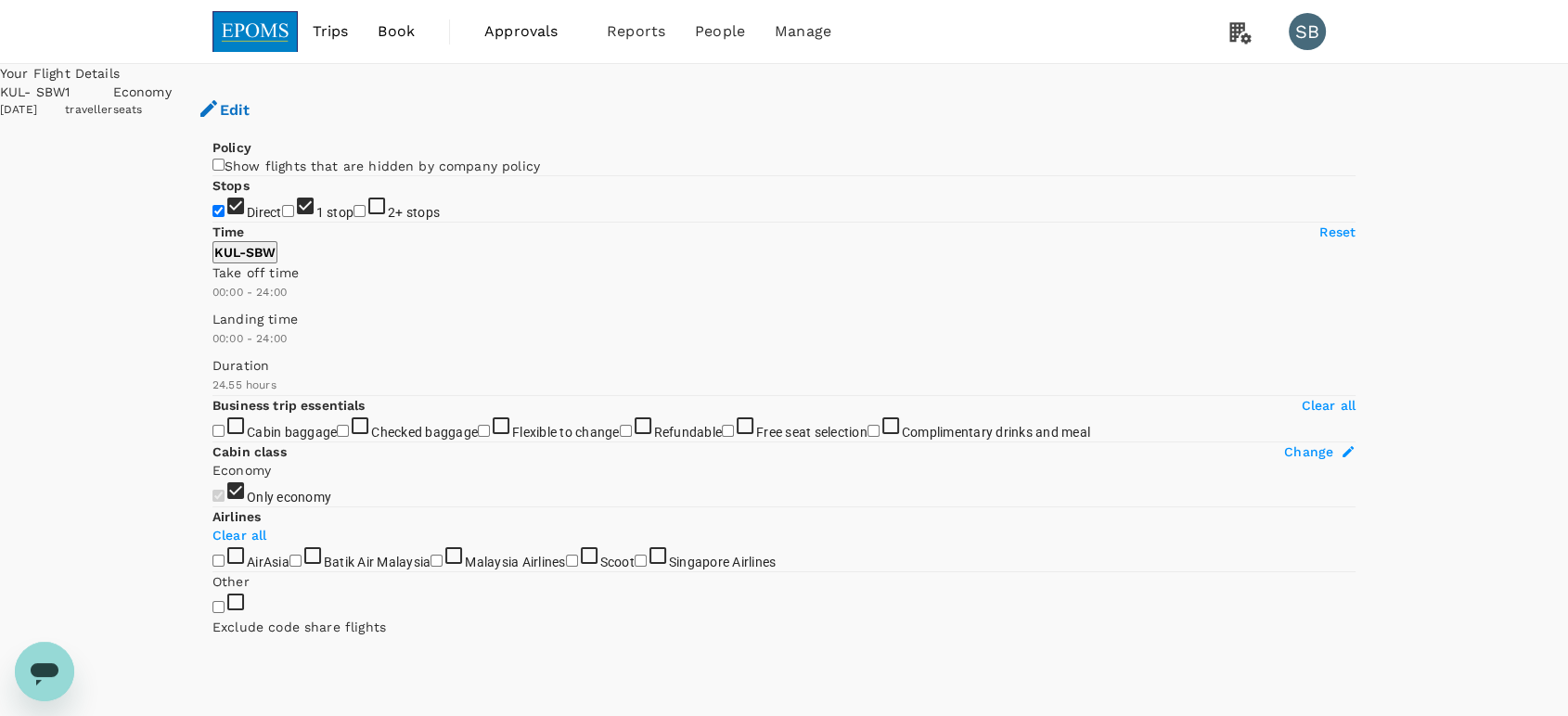 checkbox on "false" 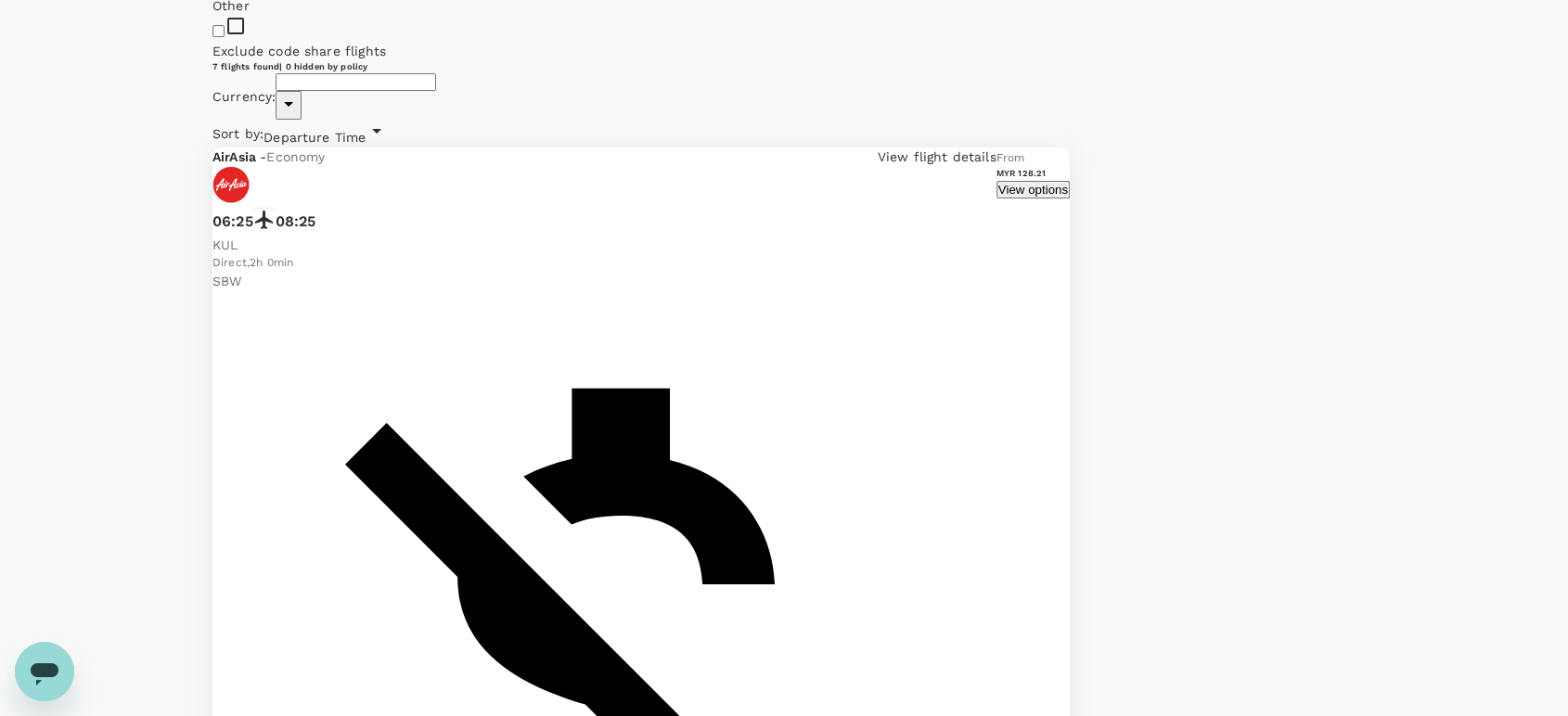 type on "MYR" 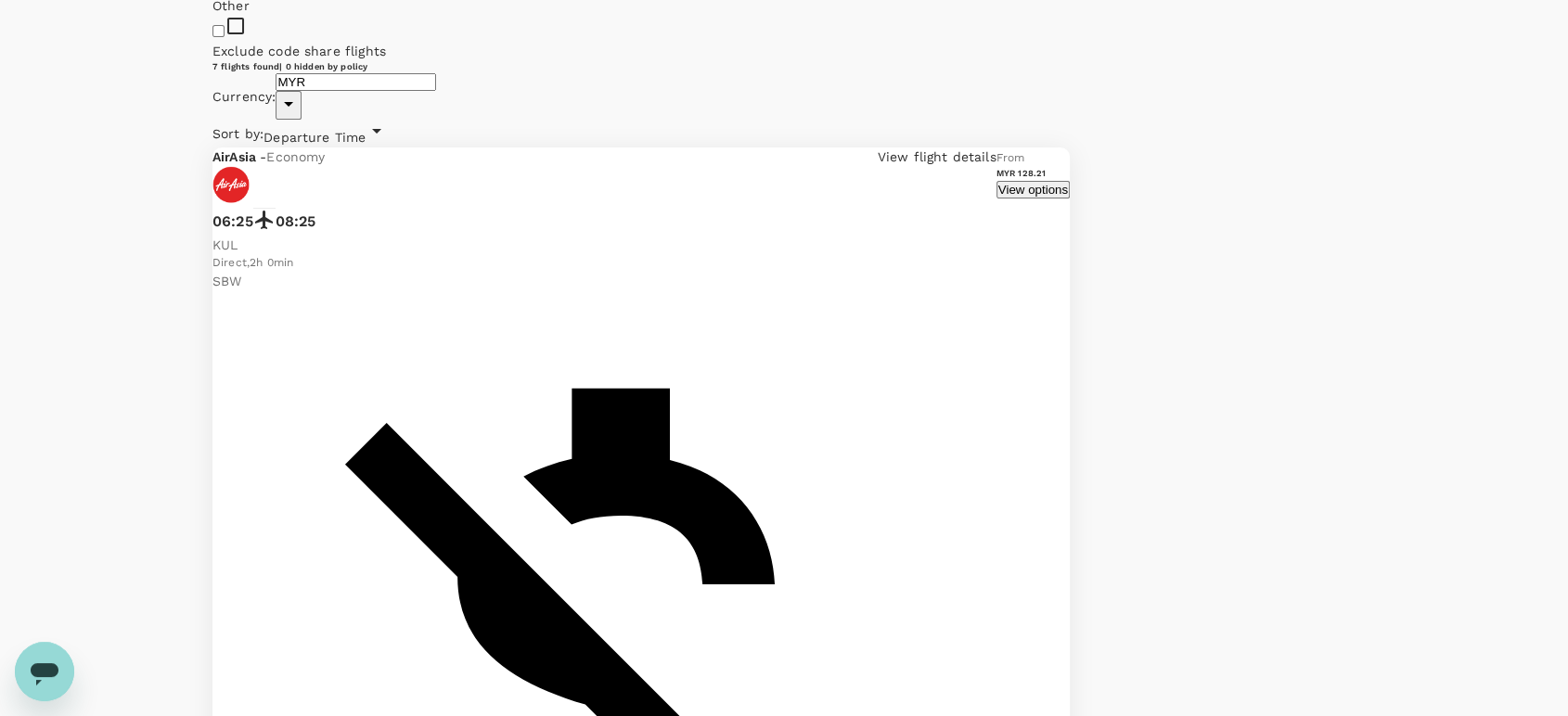 scroll, scrollTop: 721, scrollLeft: 0, axis: vertical 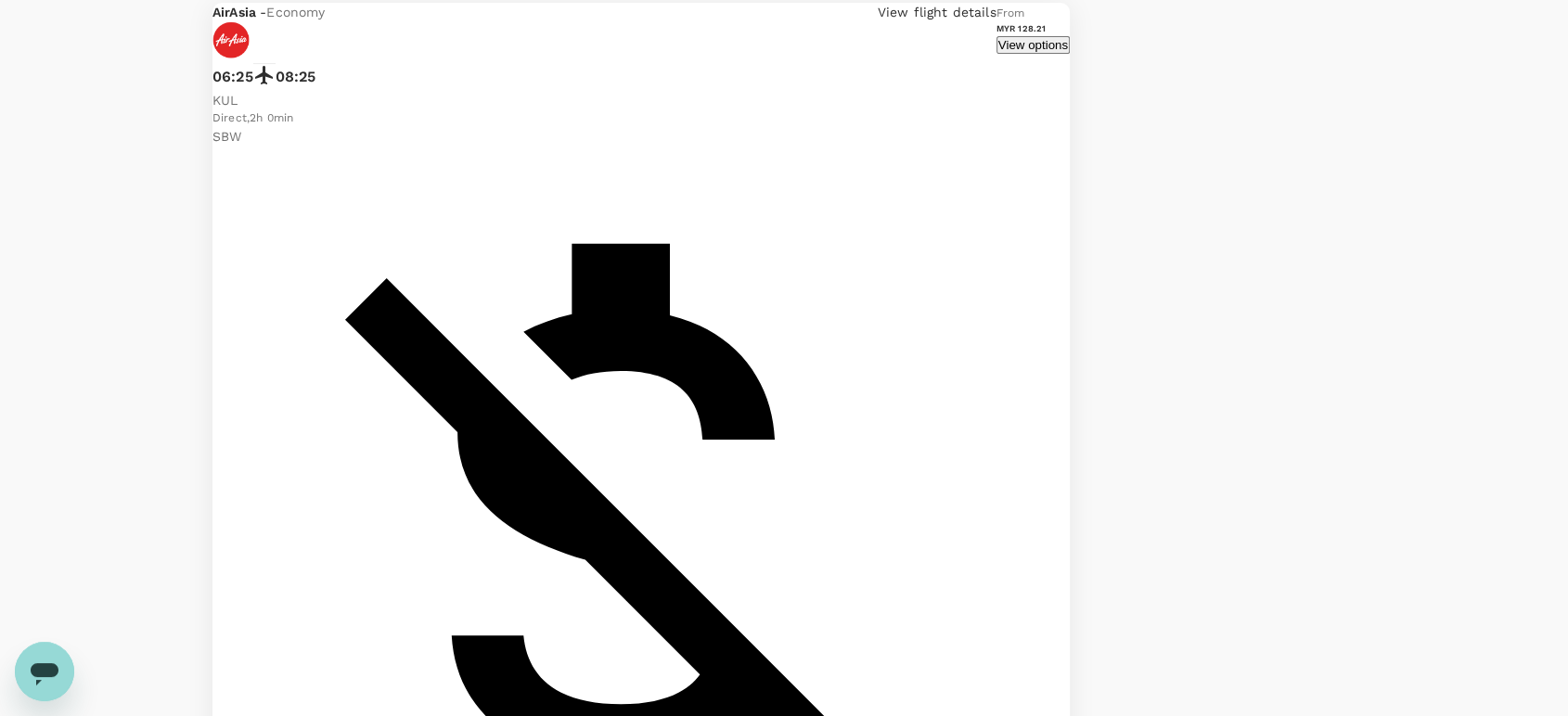 click on "AirAsia" at bounding box center [218, -160] 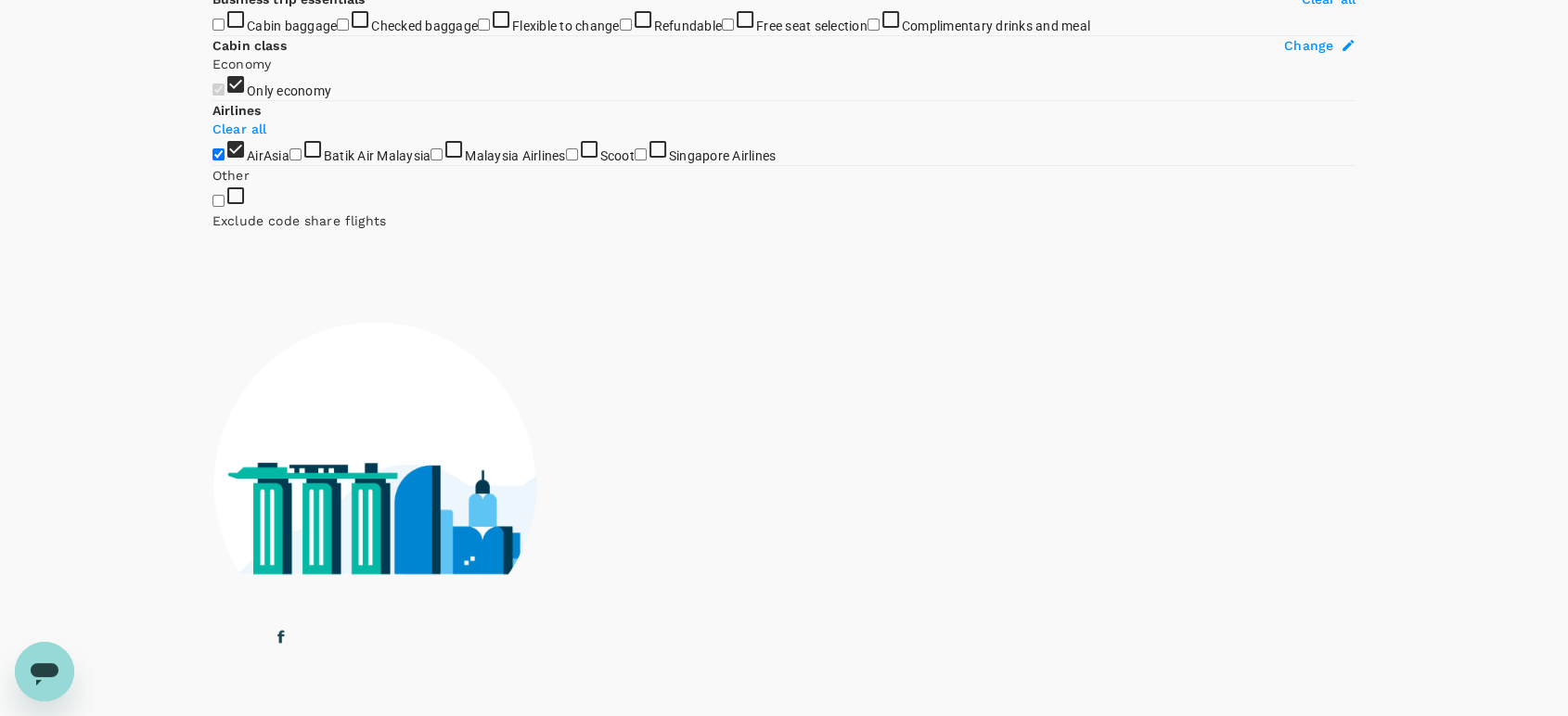scroll, scrollTop: 0, scrollLeft: 0, axis: both 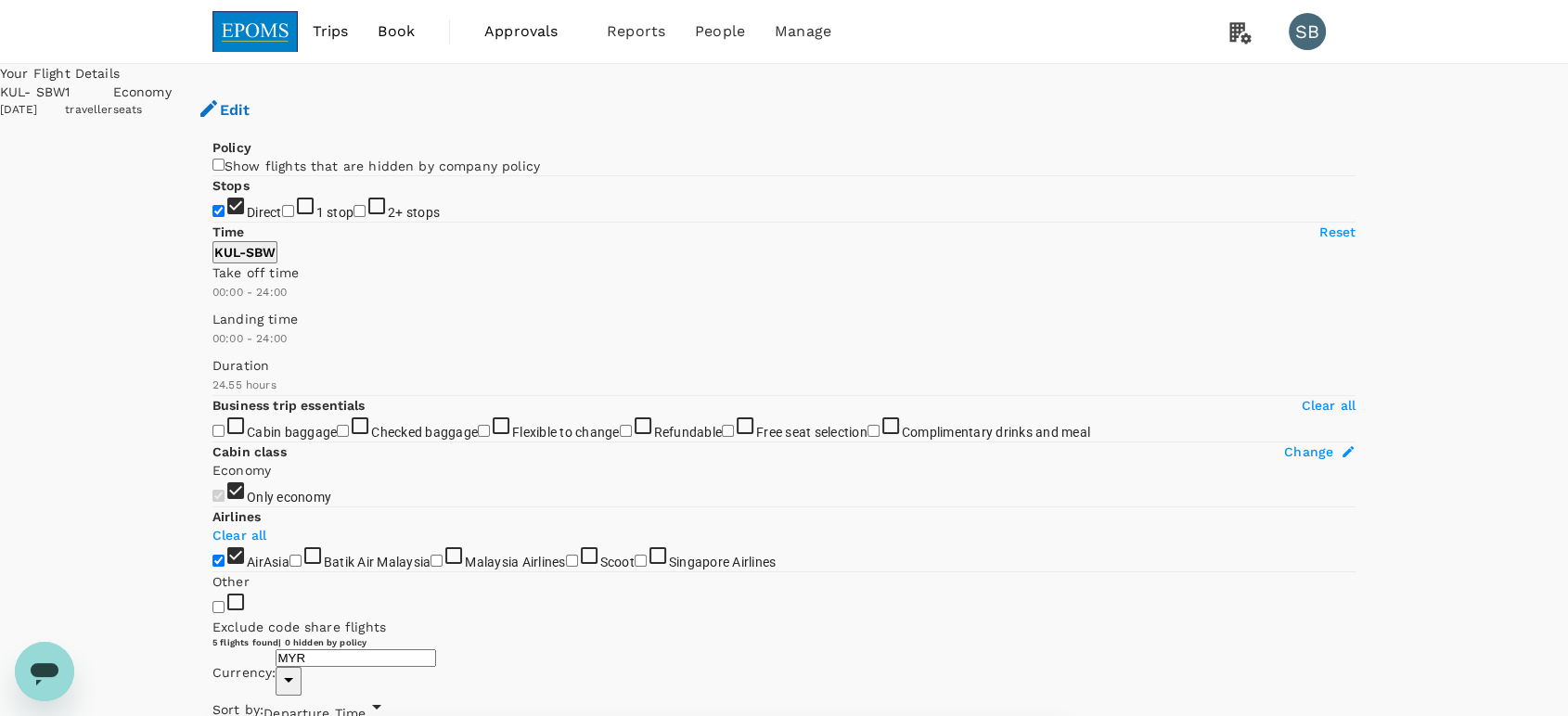 click on "View options" at bounding box center (1033, 765) 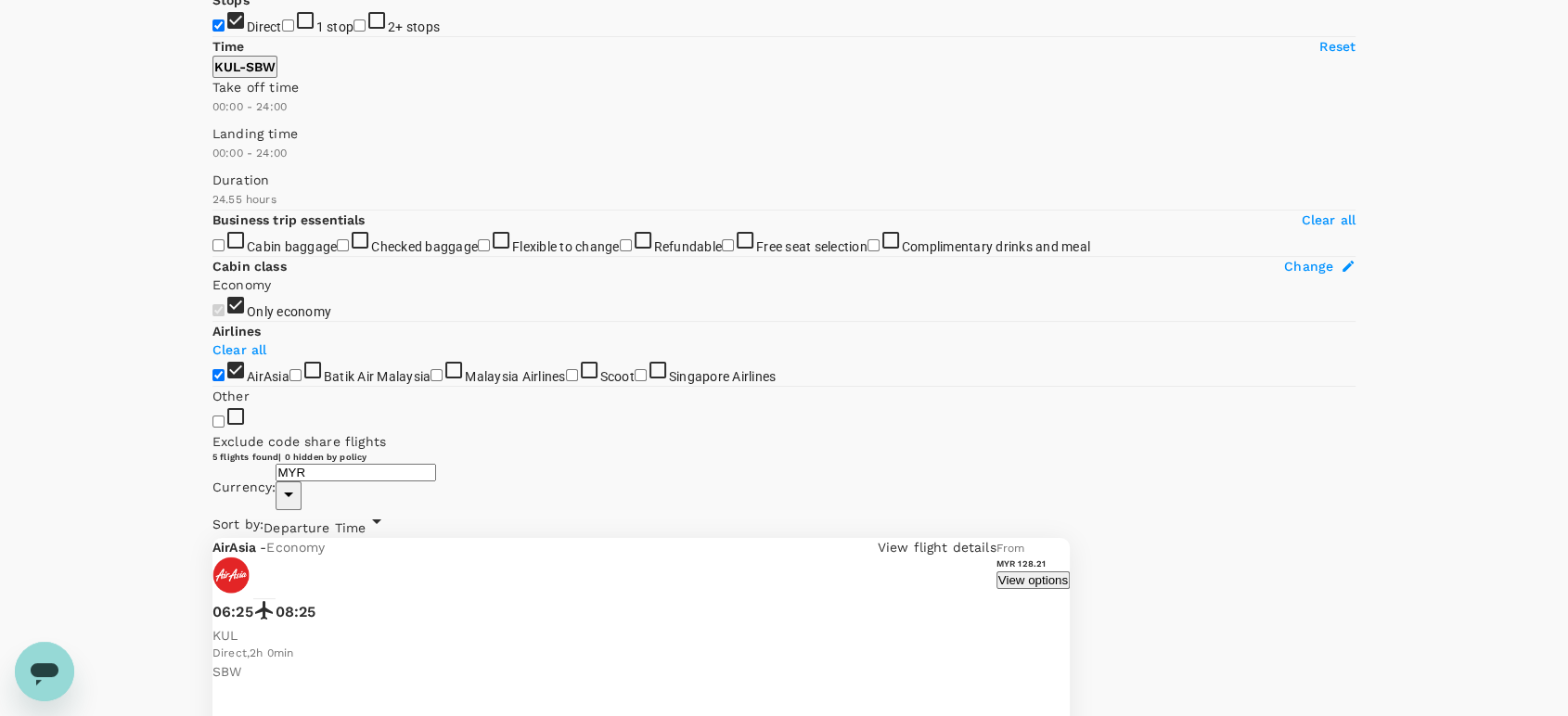 scroll, scrollTop: 195, scrollLeft: 0, axis: vertical 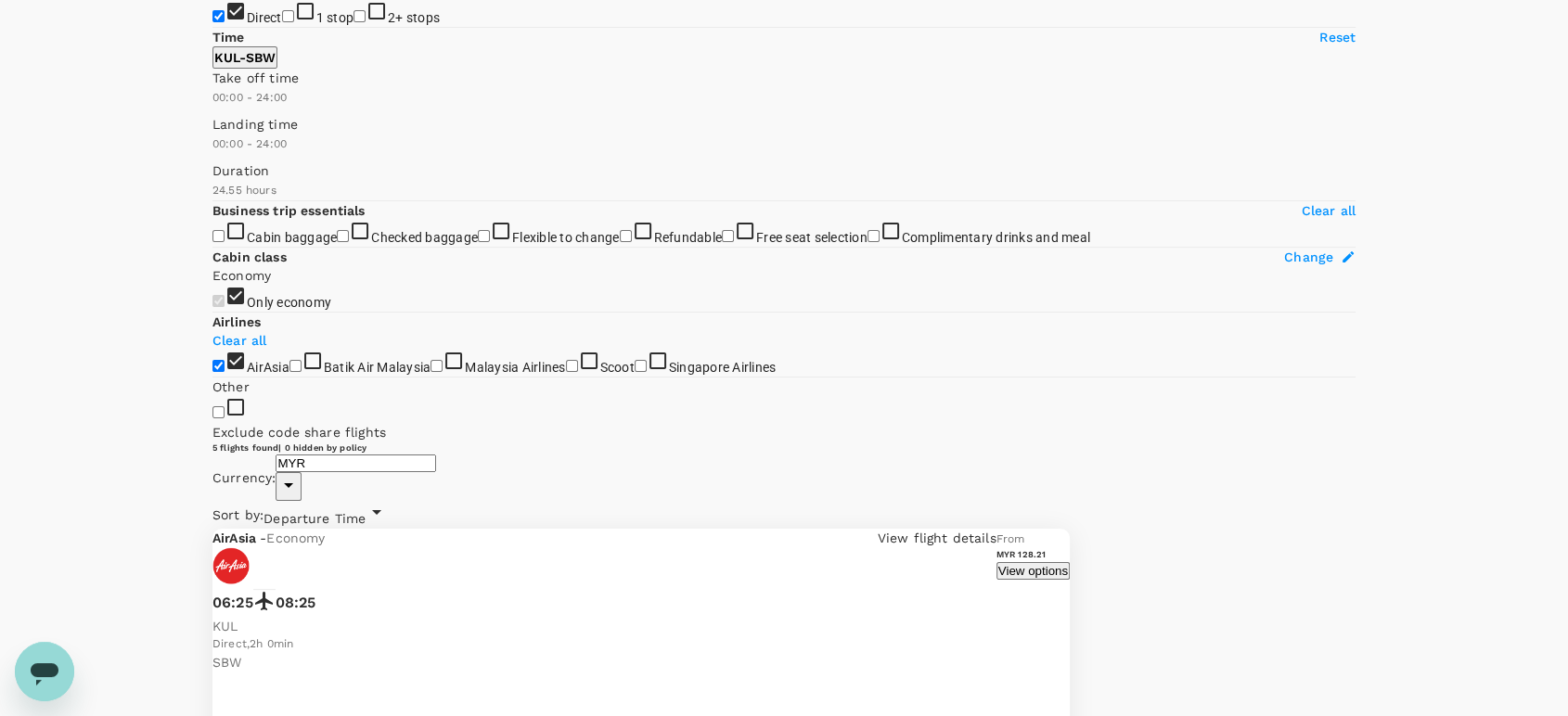 click on "MYR 128.21" at bounding box center [249, 2648] 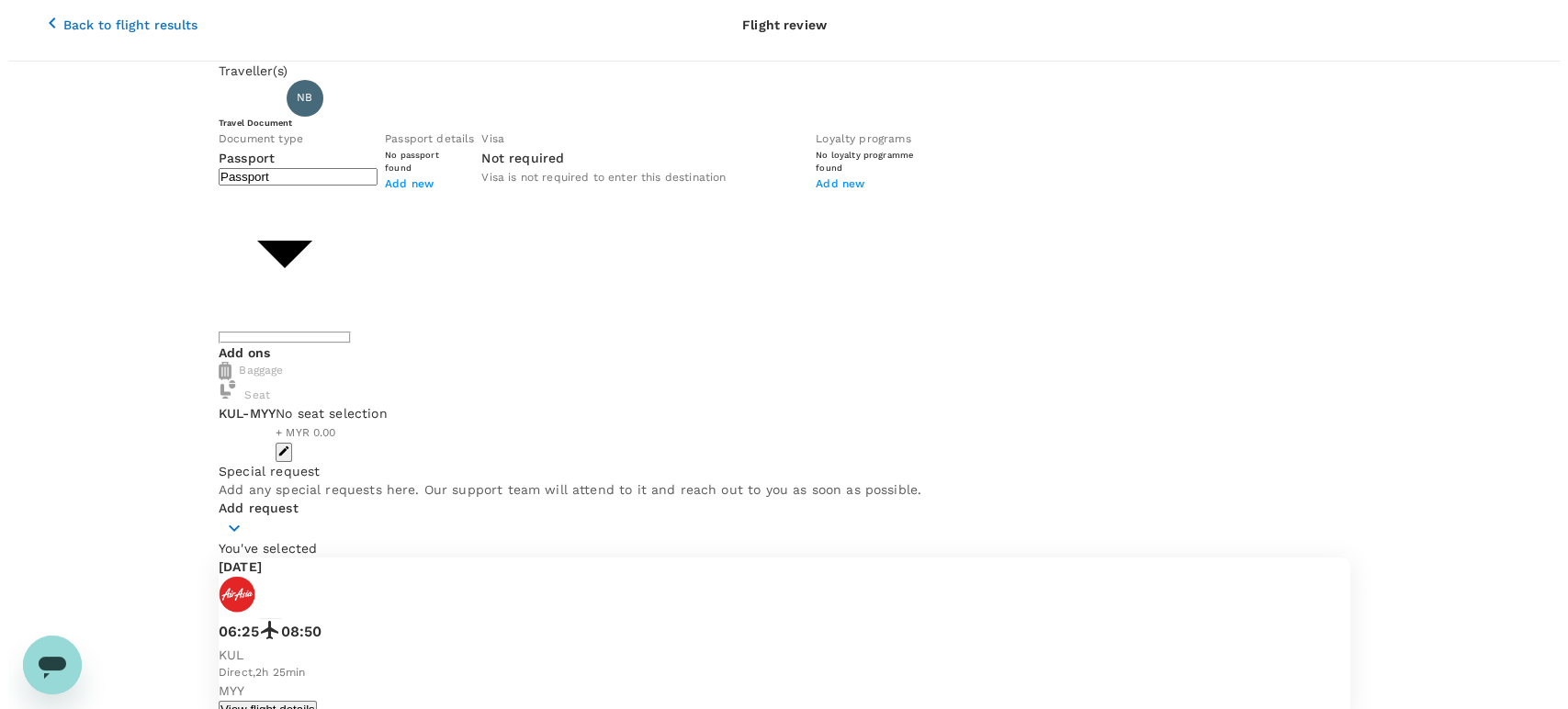 scroll, scrollTop: 0, scrollLeft: 0, axis: both 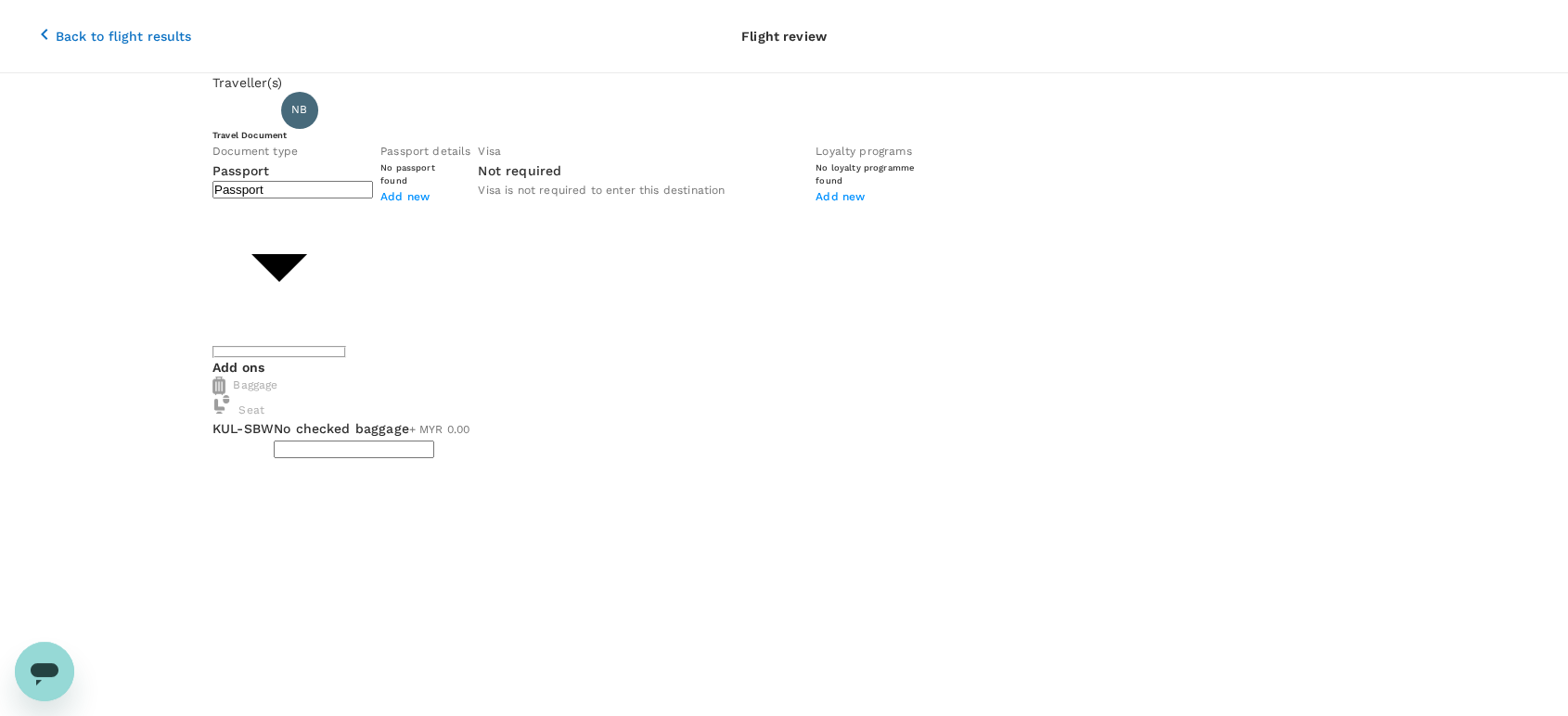 click 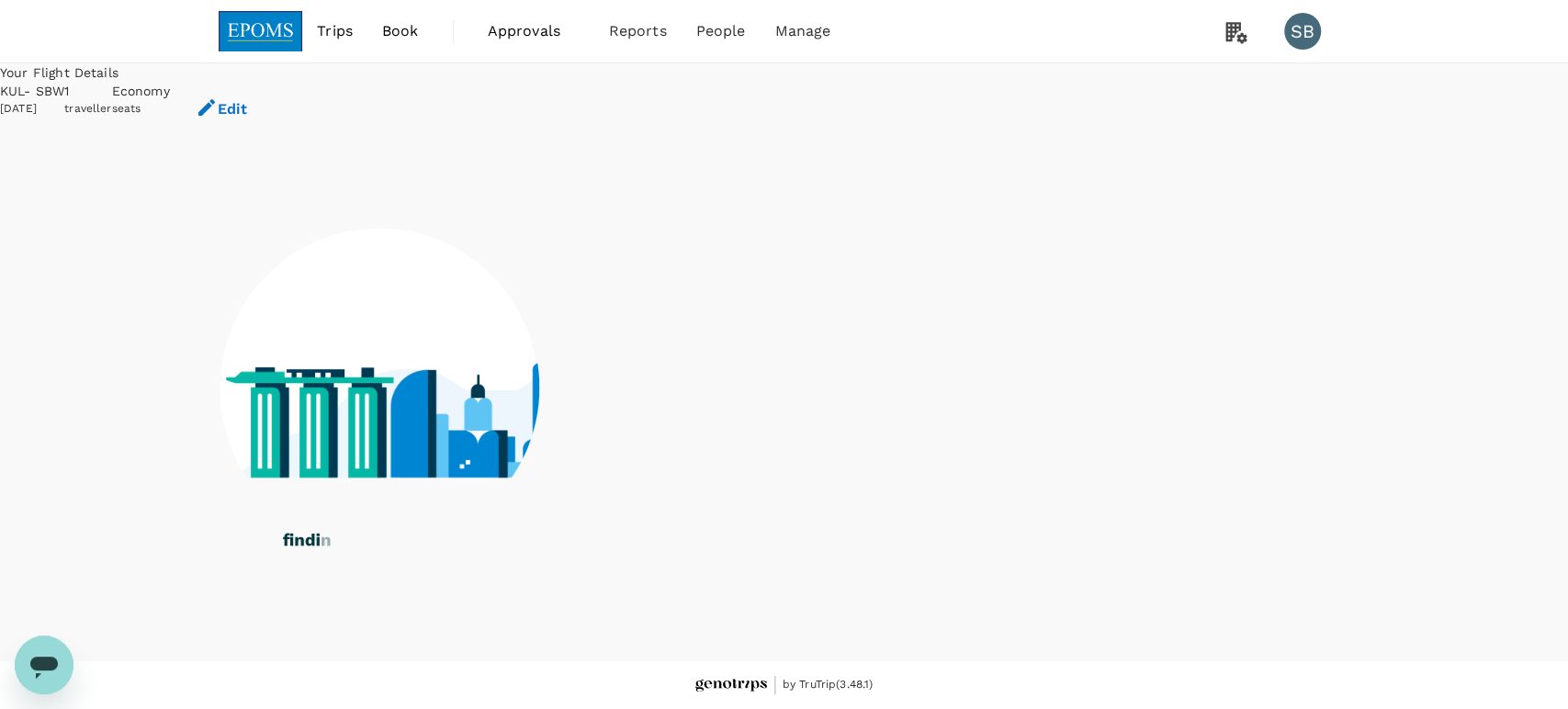 click at bounding box center (261, 31) 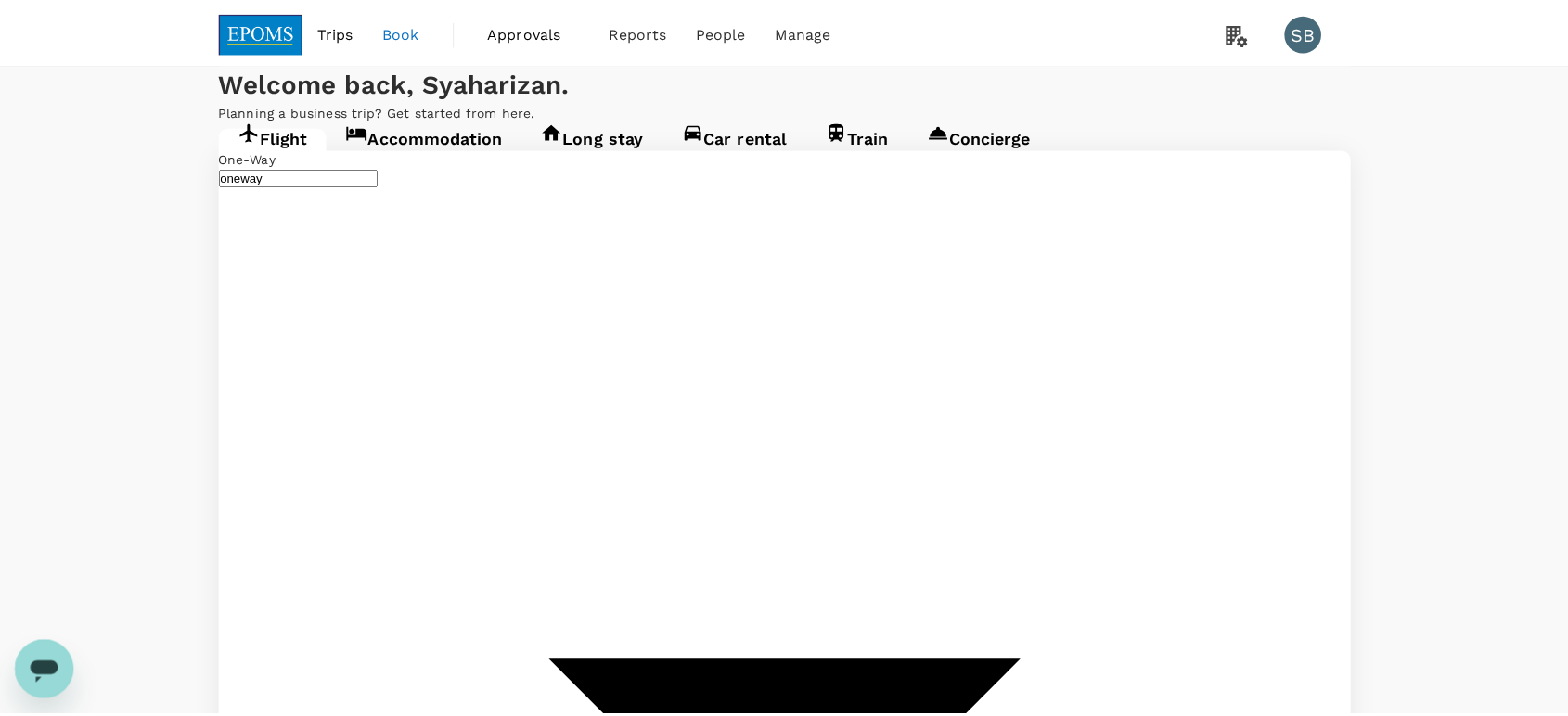 scroll, scrollTop: 6, scrollLeft: 0, axis: vertical 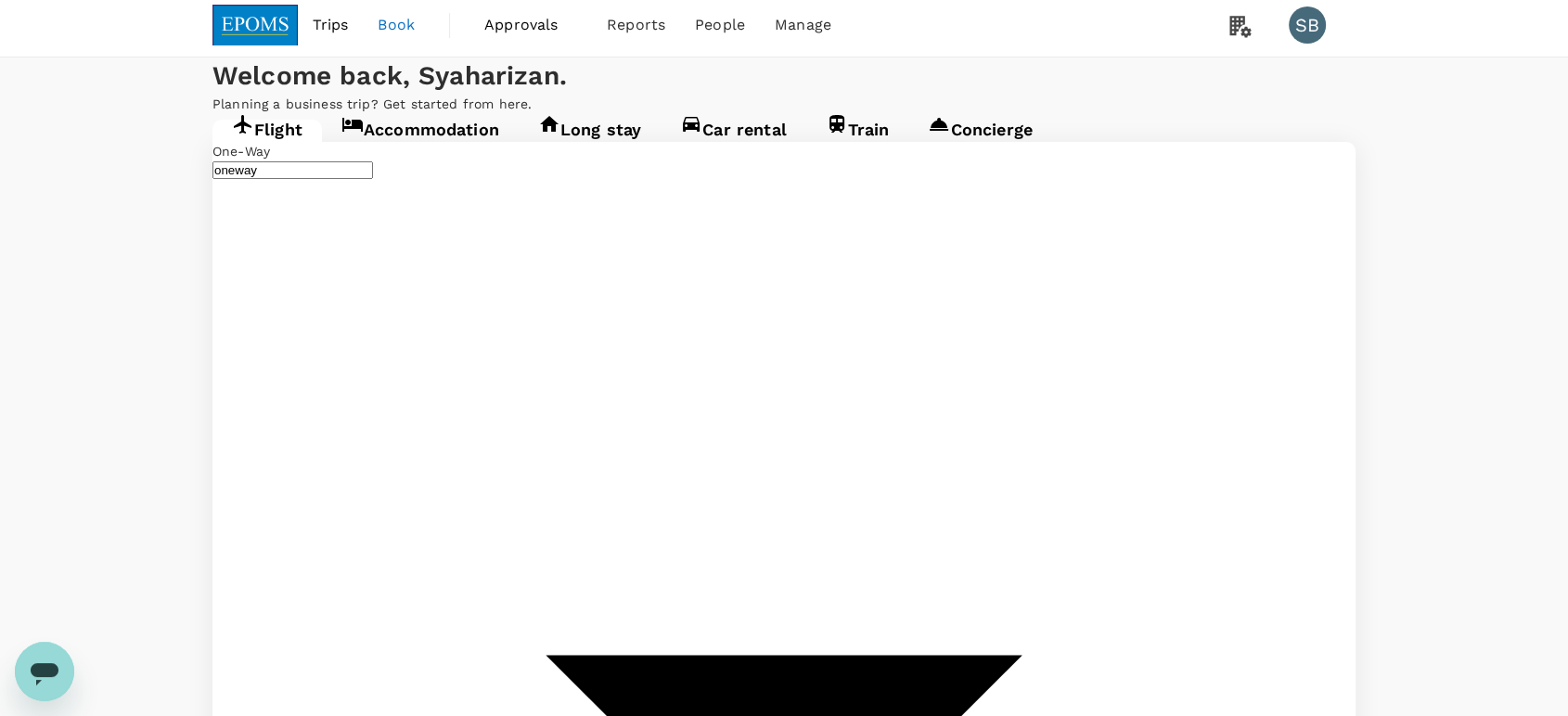 type 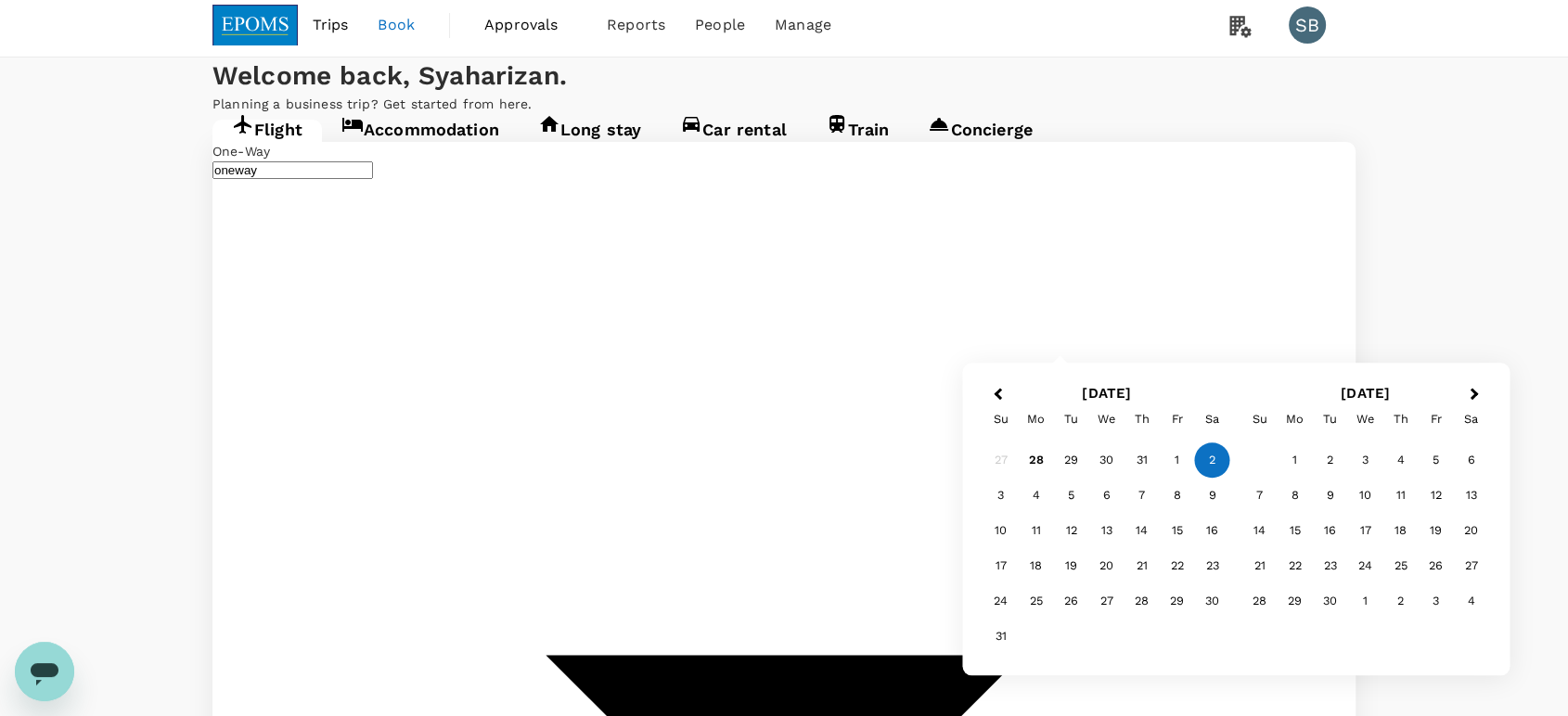 type on "Bintulu (BTU)" 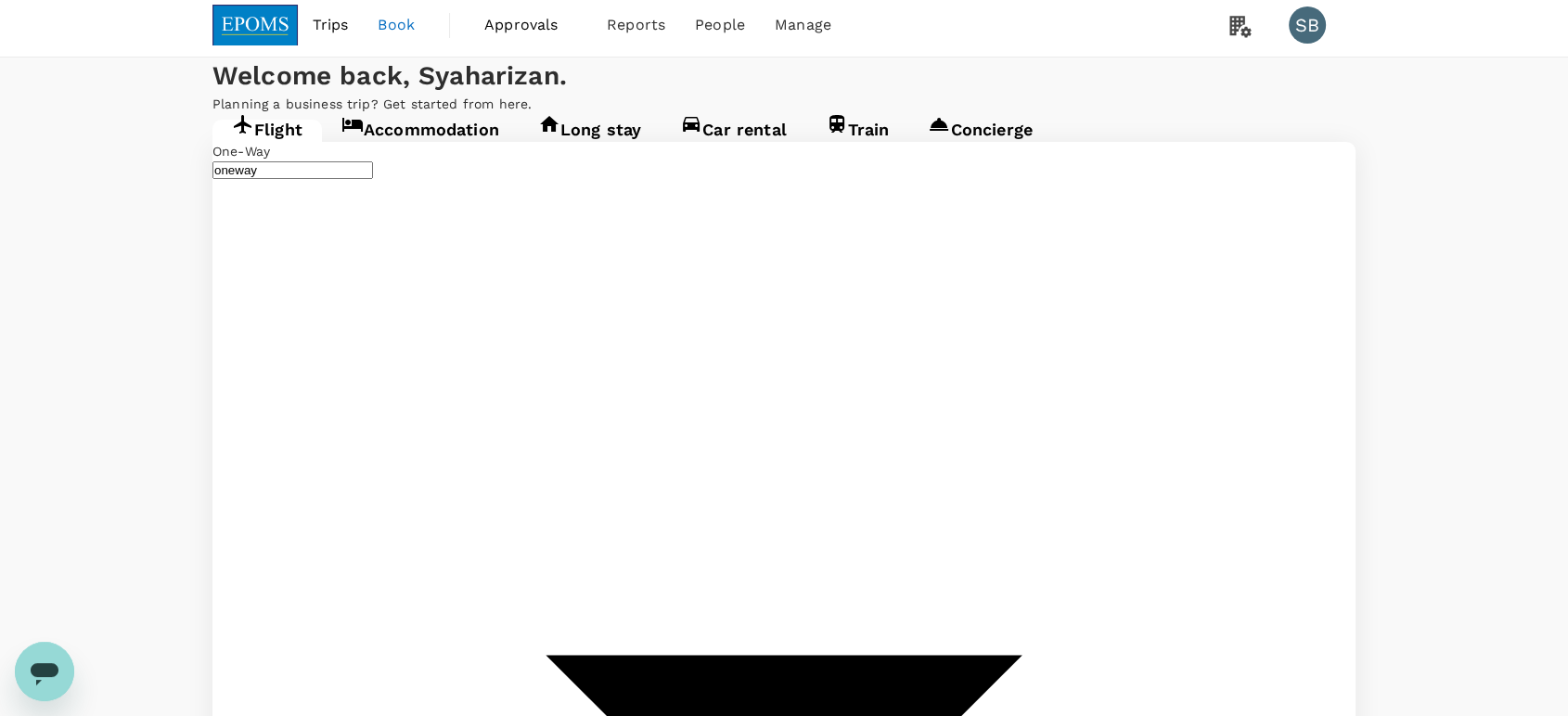 click on "Find flights" at bounding box center [244, 3043] 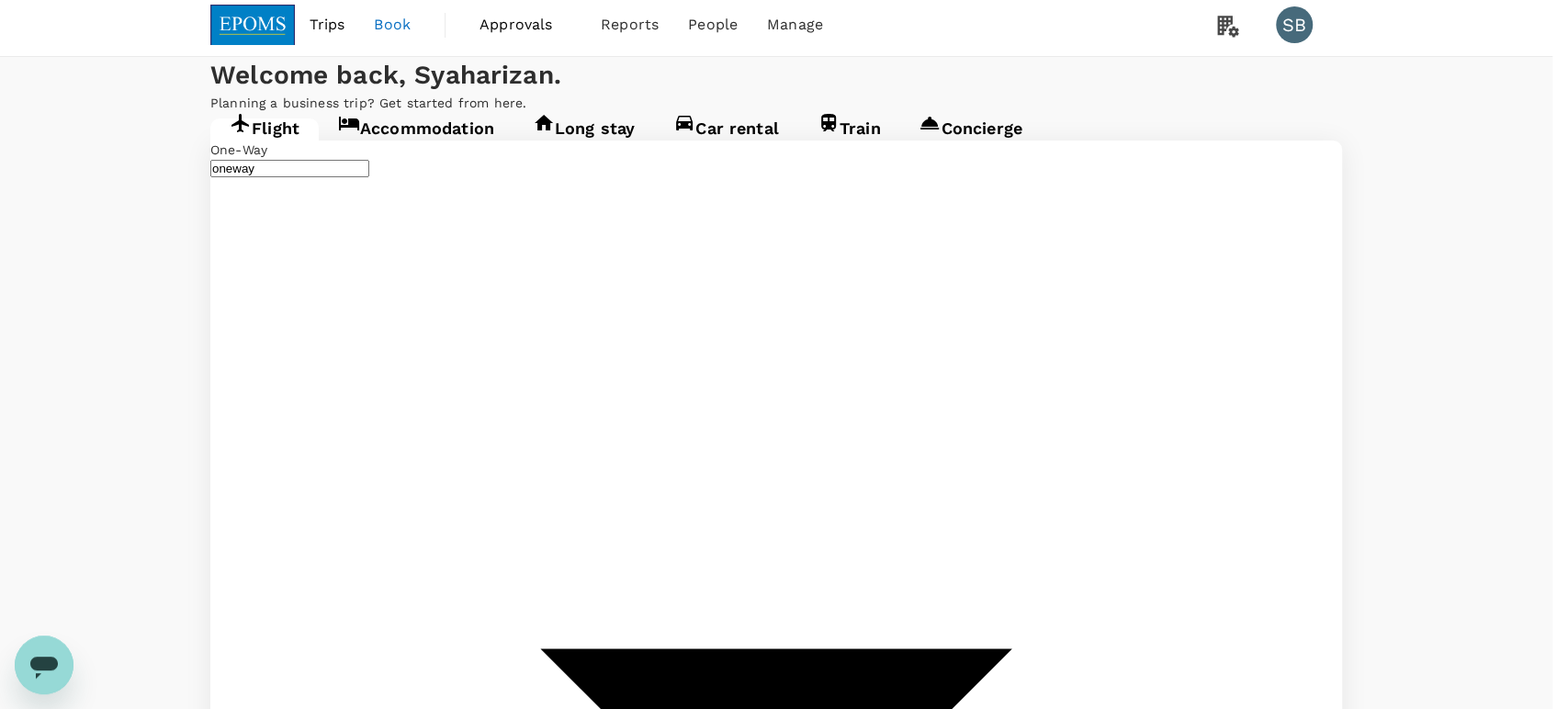 click on "Confirm" at bounding box center (67, 18802) 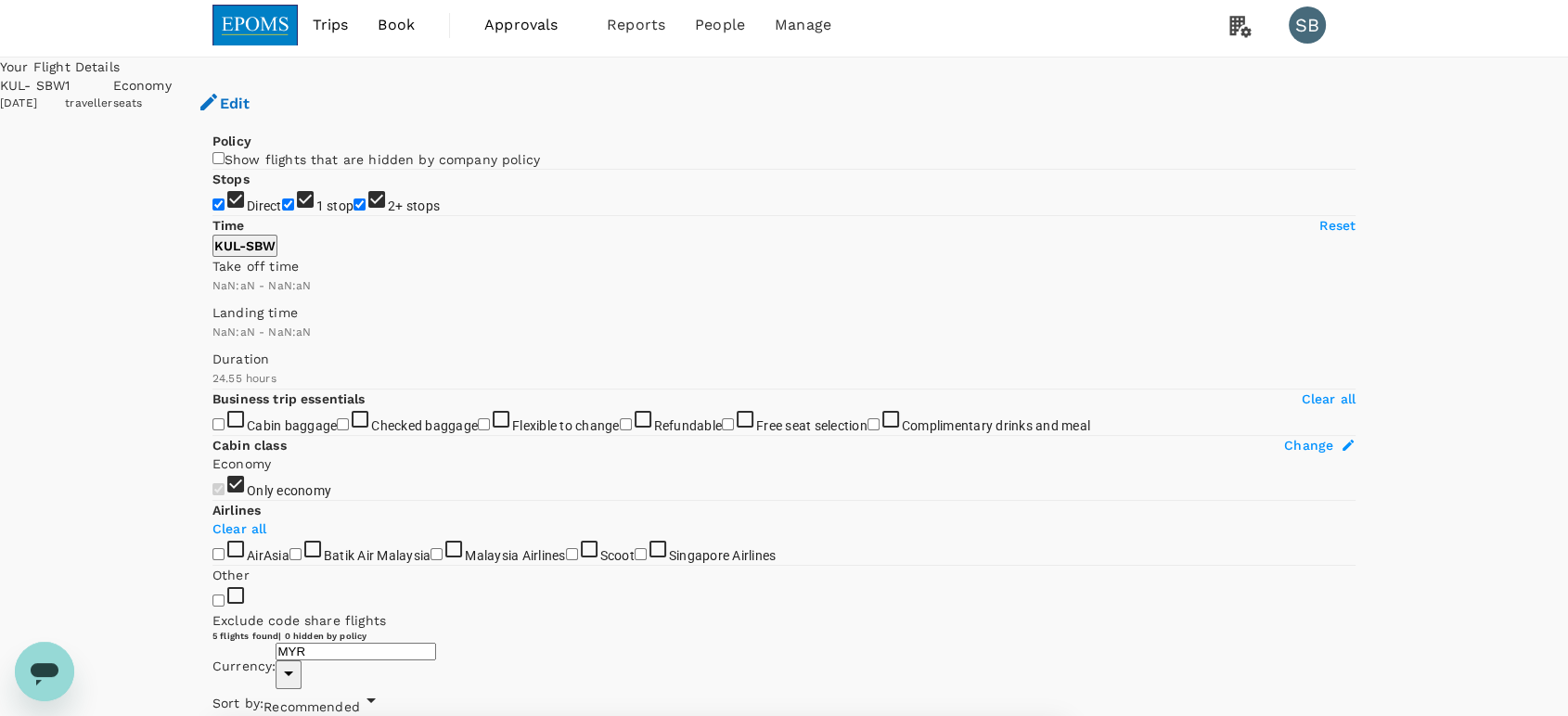 type on "1440" 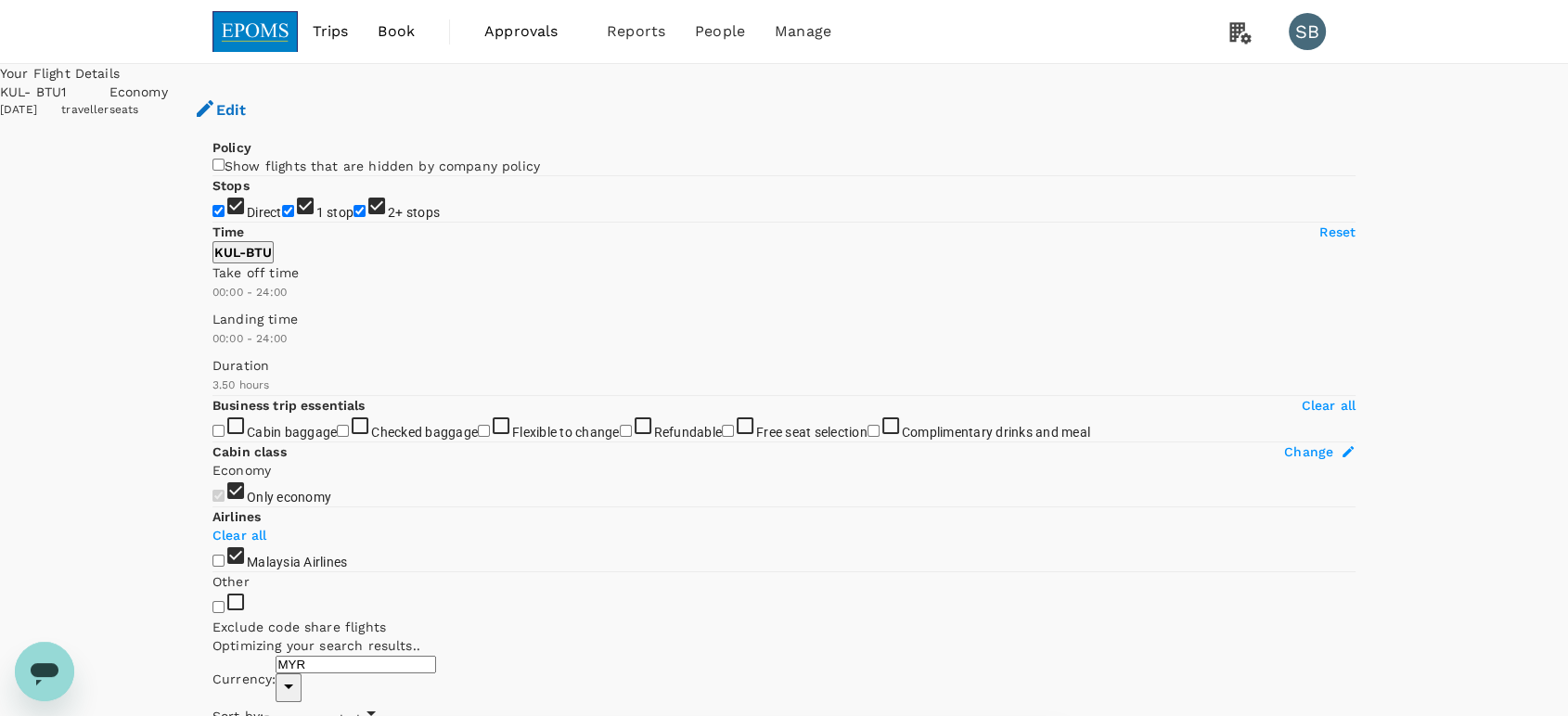 type on "1540" 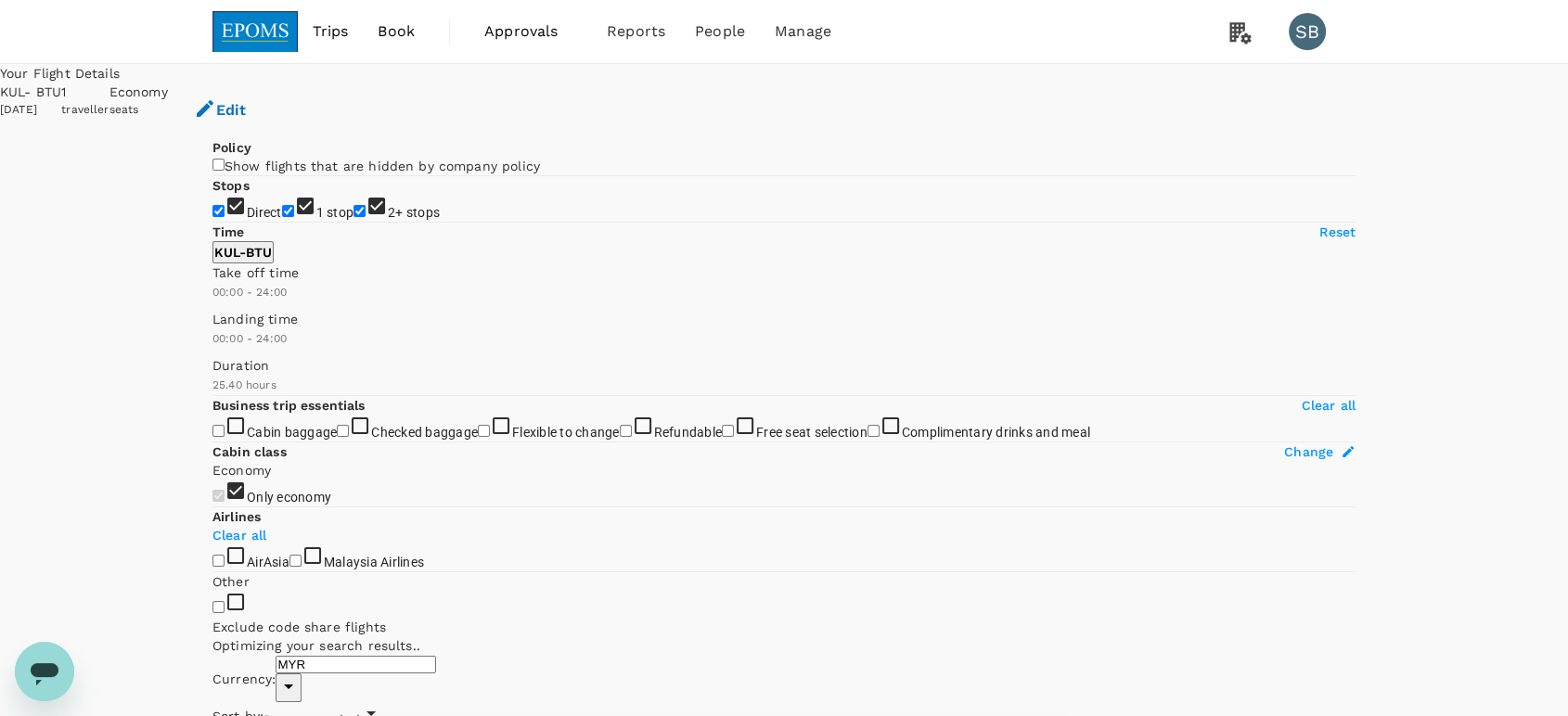 click on "Recommended" at bounding box center [312, 720] 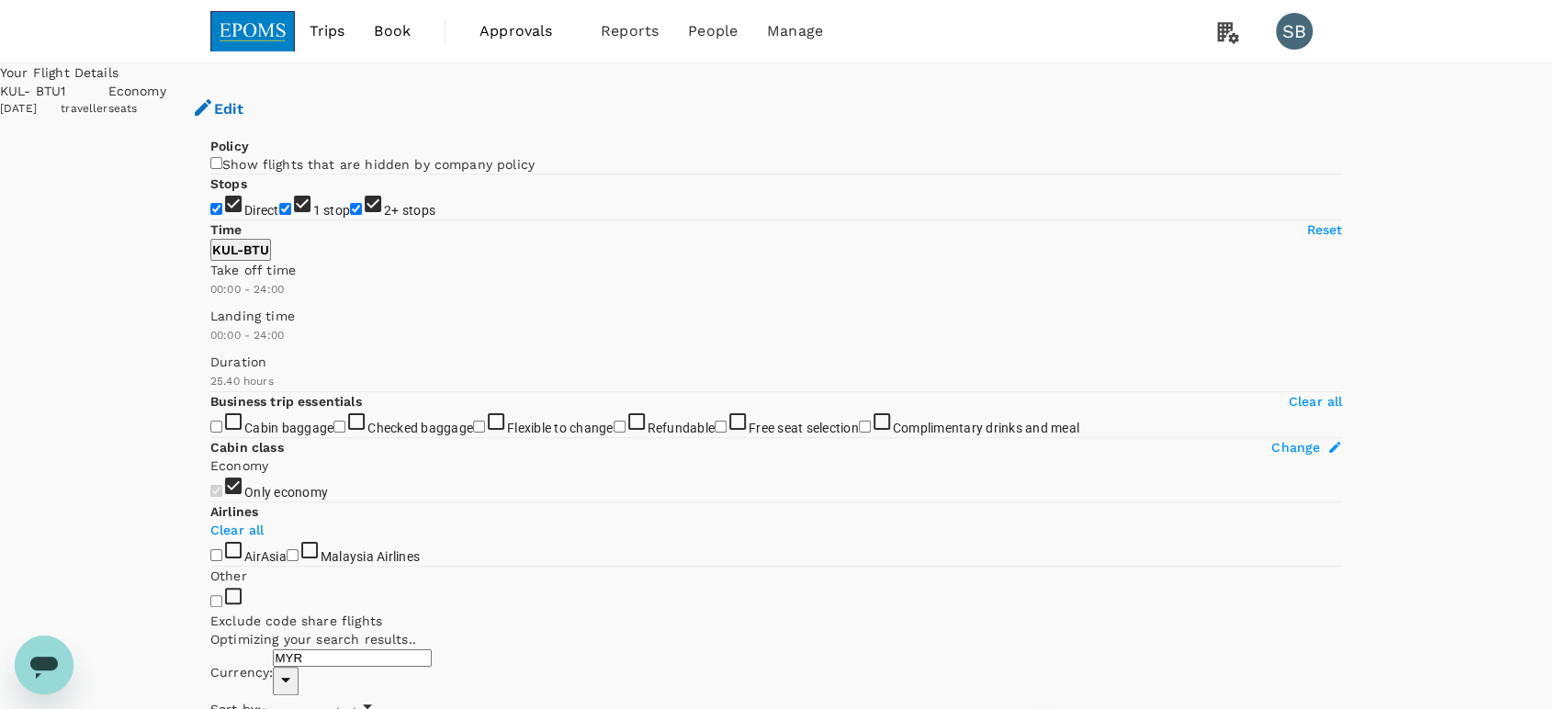 click on "Departure Time" at bounding box center (776, 37481) 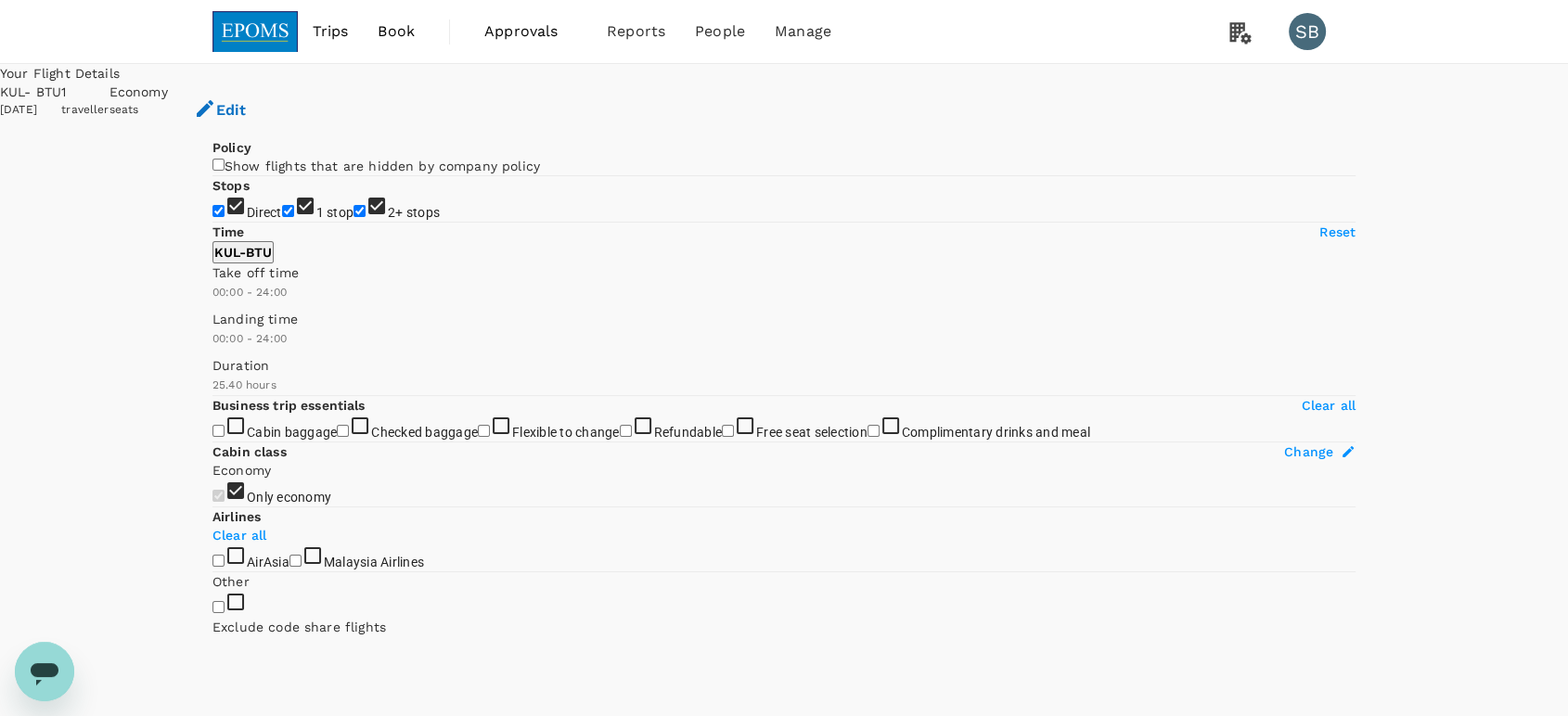 click on "2+ stops" at bounding box center [359, 211] 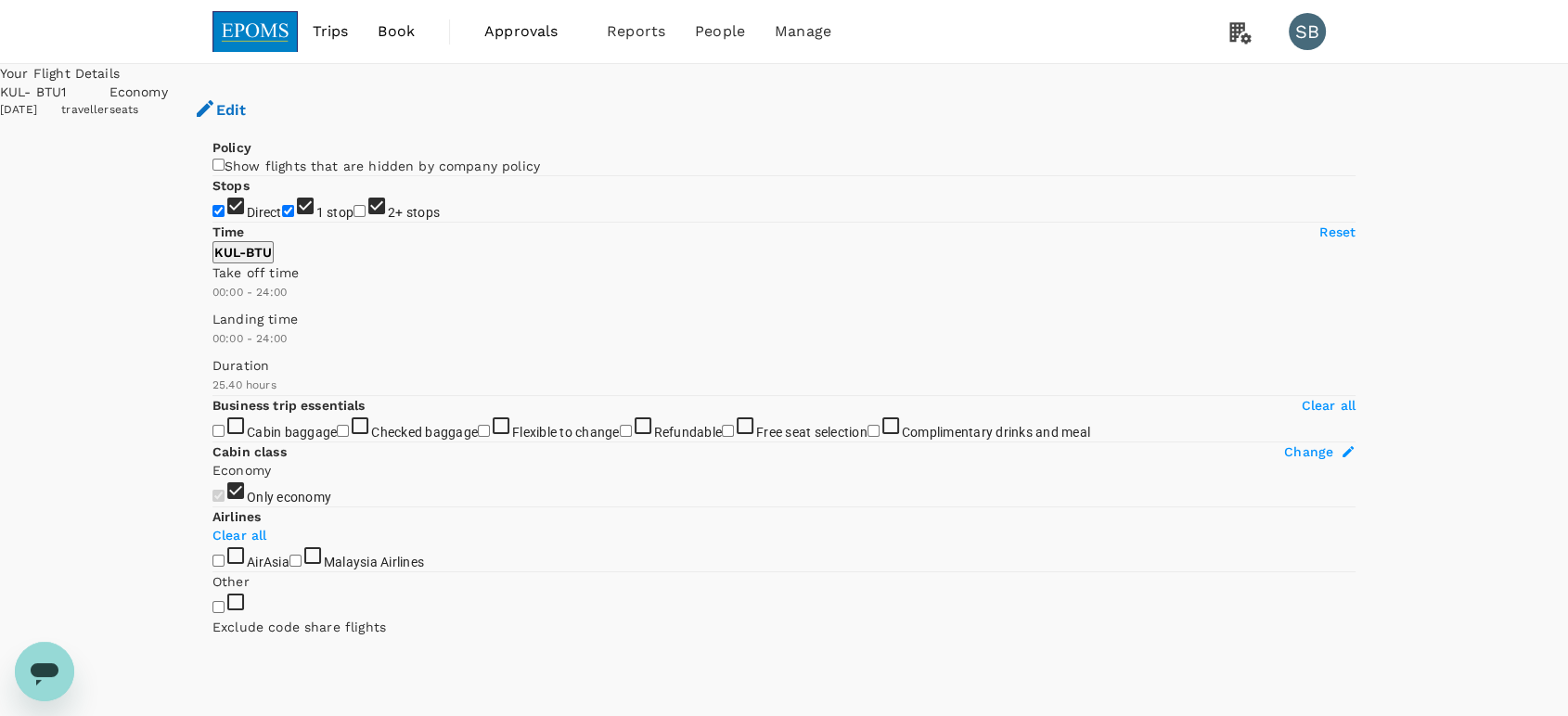 checkbox on "false" 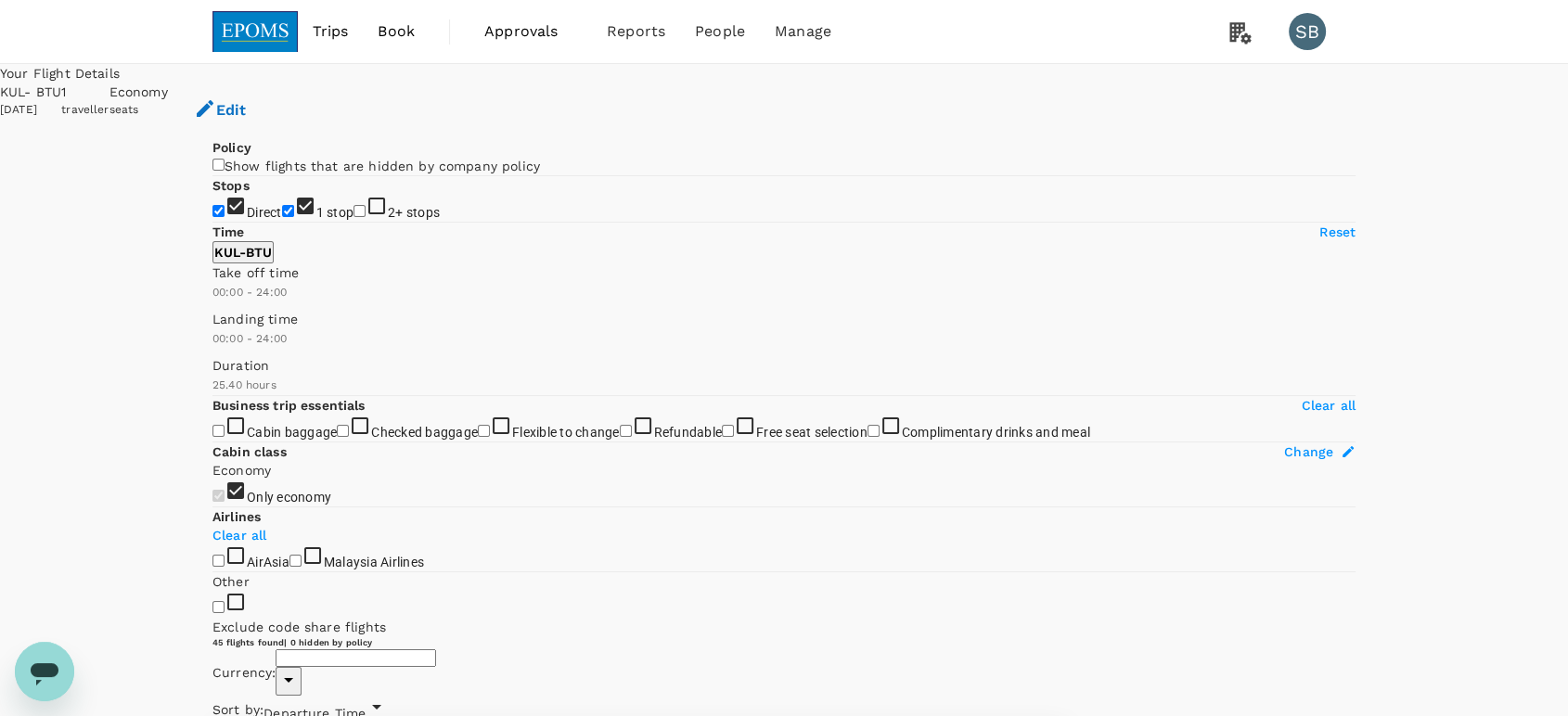 type on "MYR" 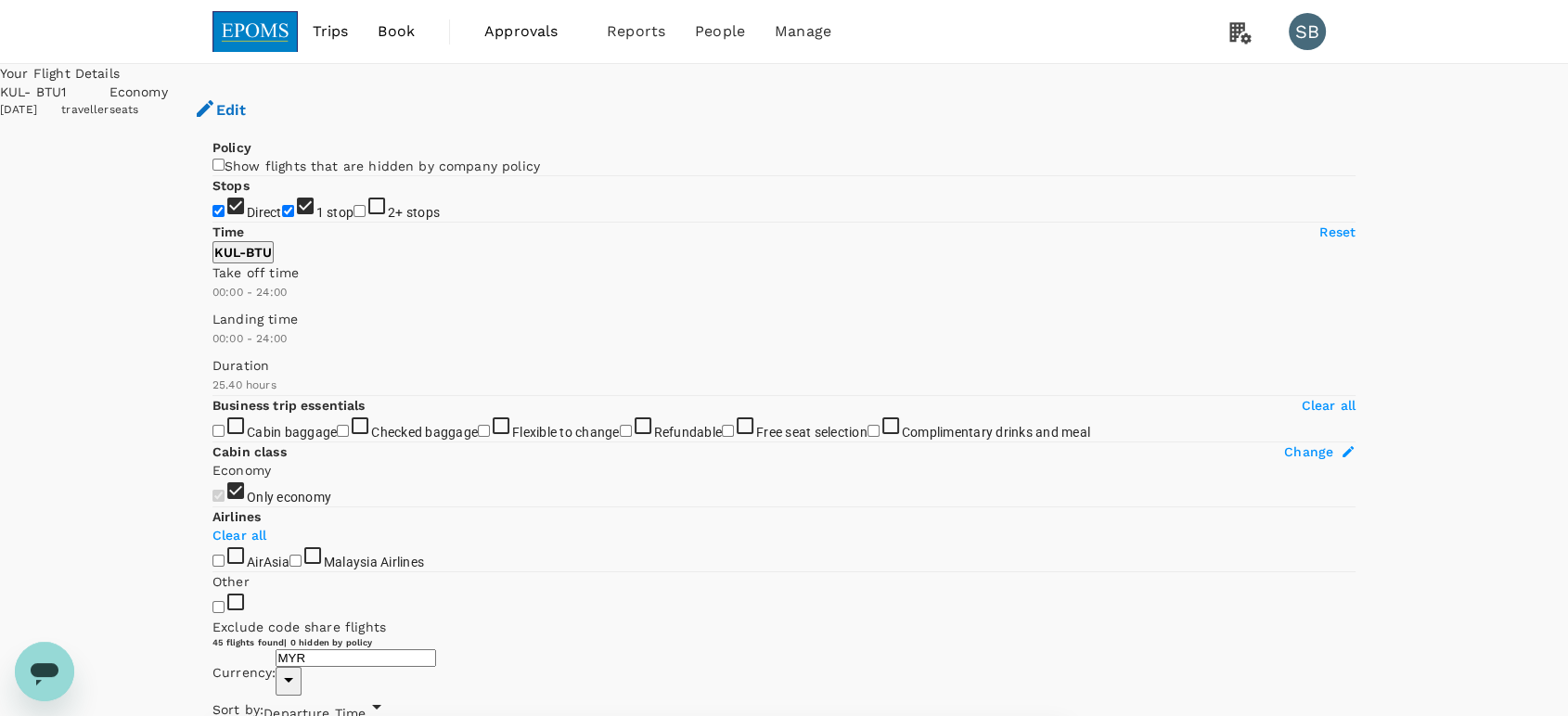 click on "1 stop" at bounding box center (288, 211) 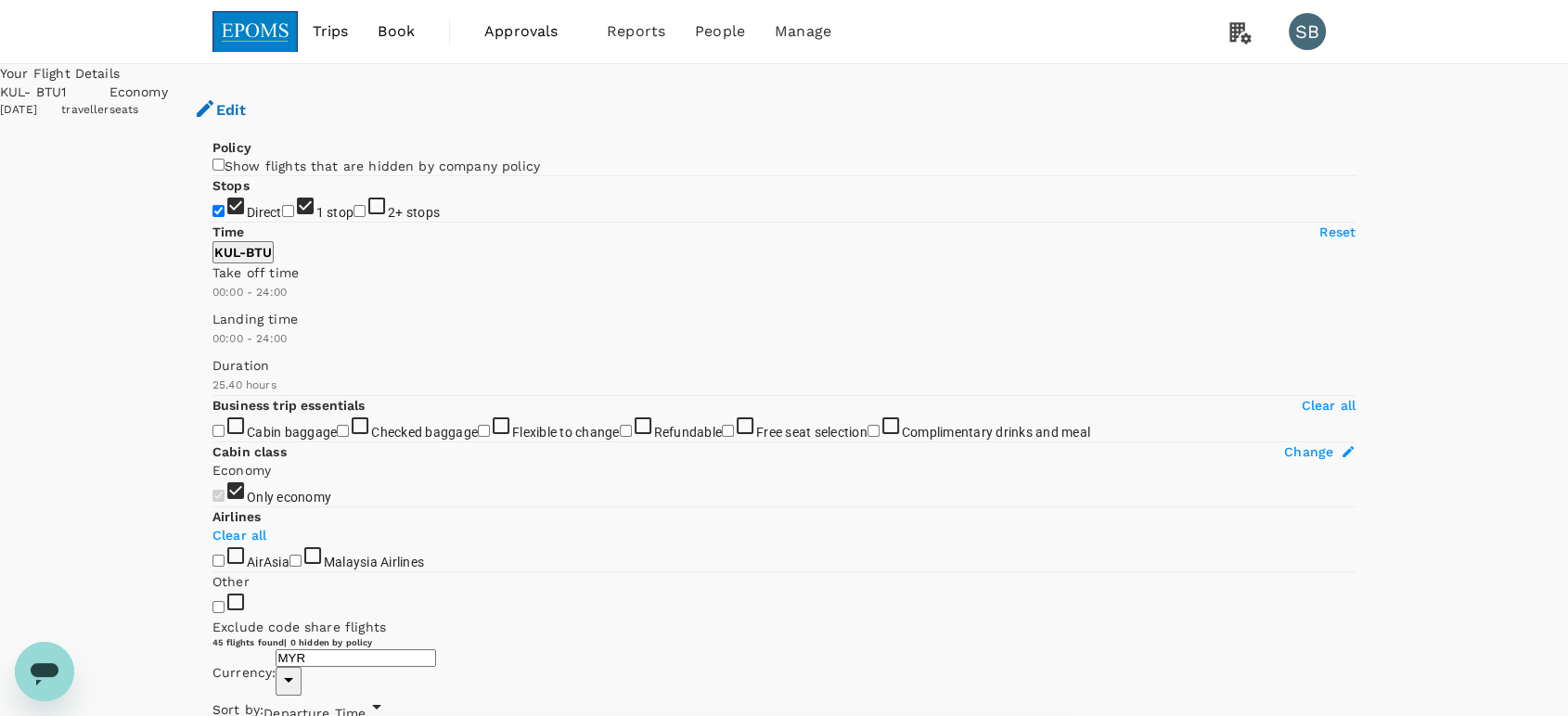 checkbox on "false" 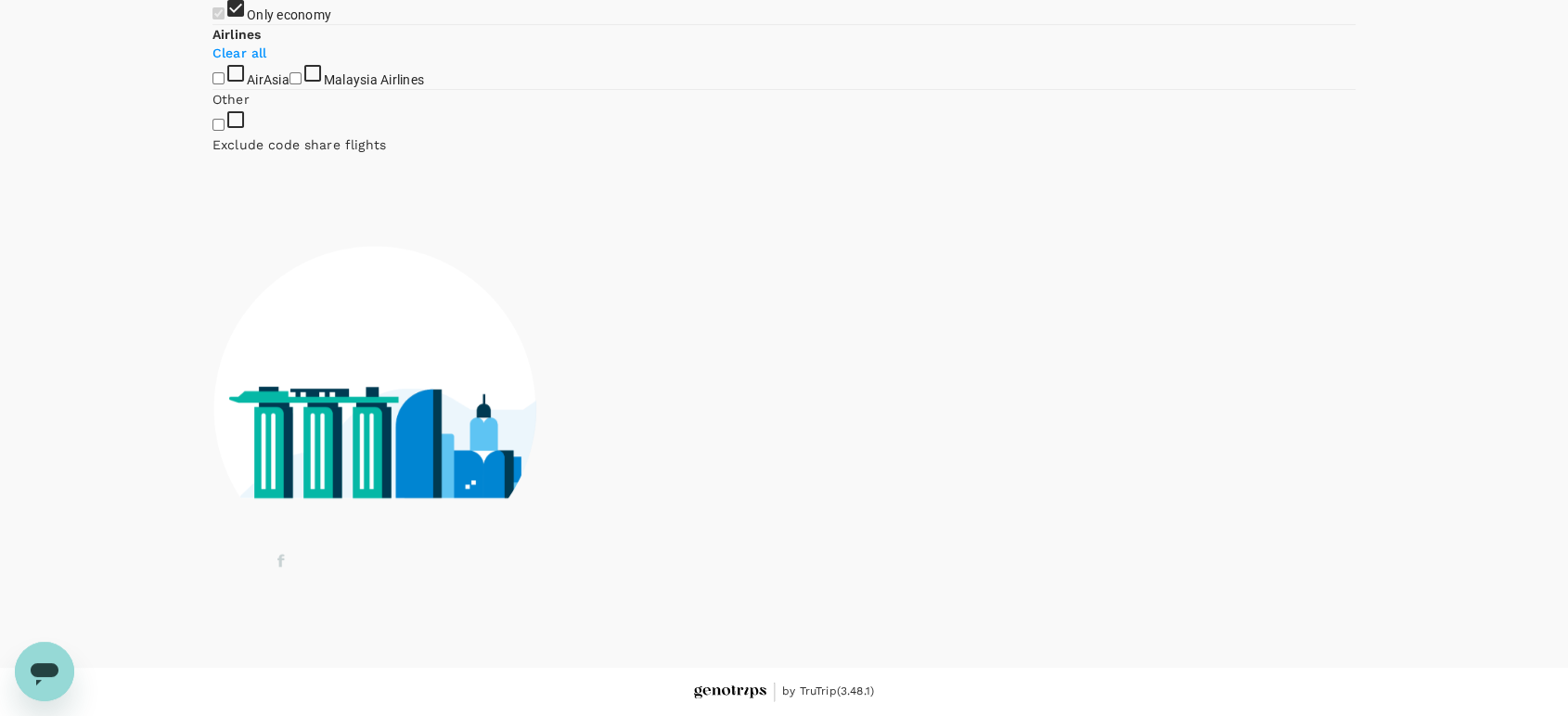 scroll, scrollTop: 693, scrollLeft: 0, axis: vertical 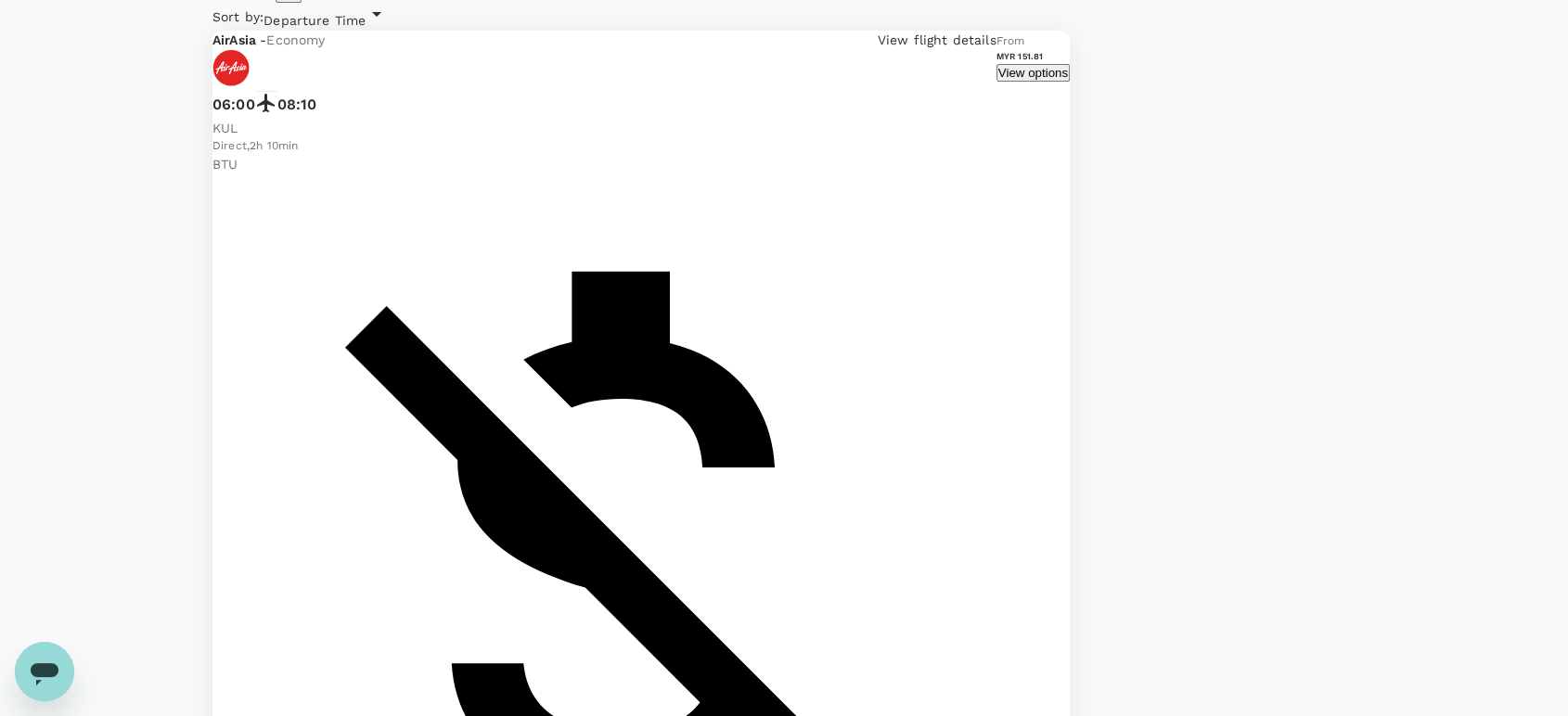 click on "AirAsia" at bounding box center [218, -133] 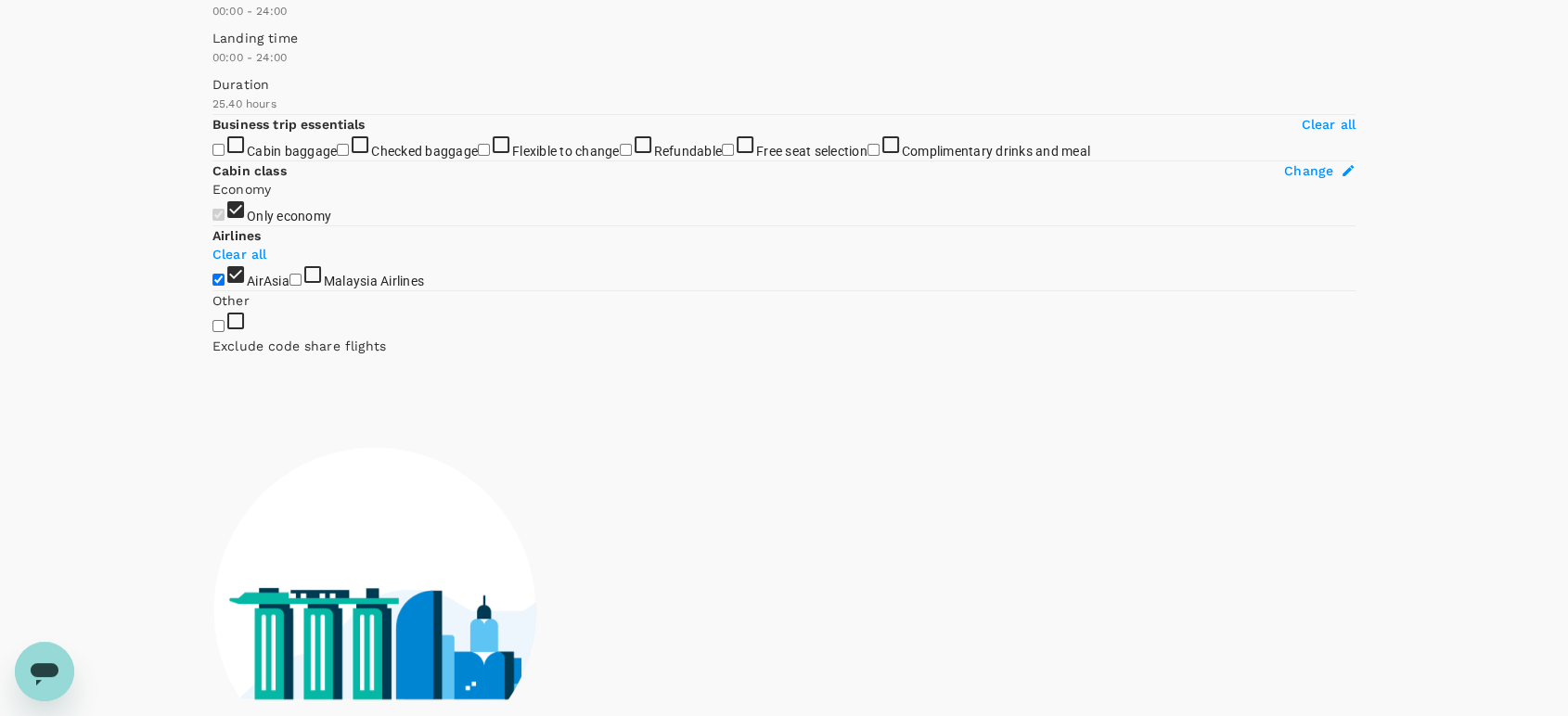 scroll, scrollTop: 0, scrollLeft: 0, axis: both 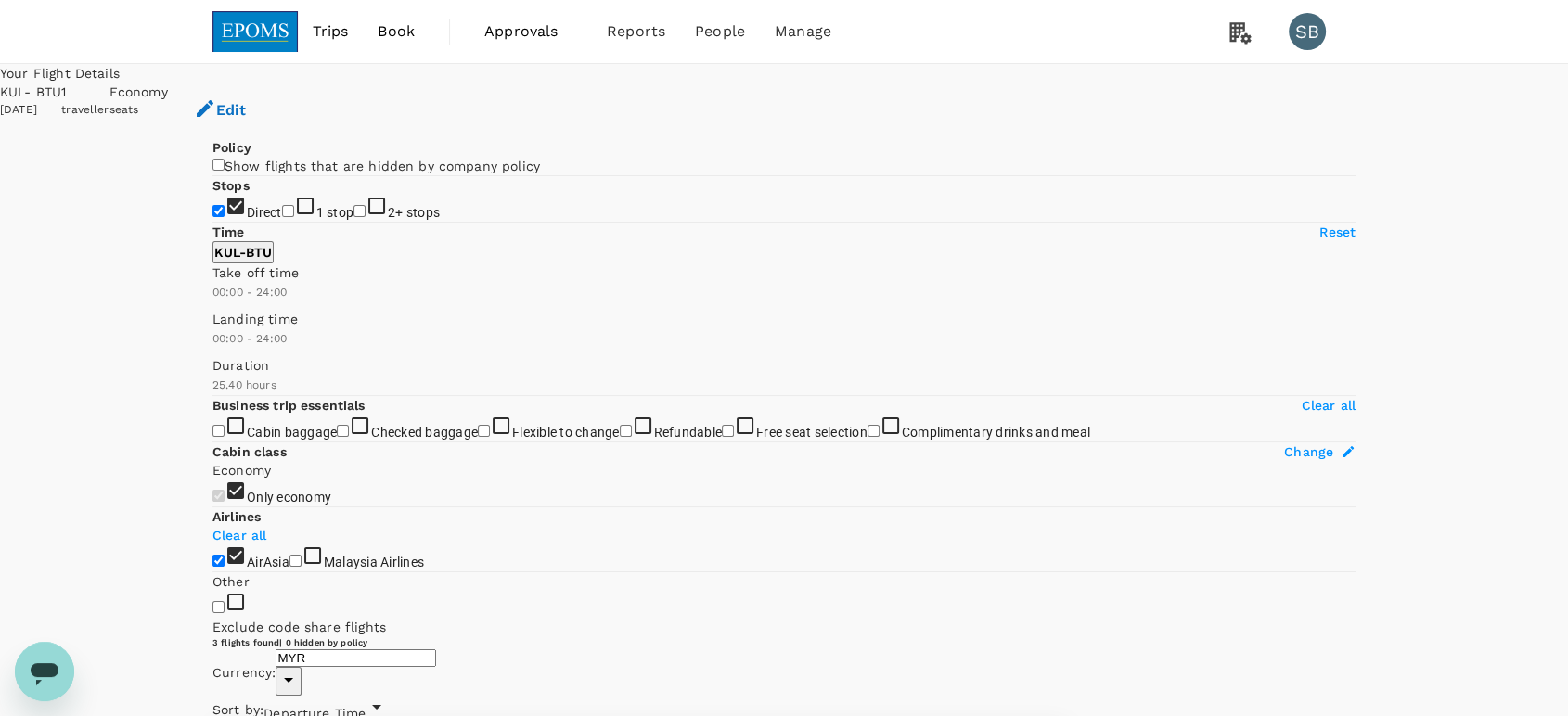 click on "View options" at bounding box center (1033, 765) 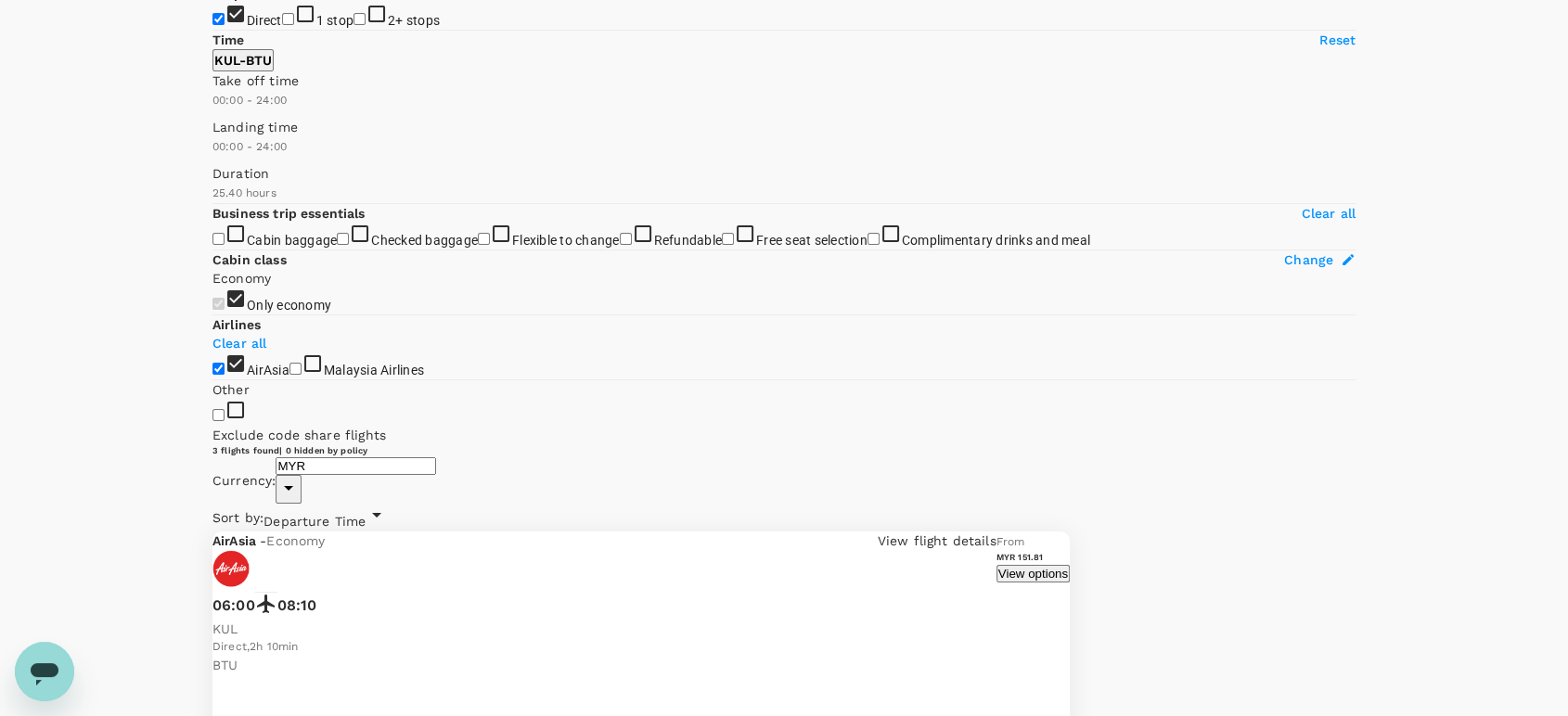 scroll, scrollTop: 195, scrollLeft: 0, axis: vertical 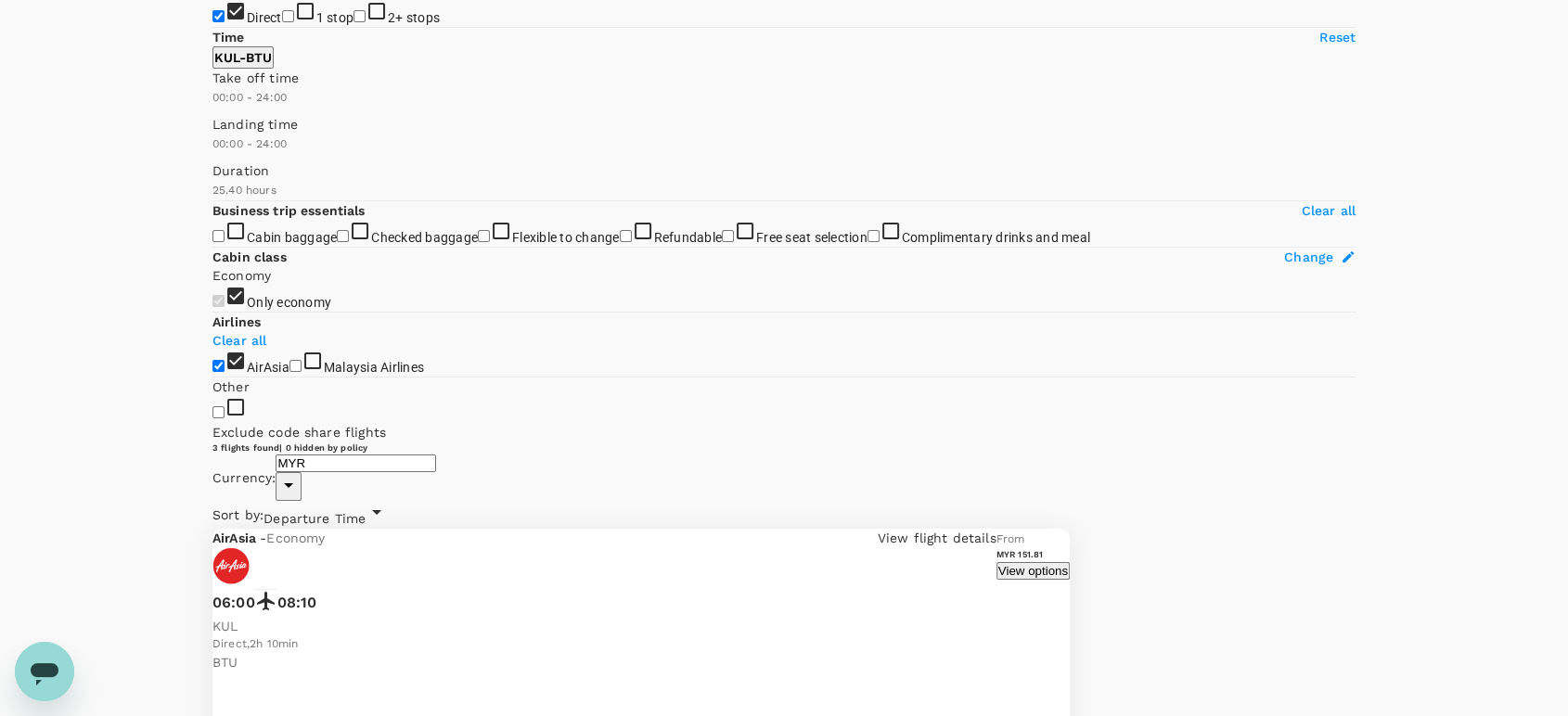 click on "MYR 151.81" at bounding box center (249, 2648) 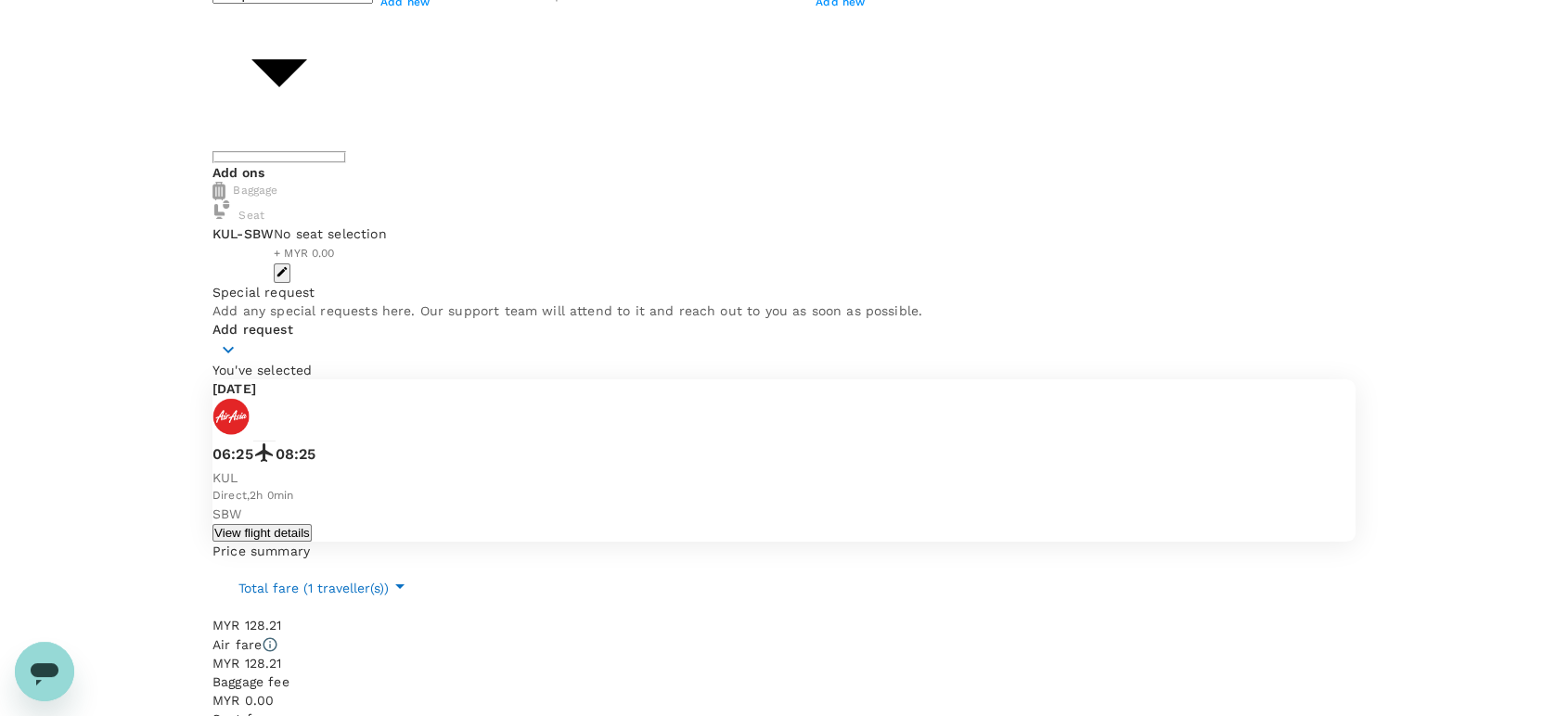 scroll, scrollTop: 0, scrollLeft: 0, axis: both 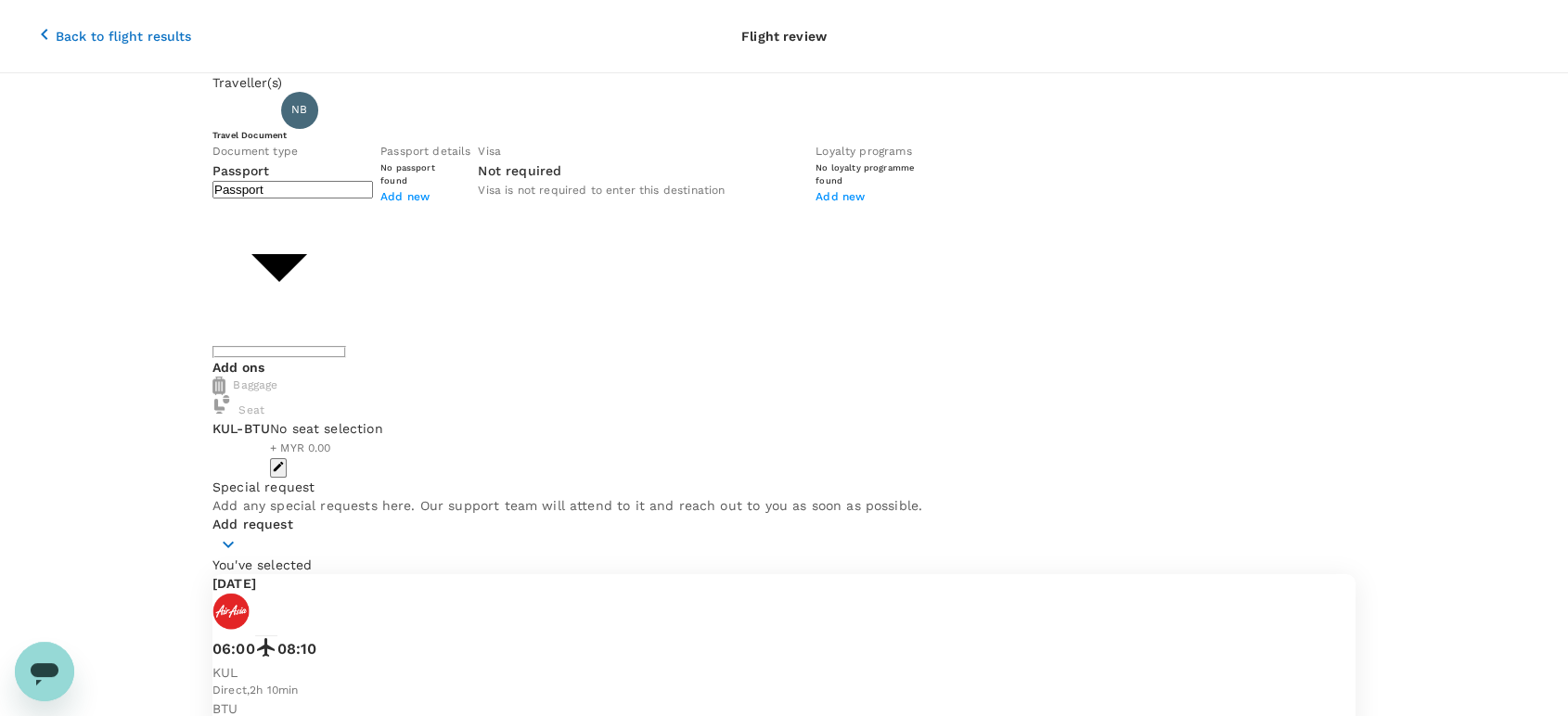 click 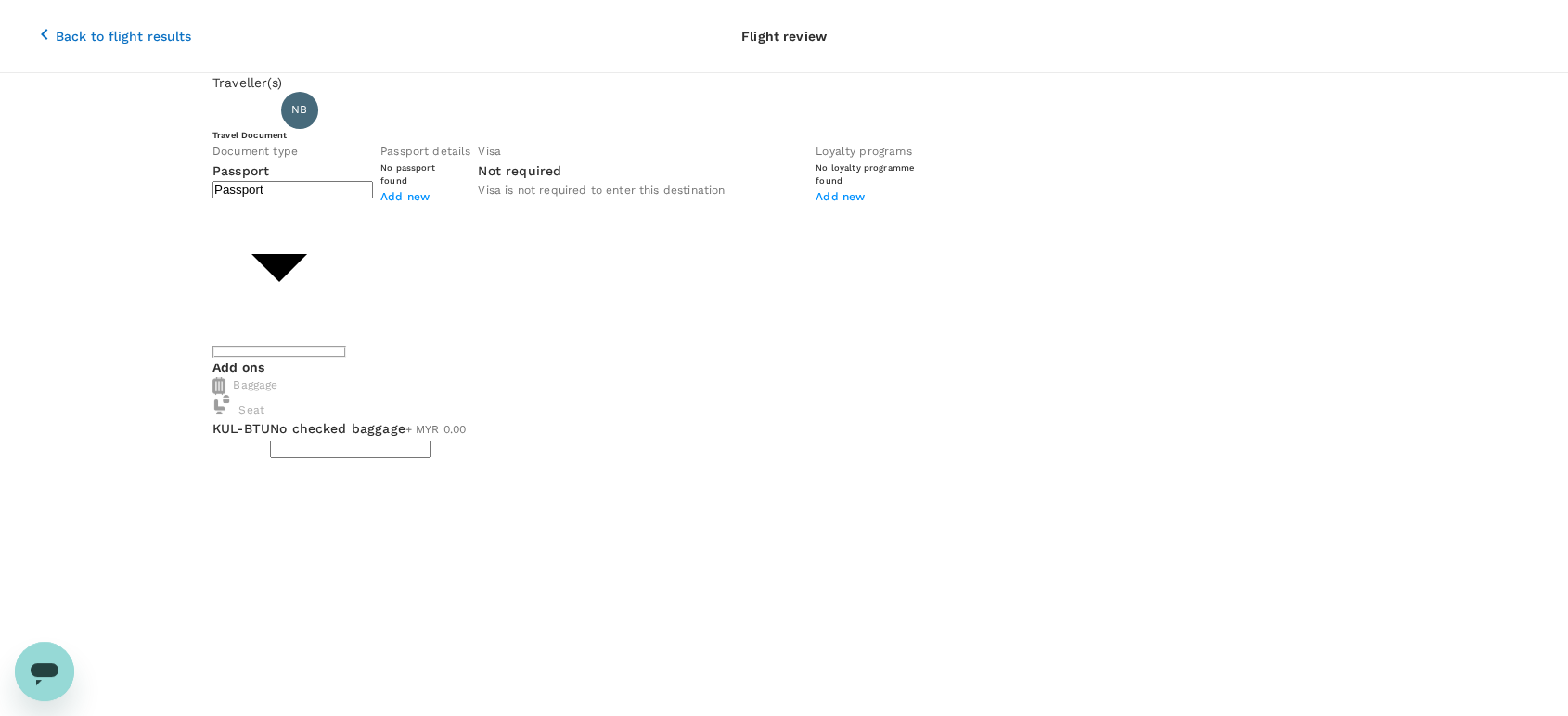 type 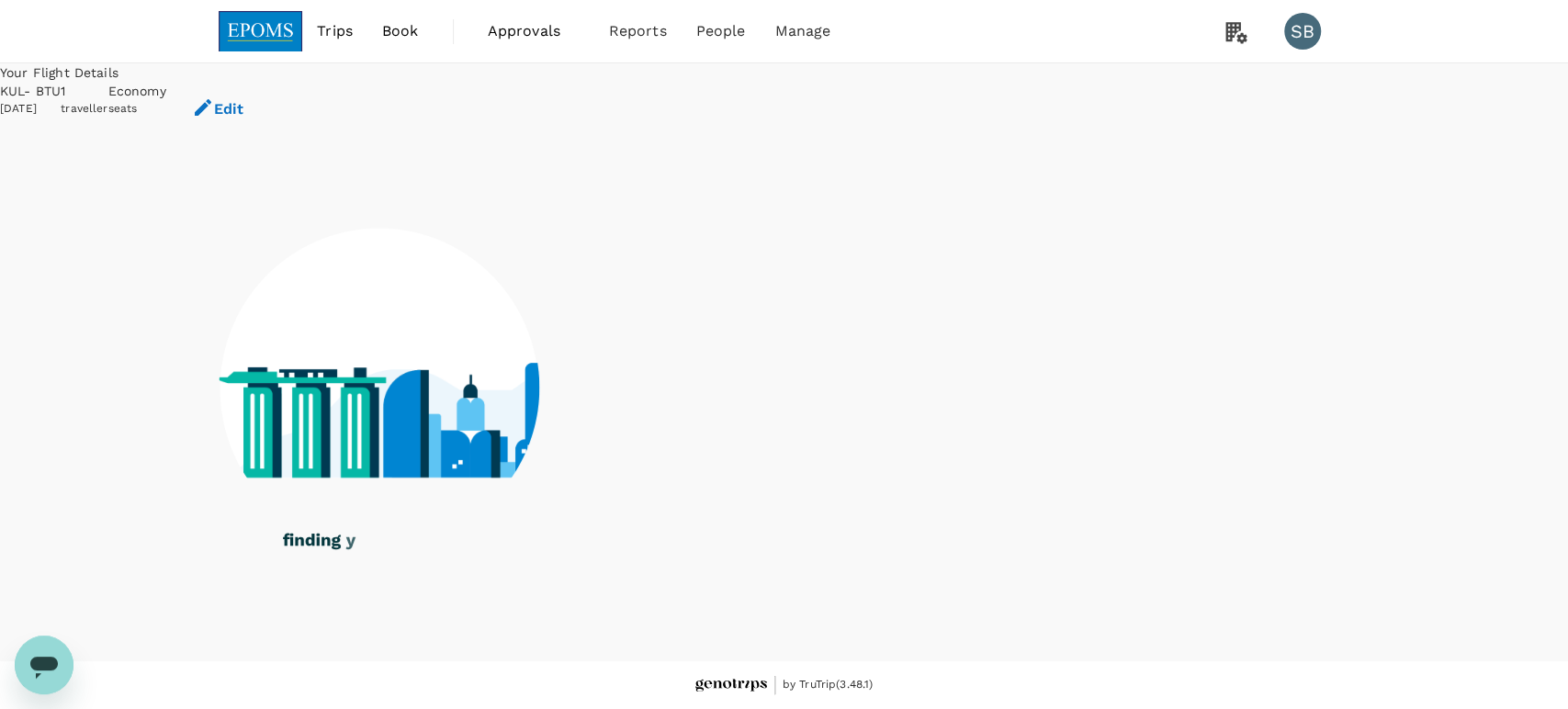 click at bounding box center (261, 31) 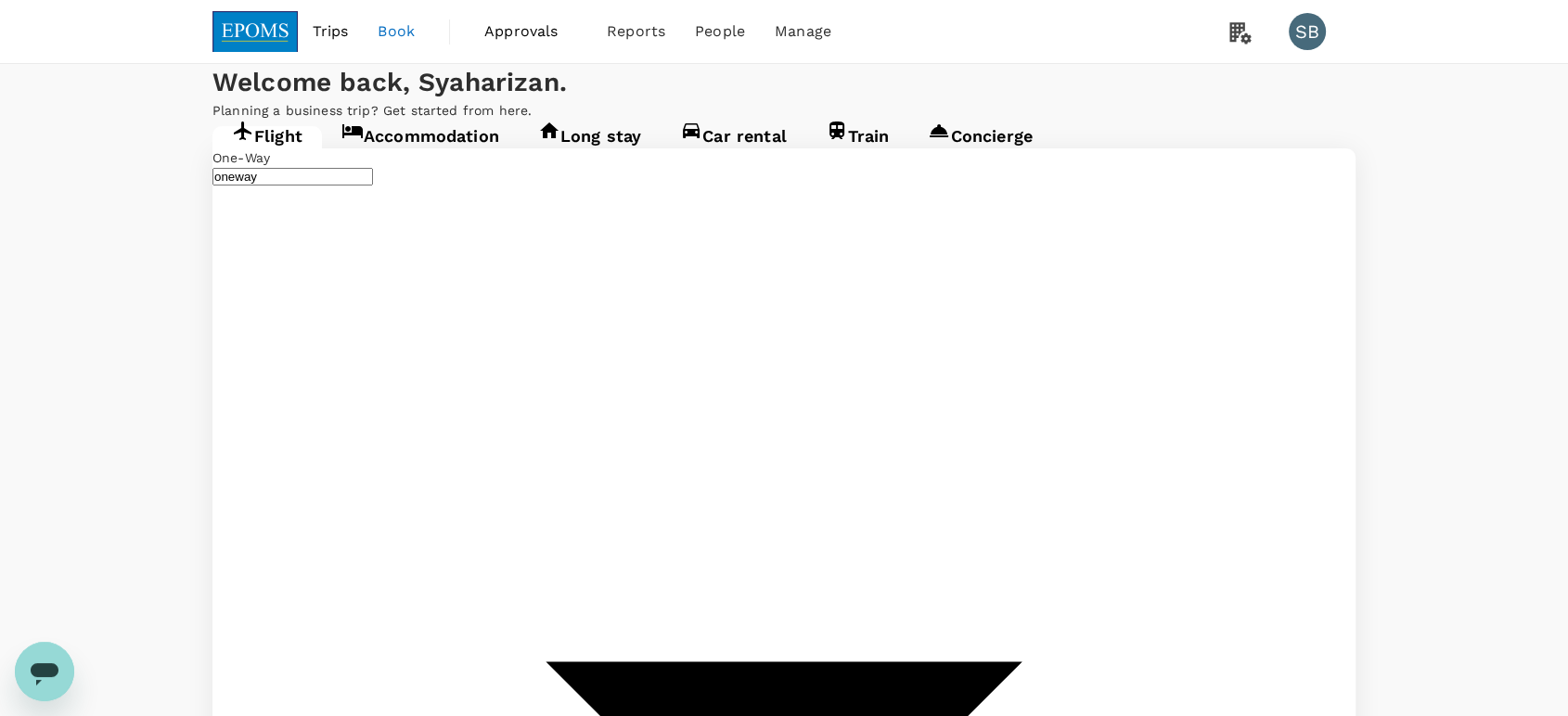 type 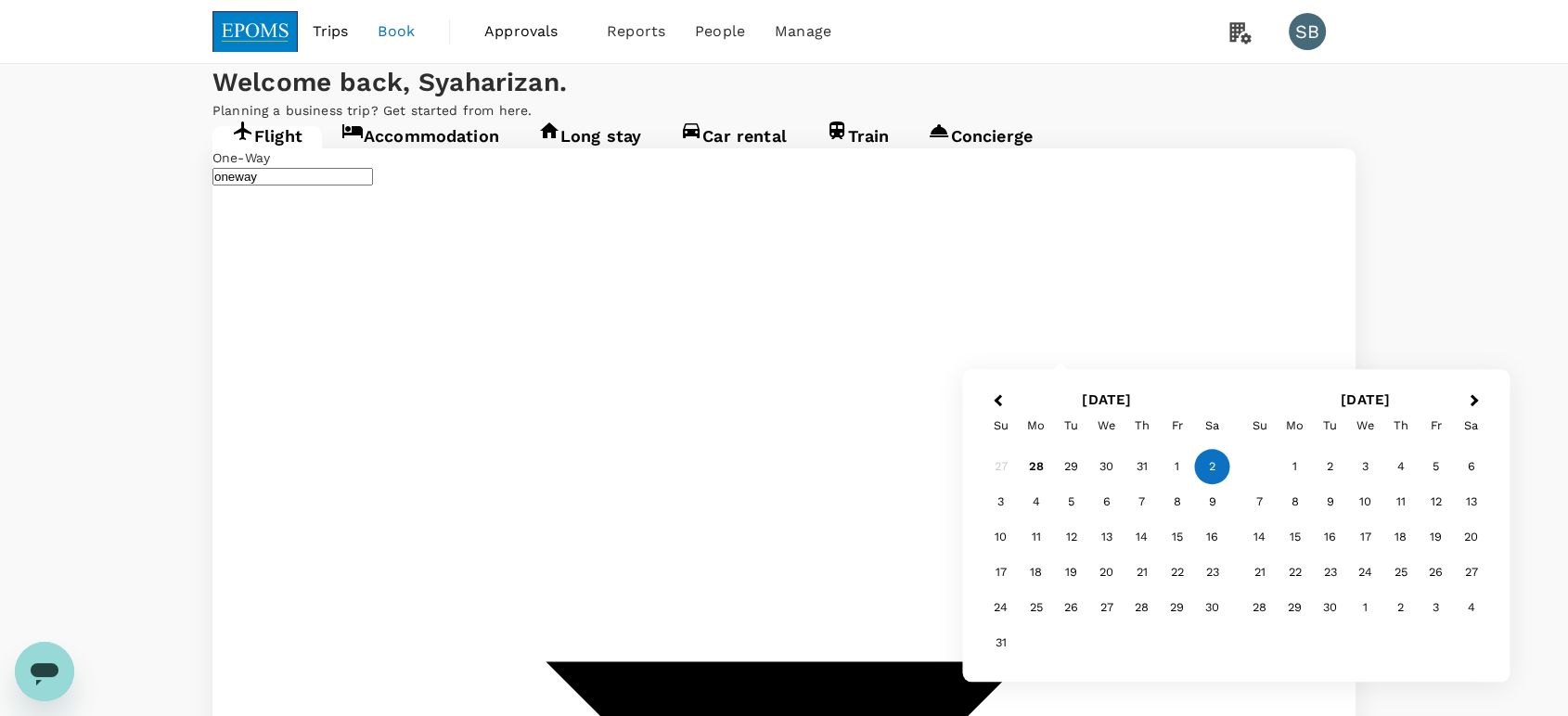 type on "Kuching Intl (KCH)" 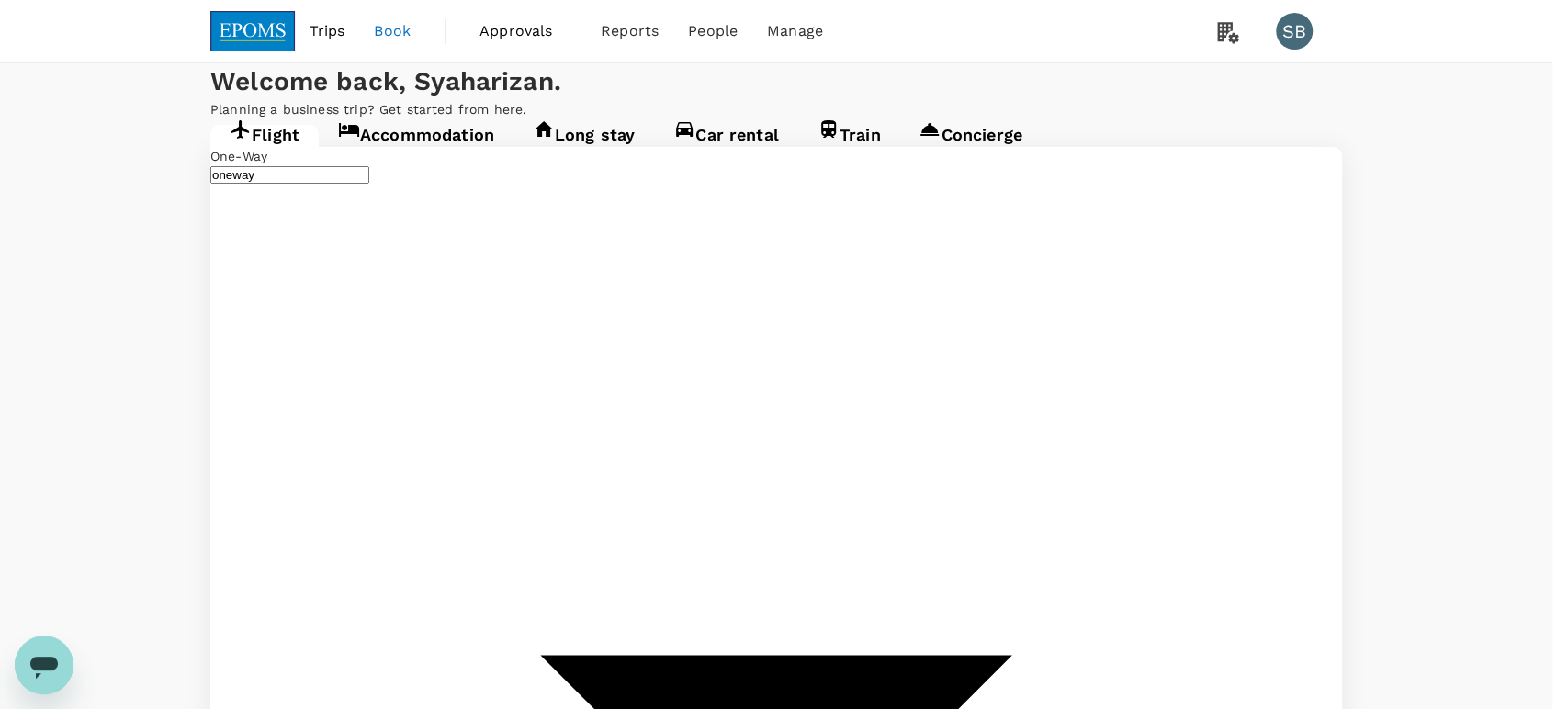 click on "Confirm" at bounding box center (67, 18809) 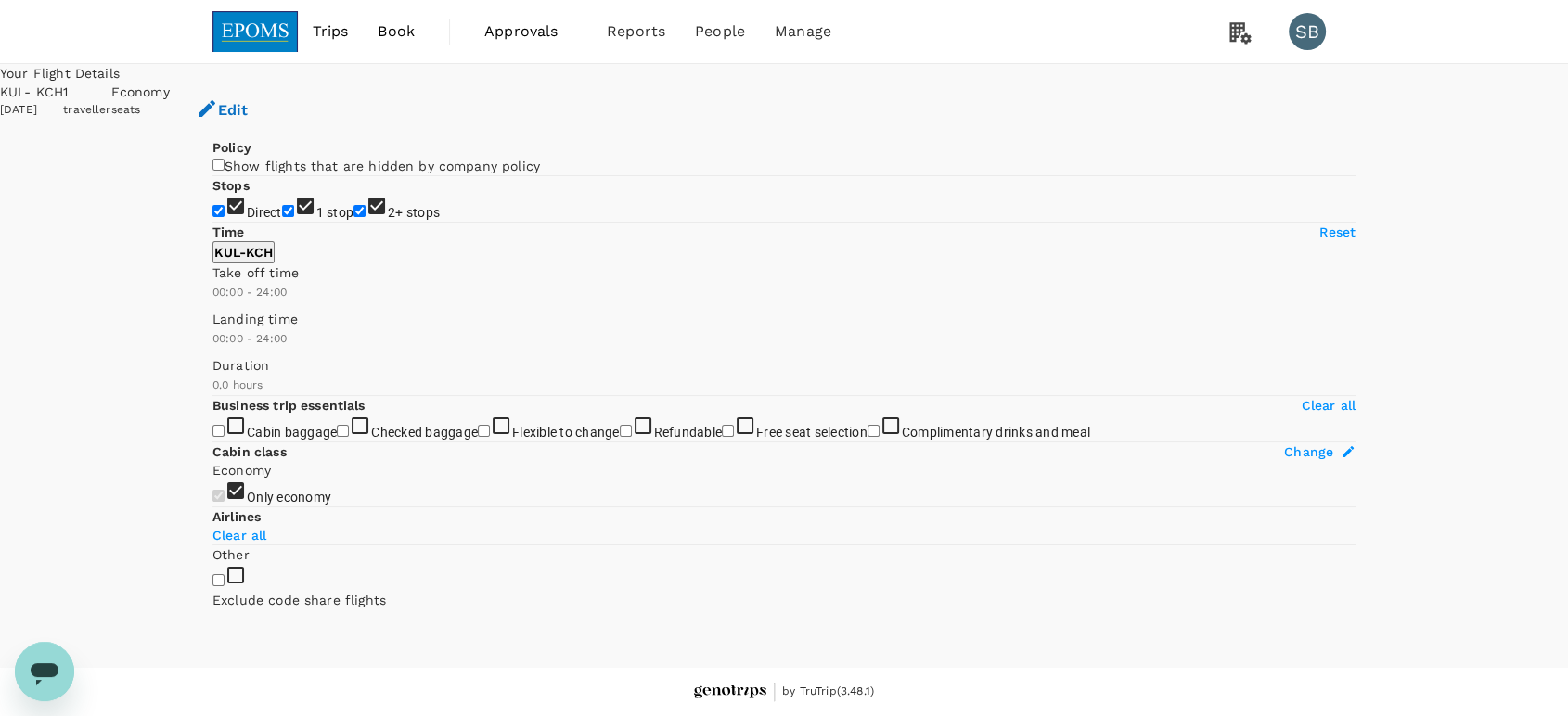 type on "1440" 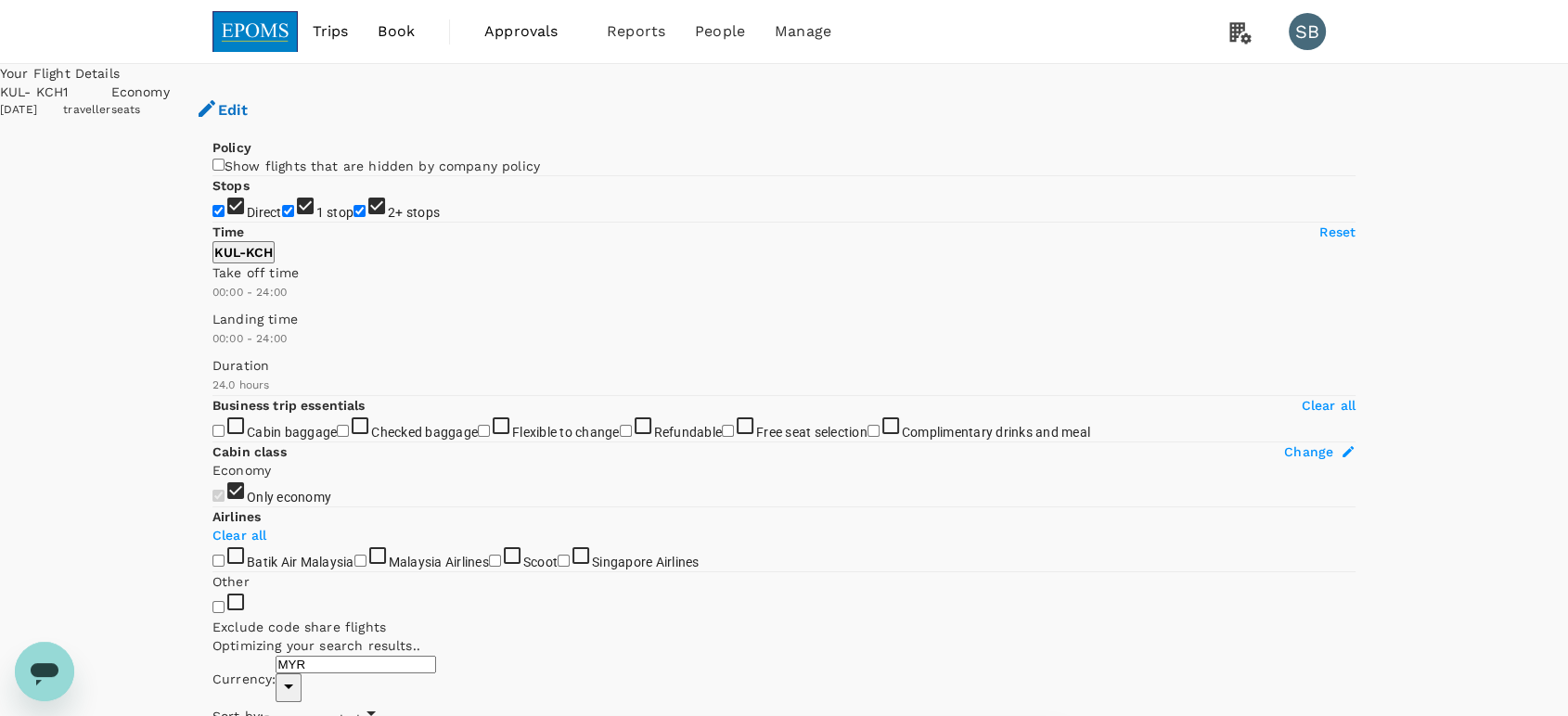 click on "Recommended" at bounding box center (312, 720) 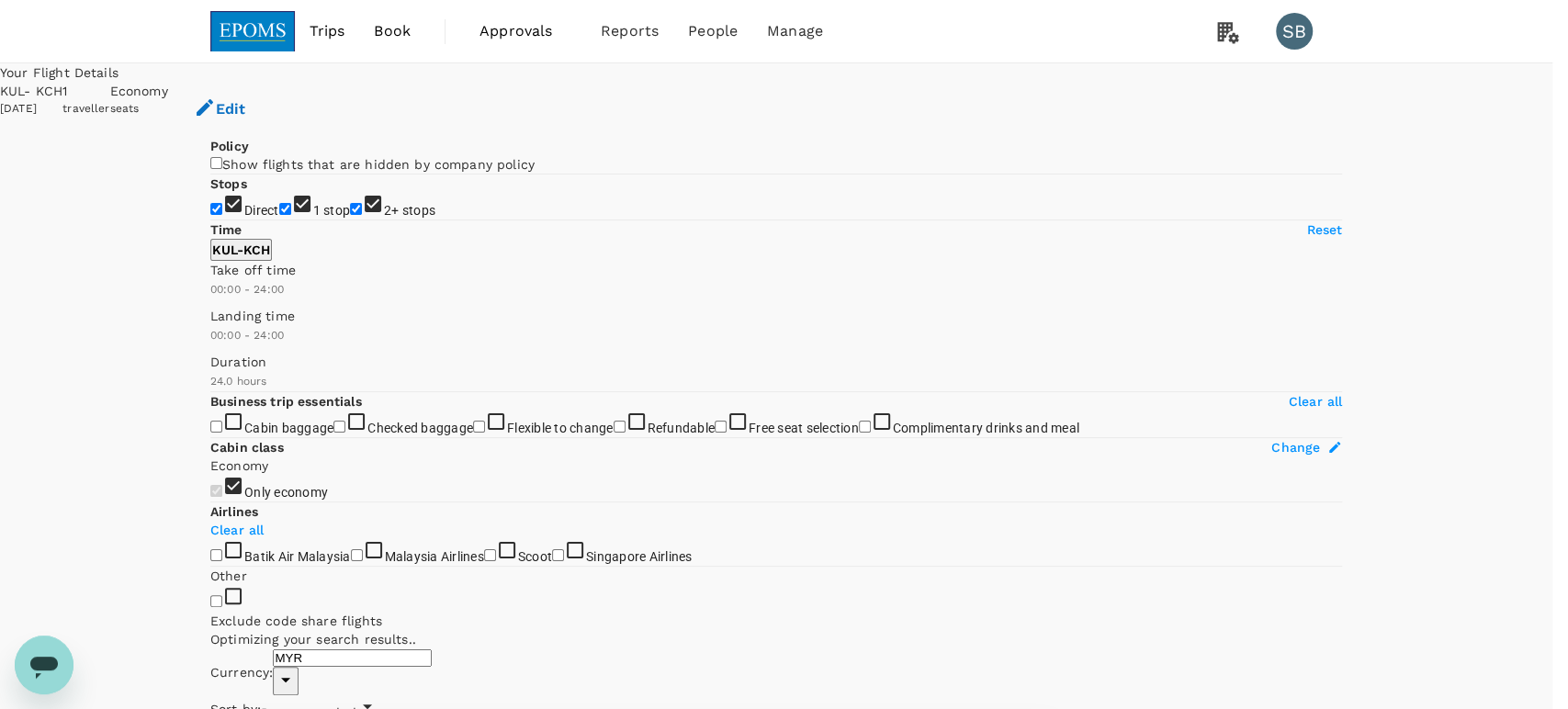 click on "Departure Time" at bounding box center [776, 36896] 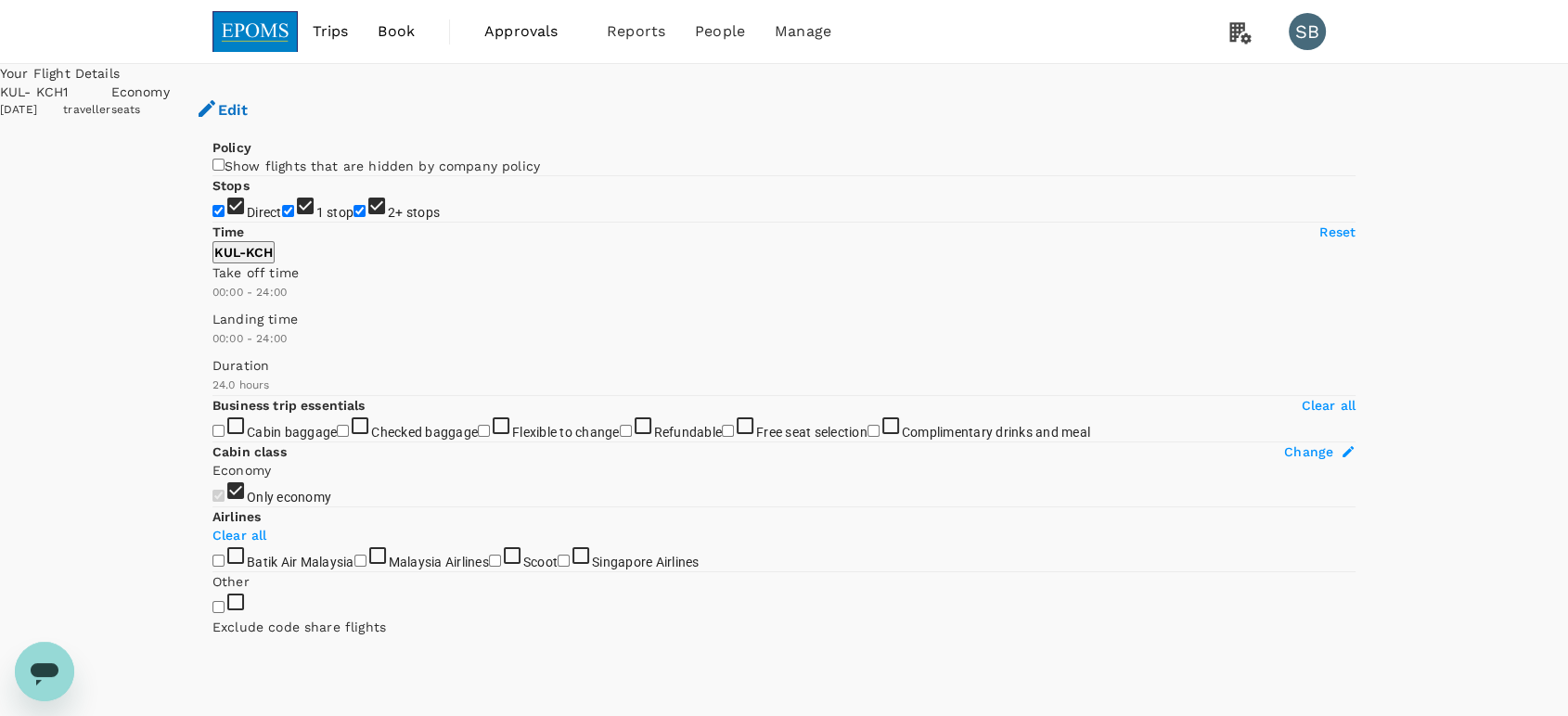 click on "2+ stops" at bounding box center [359, 211] 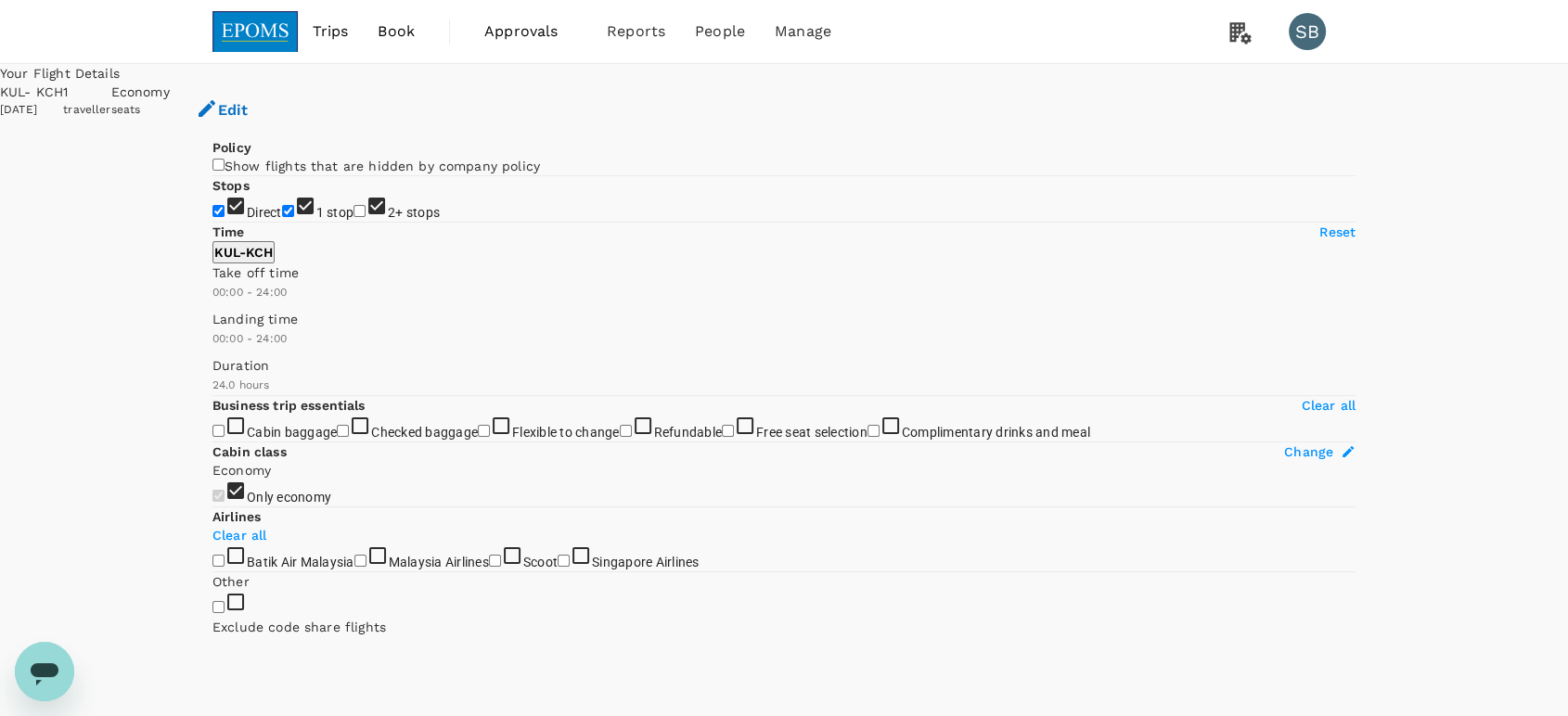 checkbox on "false" 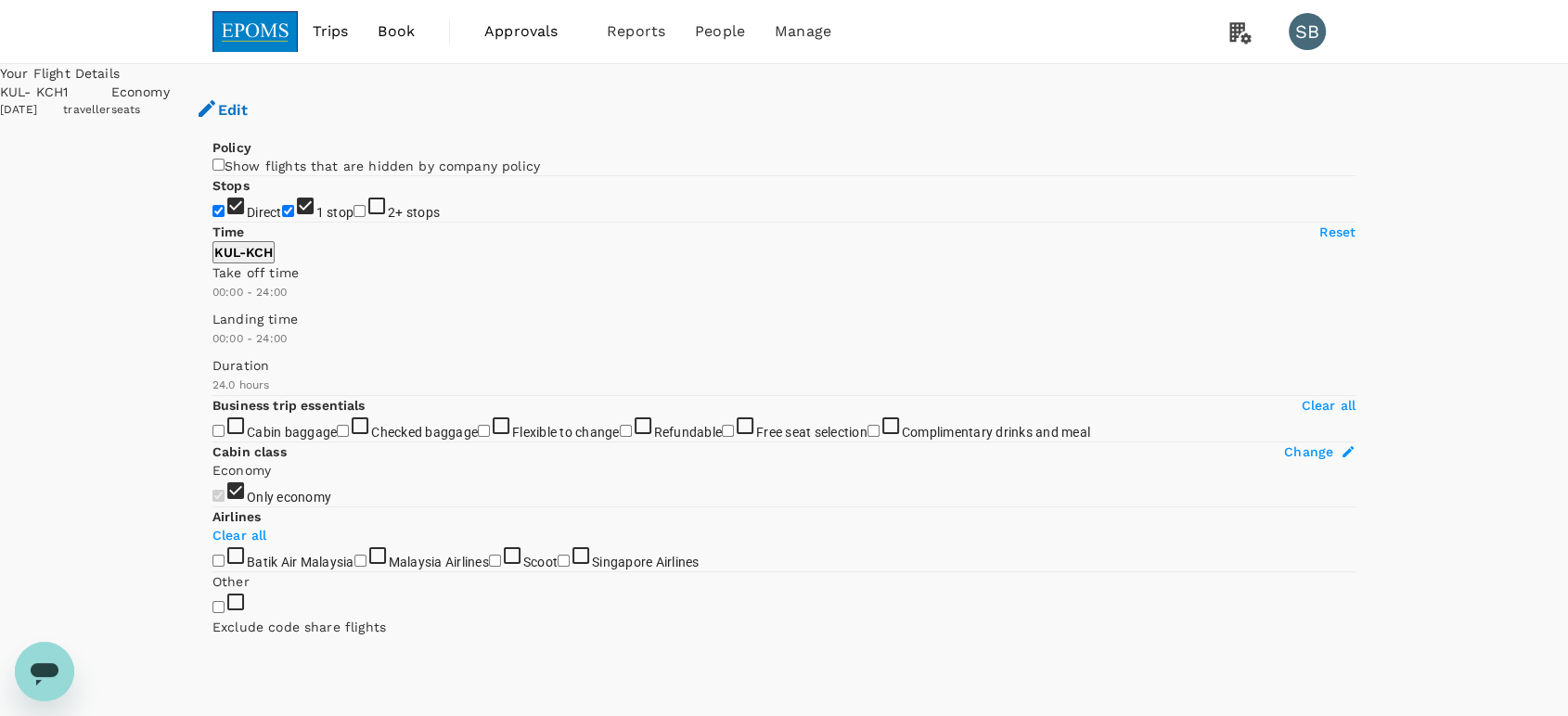 click on "1 stop" at bounding box center [288, 211] 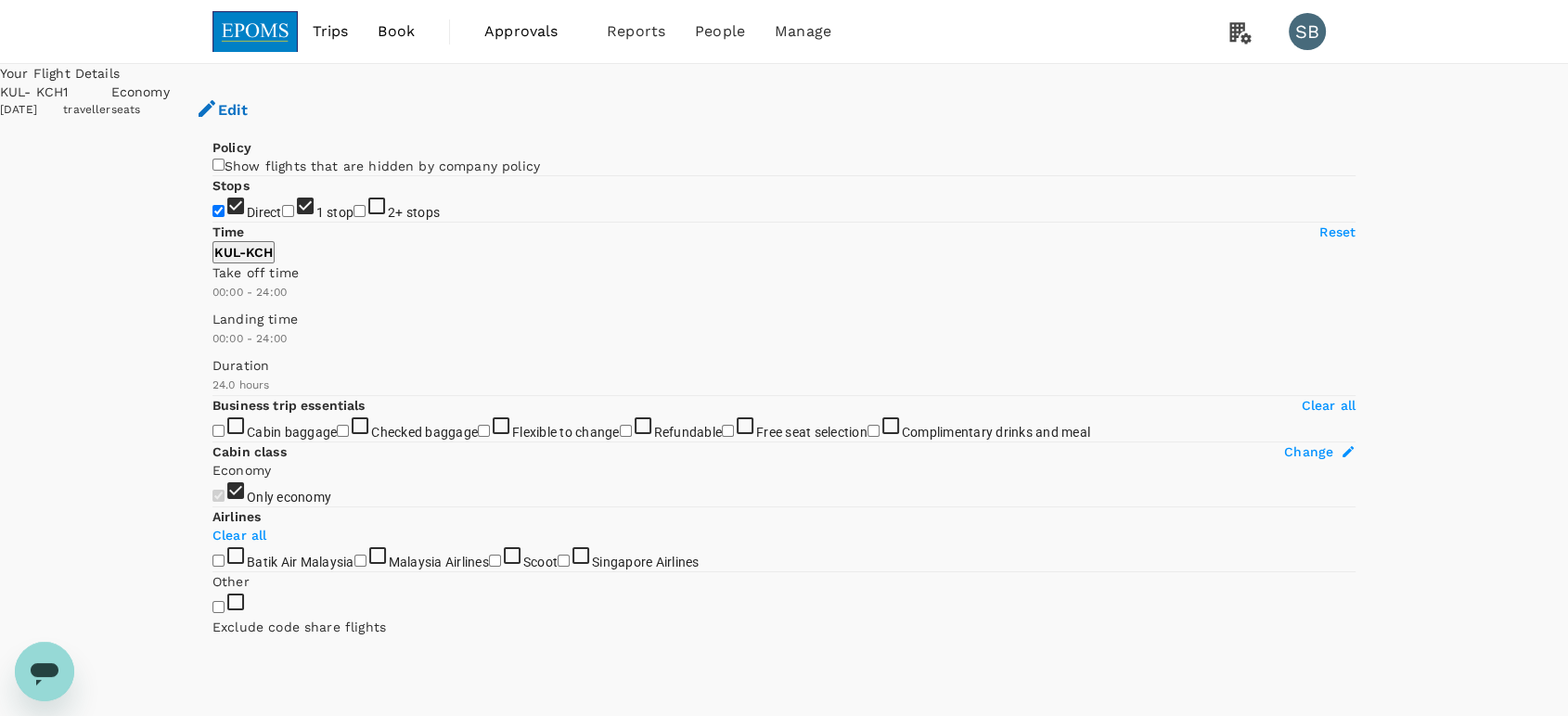 checkbox on "false" 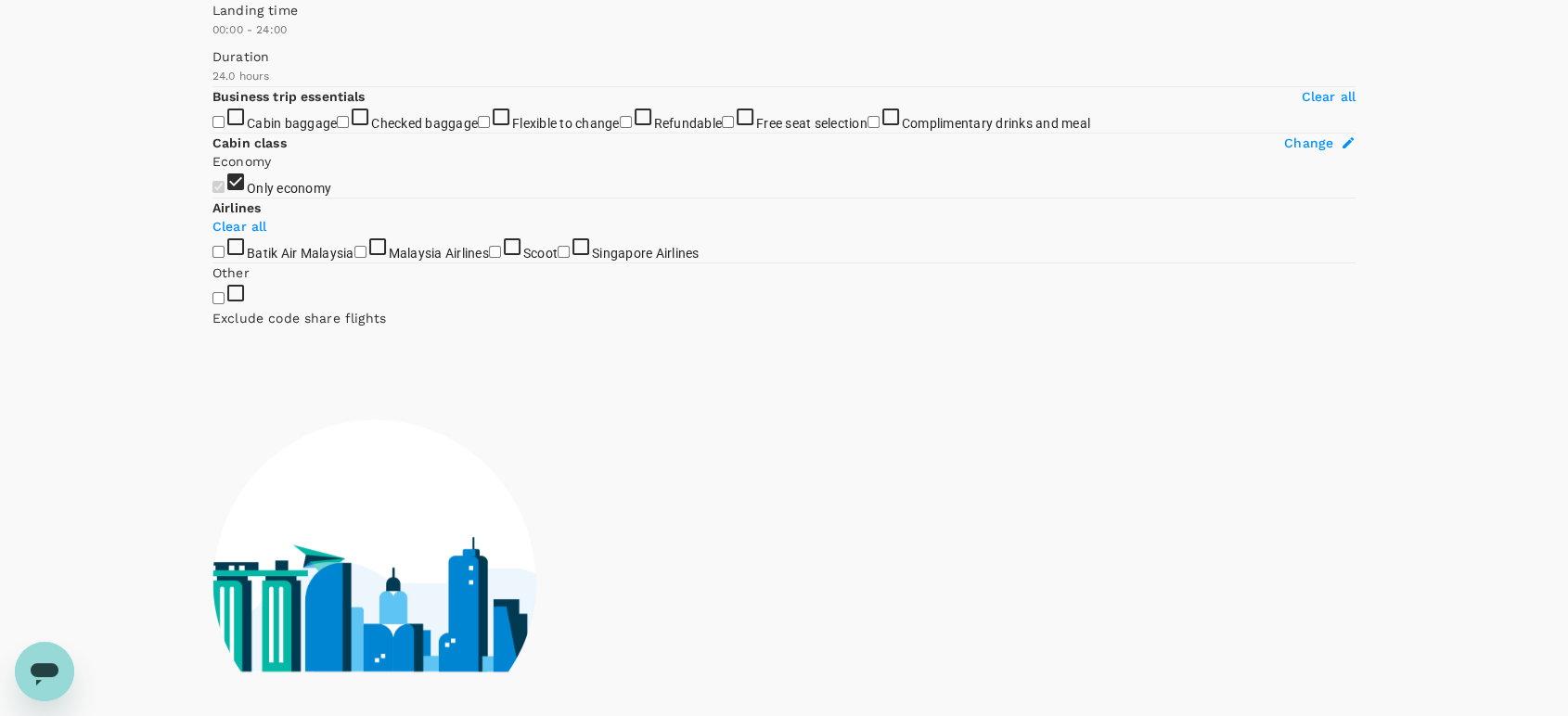 scroll, scrollTop: 721, scrollLeft: 0, axis: vertical 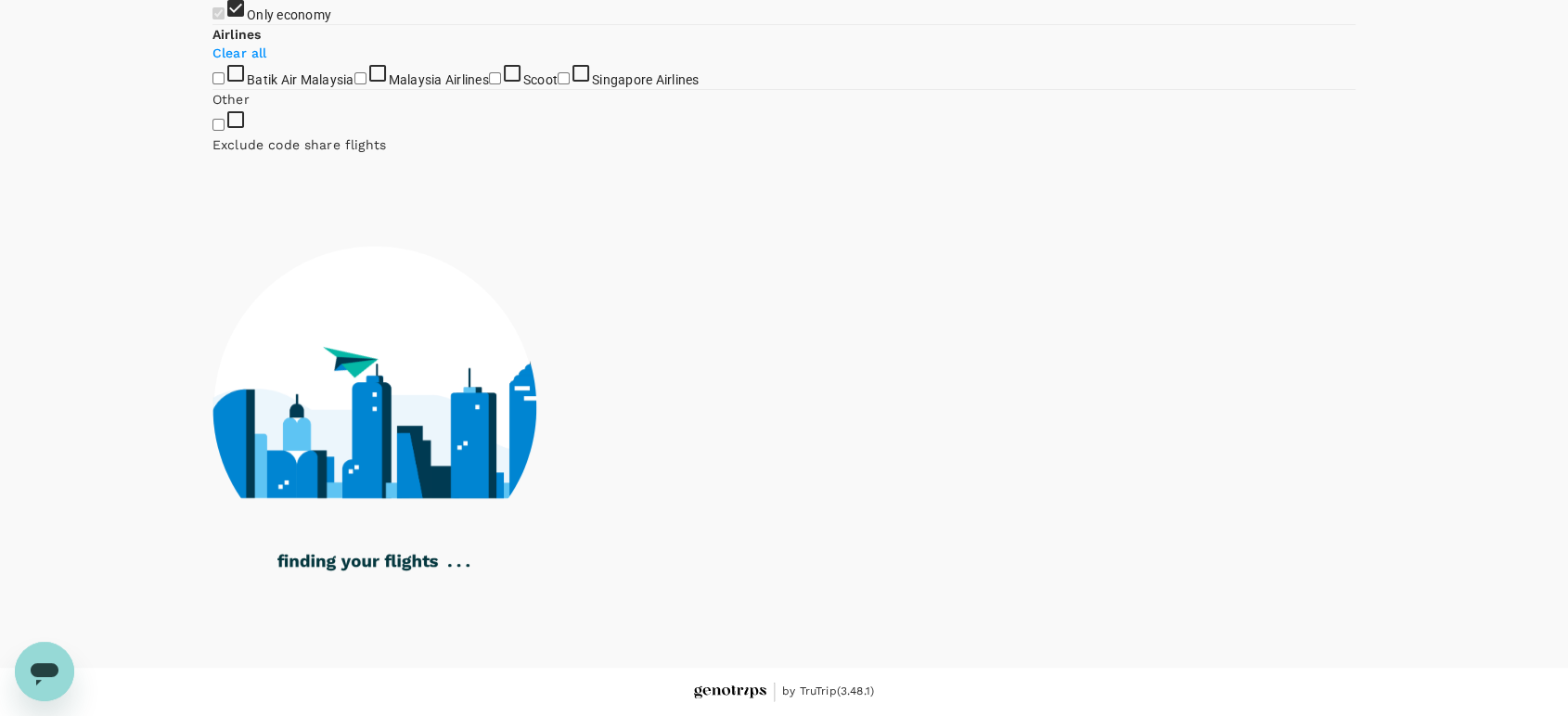 click on "Malaysia Airlines" at bounding box center (360, 78) 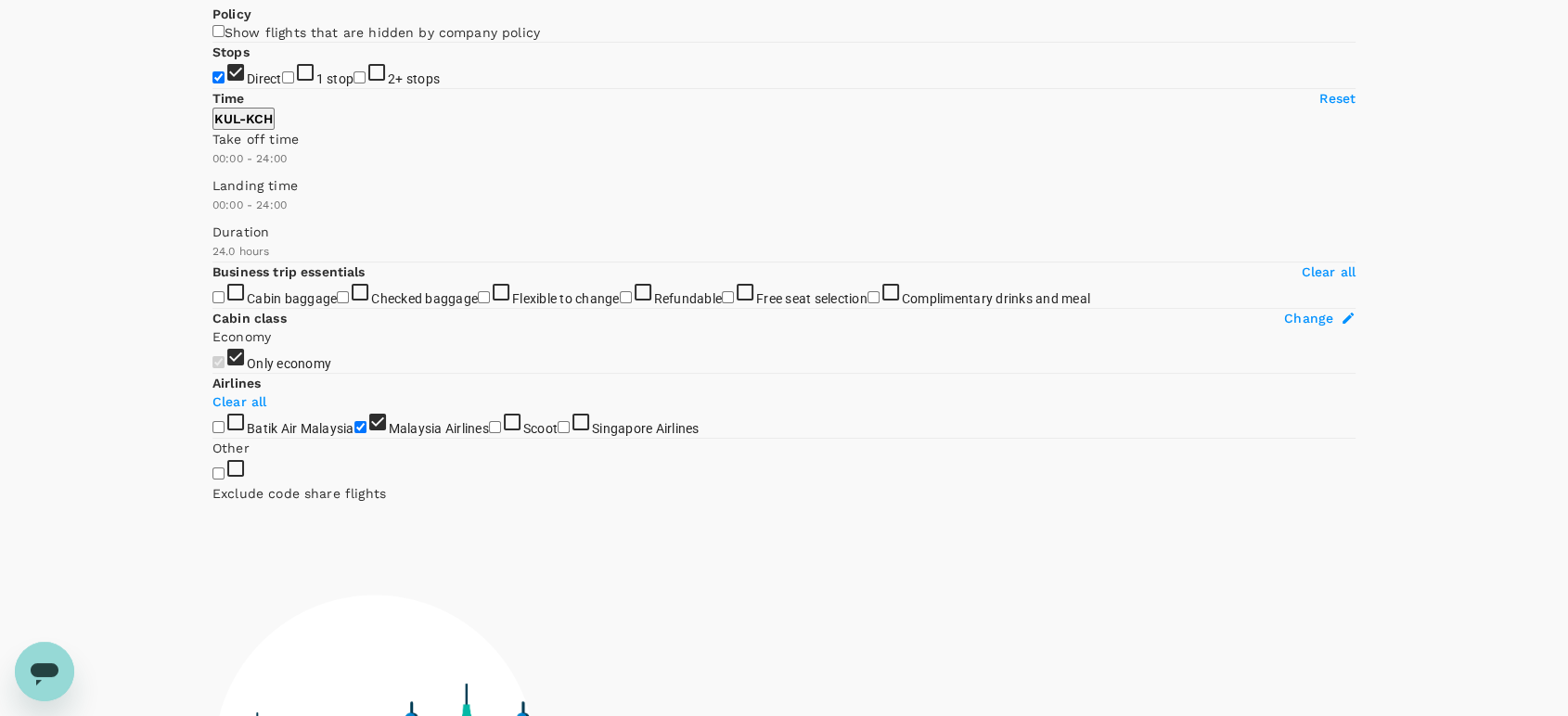 scroll, scrollTop: 0, scrollLeft: 0, axis: both 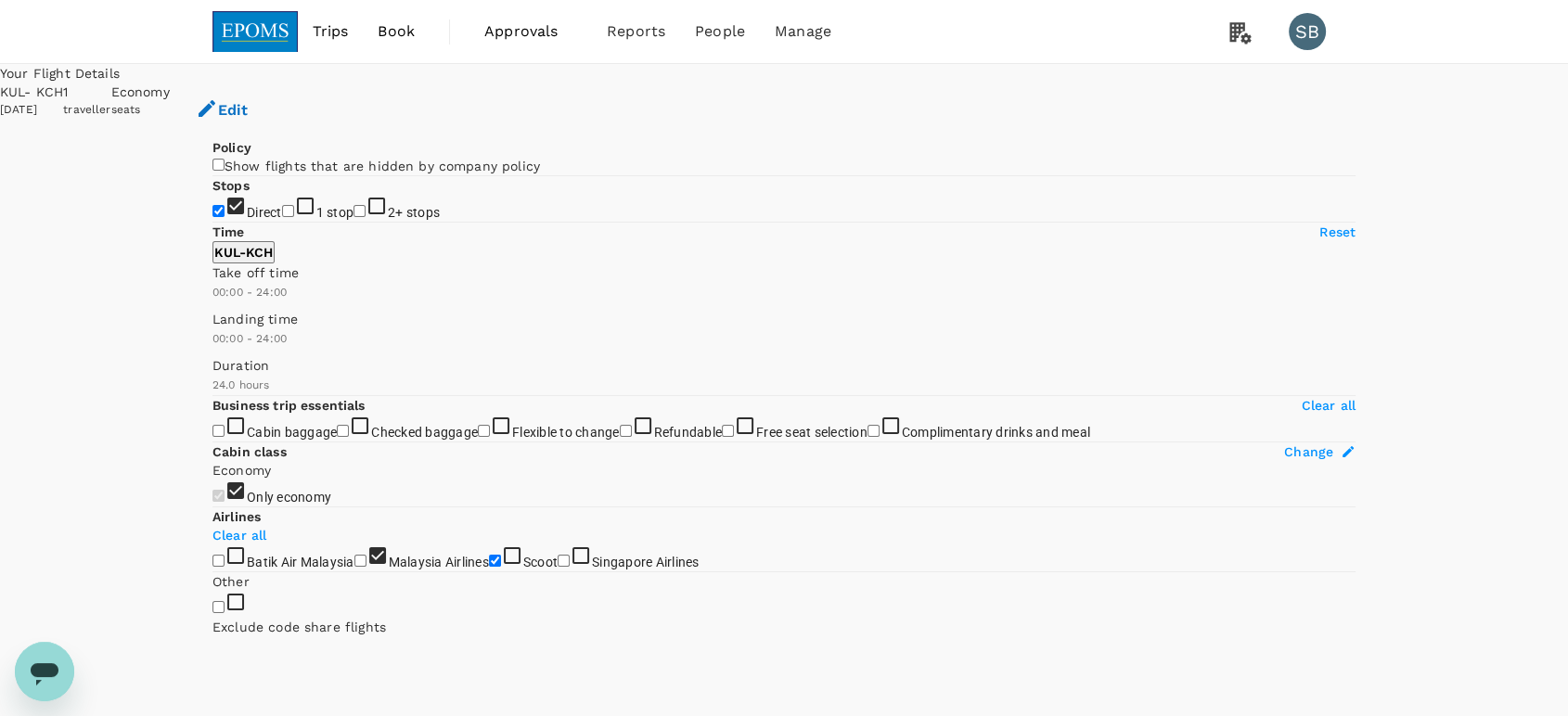 checkbox on "false" 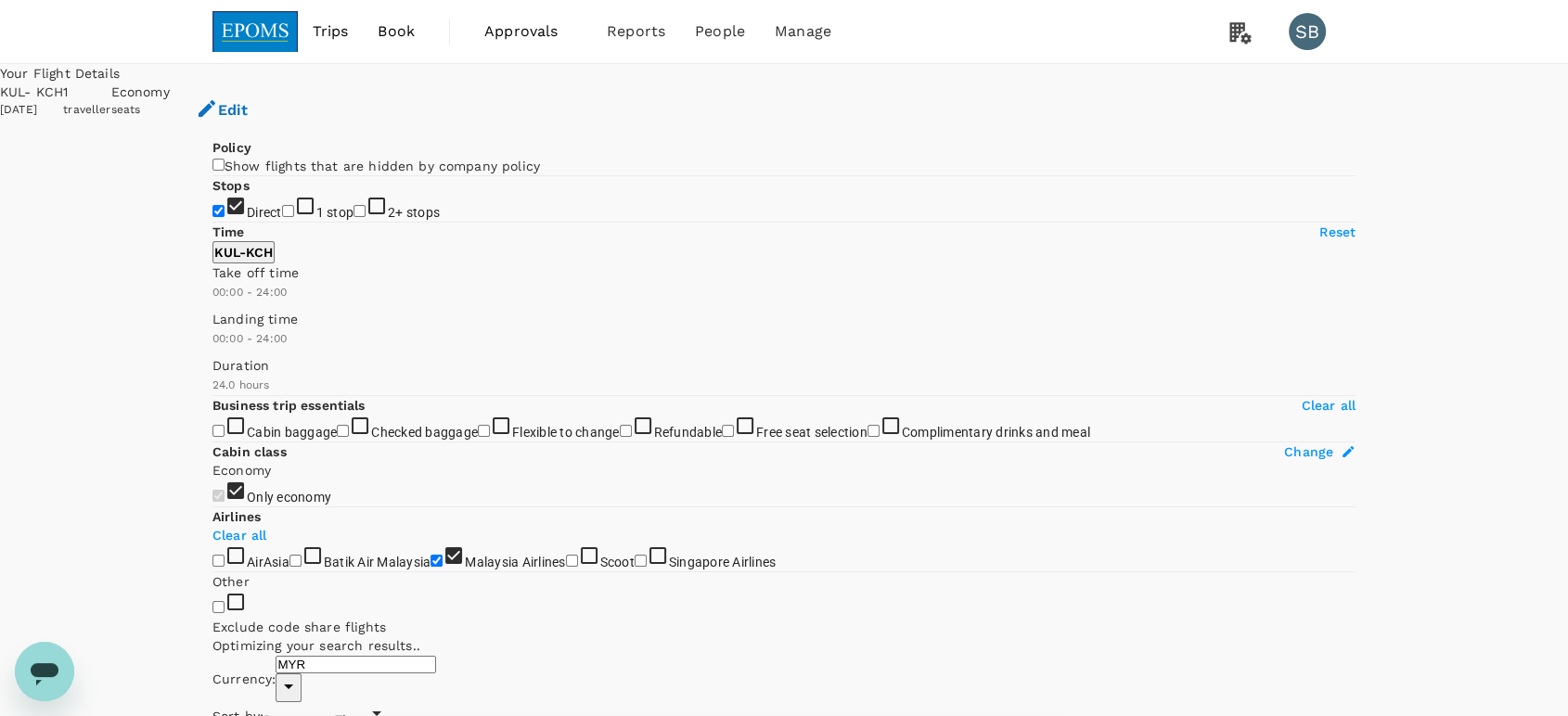 type on "1565" 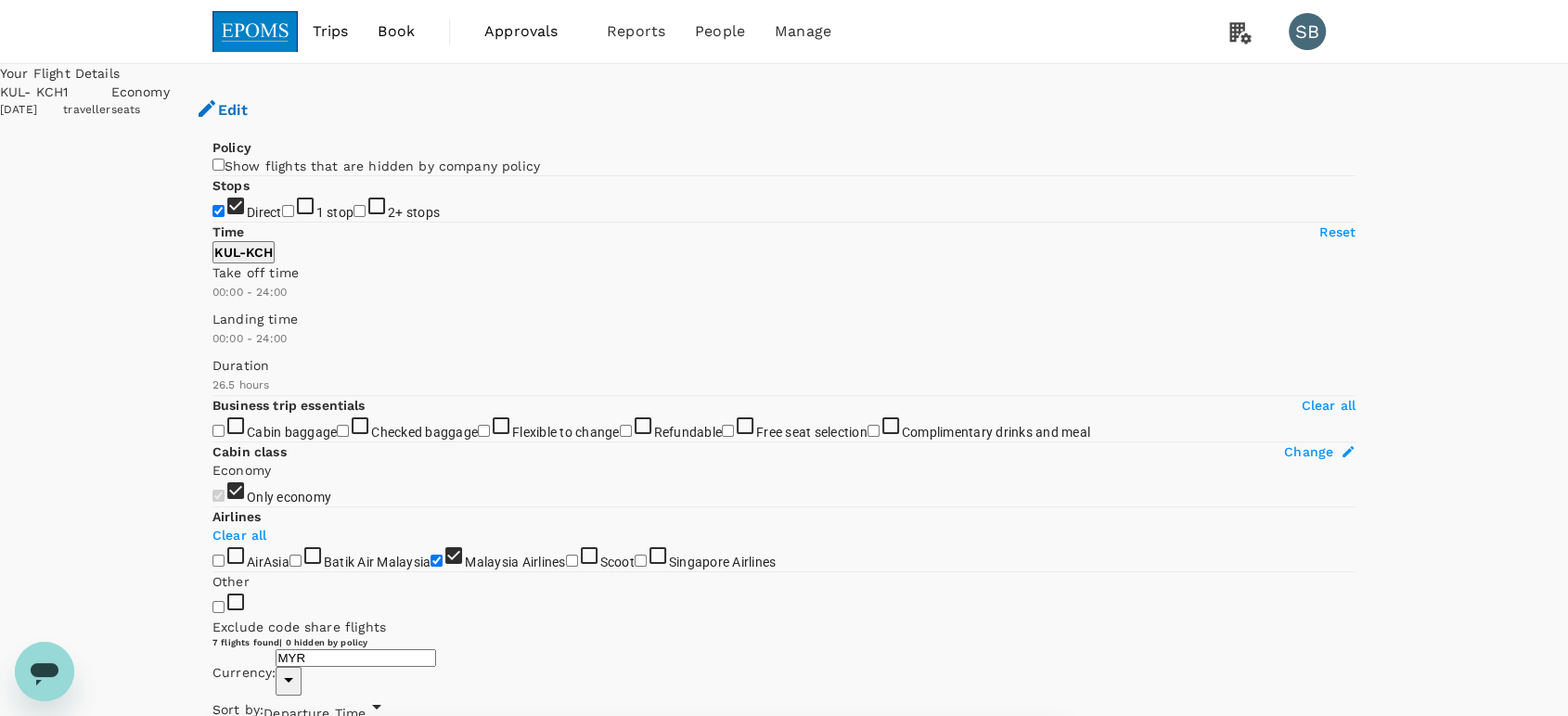 click on "View options" at bounding box center [1033, 765] 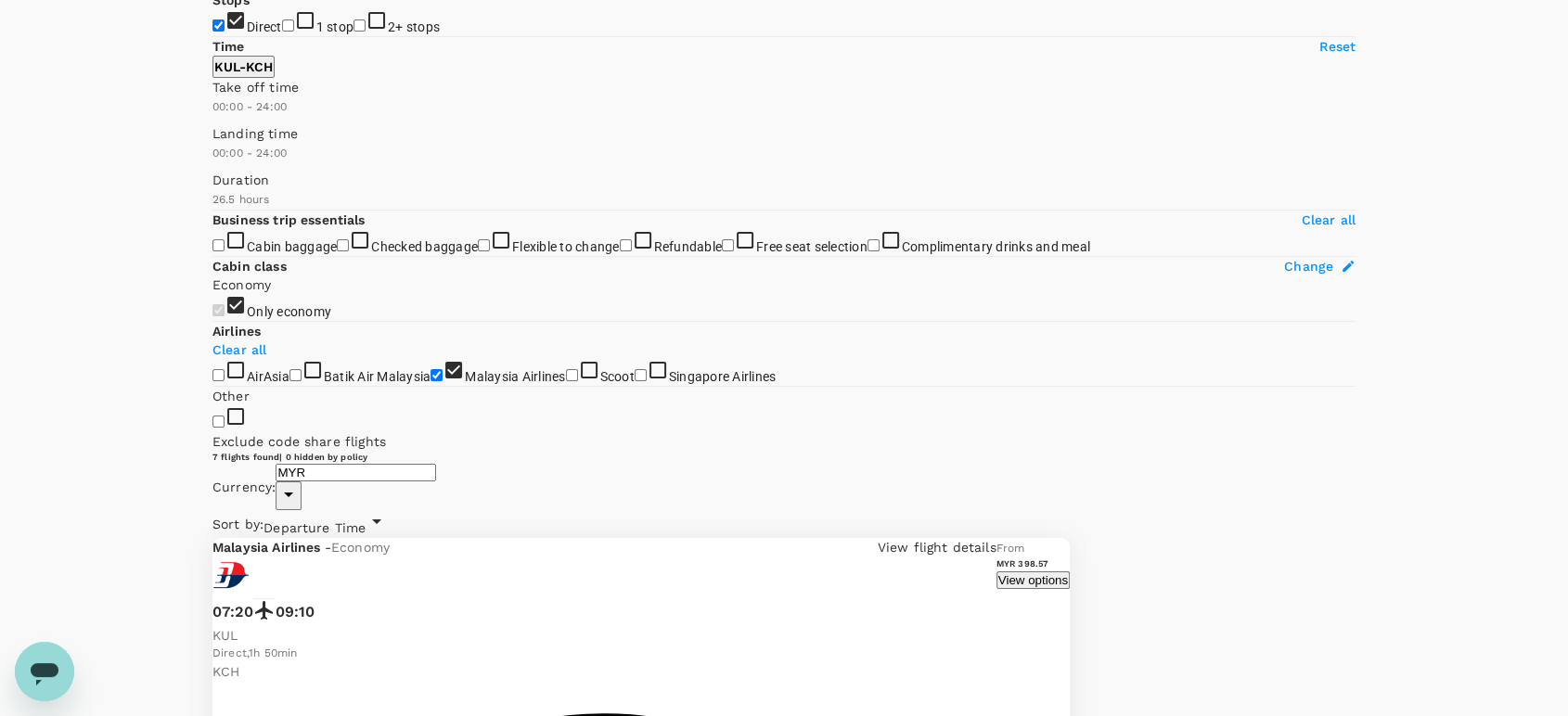 scroll, scrollTop: 195, scrollLeft: 0, axis: vertical 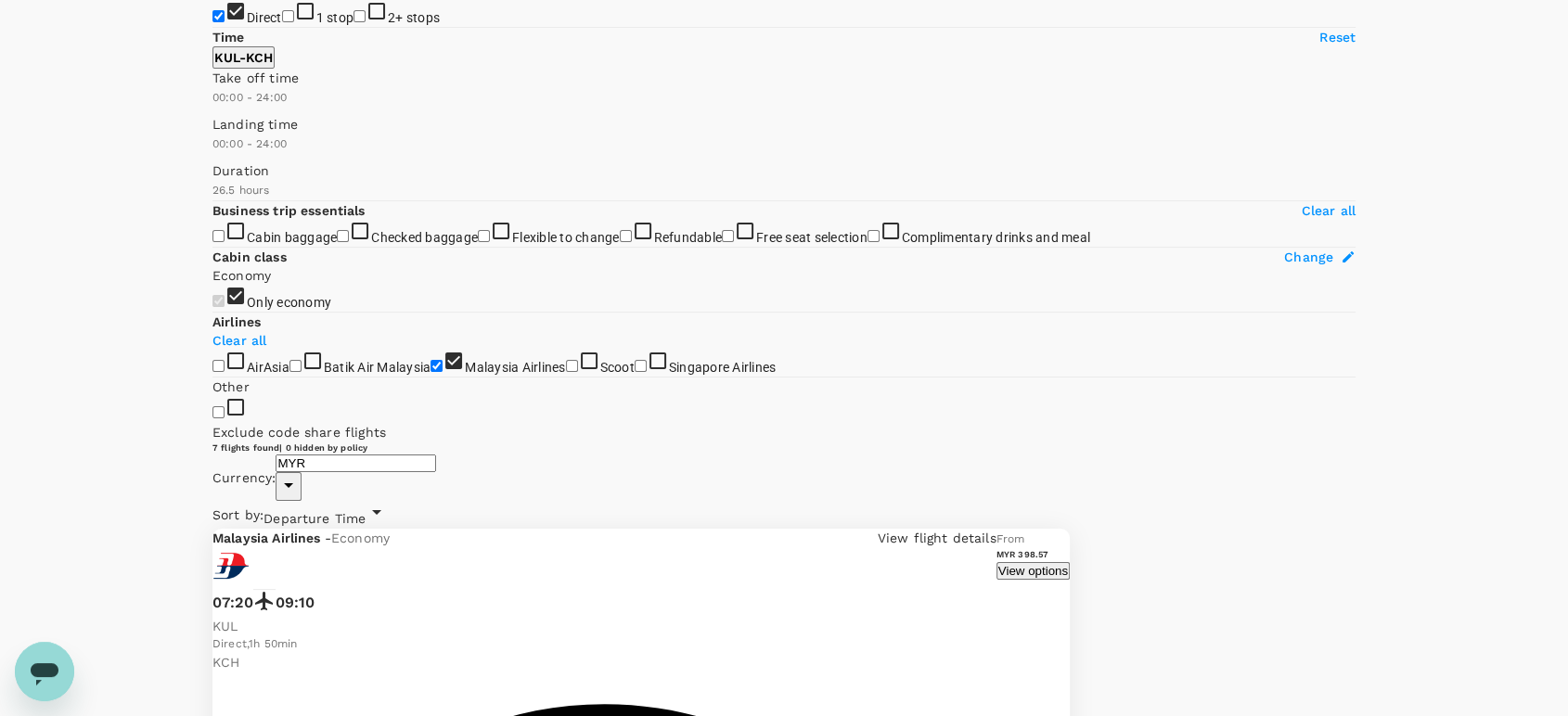 click on "MYR 486.07" at bounding box center (1006, 2666) 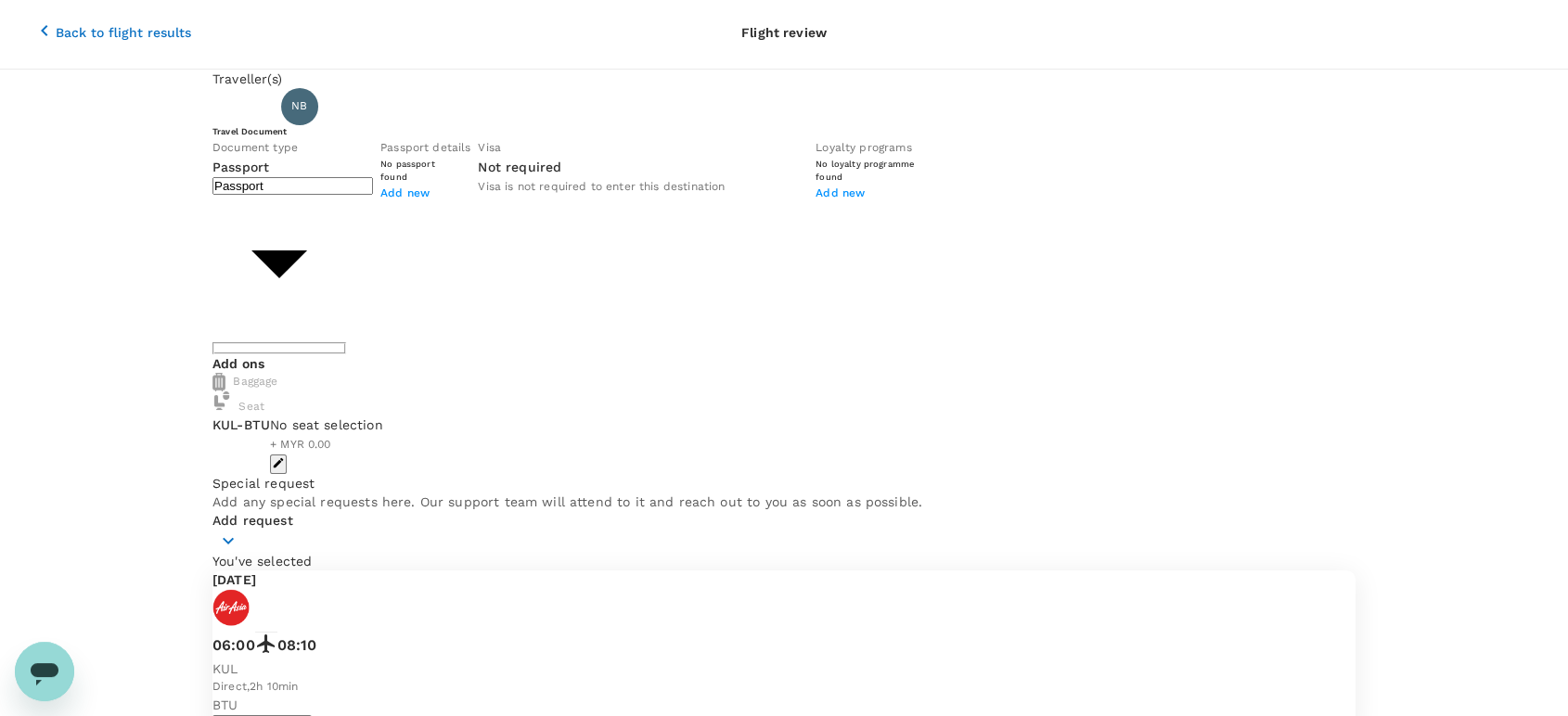 scroll, scrollTop: 0, scrollLeft: 0, axis: both 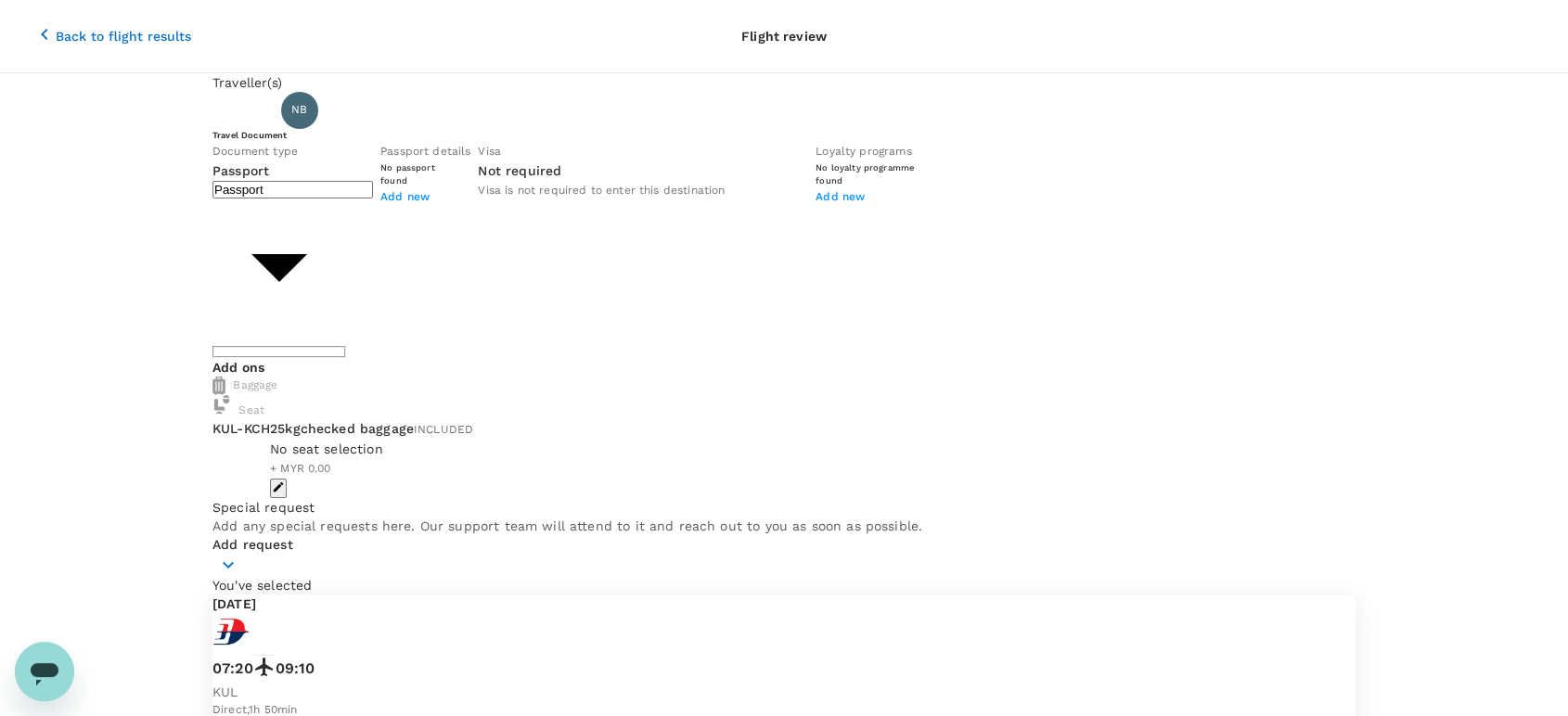 click 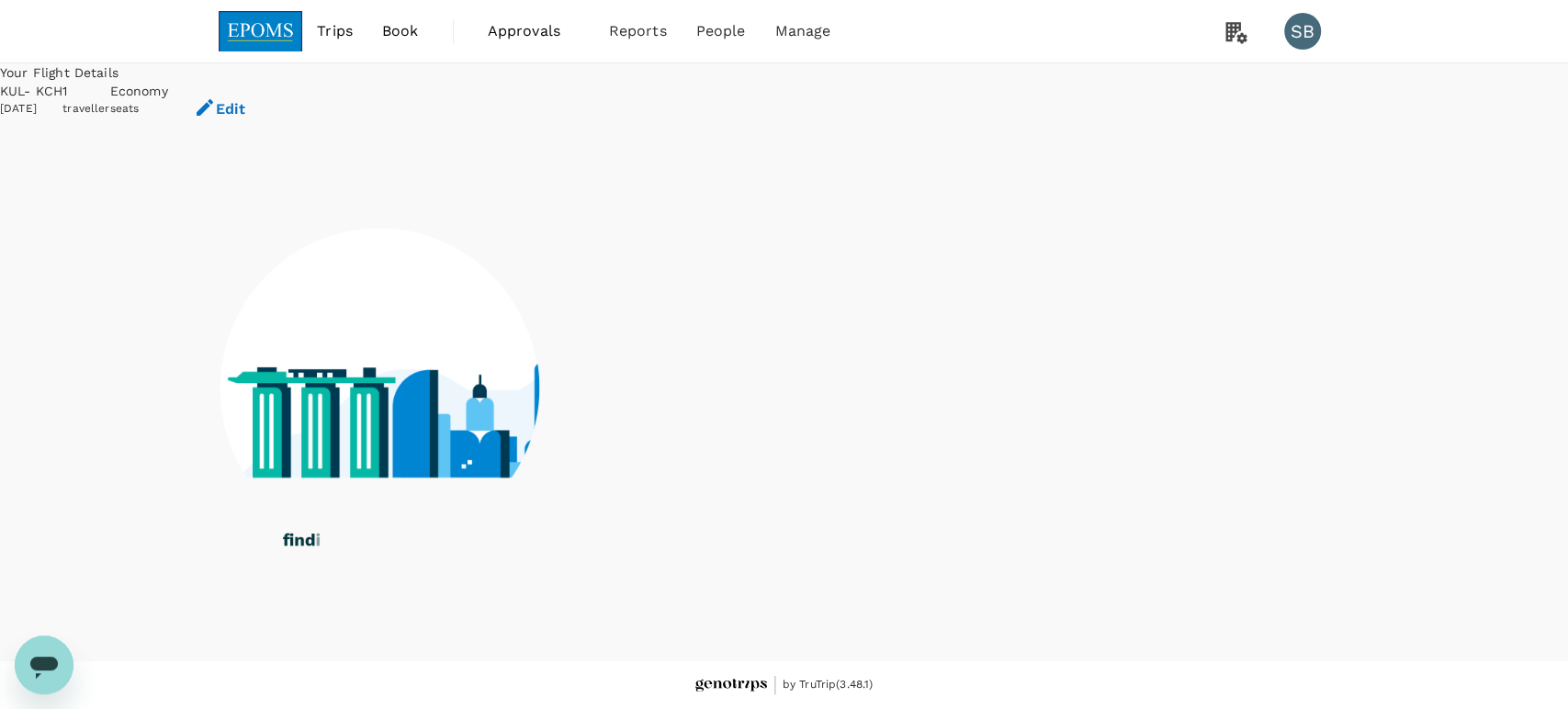 click at bounding box center (261, 31) 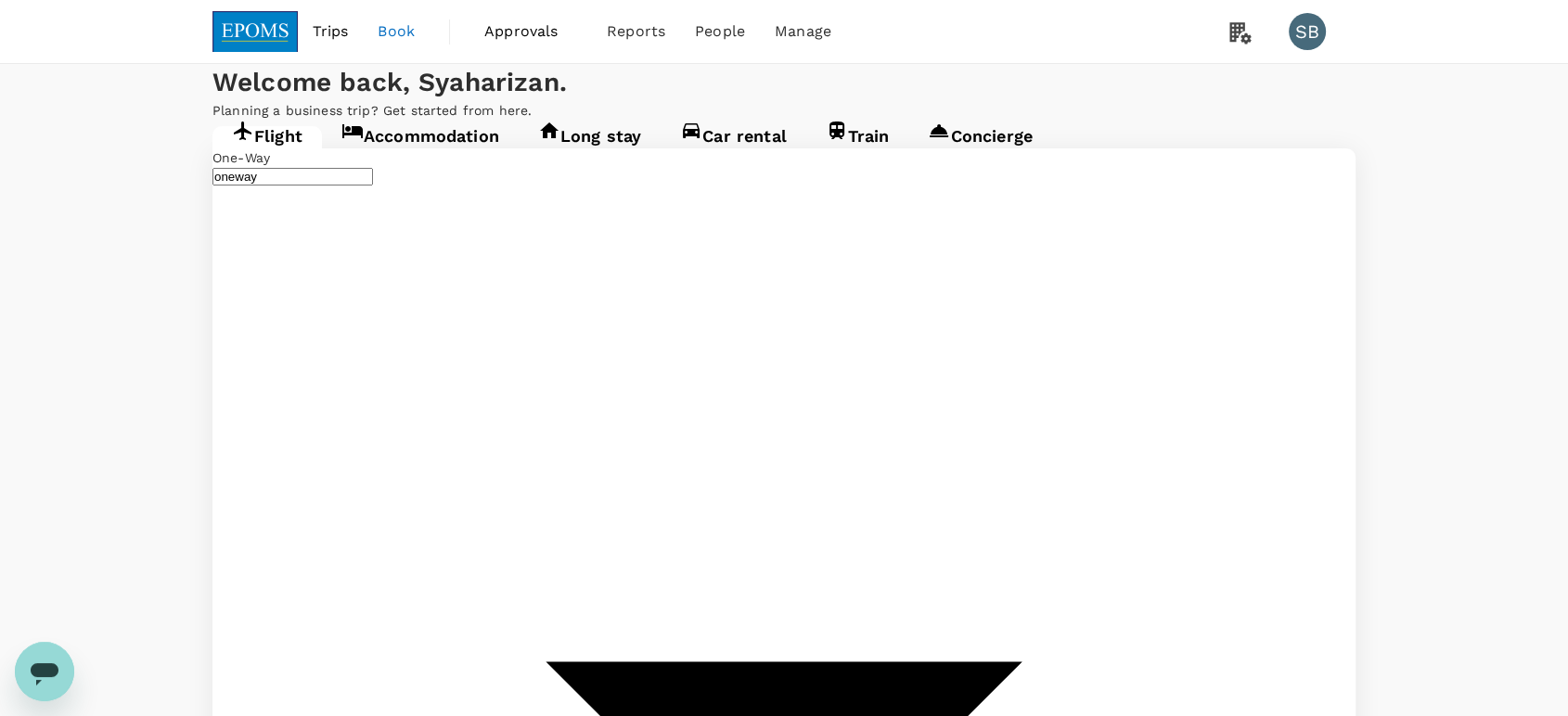 type 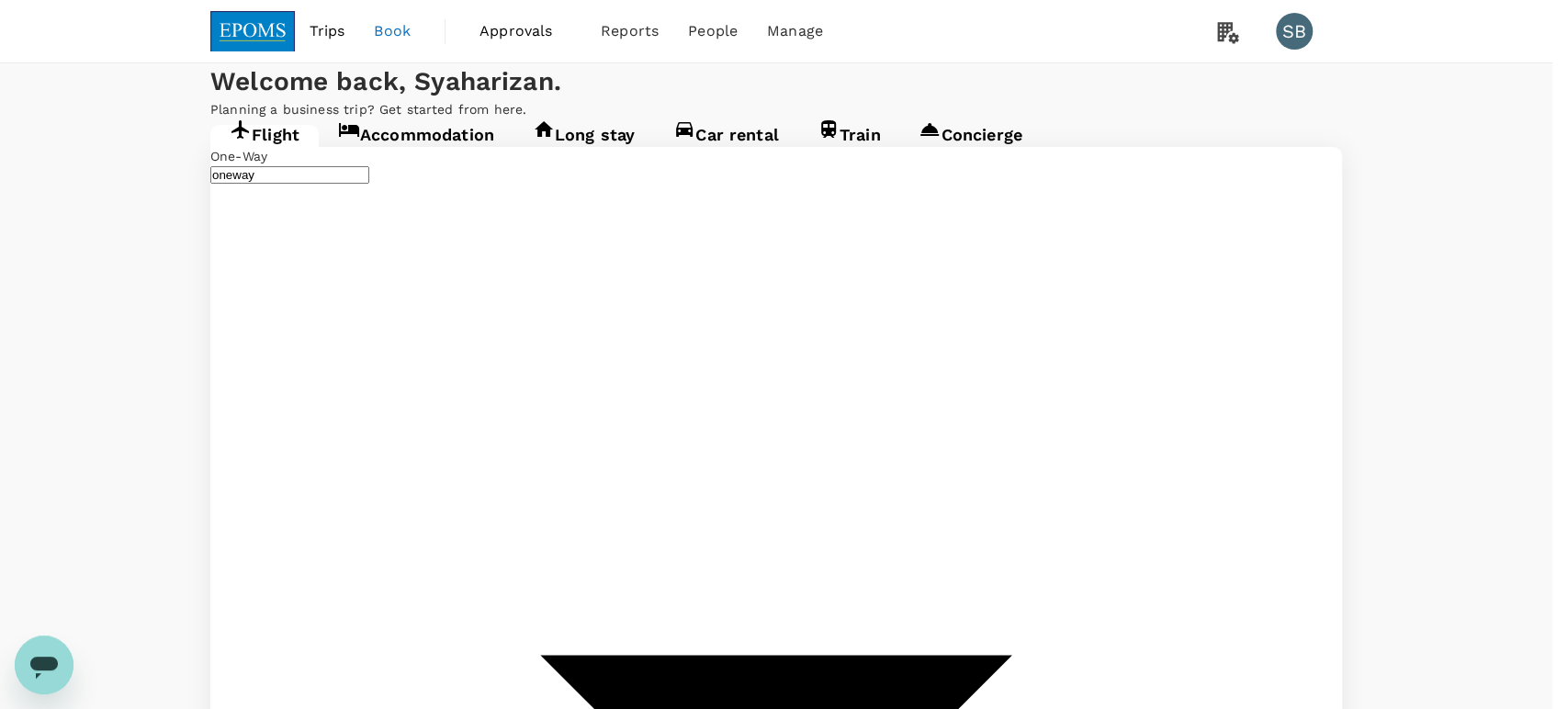 click on "Confirm" at bounding box center (67, 18809) 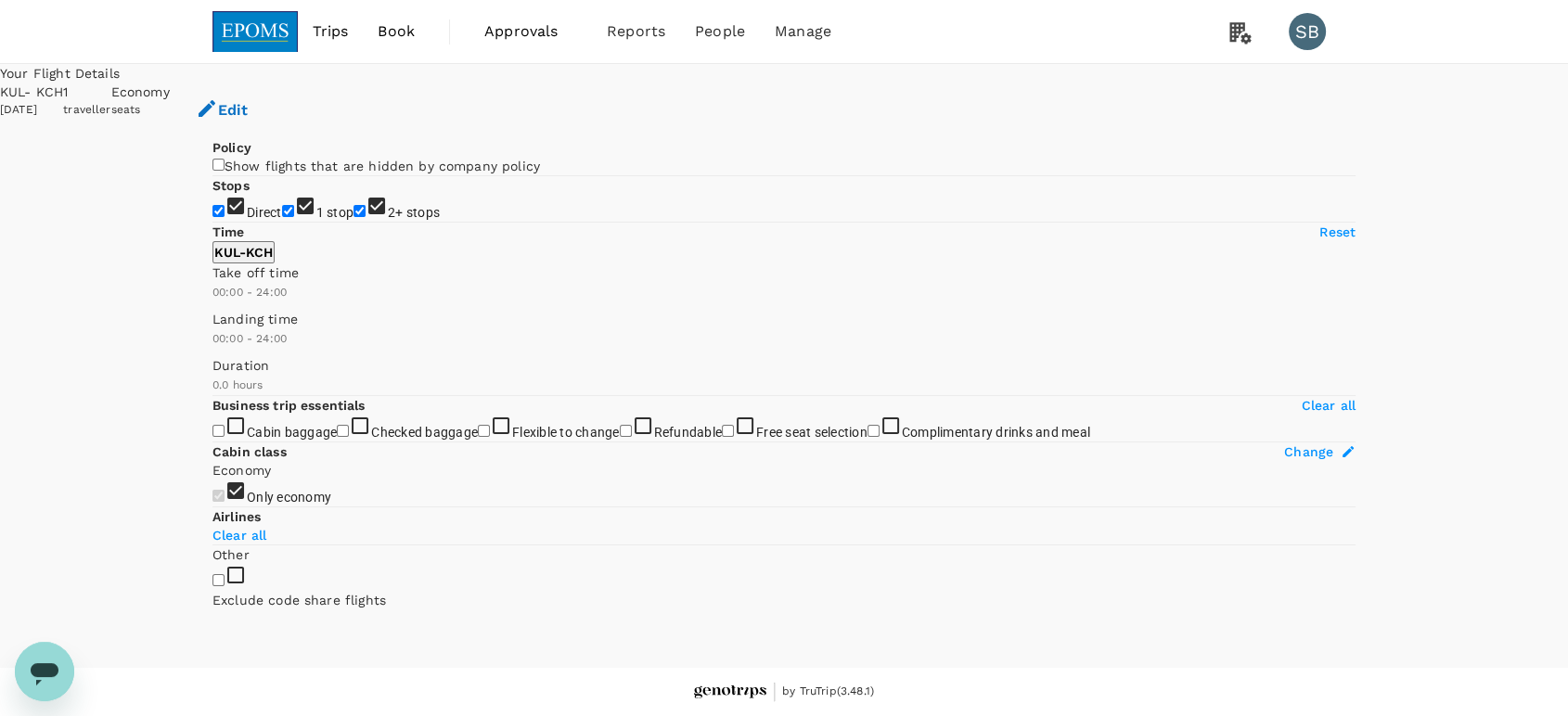 type on "1440" 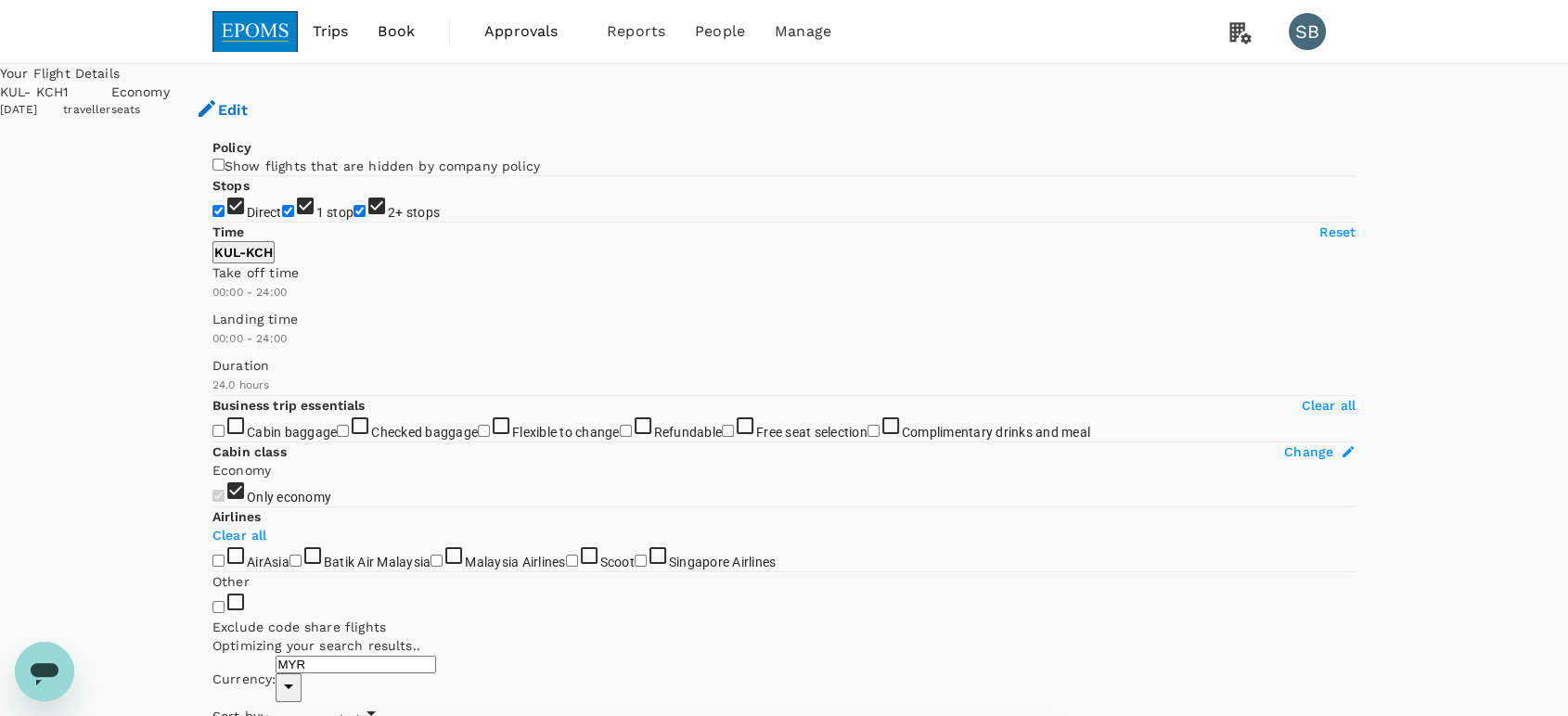 click on "Recommended" at bounding box center (312, 720) 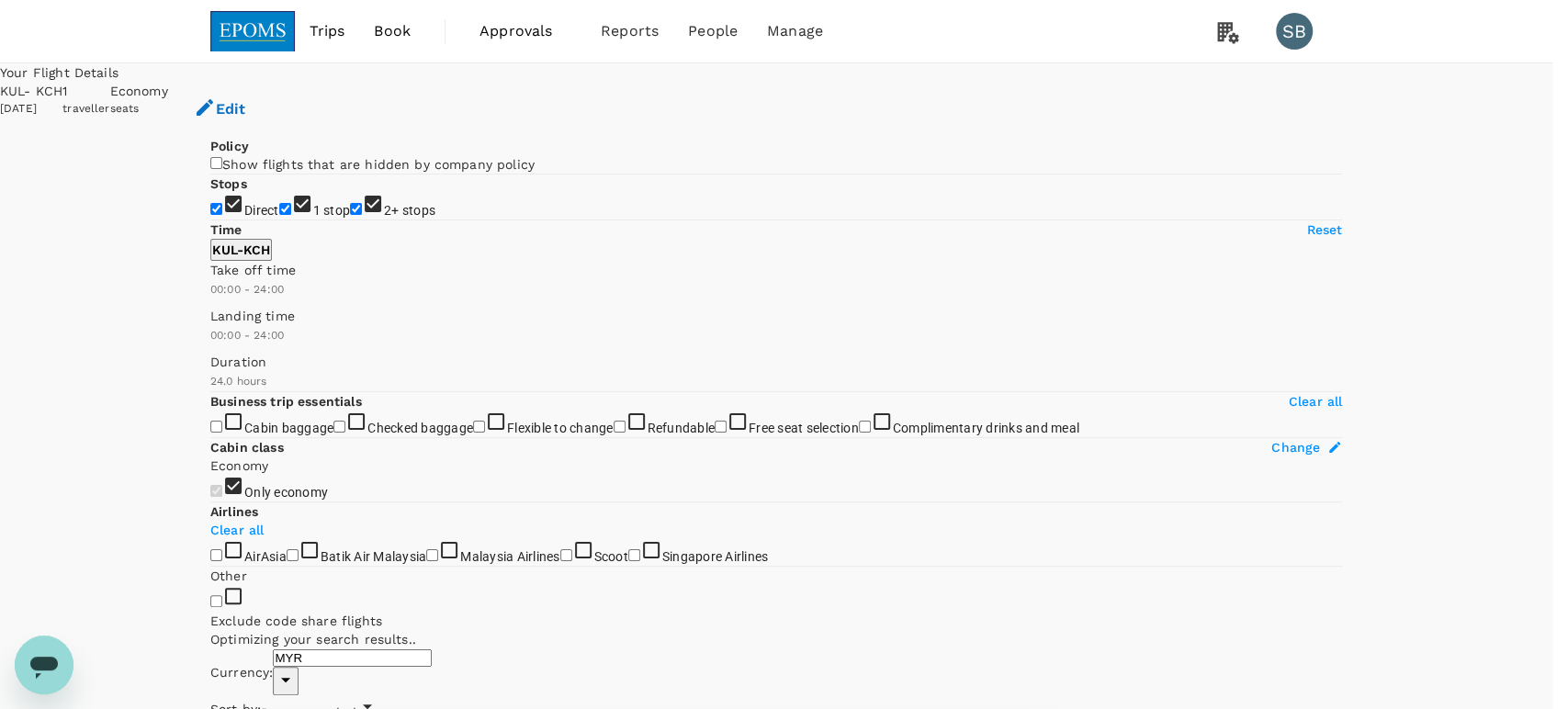 click on "Departure Time" at bounding box center [776, 36741] 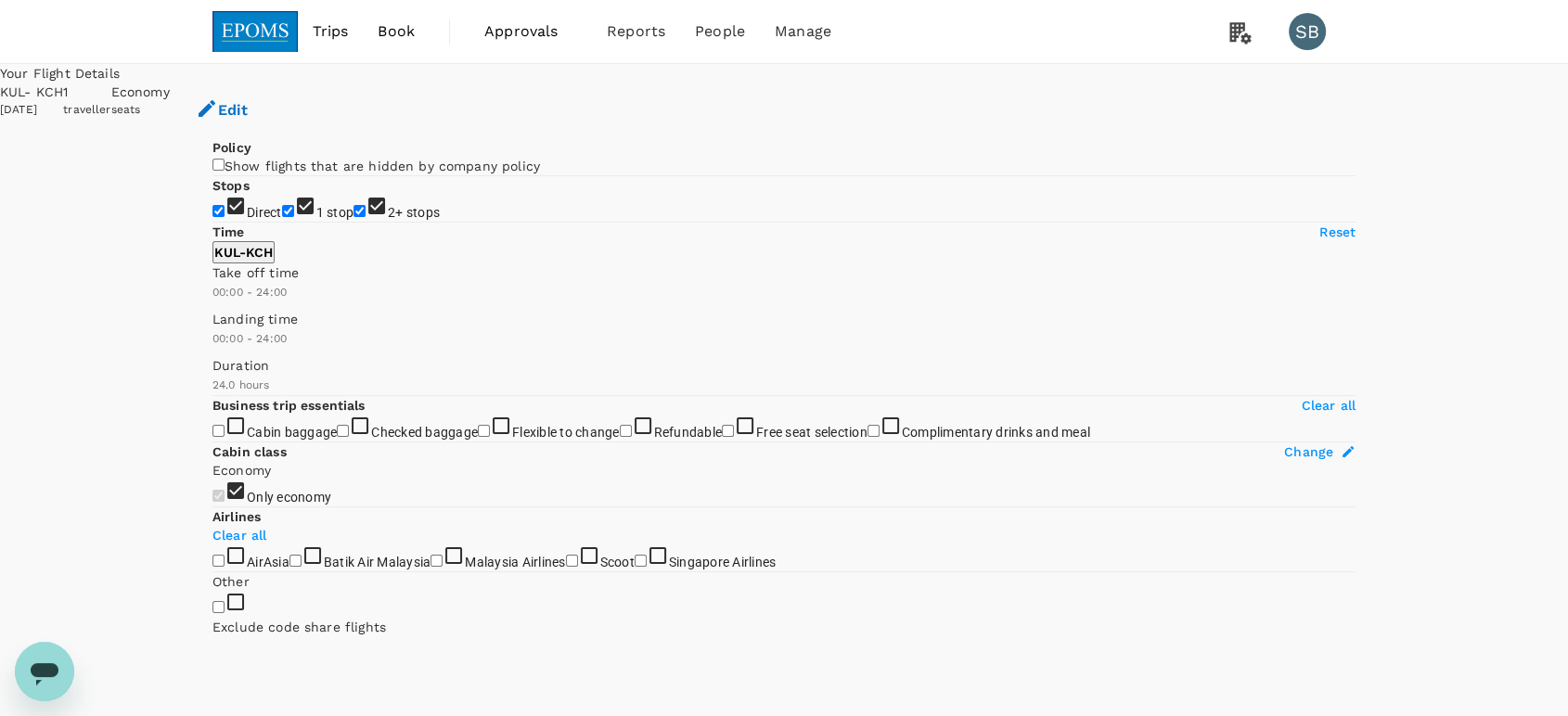 click on "2+ stops" at bounding box center [359, 211] 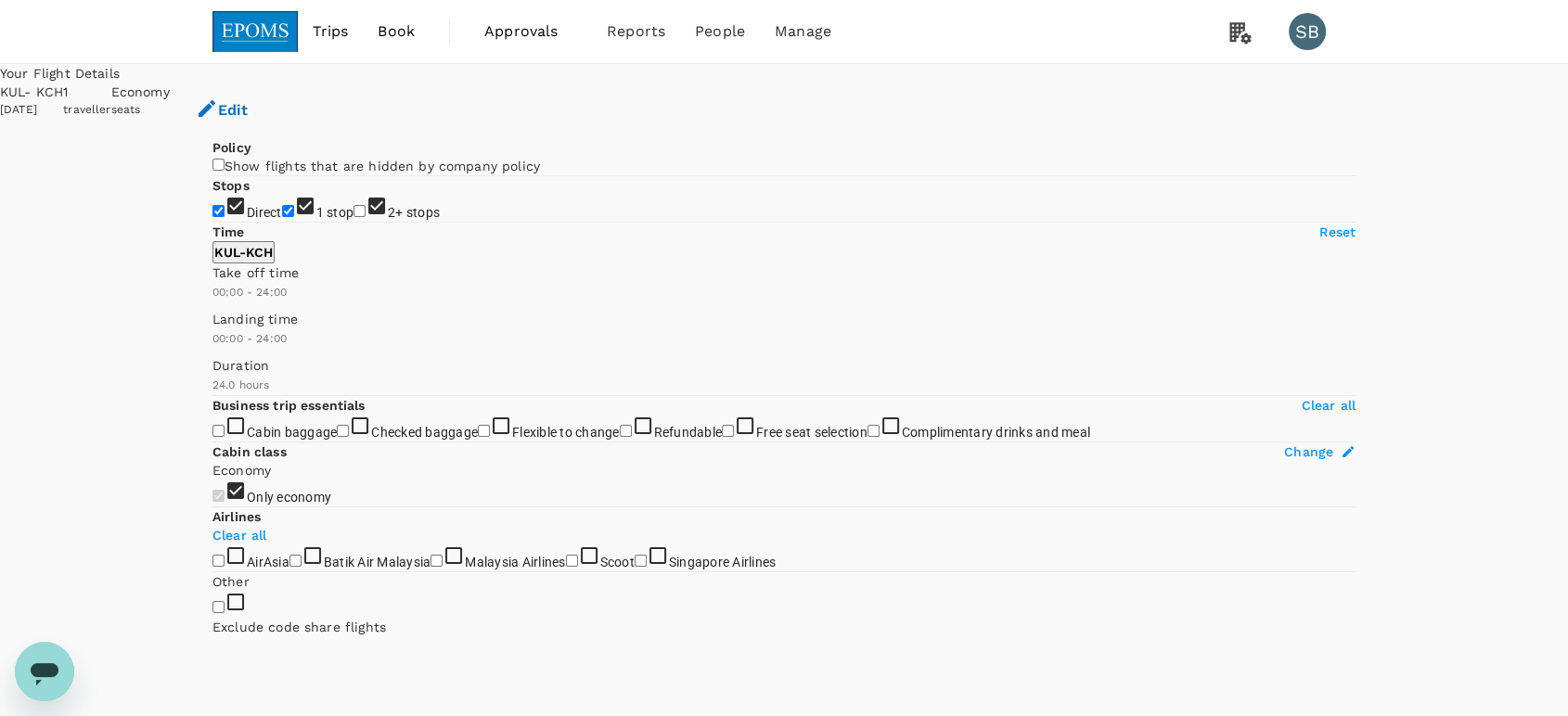 checkbox on "false" 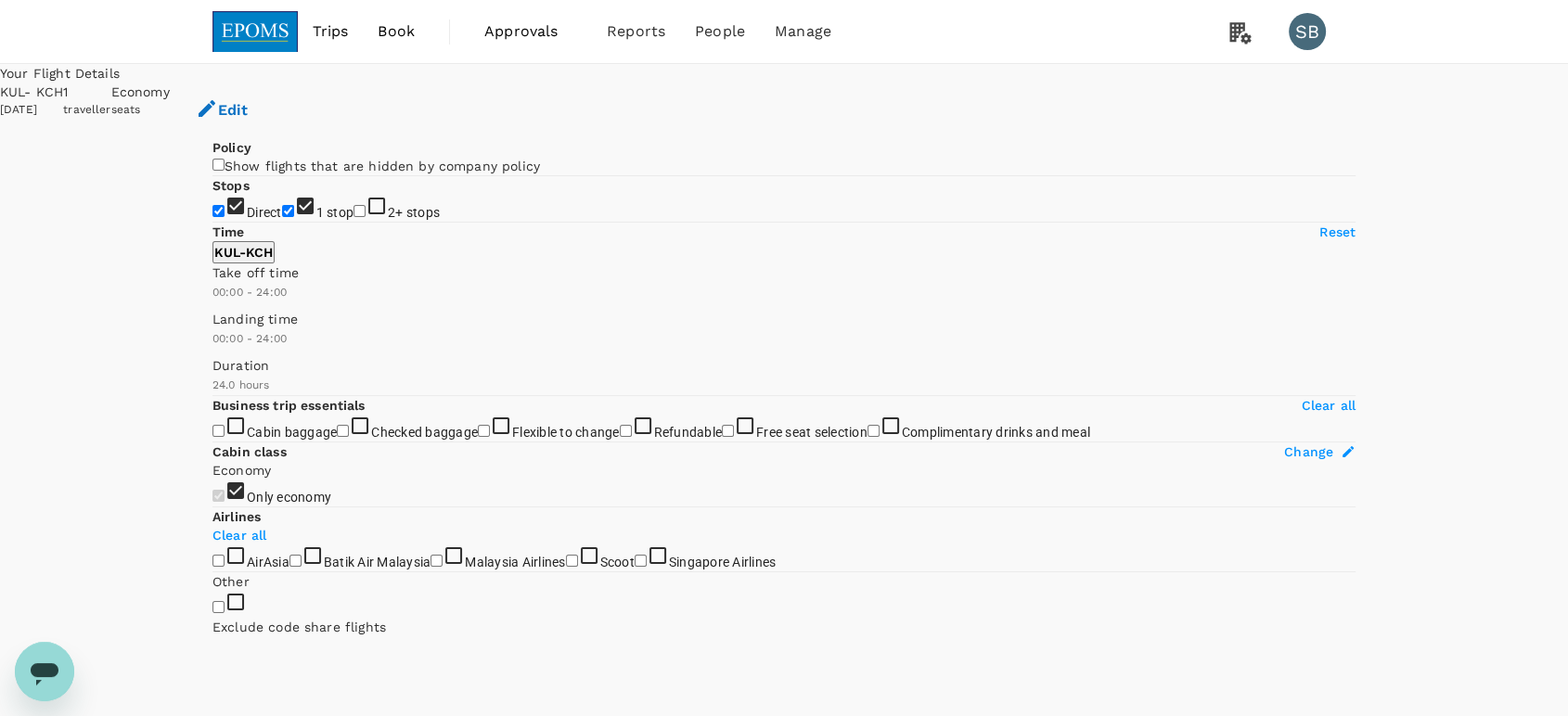 click on "1 stop" at bounding box center [288, 211] 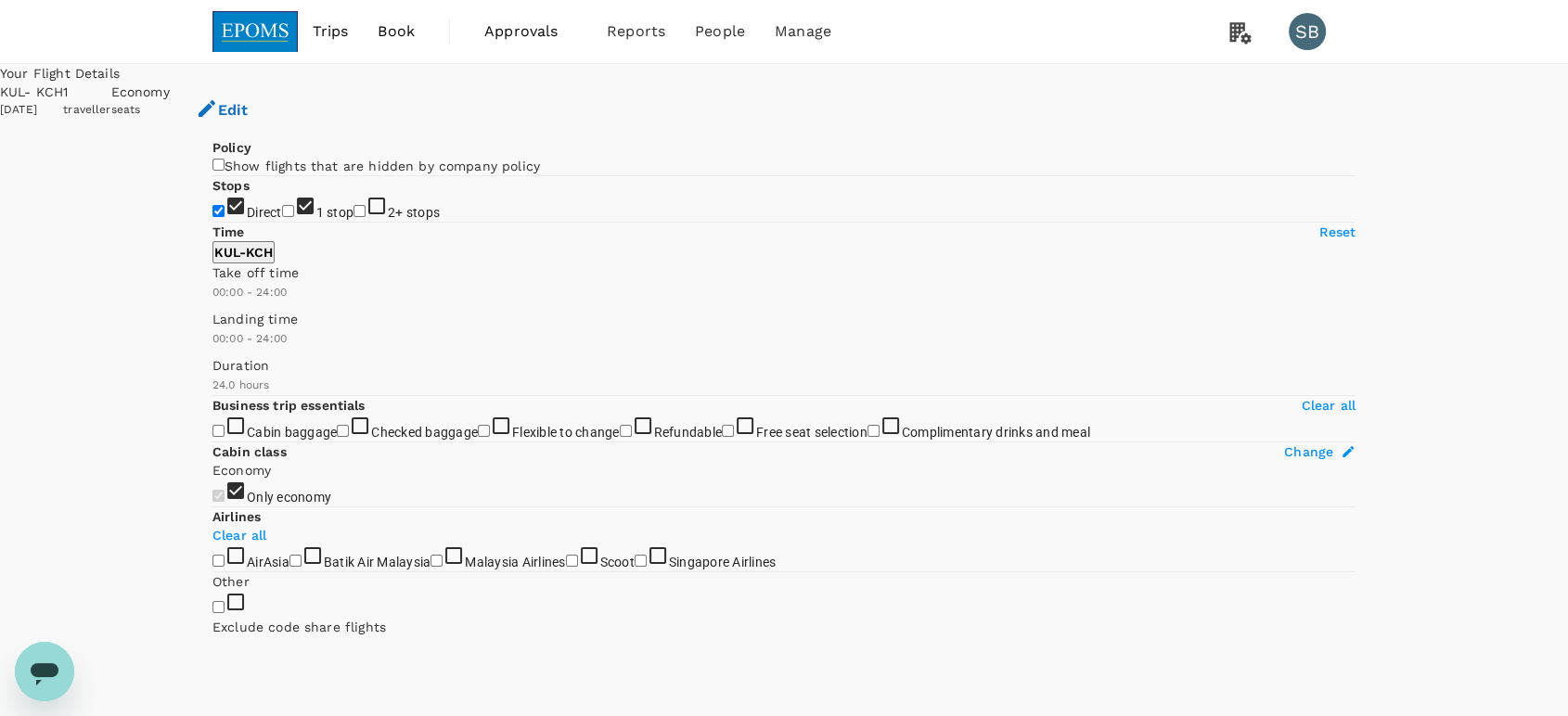 checkbox on "false" 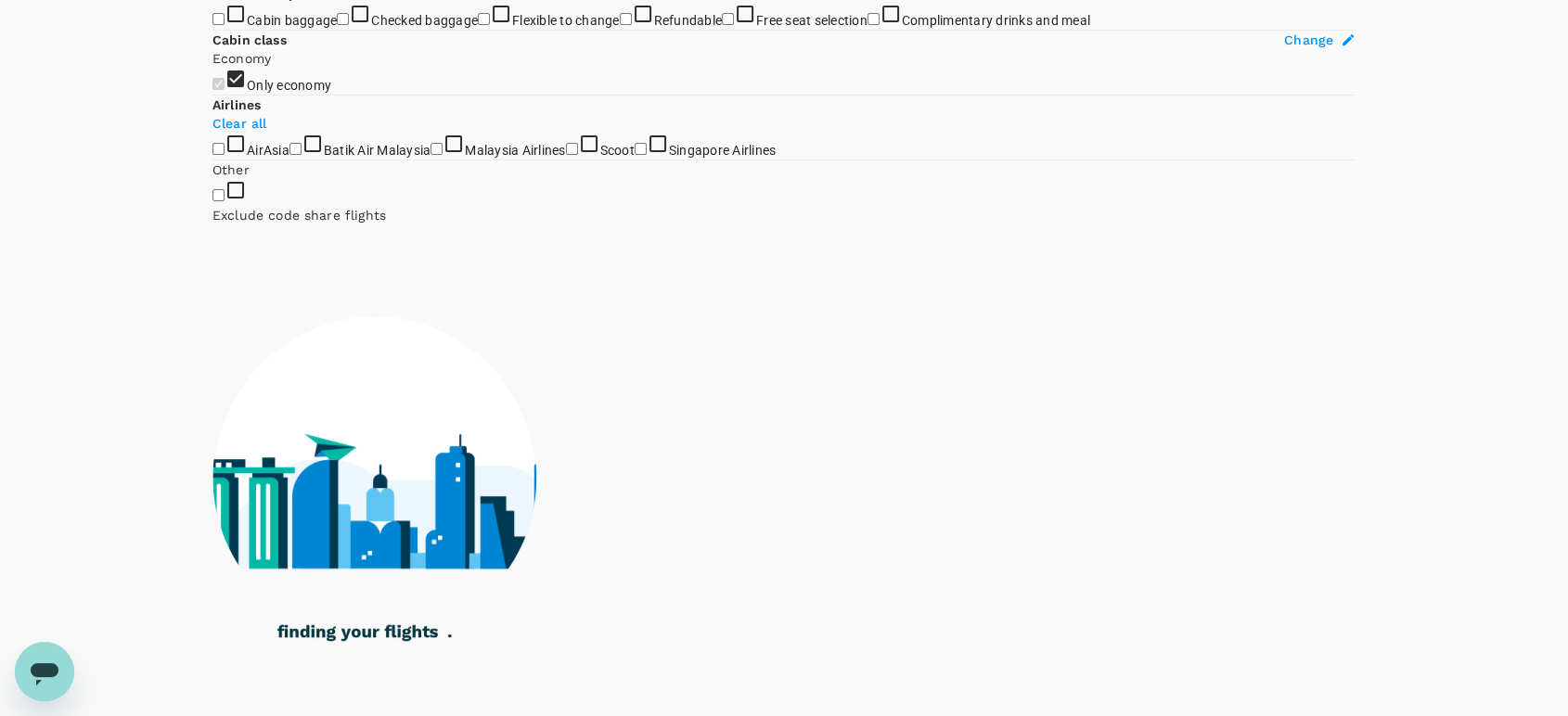 scroll, scrollTop: 721, scrollLeft: 0, axis: vertical 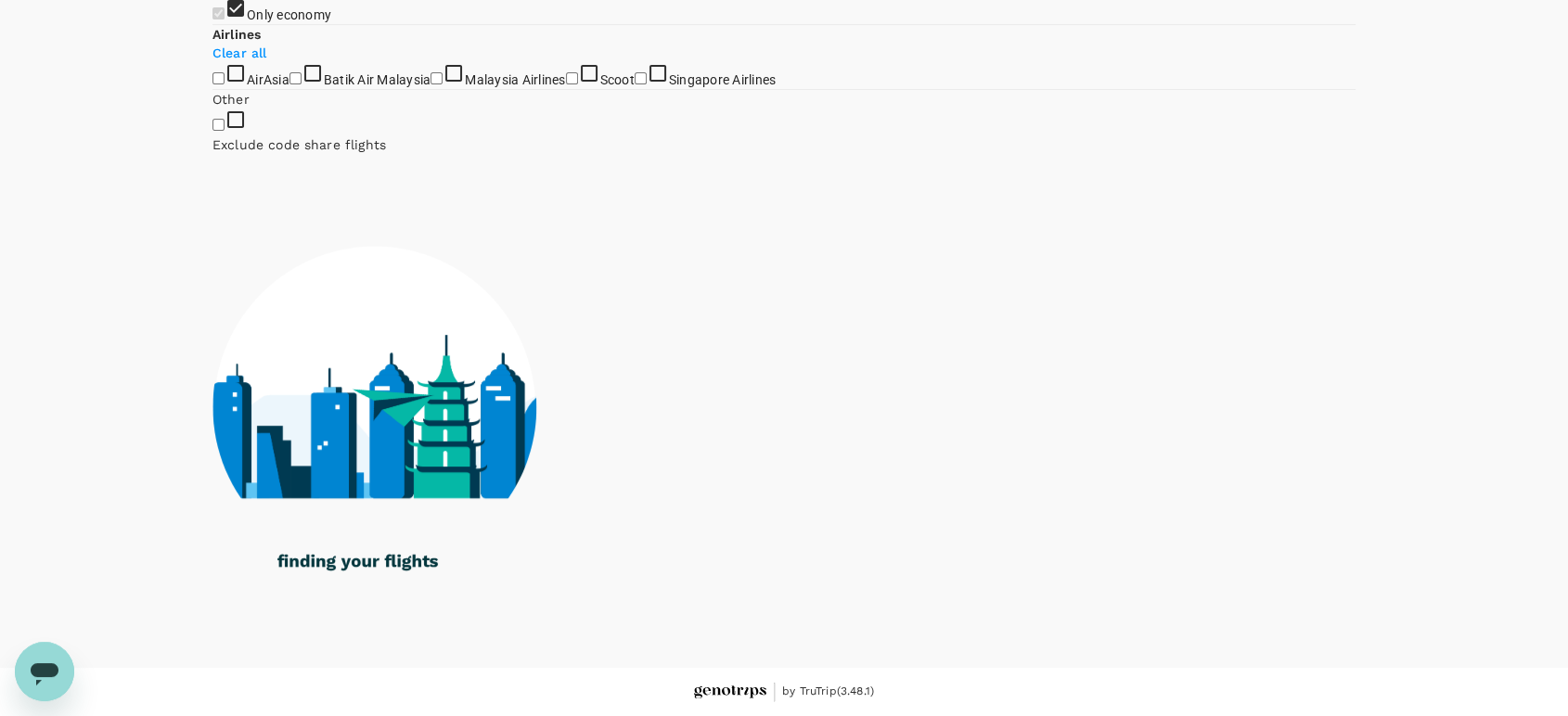 click on "Batik Air Malaysia" at bounding box center [295, 78] 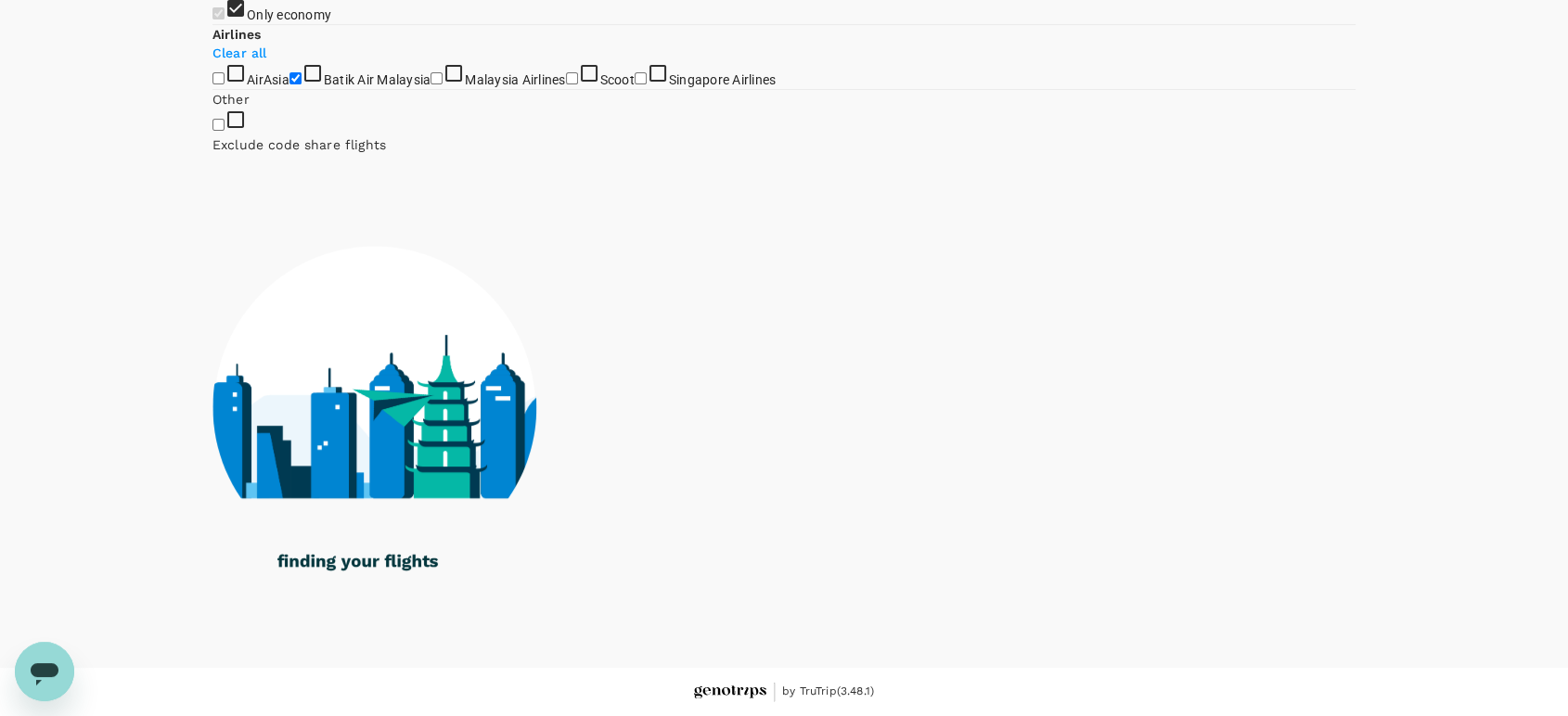 checkbox on "true" 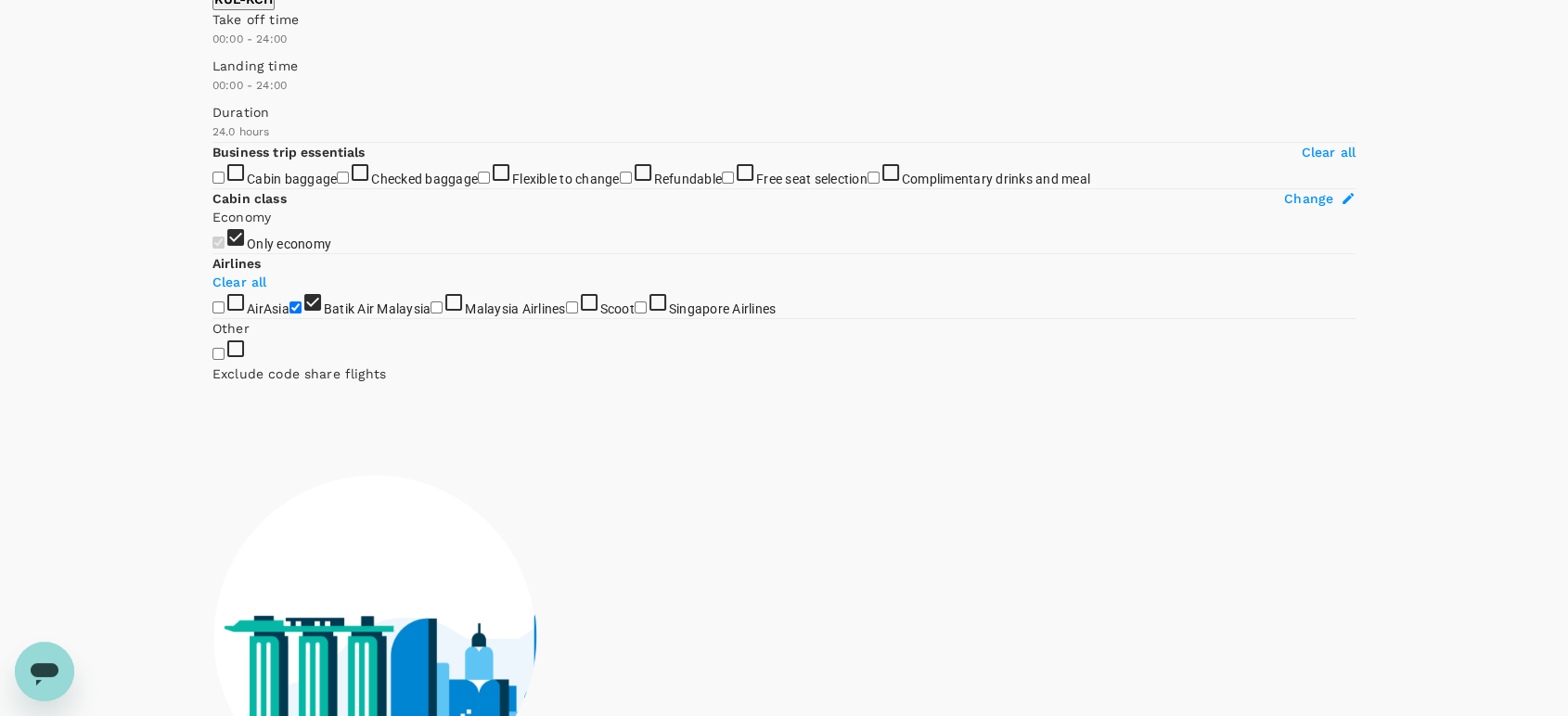 scroll, scrollTop: 103, scrollLeft: 0, axis: vertical 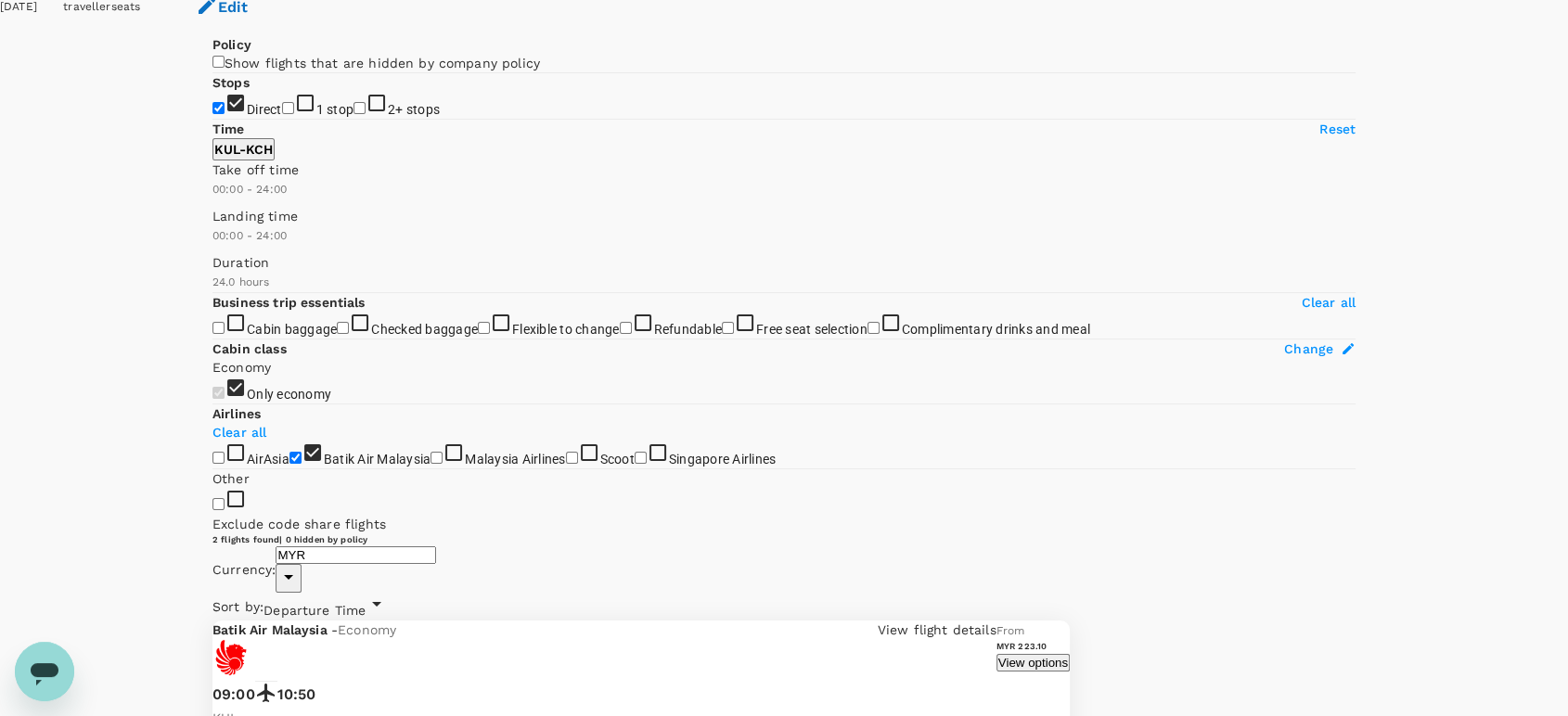 click on "View options" at bounding box center [1033, 662] 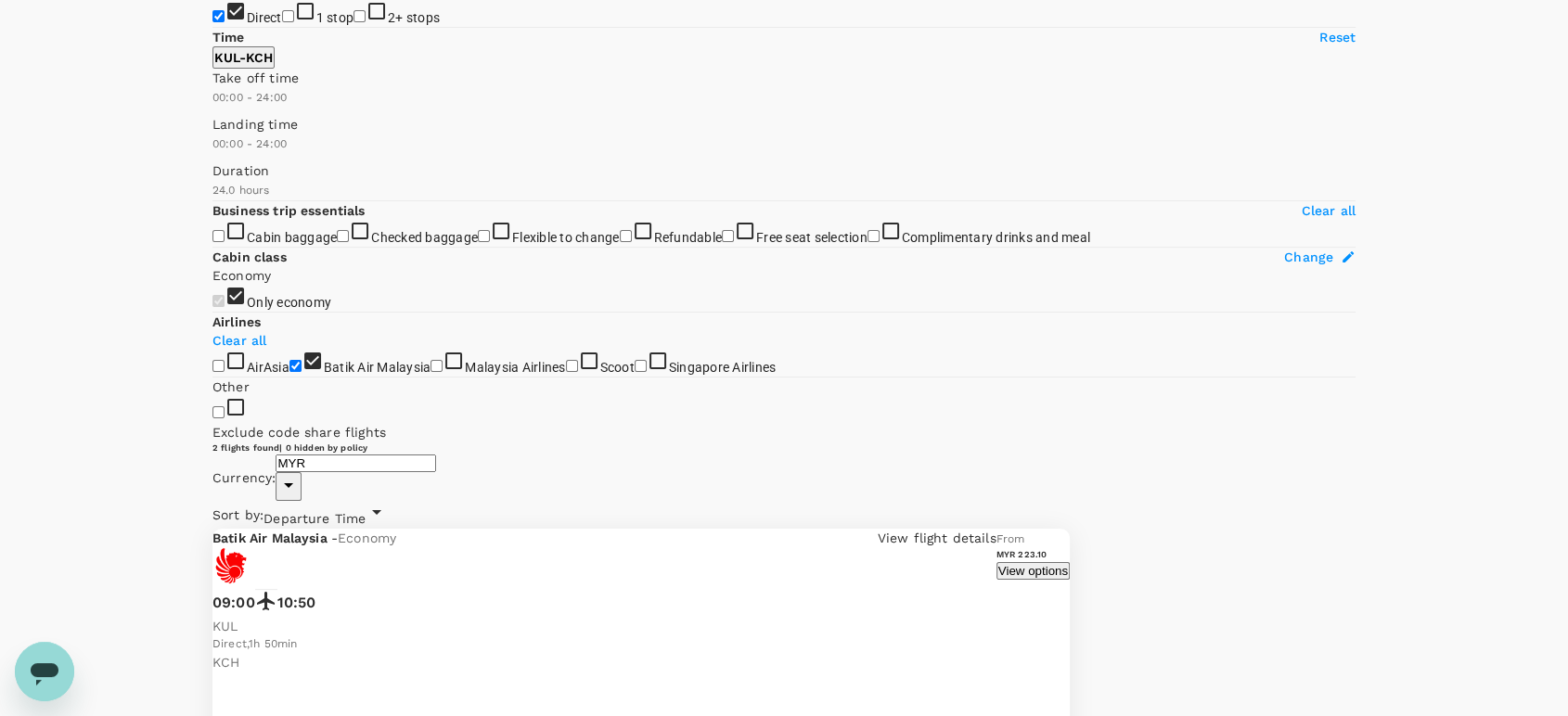 click on "MYR 223.10" at bounding box center (249, 2629) 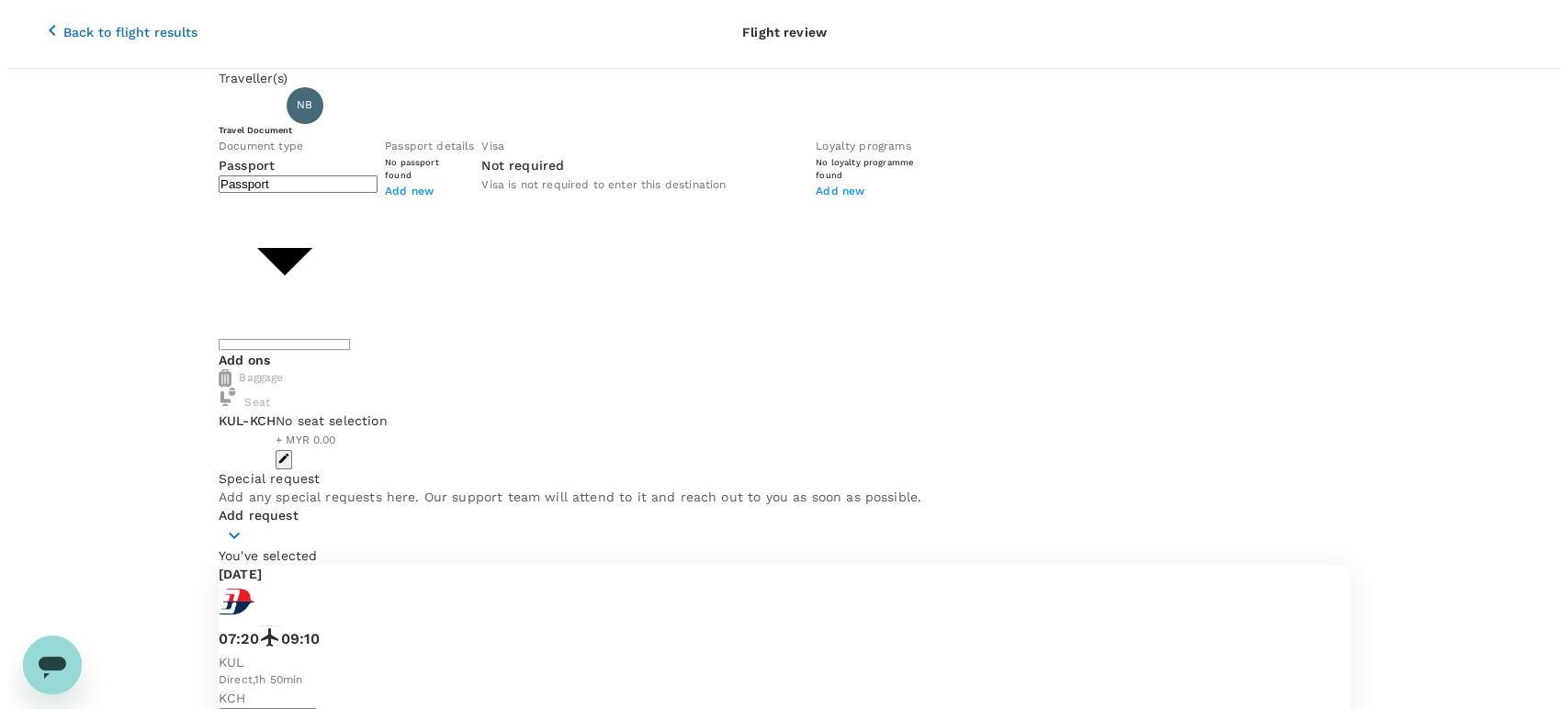 scroll, scrollTop: 0, scrollLeft: 0, axis: both 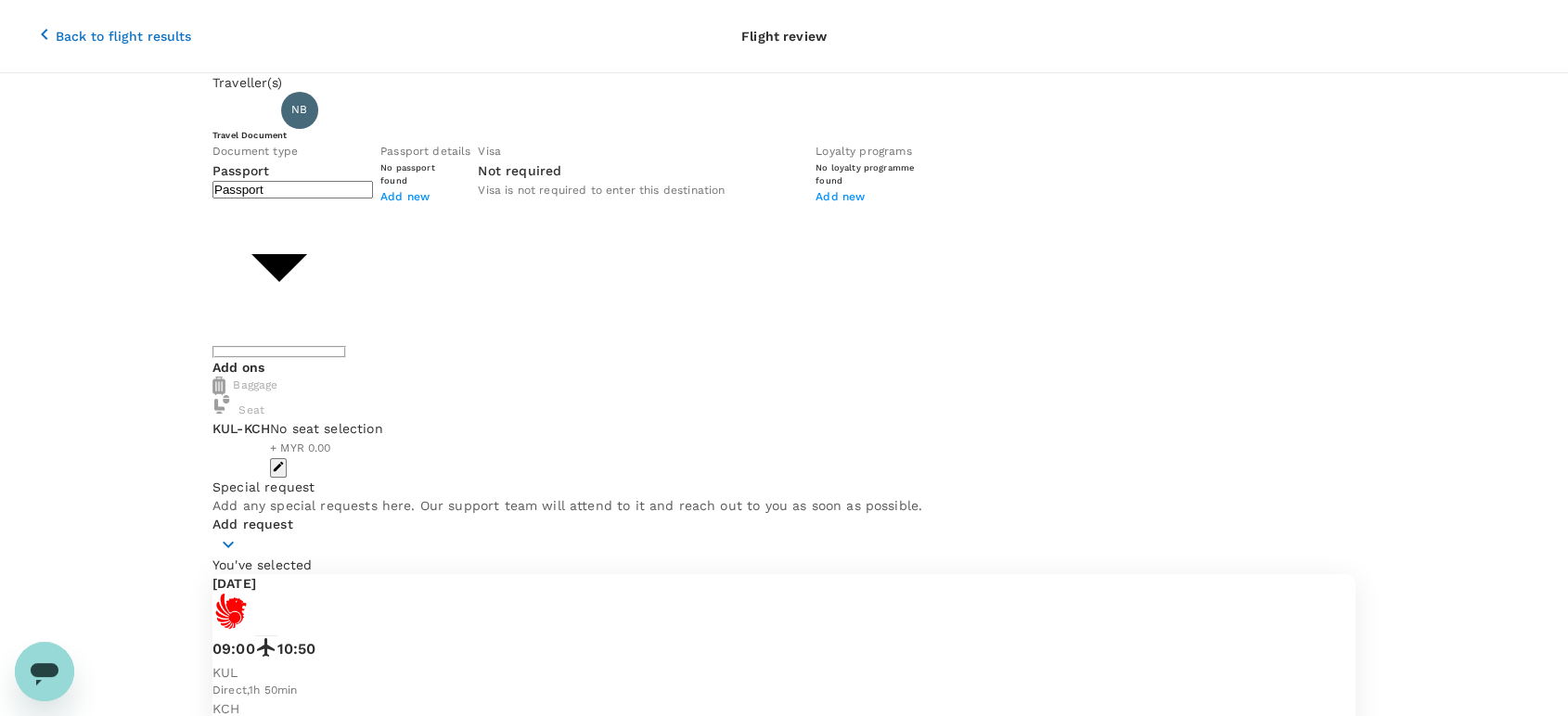 click 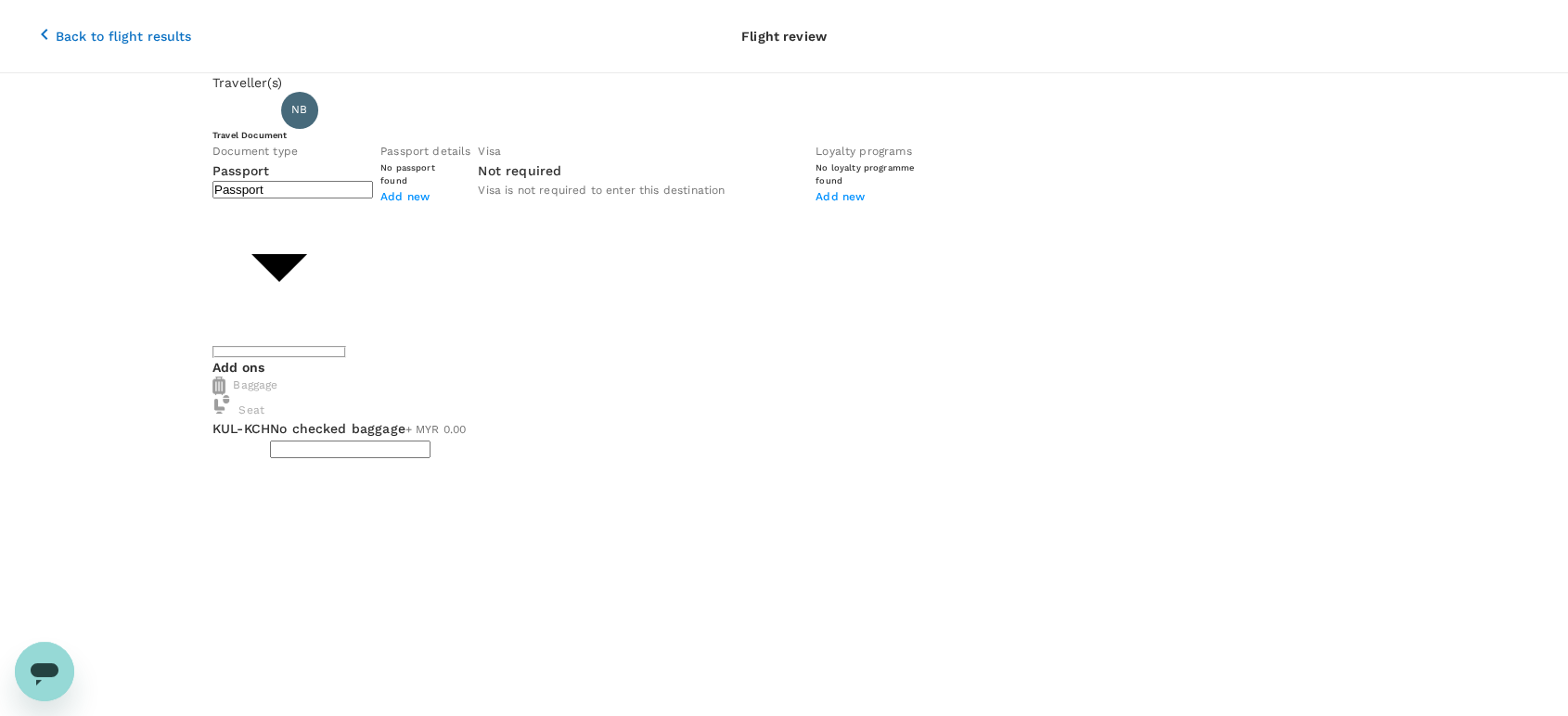 type 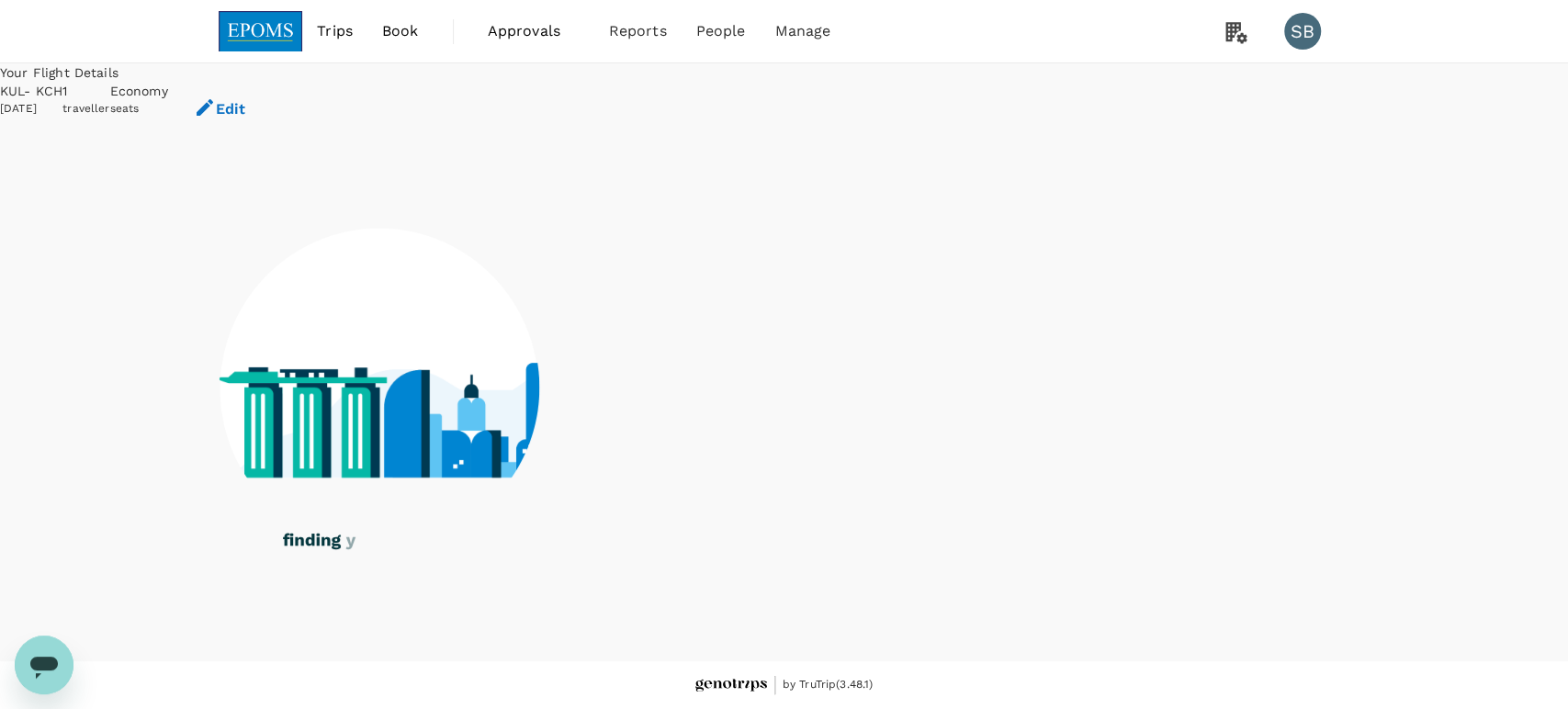 drag, startPoint x: 287, startPoint y: 33, endPoint x: 304, endPoint y: 42, distance: 19.235384 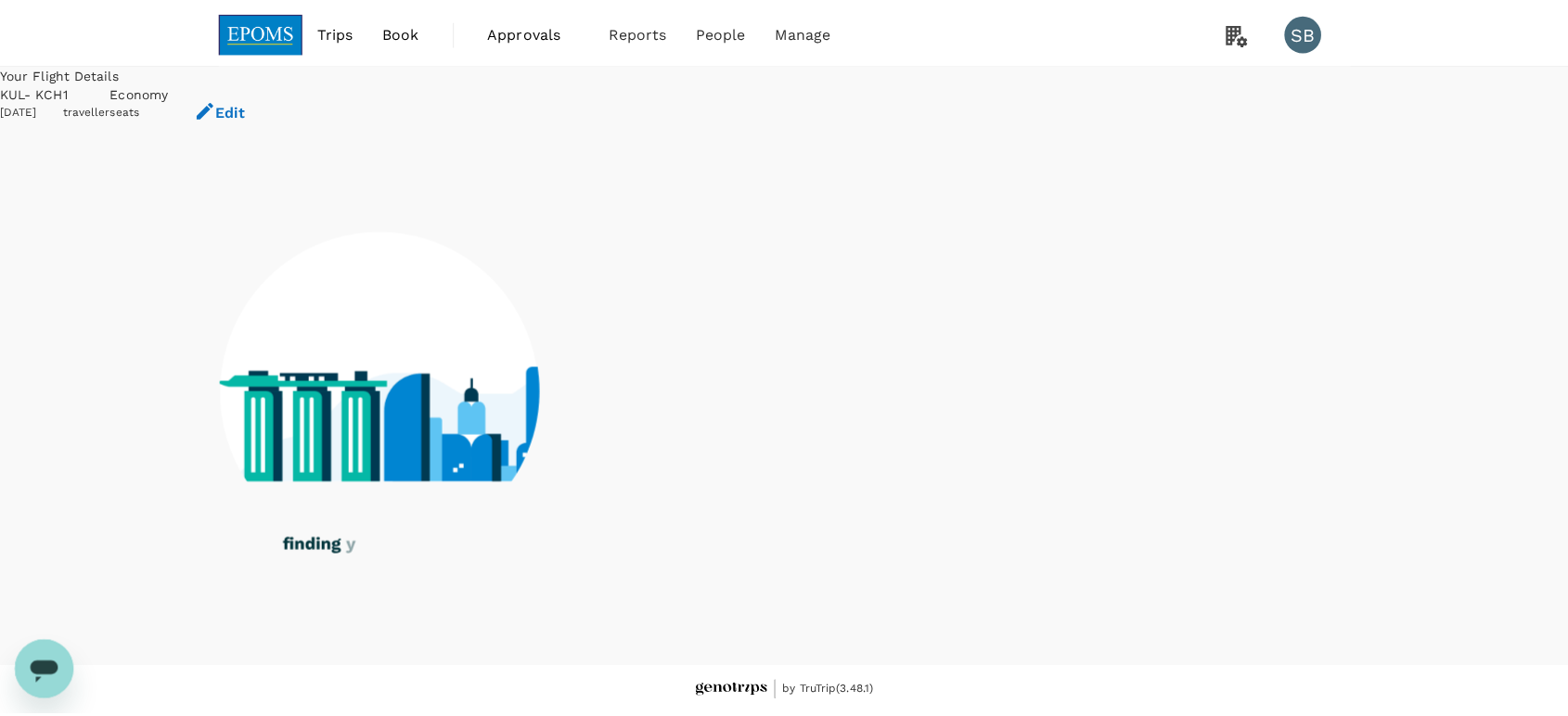scroll, scrollTop: 7, scrollLeft: 0, axis: vertical 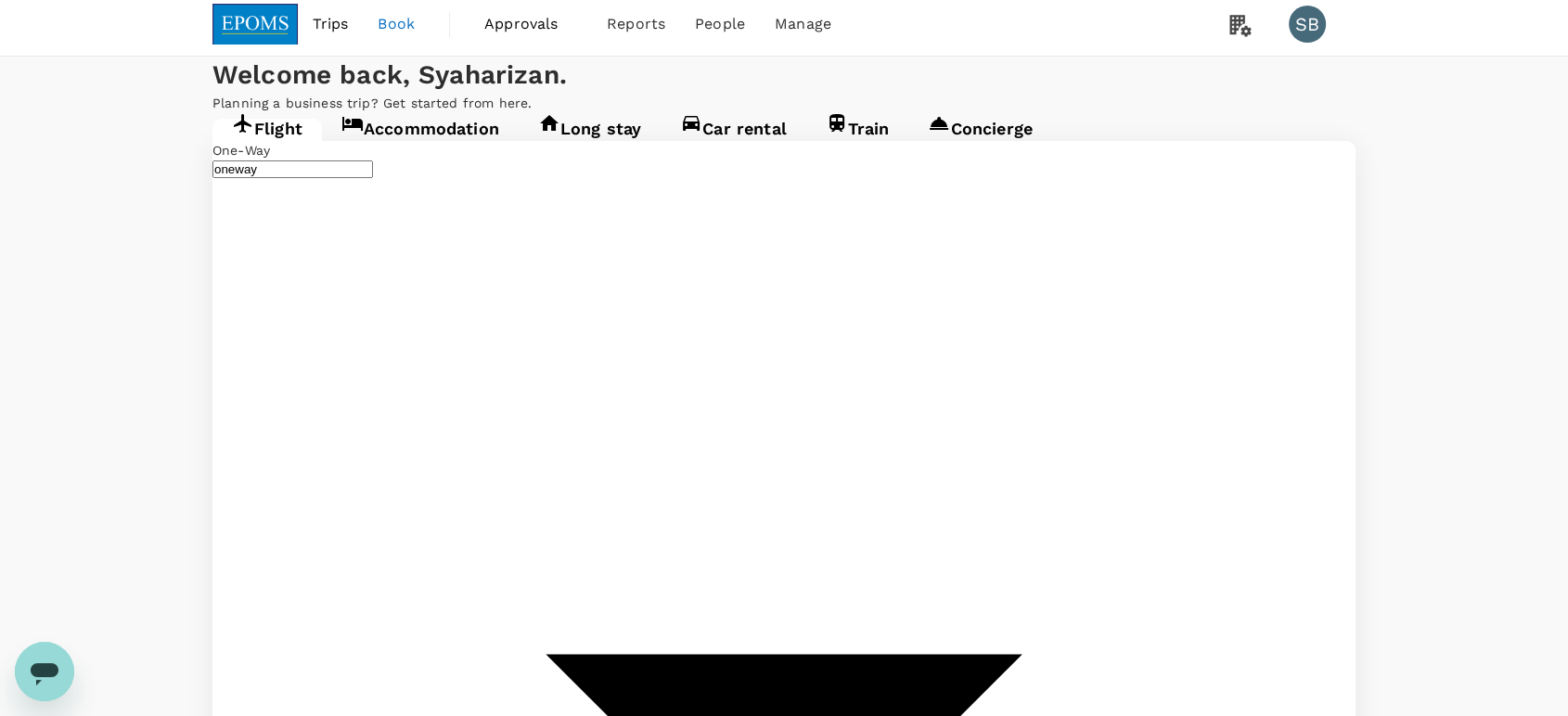 click on "Find flights" at bounding box center [244, 3042] 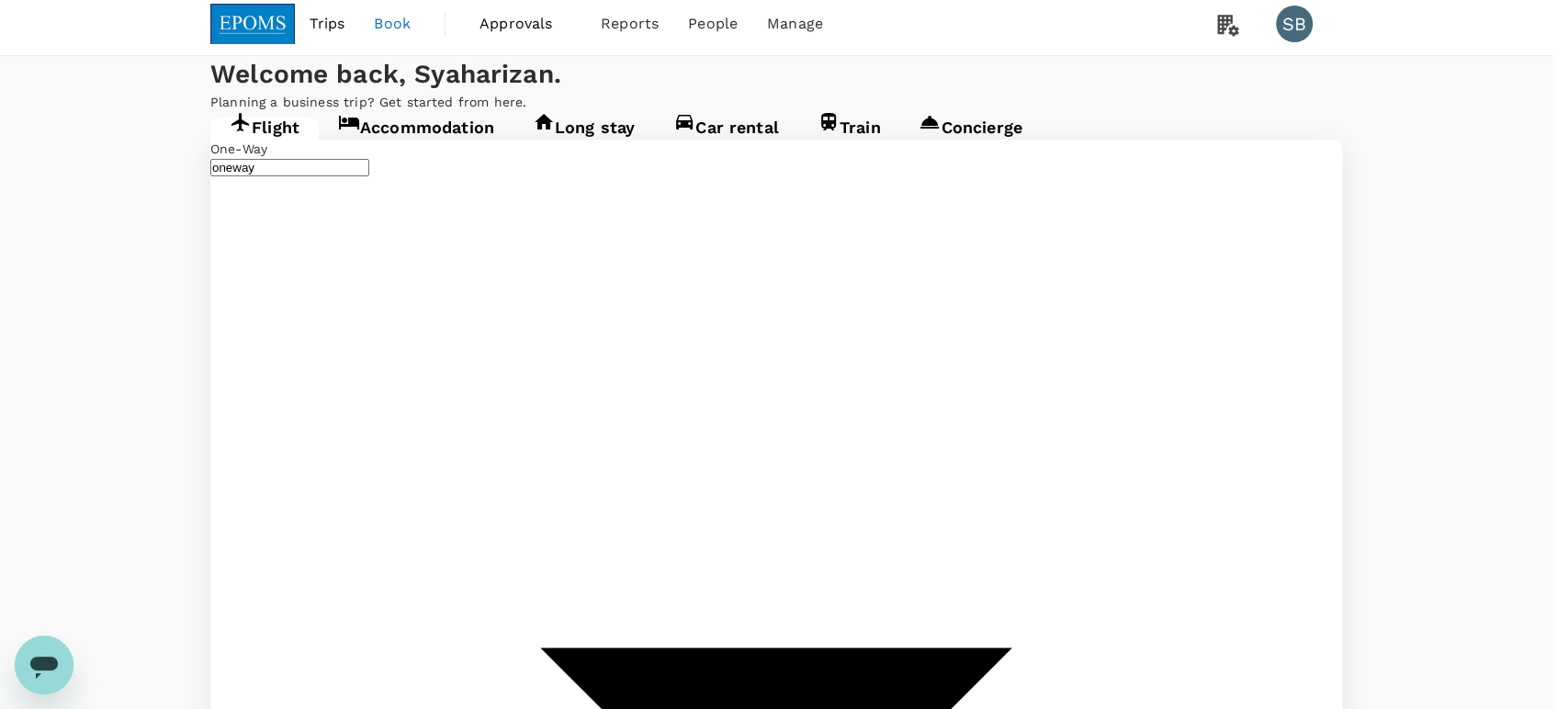 click on "Back Confirm" at bounding box center [776, 18785] 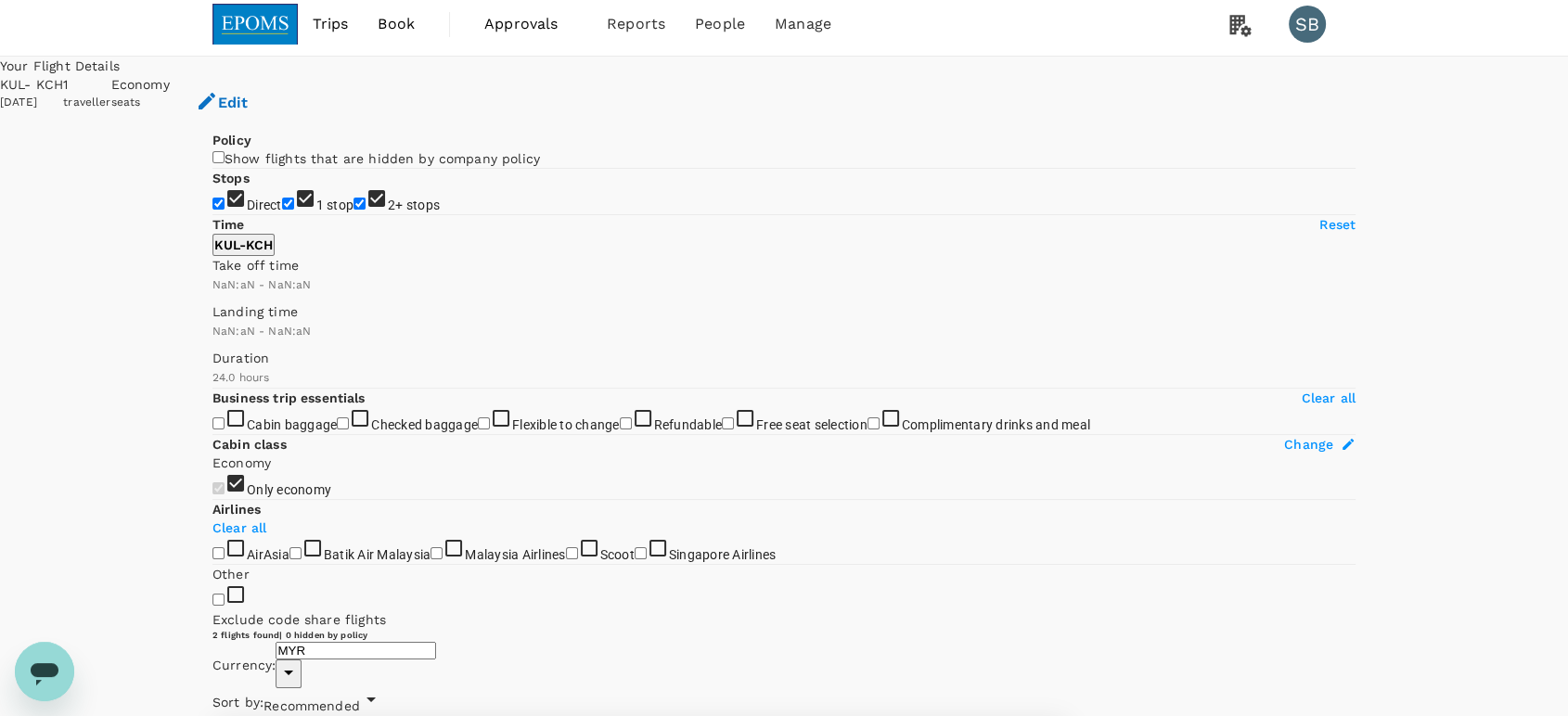 scroll, scrollTop: 0, scrollLeft: 0, axis: both 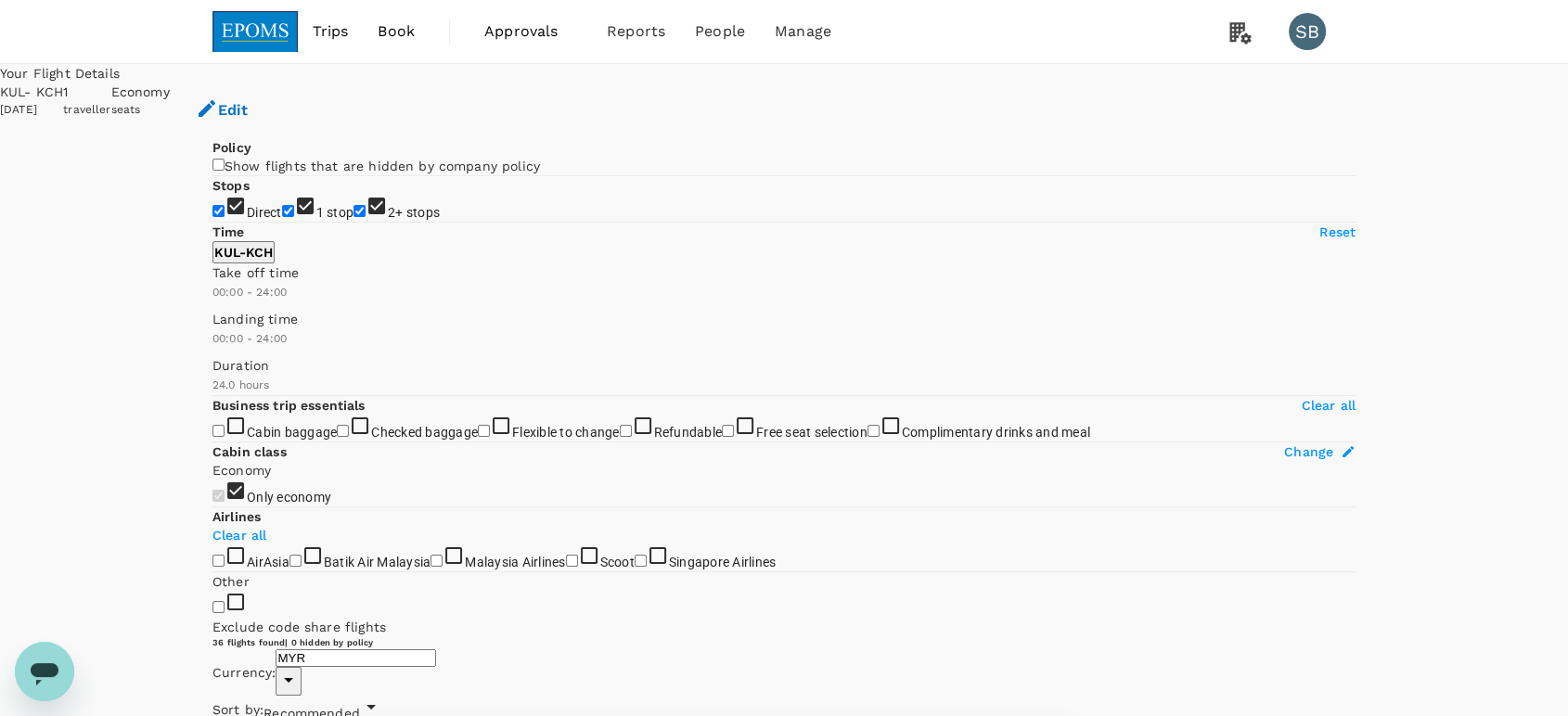 click on "Recommended" at bounding box center [312, 713] 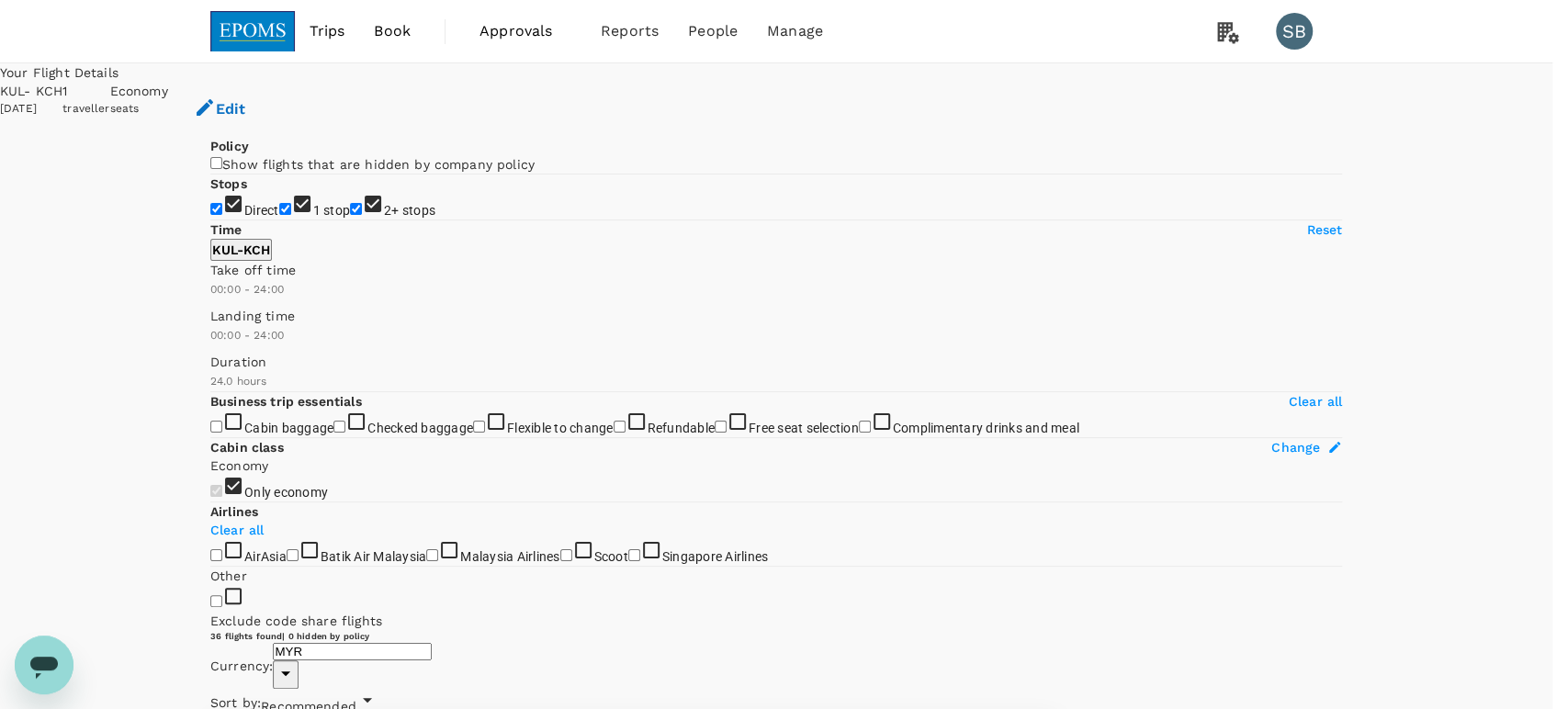 click on "Departure Time" at bounding box center [776, 36735] 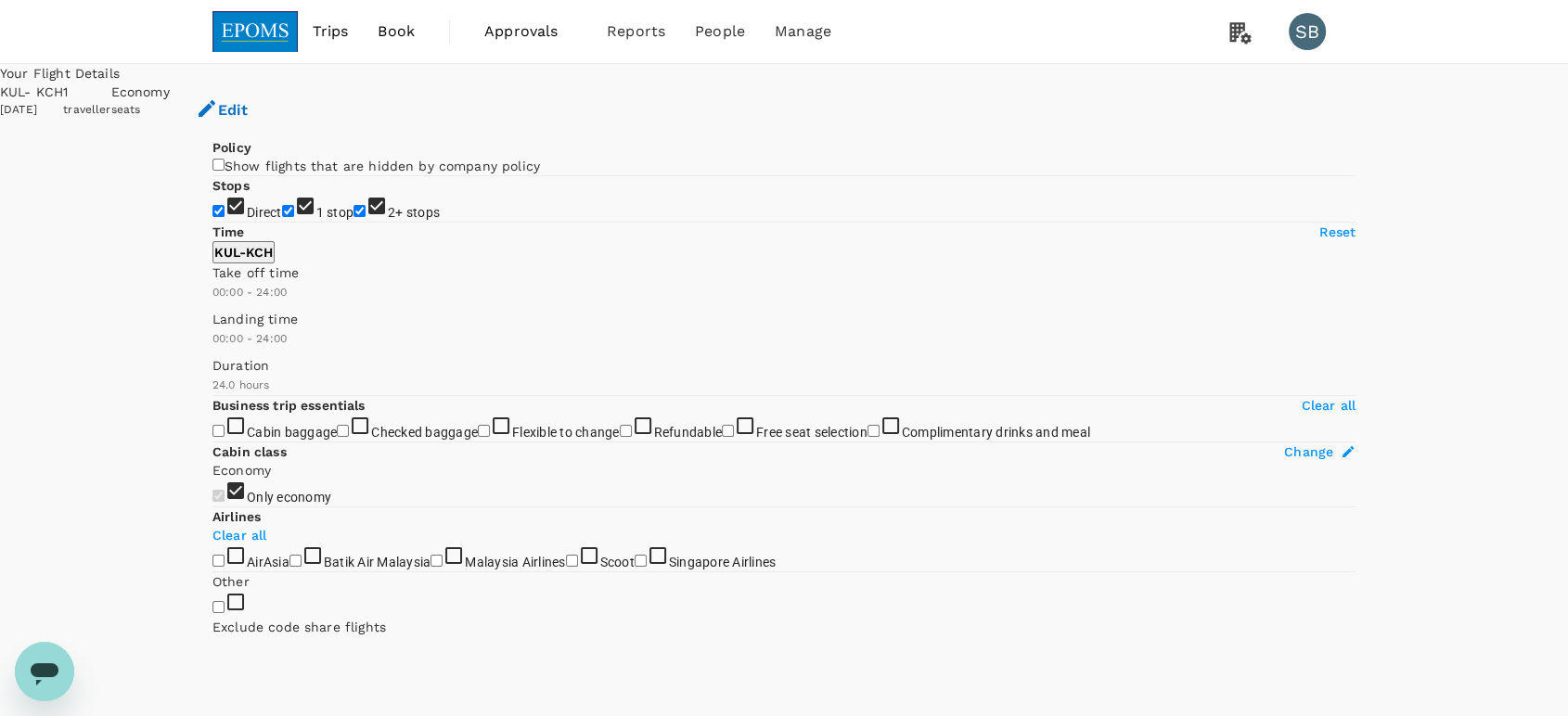 click on "2+ stops" at bounding box center [359, 211] 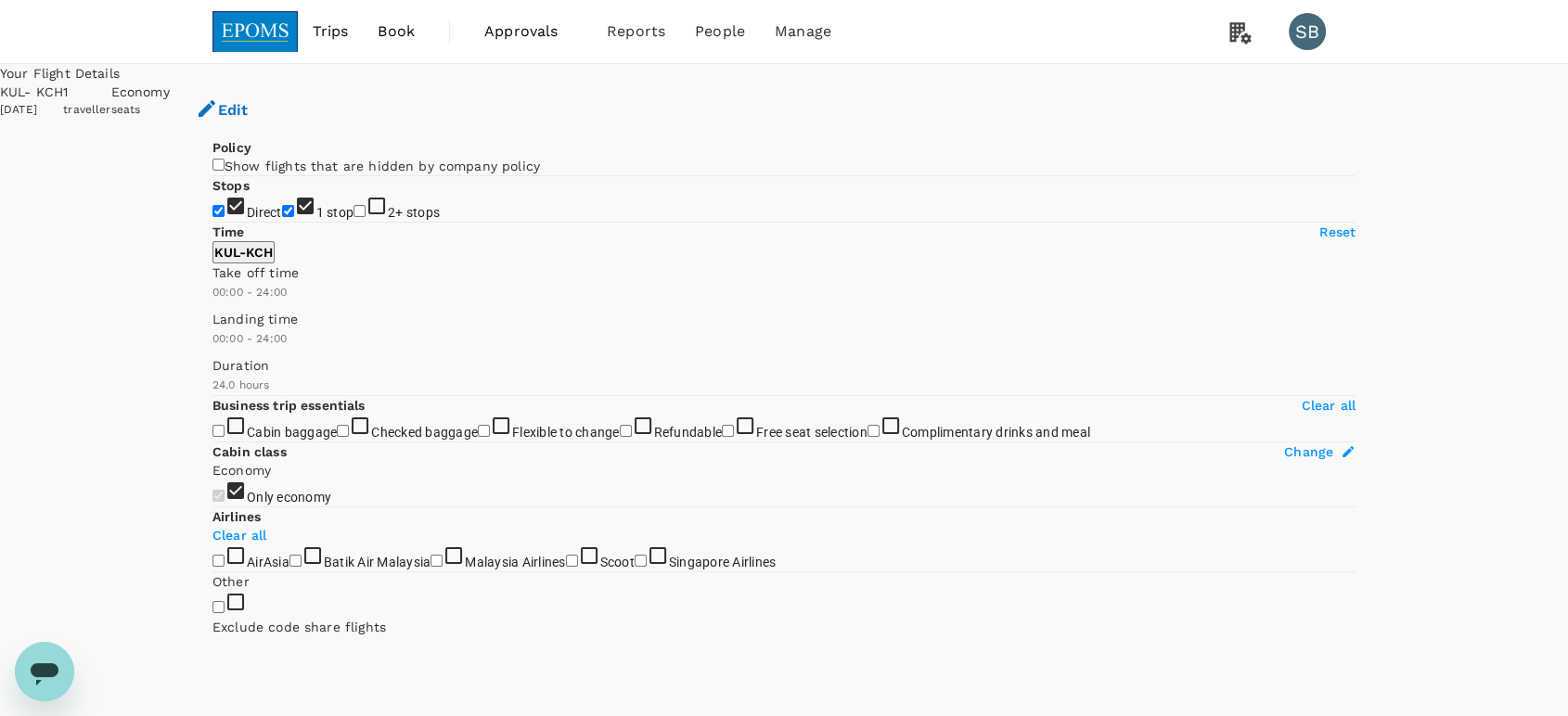 click on "1 stop" at bounding box center [288, 211] 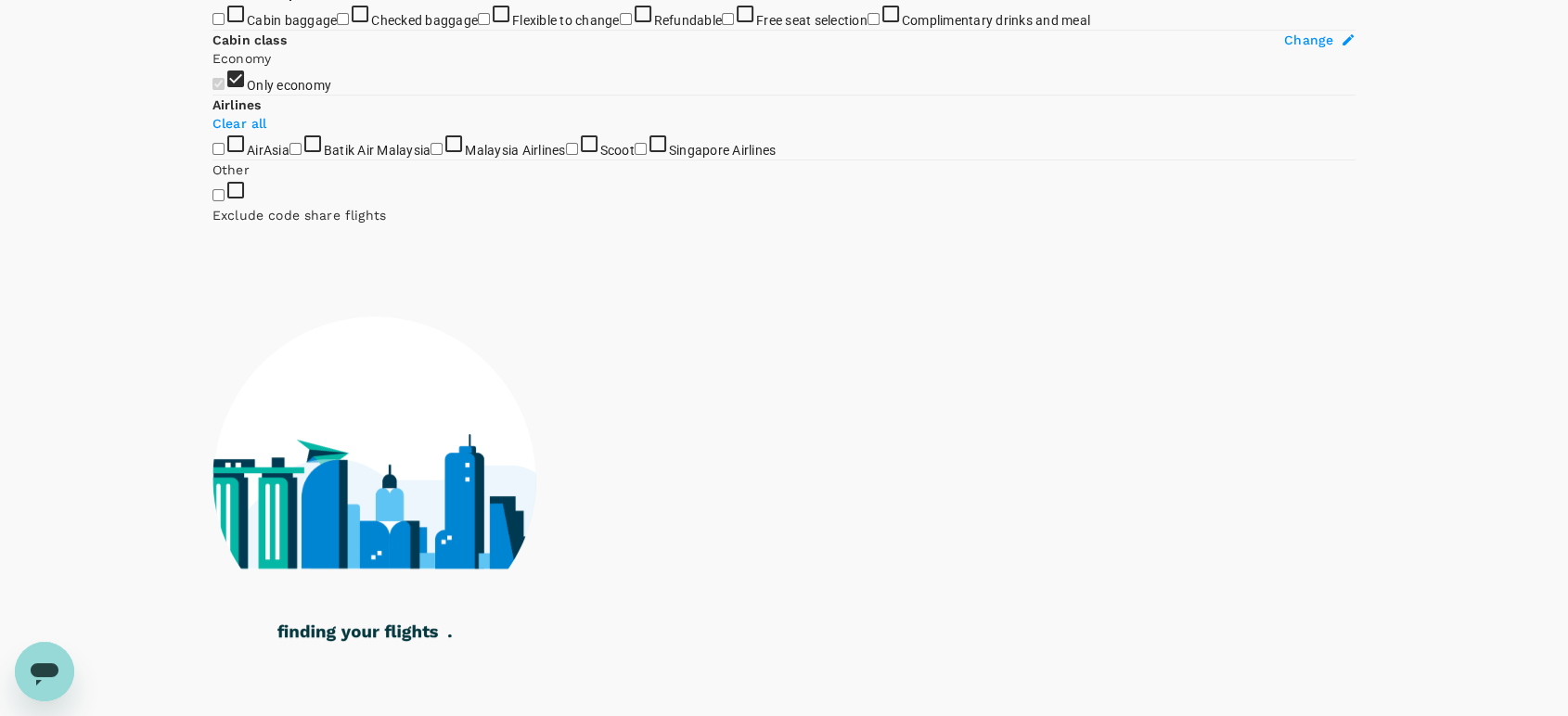 scroll, scrollTop: 721, scrollLeft: 0, axis: vertical 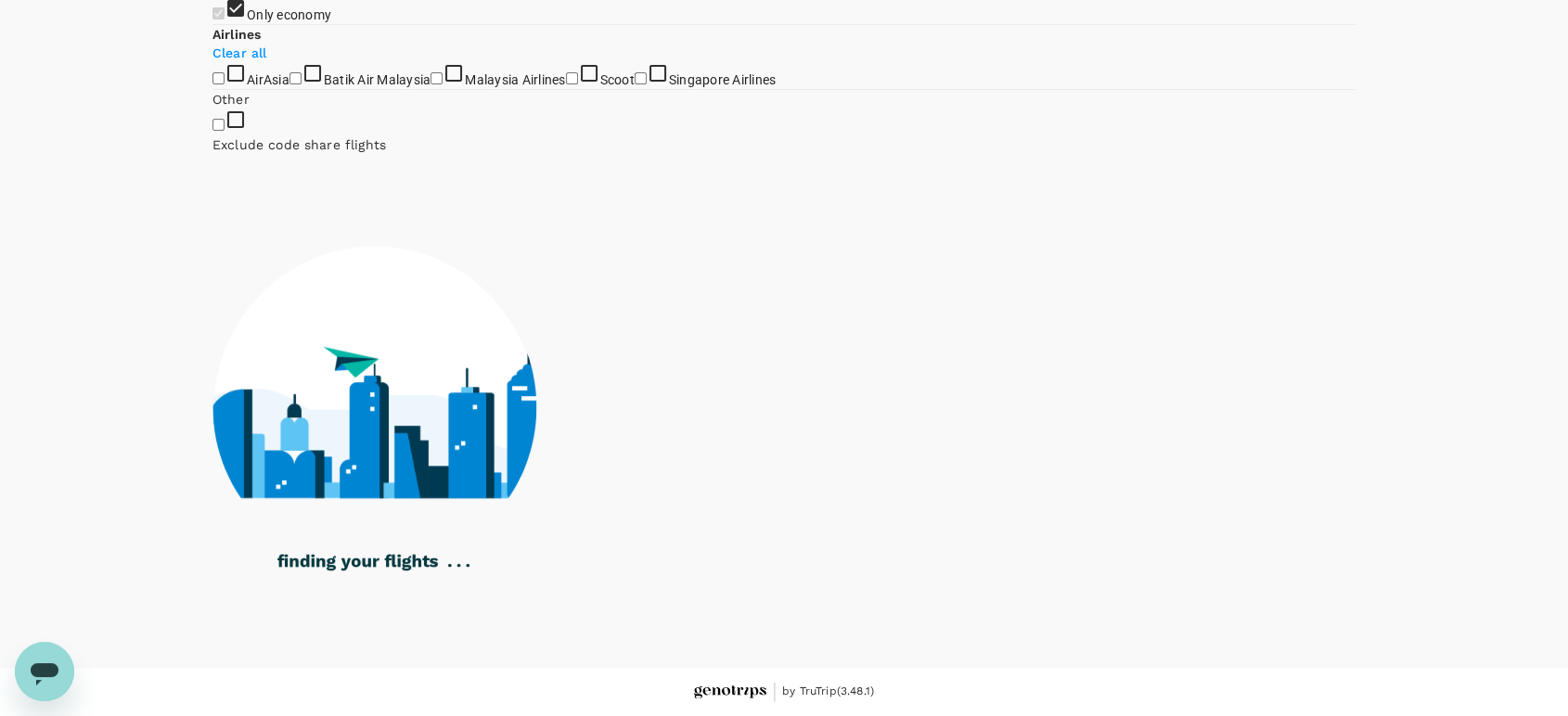 drag, startPoint x: 213, startPoint y: 454, endPoint x: 235, endPoint y: 463, distance: 23.769729 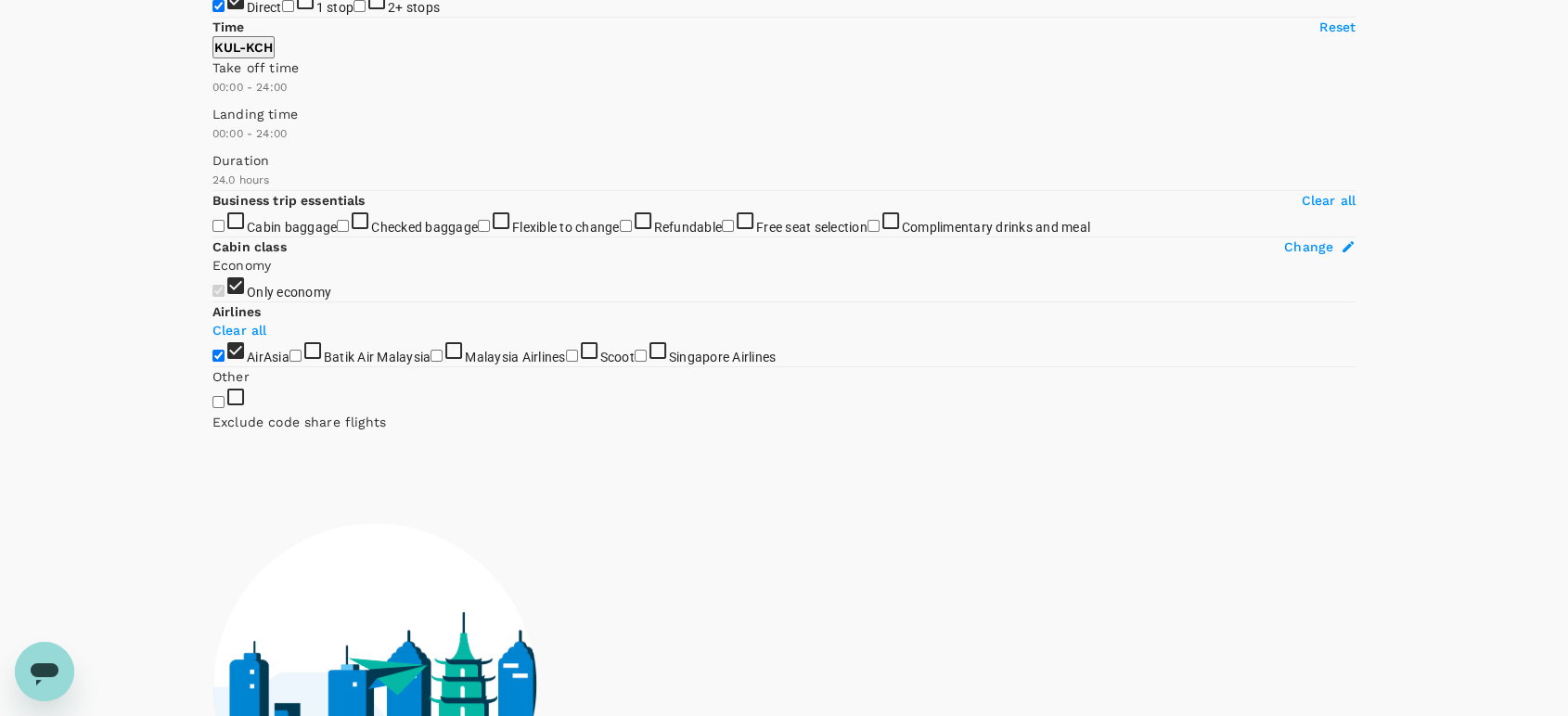 scroll, scrollTop: 0, scrollLeft: 0, axis: both 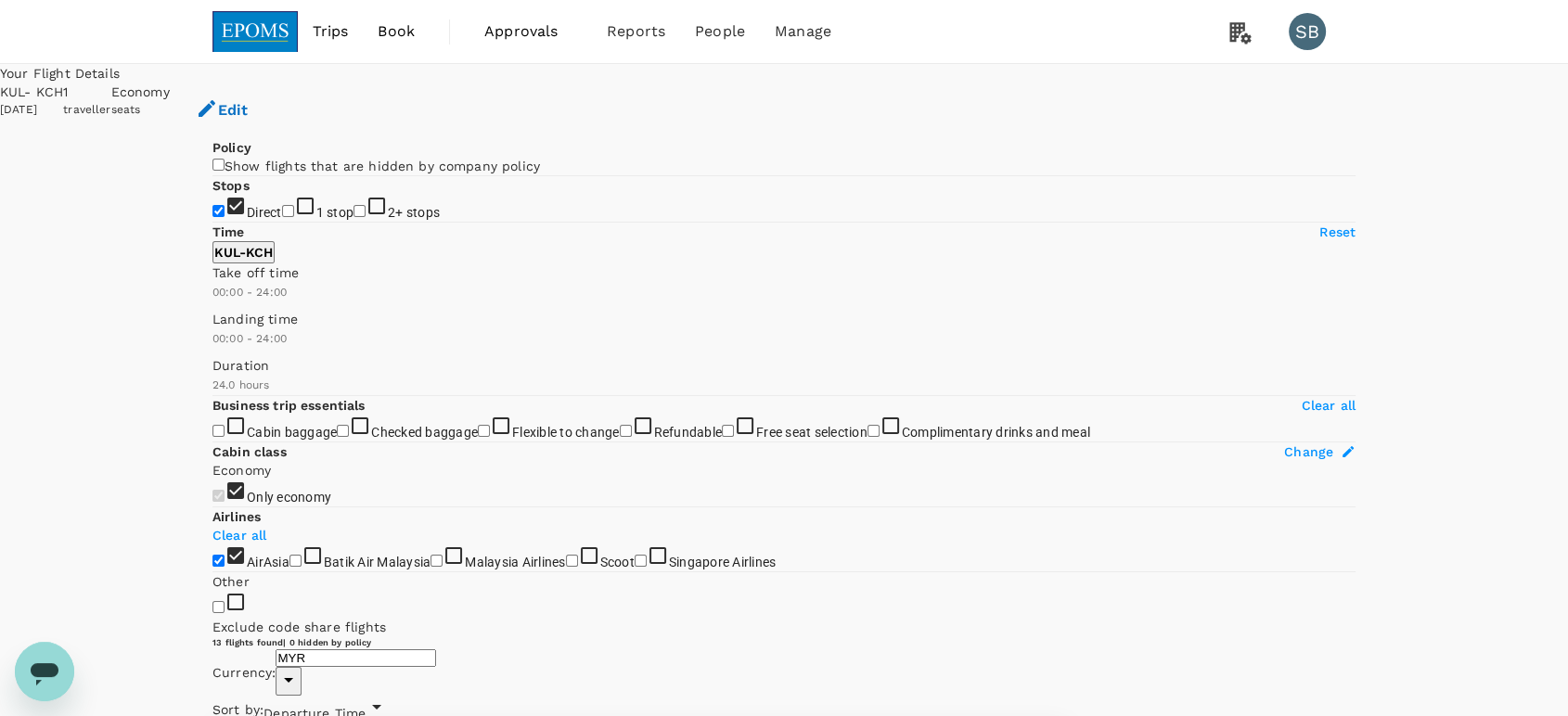 click on "View options" at bounding box center [1033, 765] 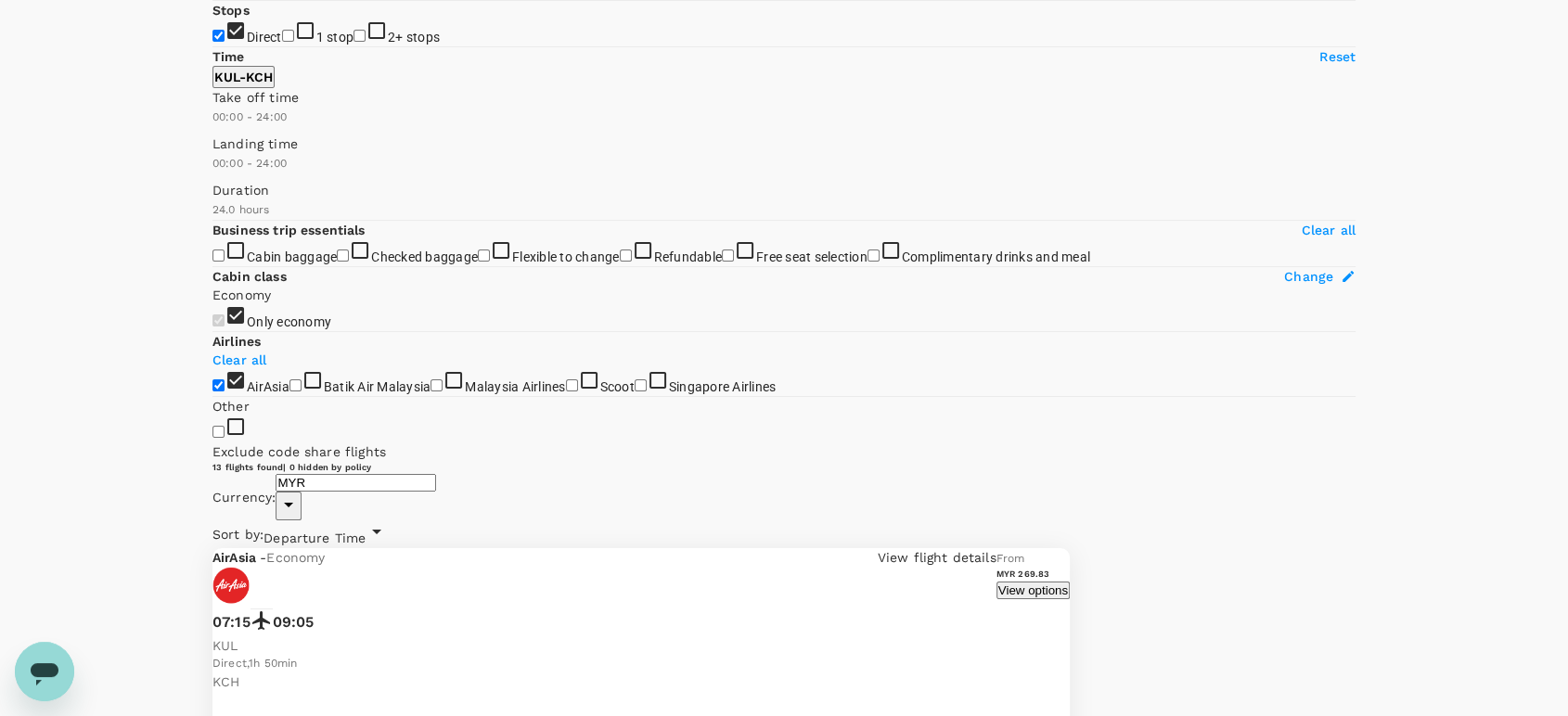 scroll, scrollTop: 195, scrollLeft: 0, axis: vertical 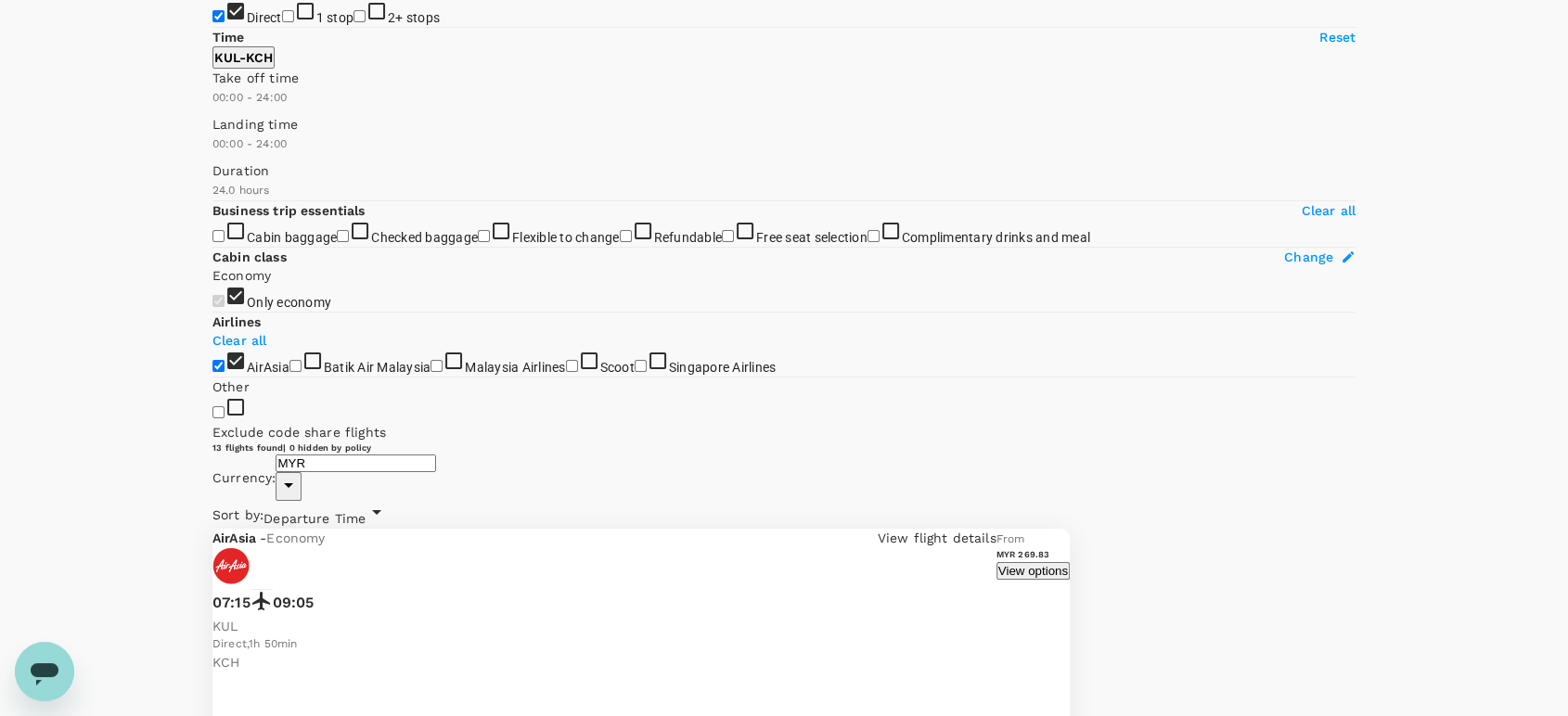 click on "MYR 269.83" at bounding box center (249, 2648) 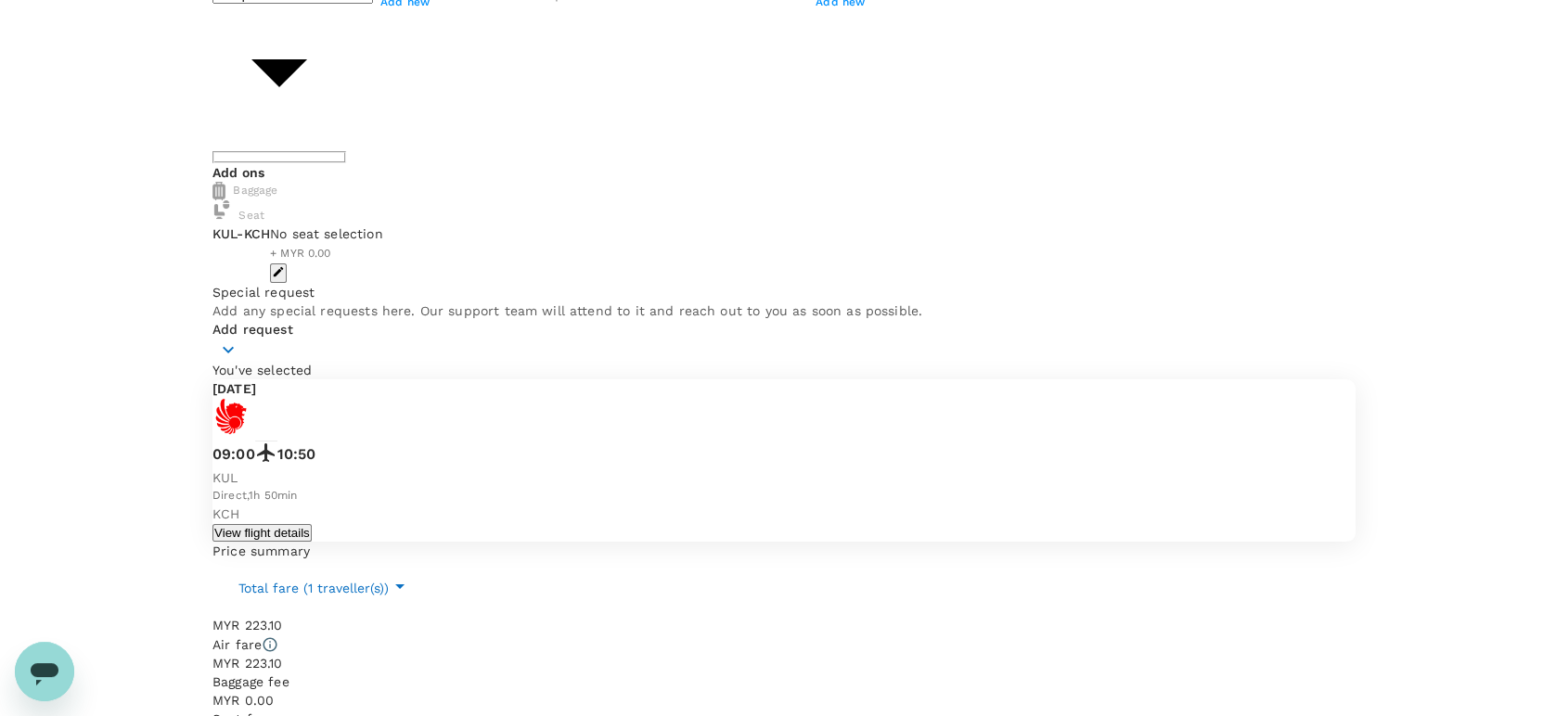 scroll, scrollTop: 0, scrollLeft: 0, axis: both 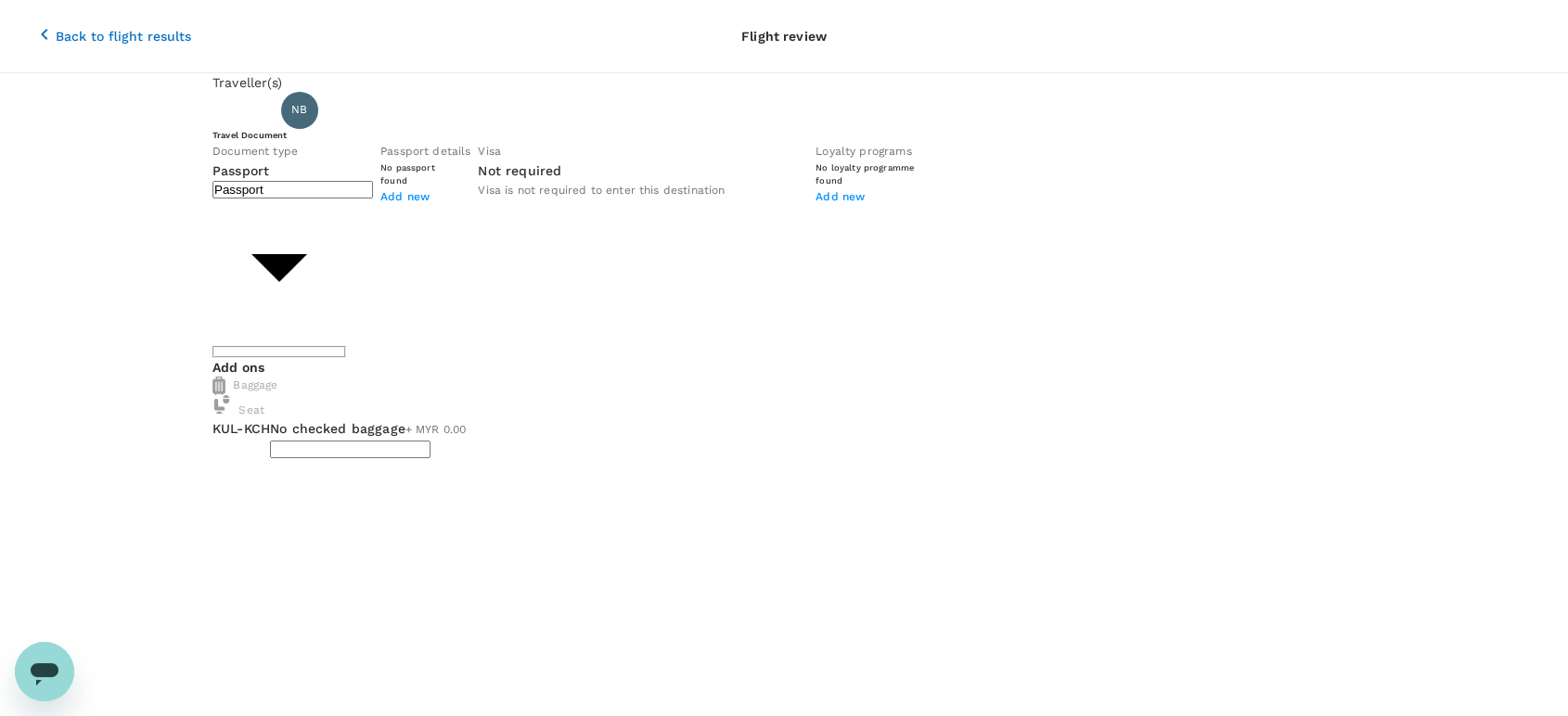 click 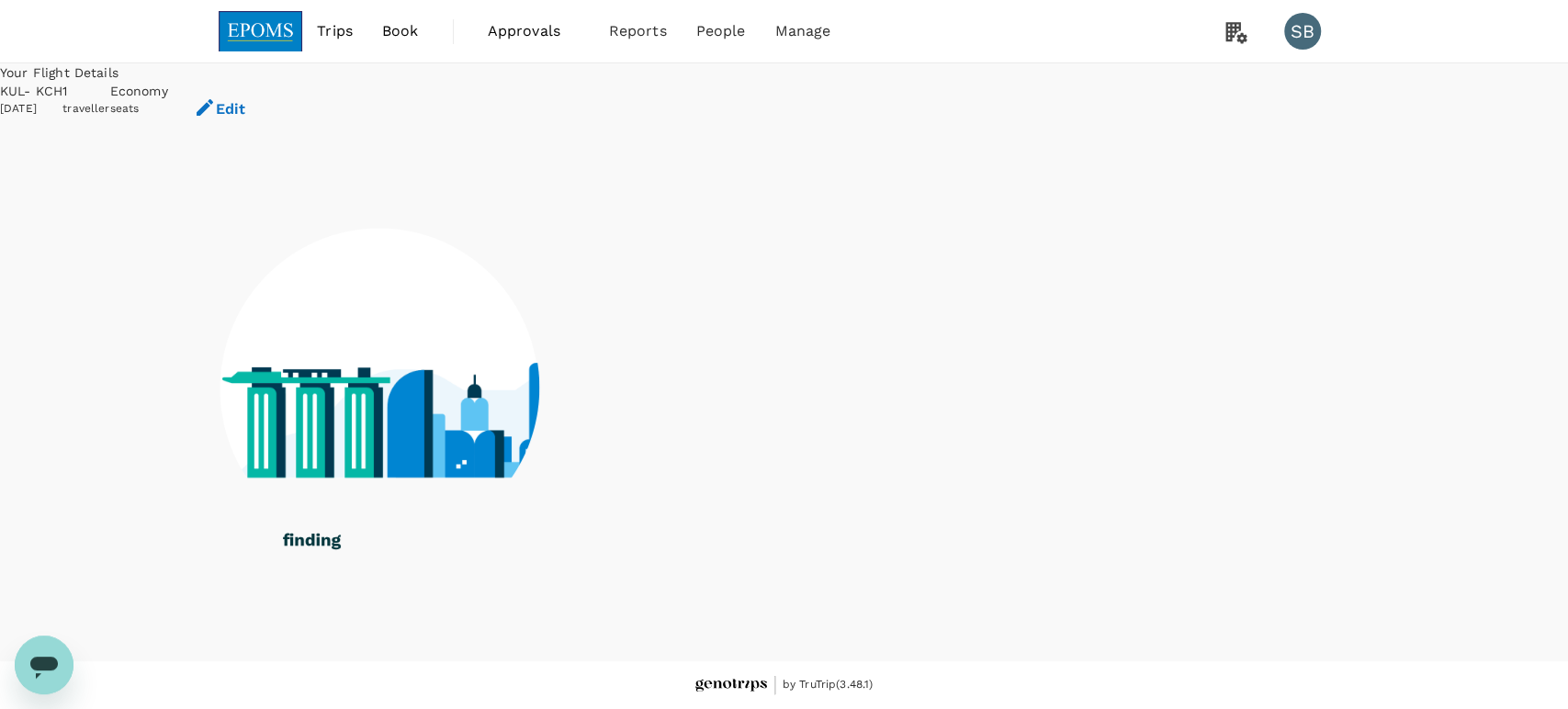 click at bounding box center [261, 31] 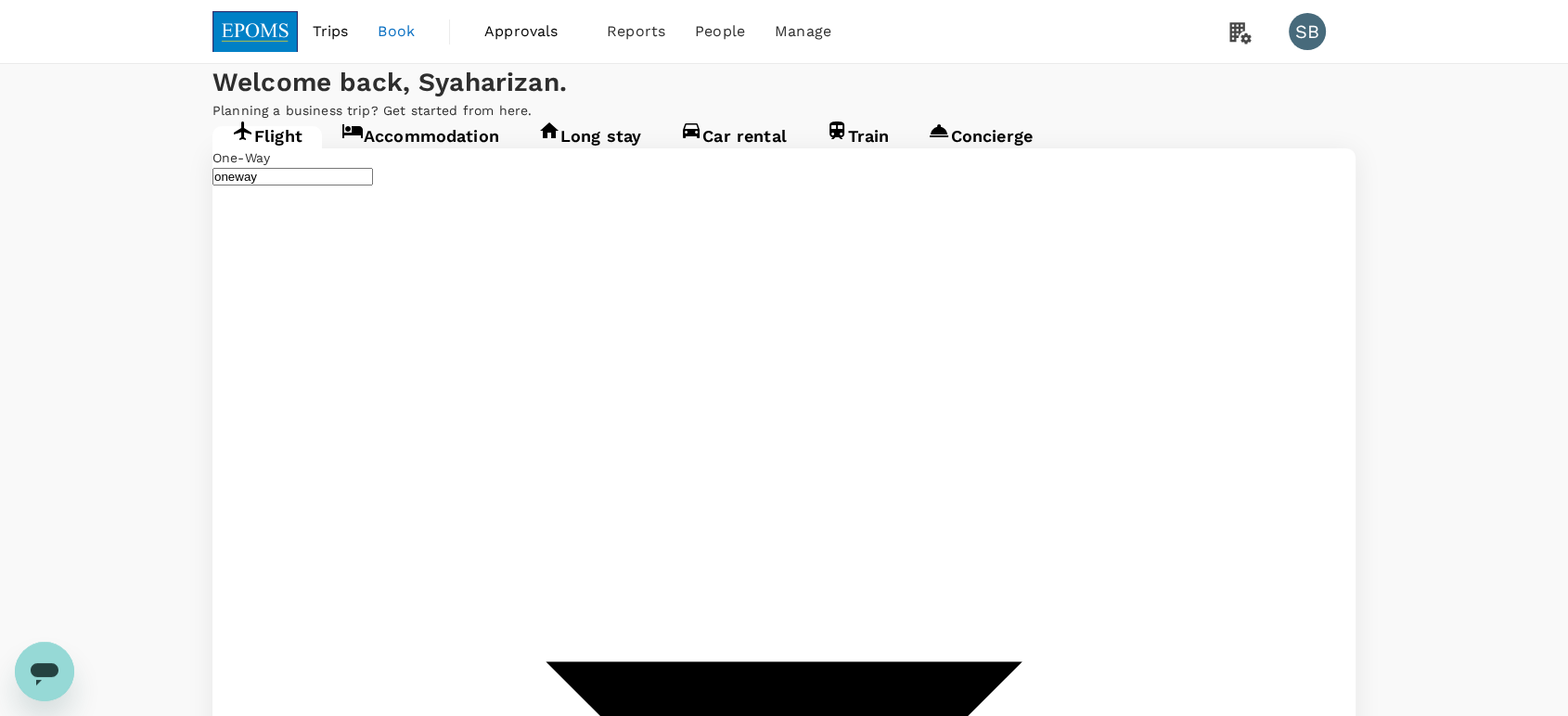 drag, startPoint x: 260, startPoint y: 33, endPoint x: 270, endPoint y: 52, distance: 21.470911 